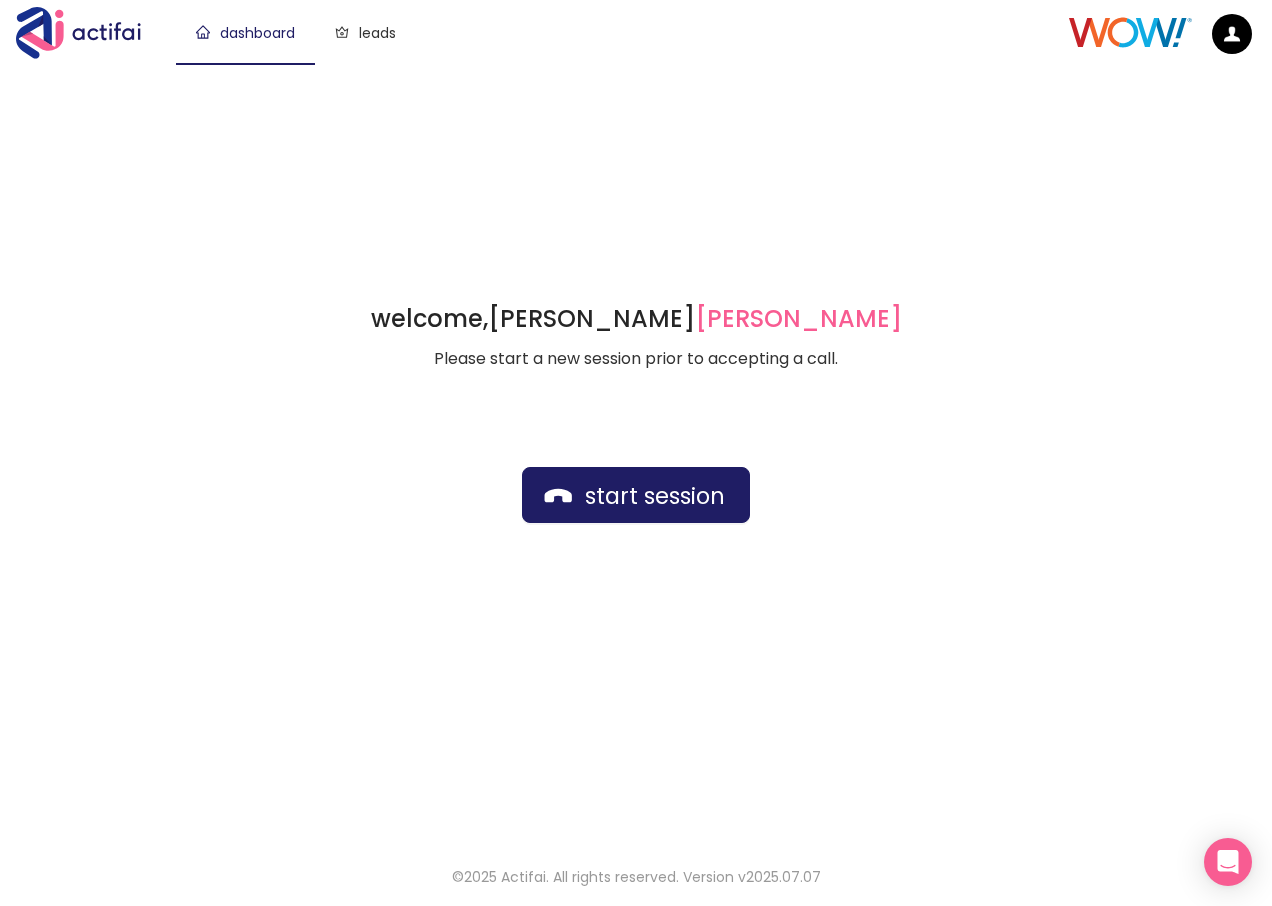 scroll, scrollTop: 0, scrollLeft: 0, axis: both 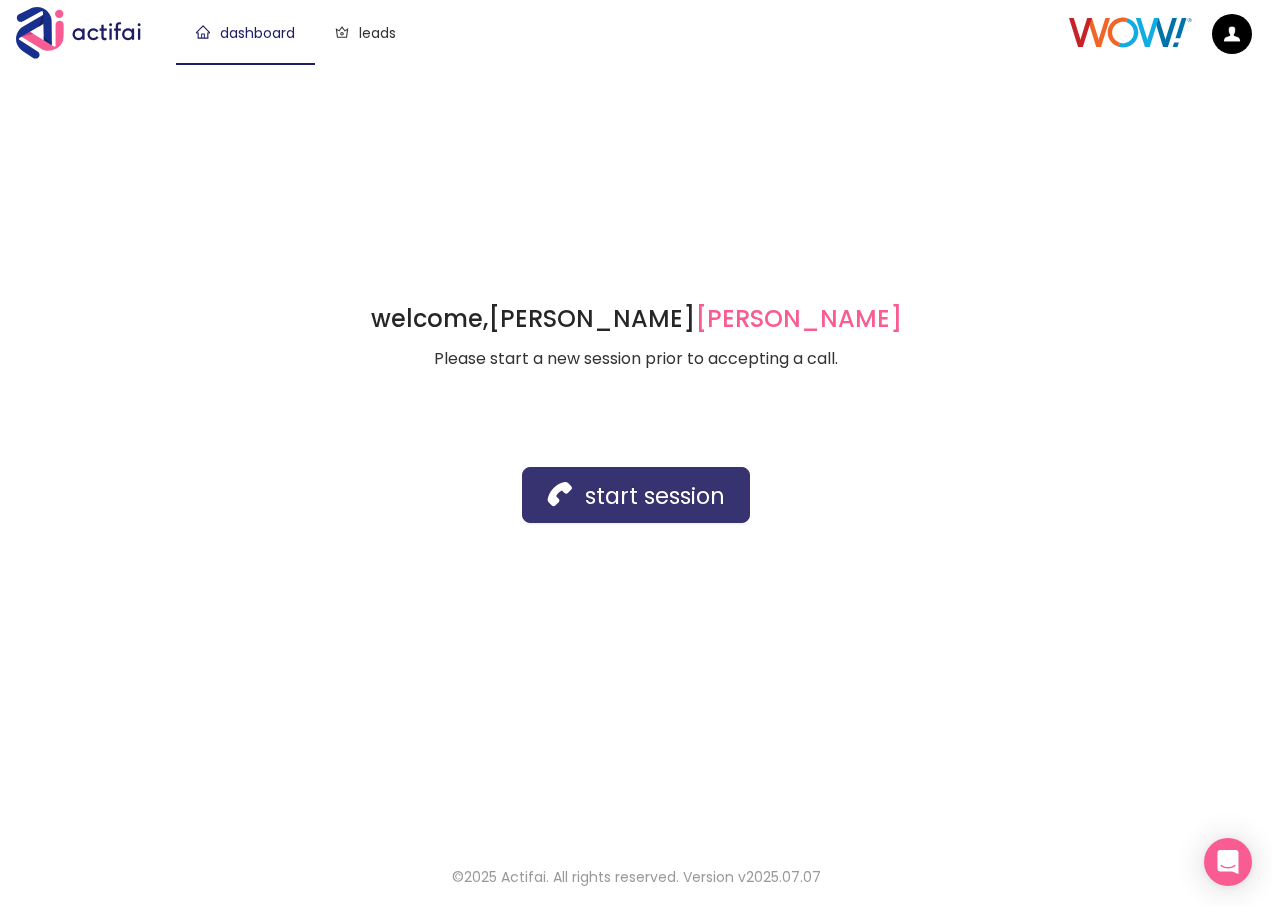click on "start session" at bounding box center (636, 495) 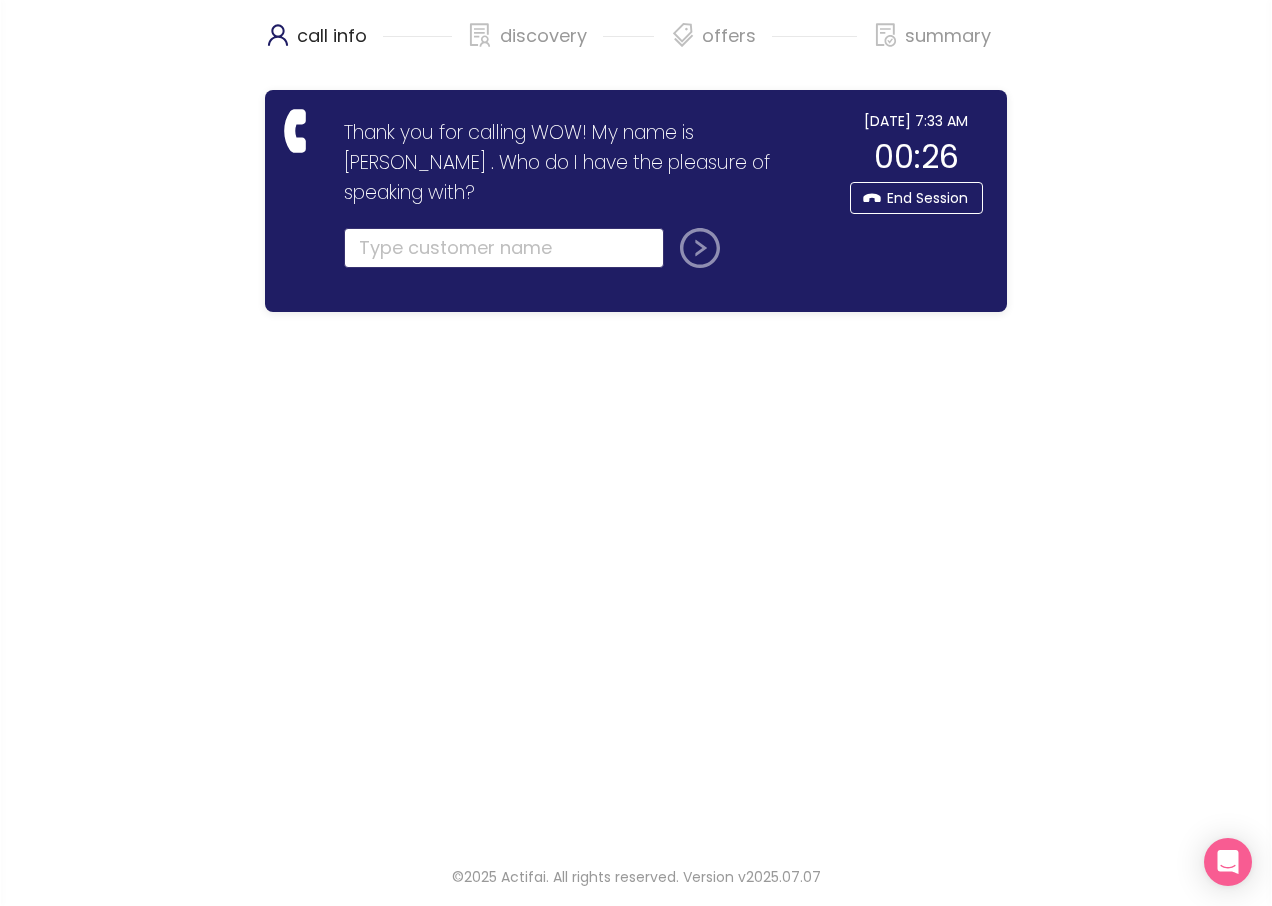 click 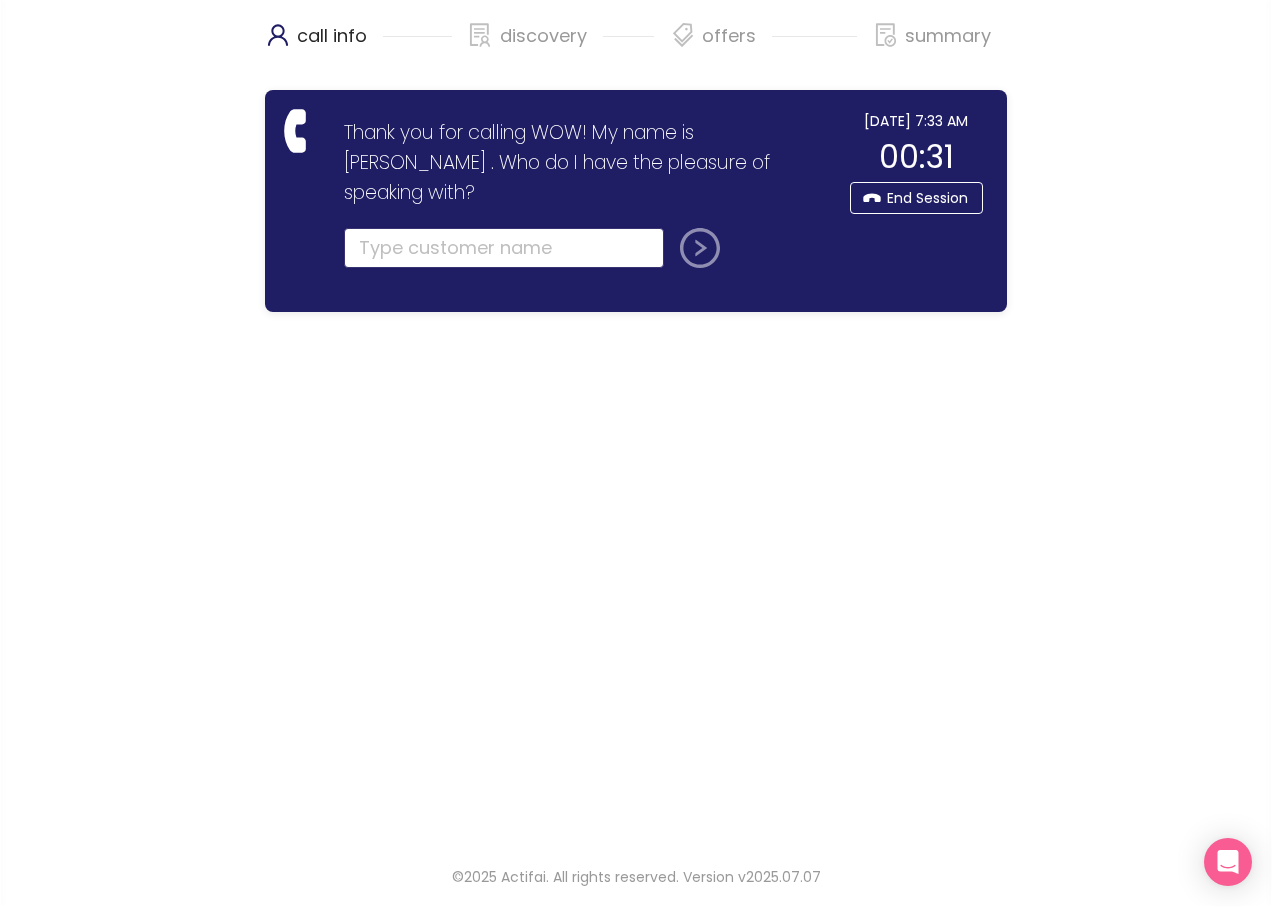 click 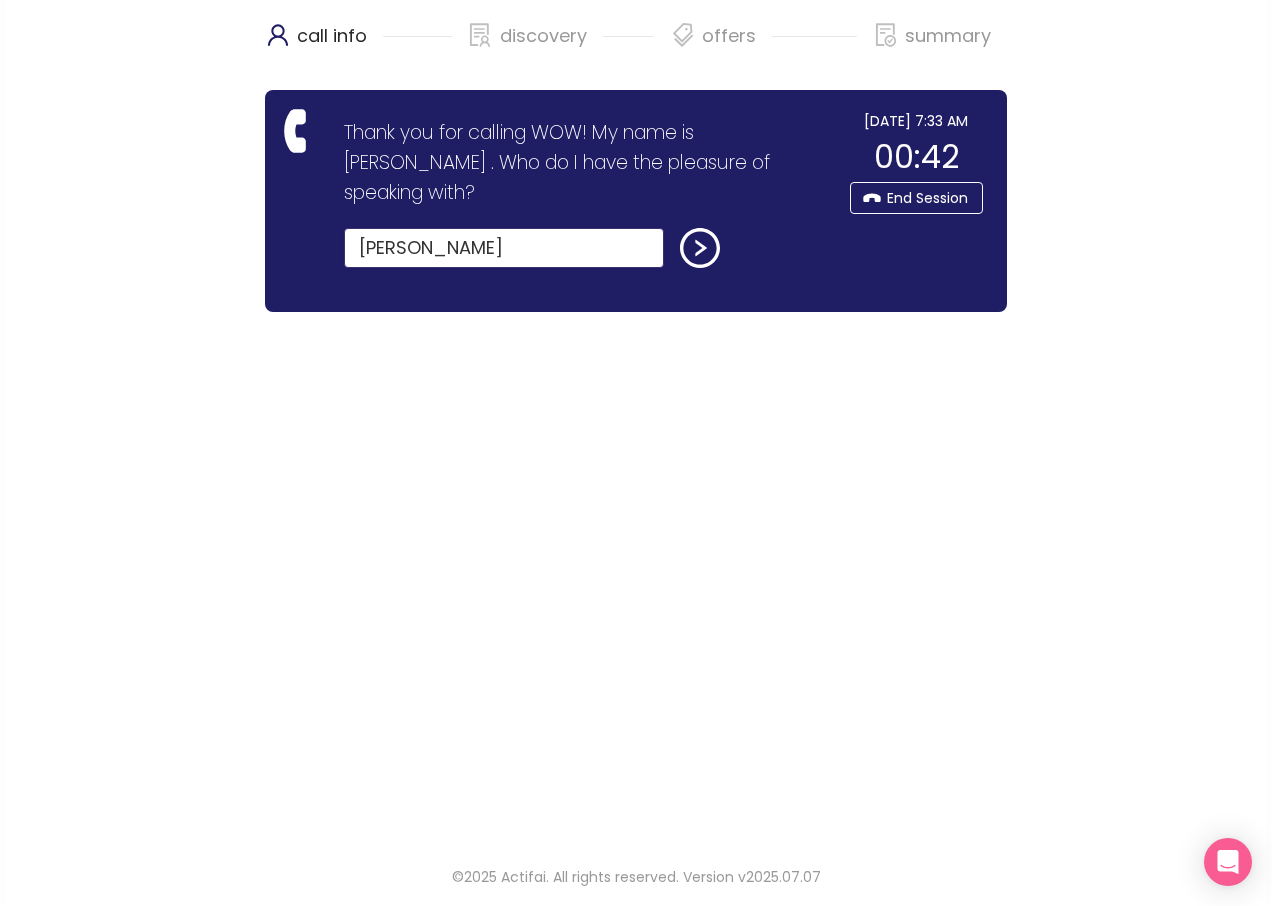 type on "[PERSON_NAME]" 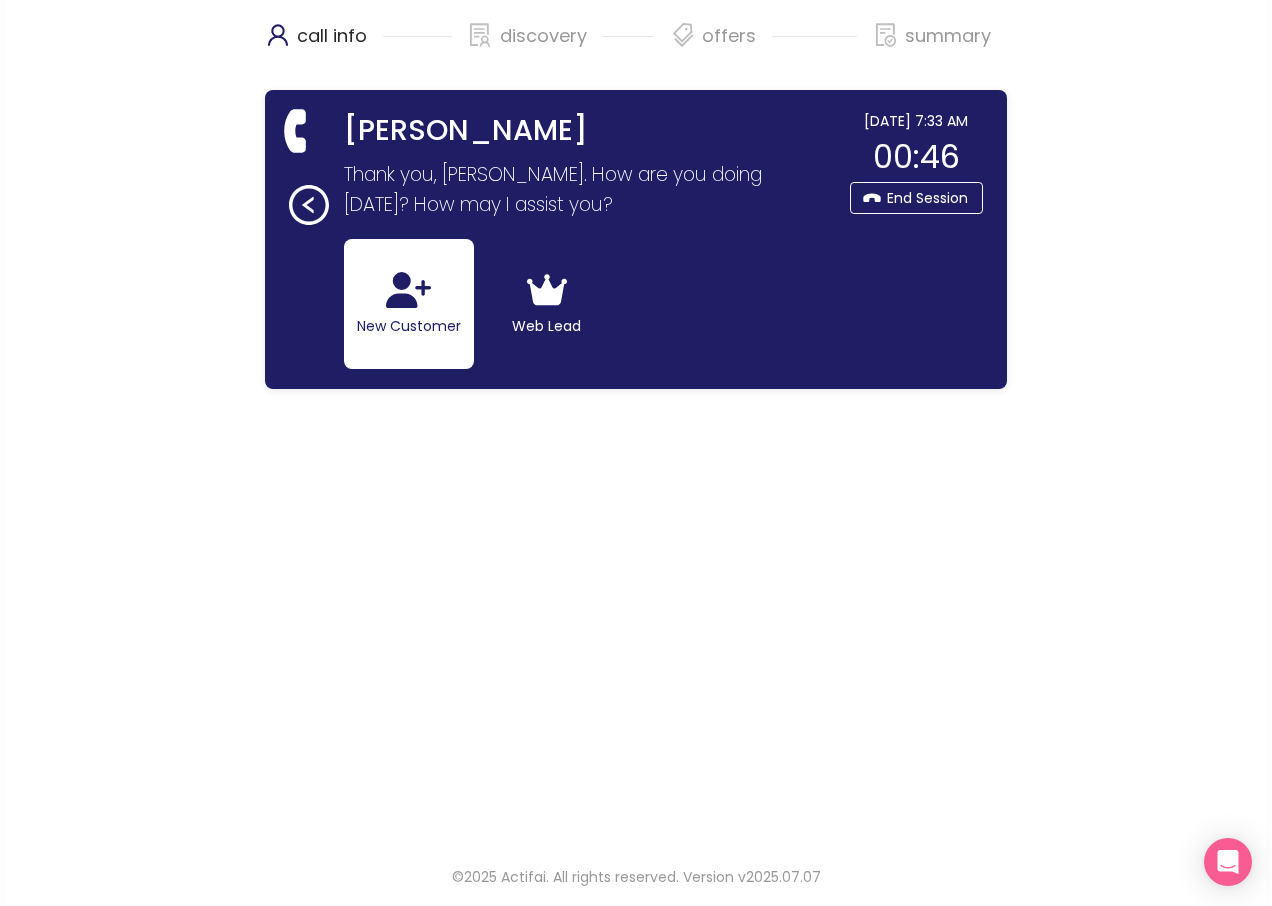 click 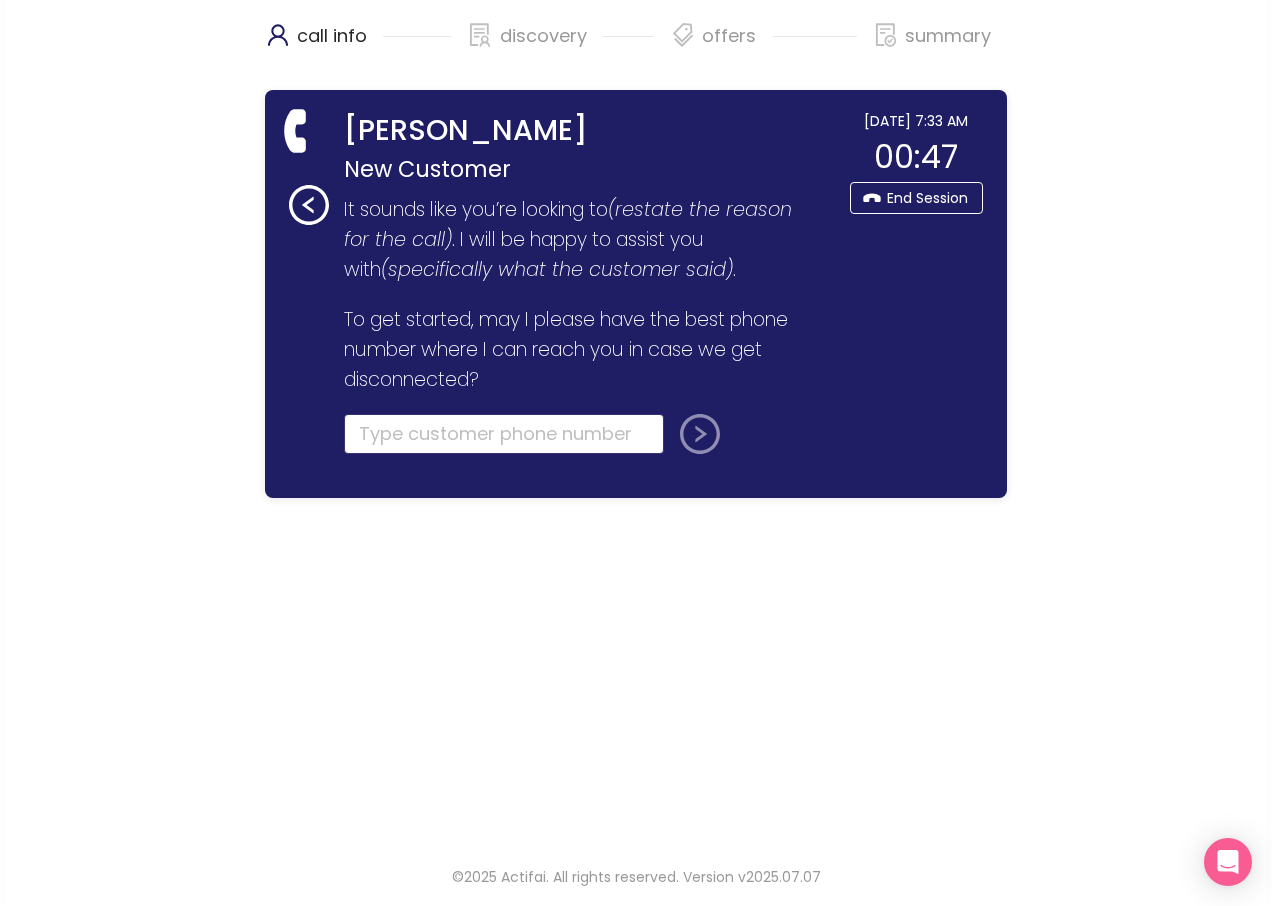 click 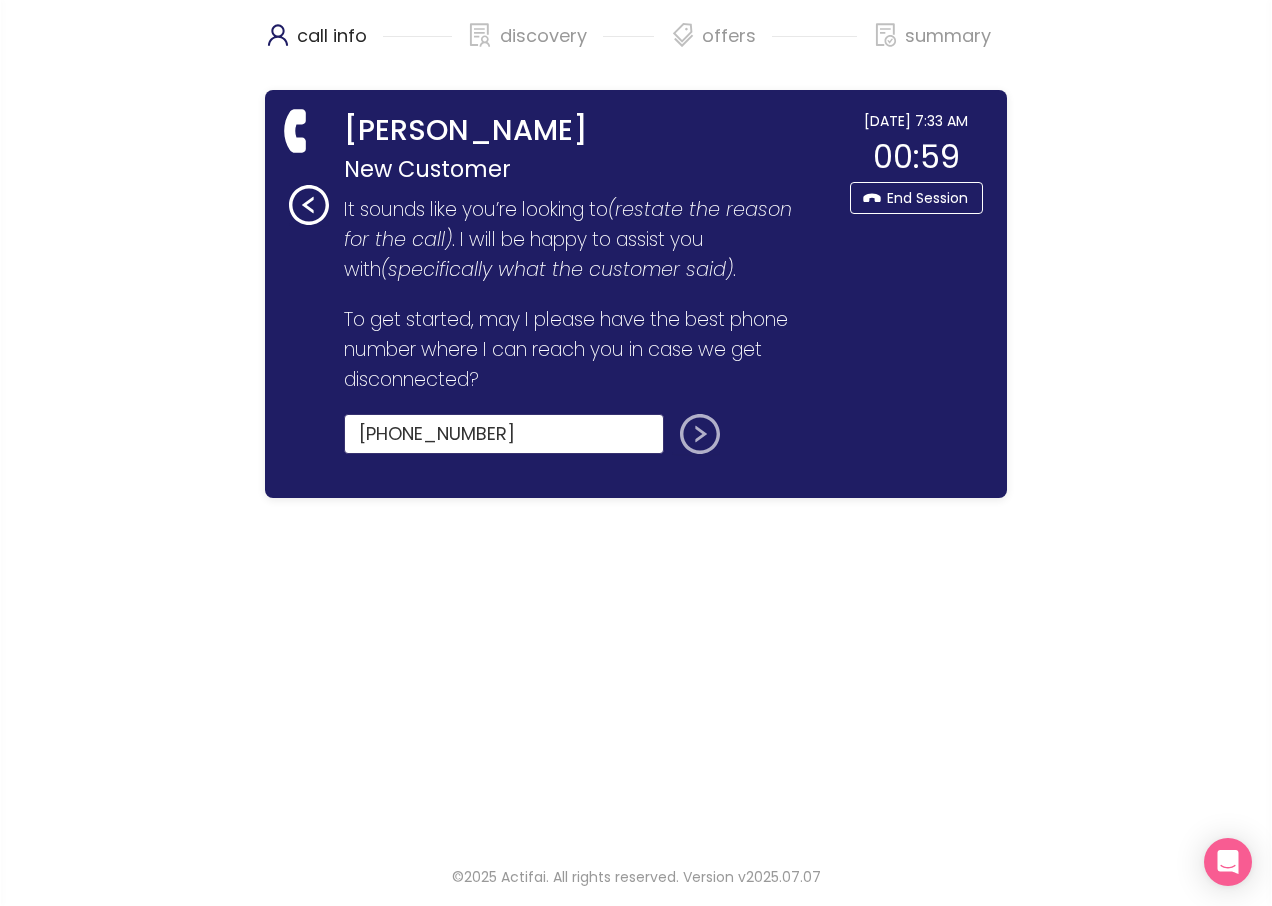type on "[PHONE_NUMBER]" 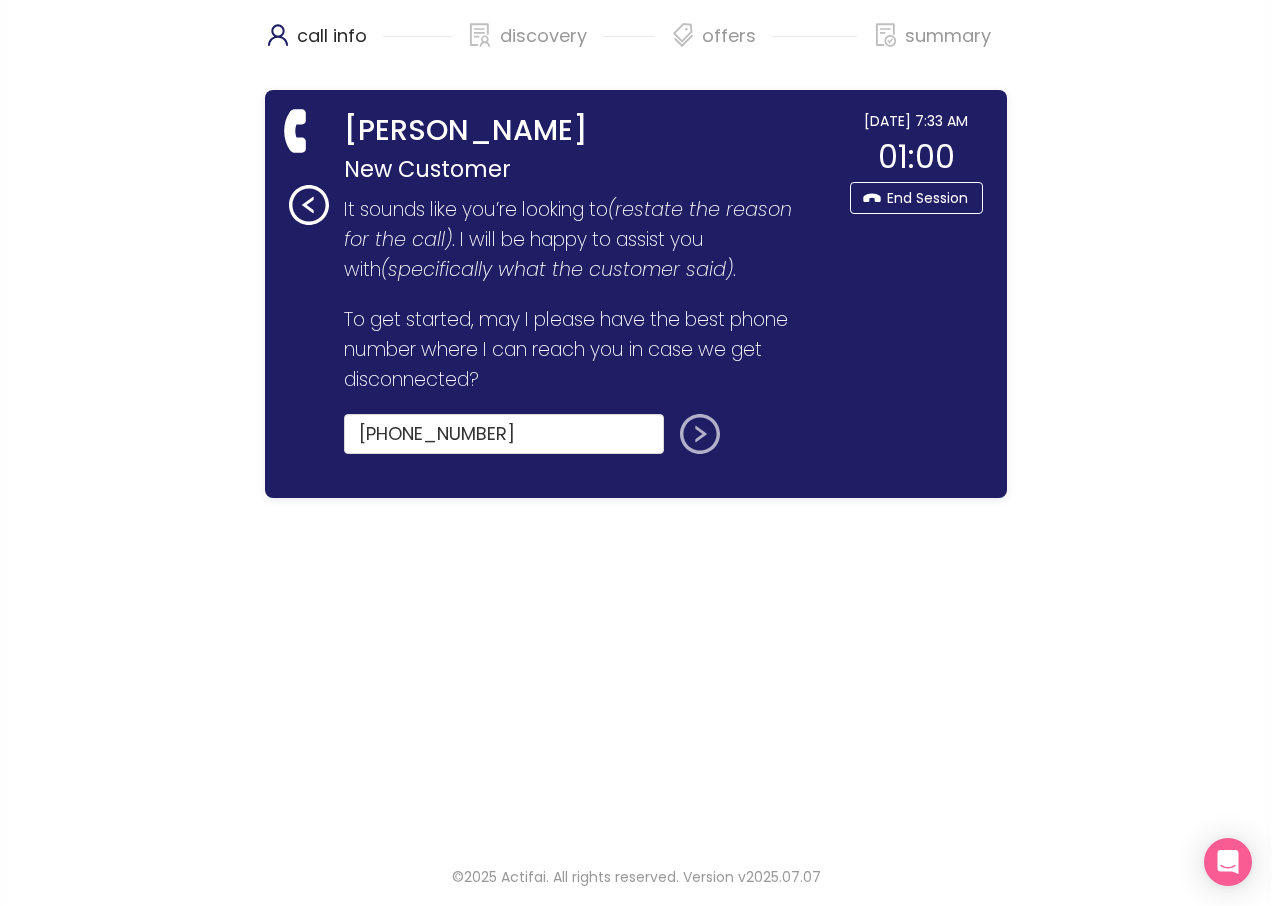 click 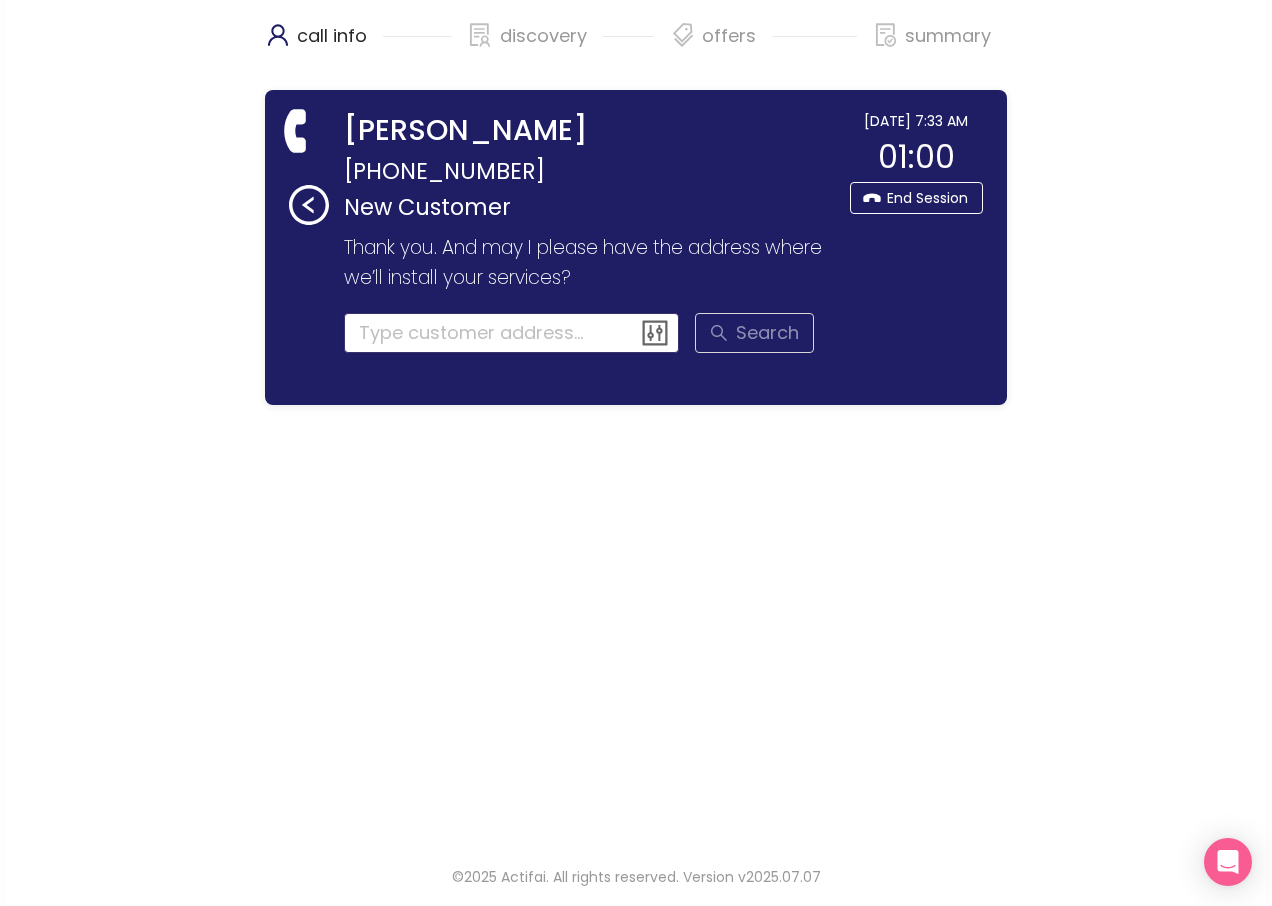click at bounding box center [512, 333] 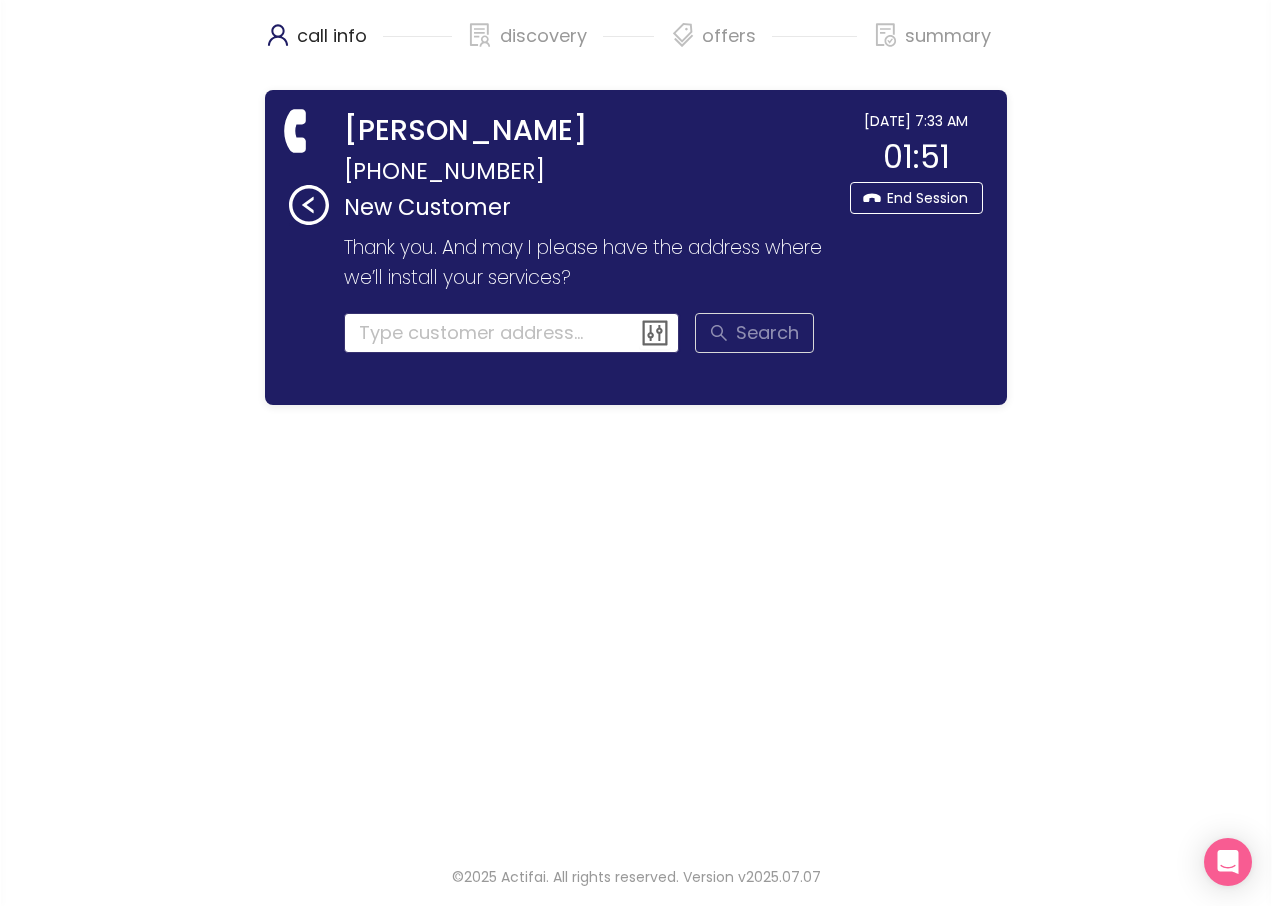 click at bounding box center [512, 333] 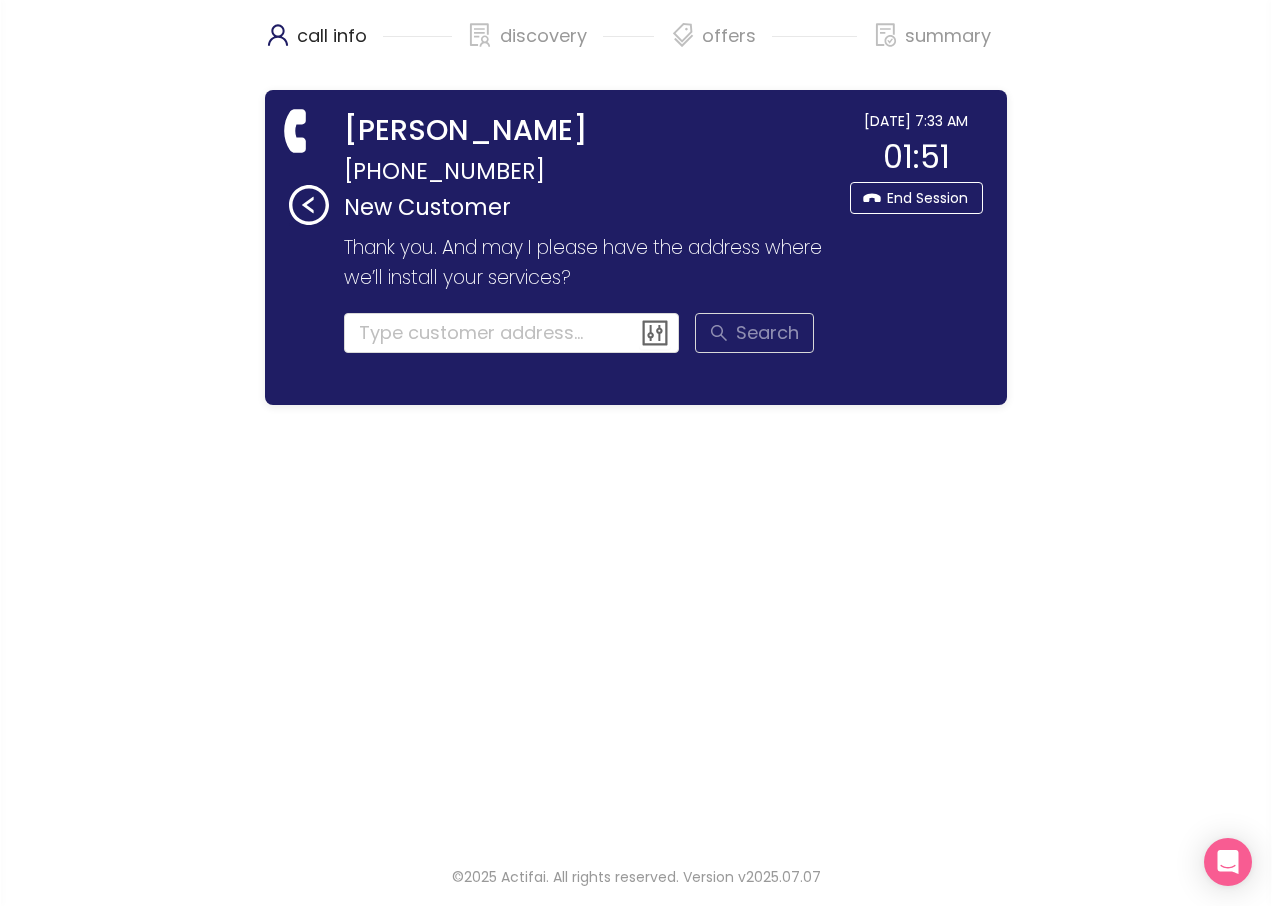 click on "Search" at bounding box center (579, 333) 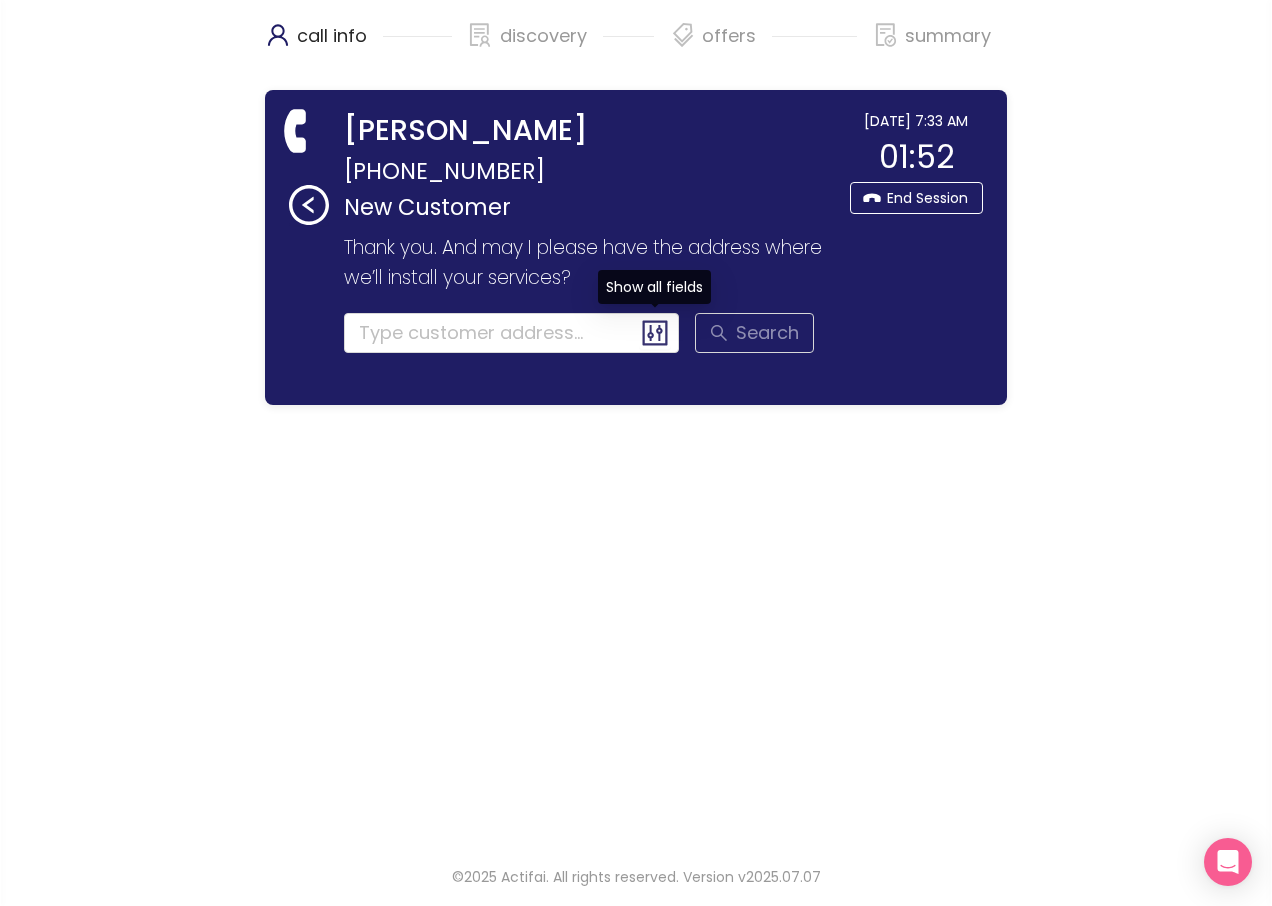 click 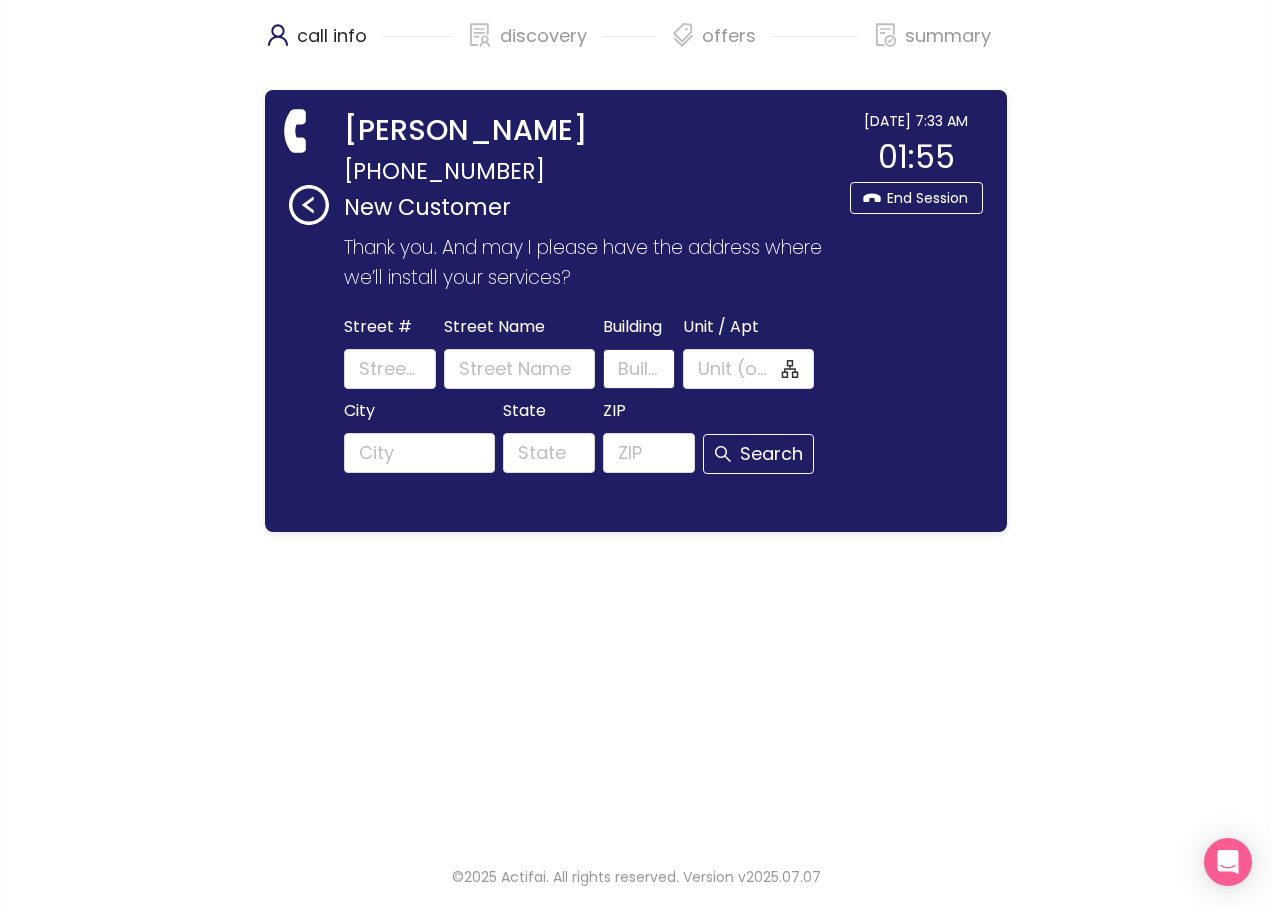 click on "Building" 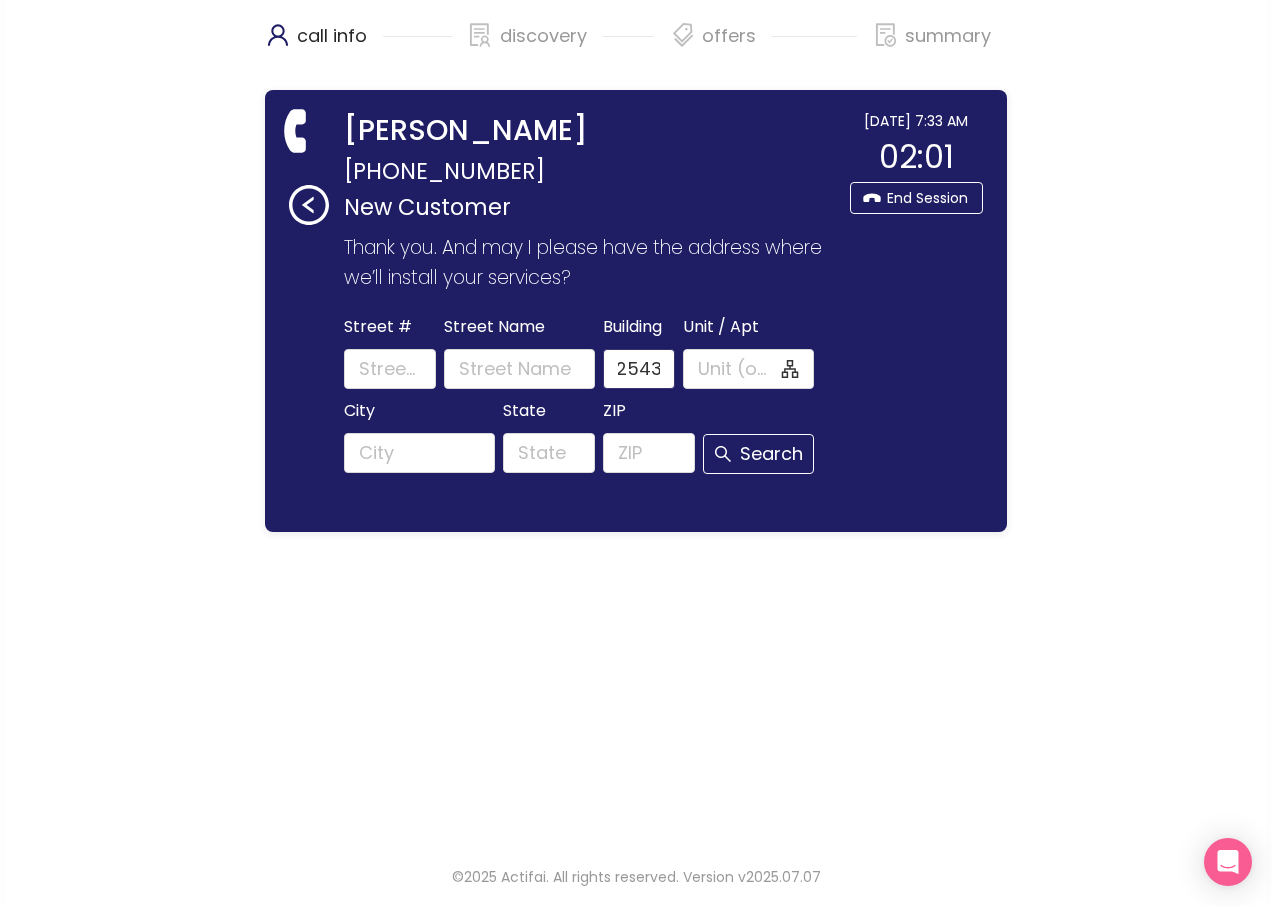 scroll, scrollTop: 0, scrollLeft: 13, axis: horizontal 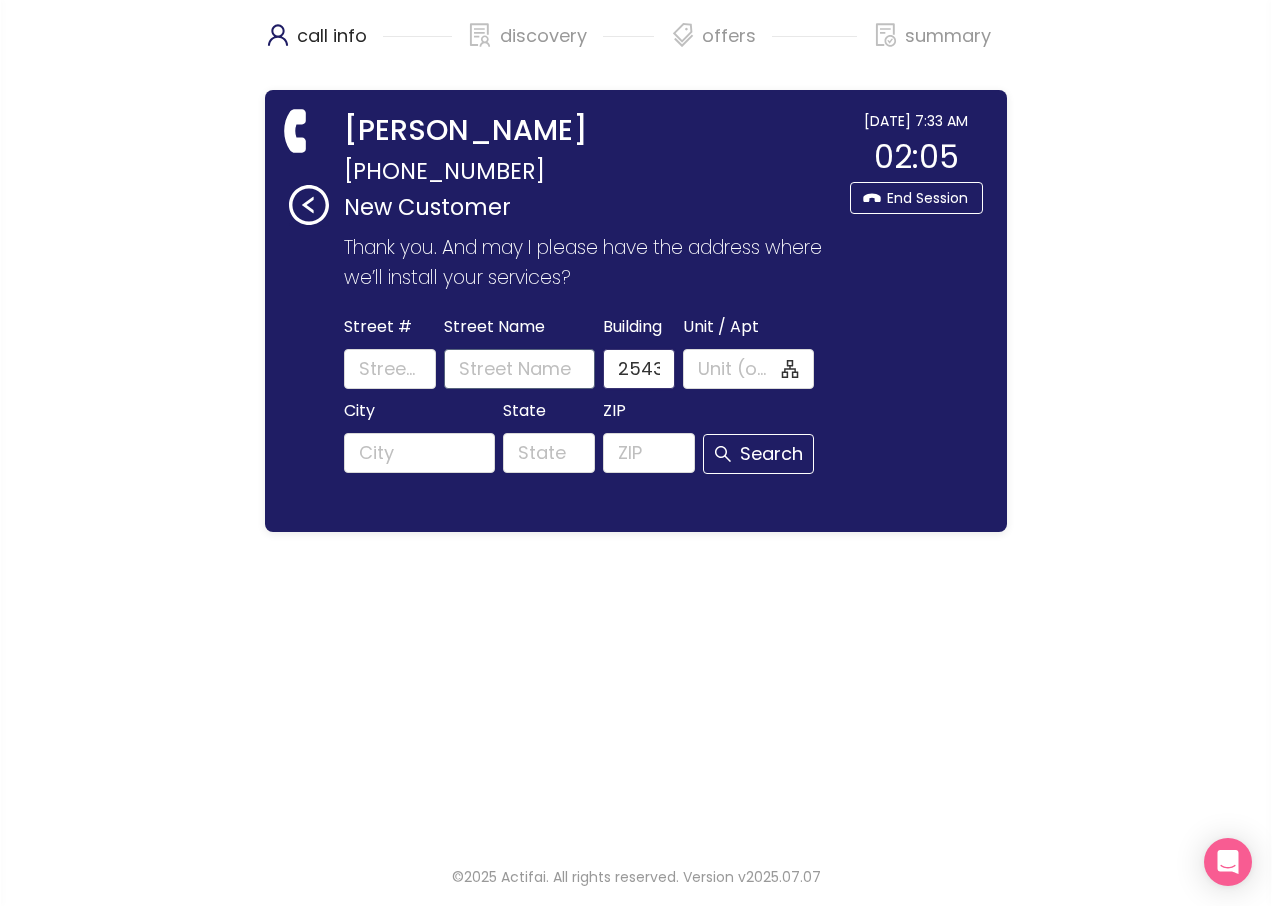 drag, startPoint x: 641, startPoint y: 367, endPoint x: 571, endPoint y: 370, distance: 70.064255 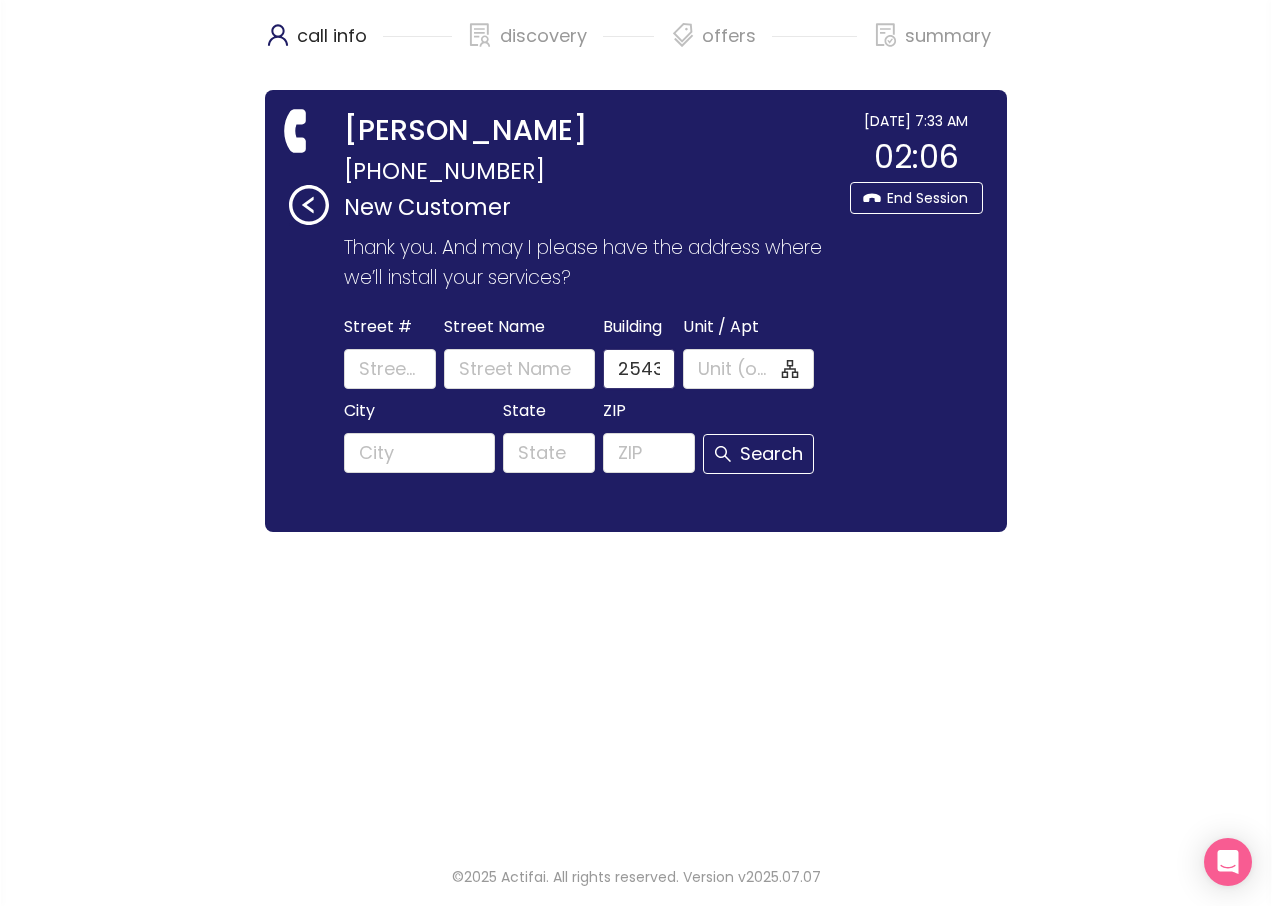 type on "25430" 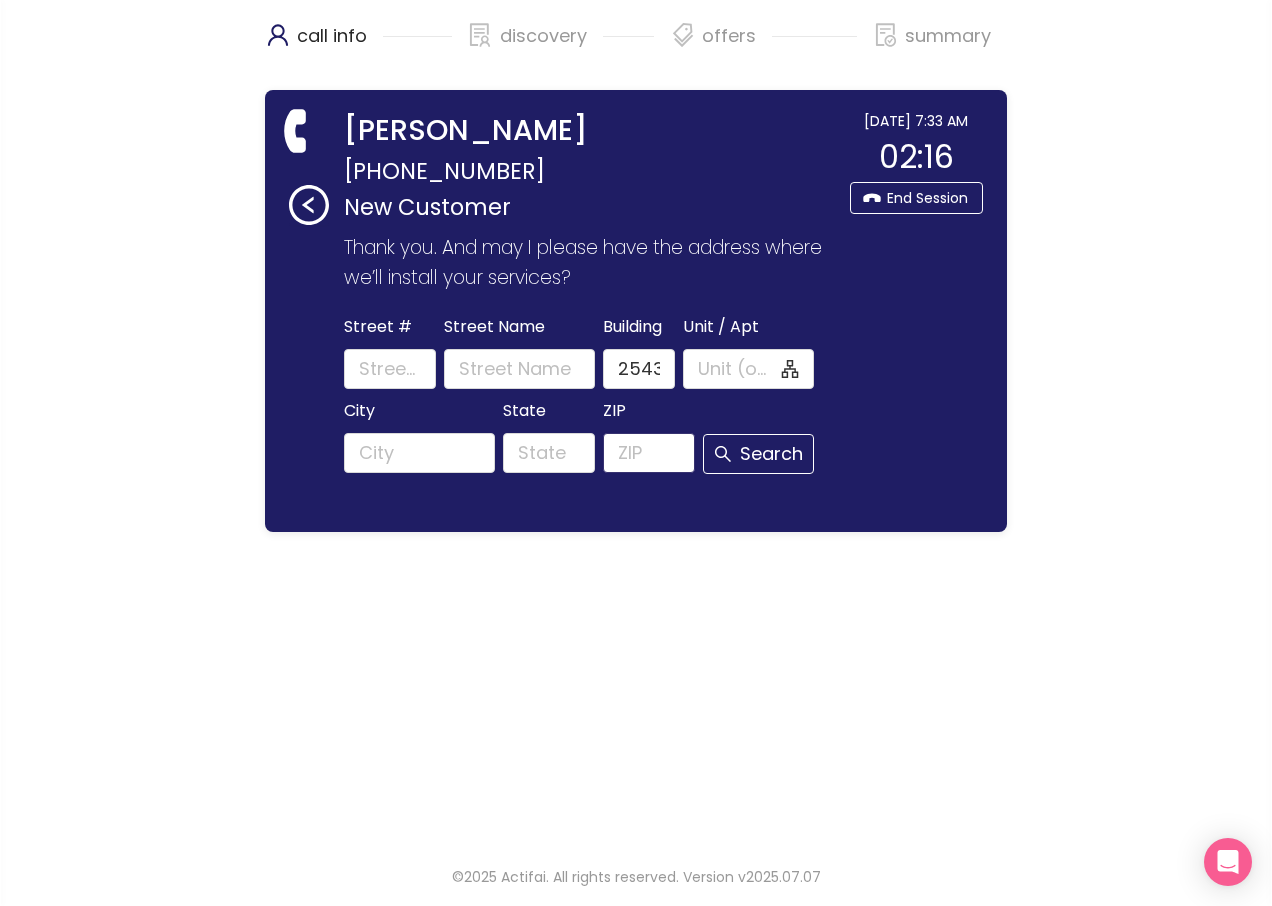 click on "ZIP" 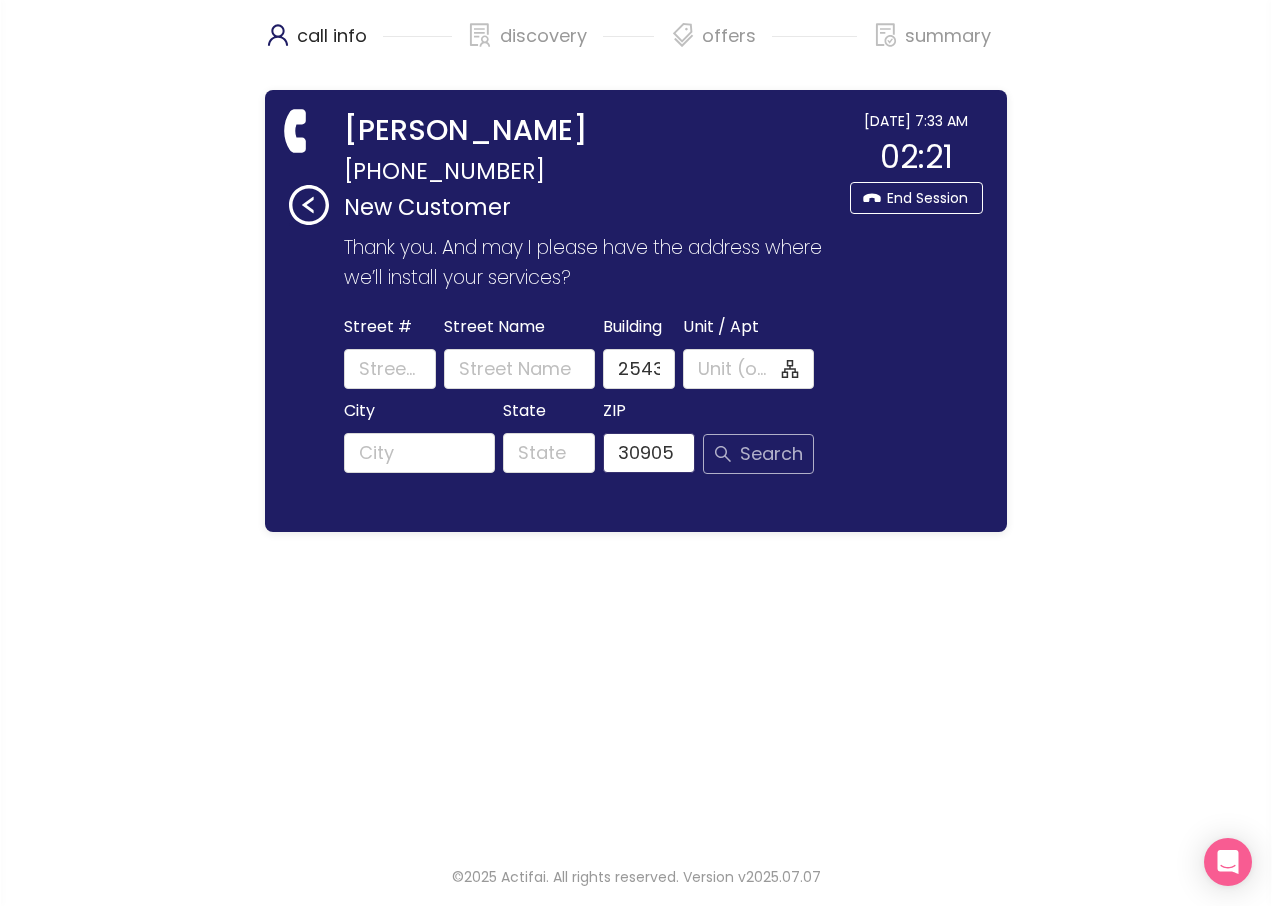 type on "30905" 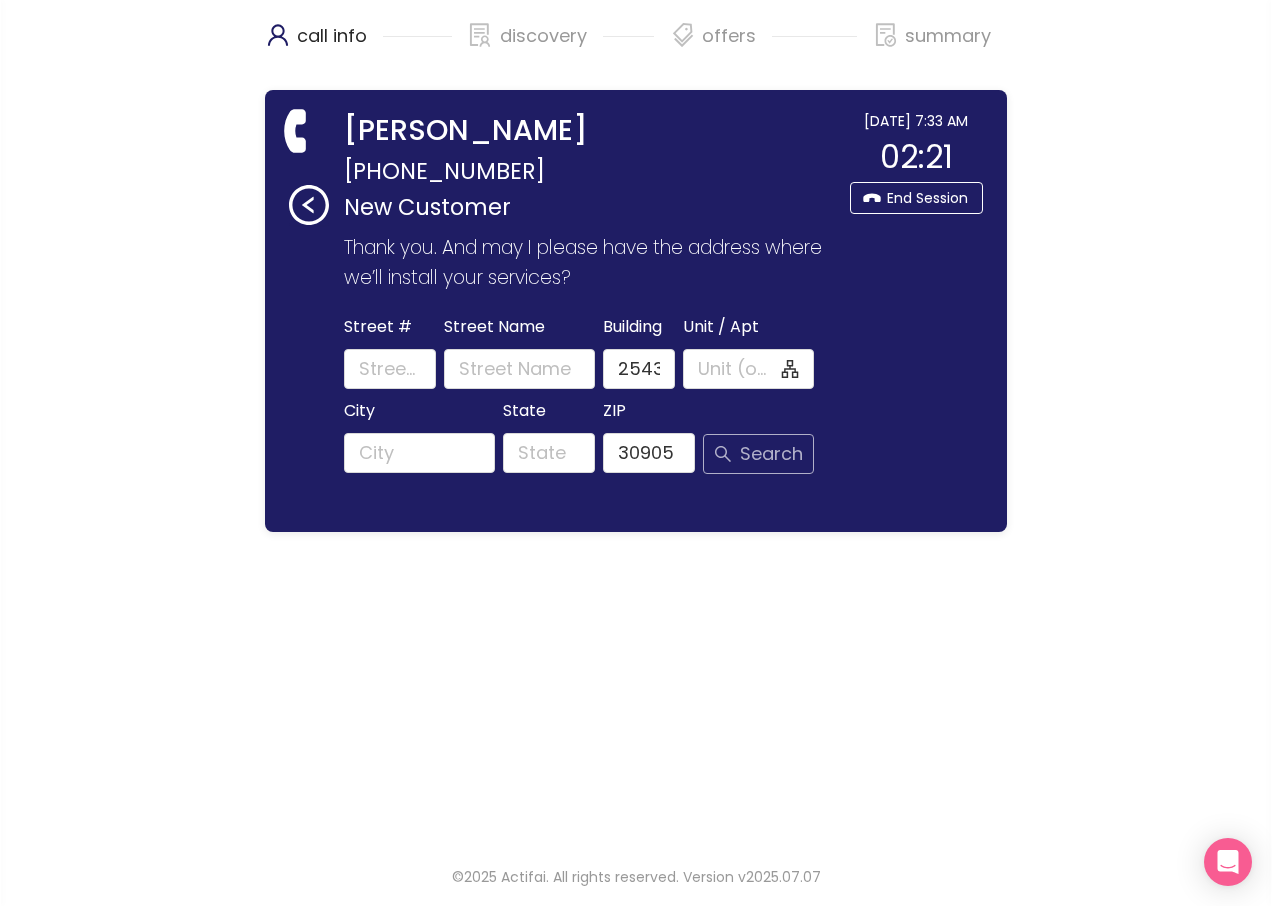 click on "Search" 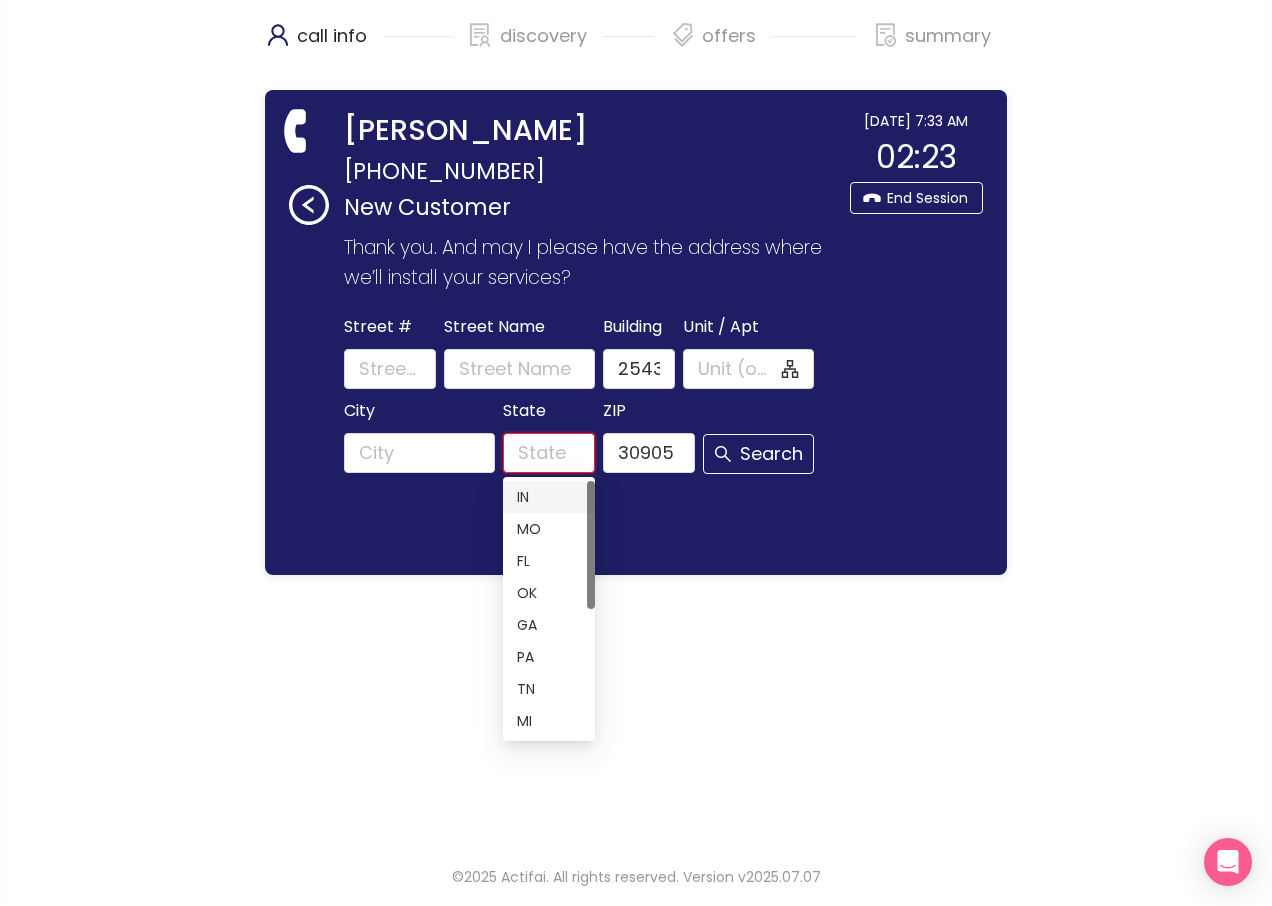 click on "State" at bounding box center (549, 453) 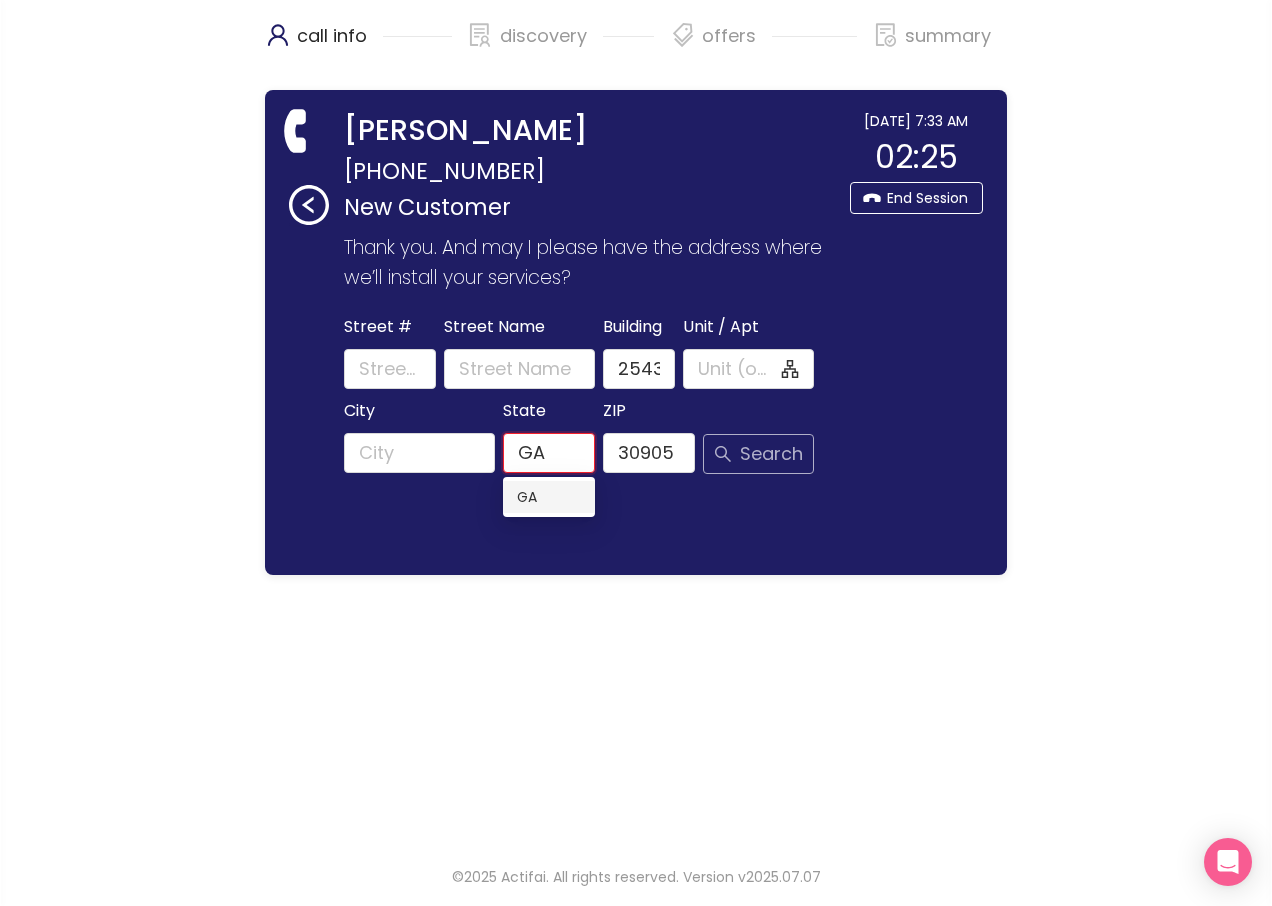 type on "GA" 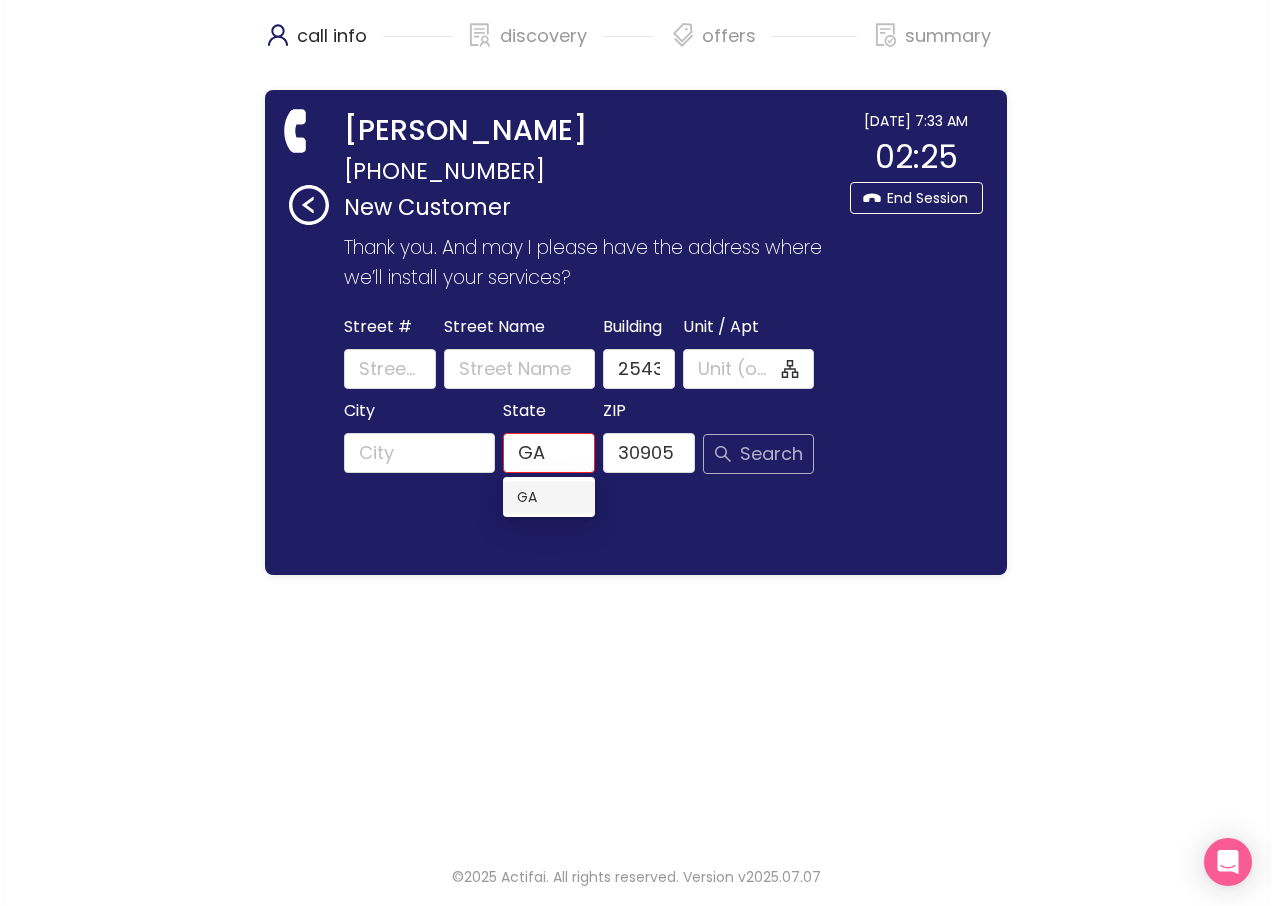 click on "Search" 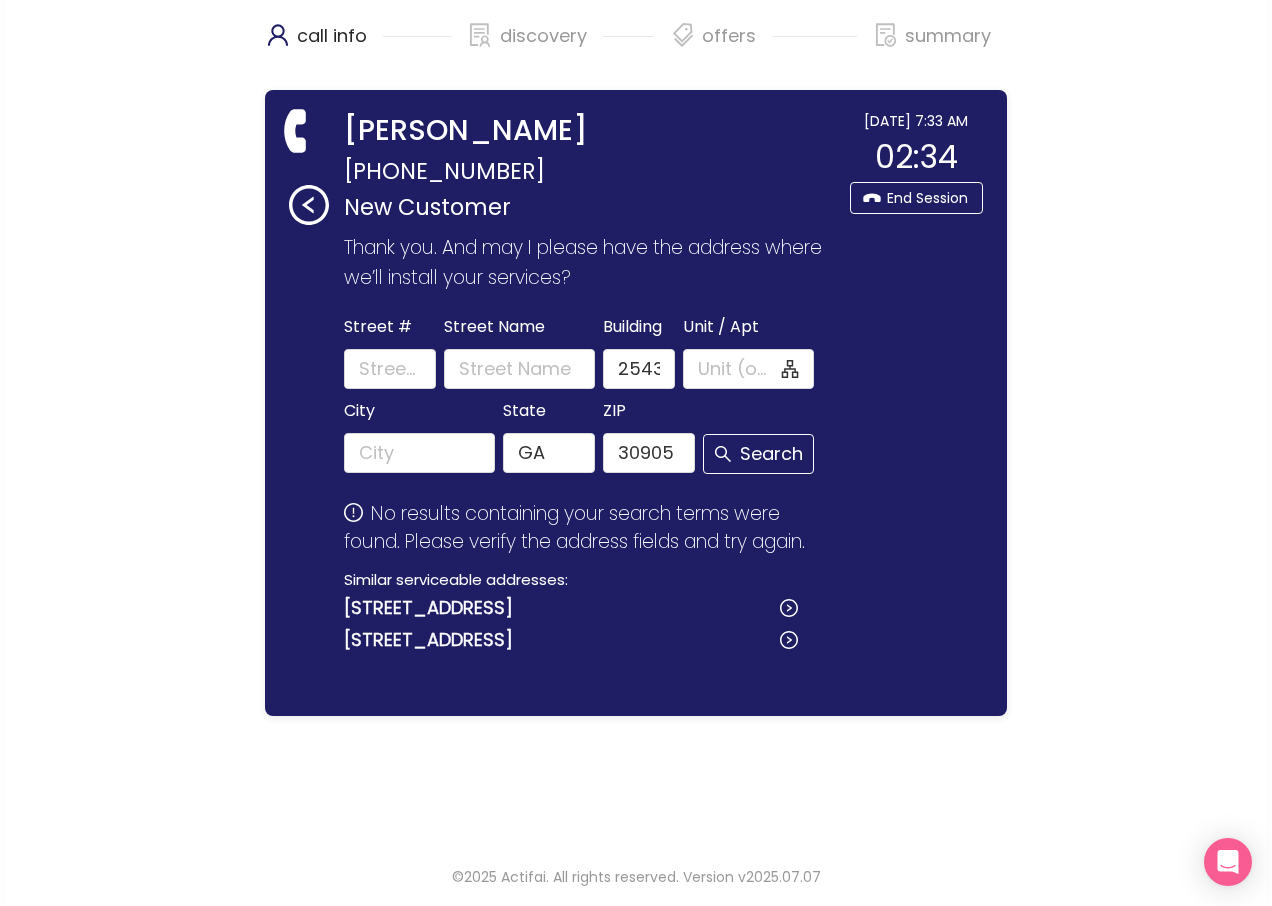 drag, startPoint x: 720, startPoint y: 461, endPoint x: 812, endPoint y: 566, distance: 139.60301 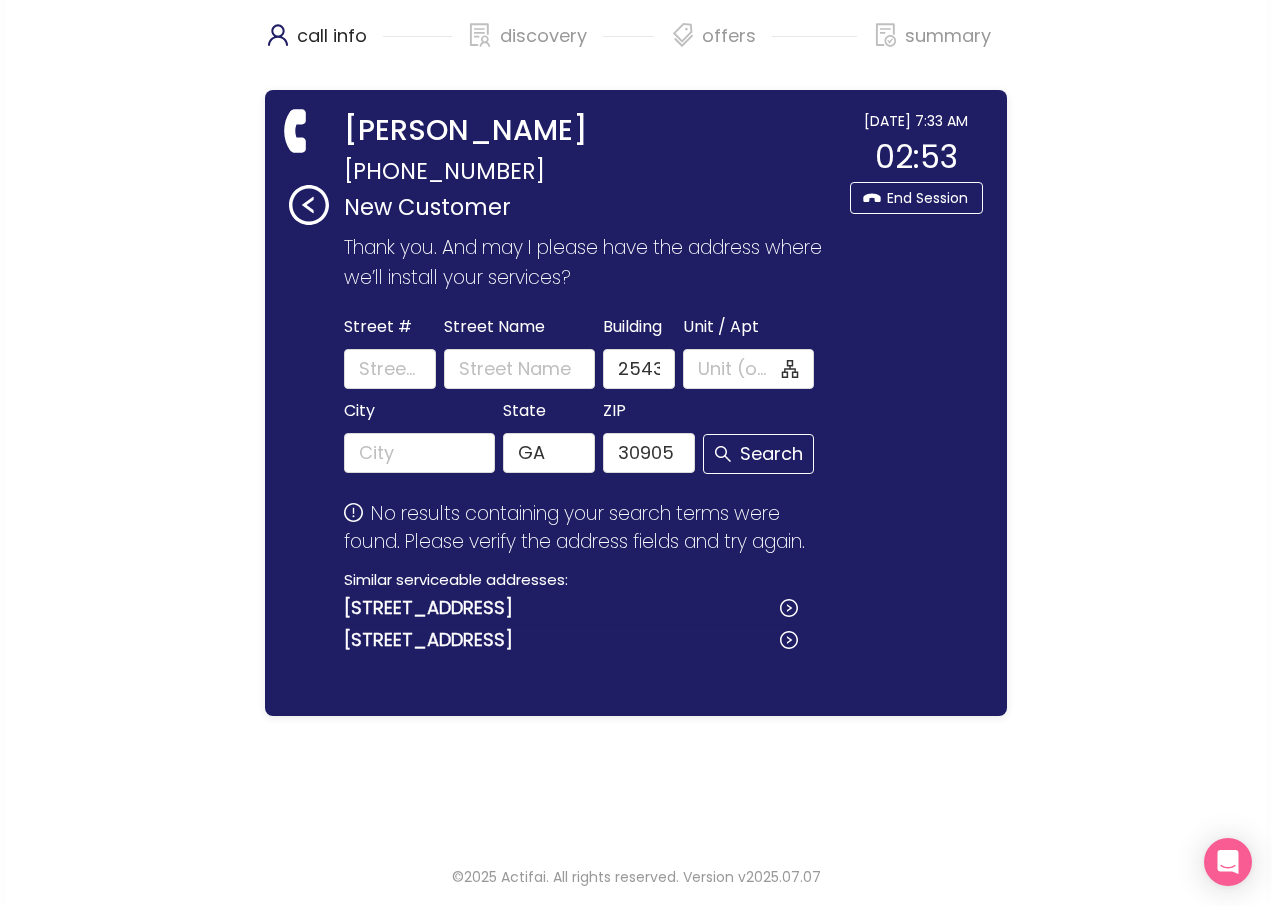 drag, startPoint x: 1271, startPoint y: 885, endPoint x: 625, endPoint y: 579, distance: 714.8091 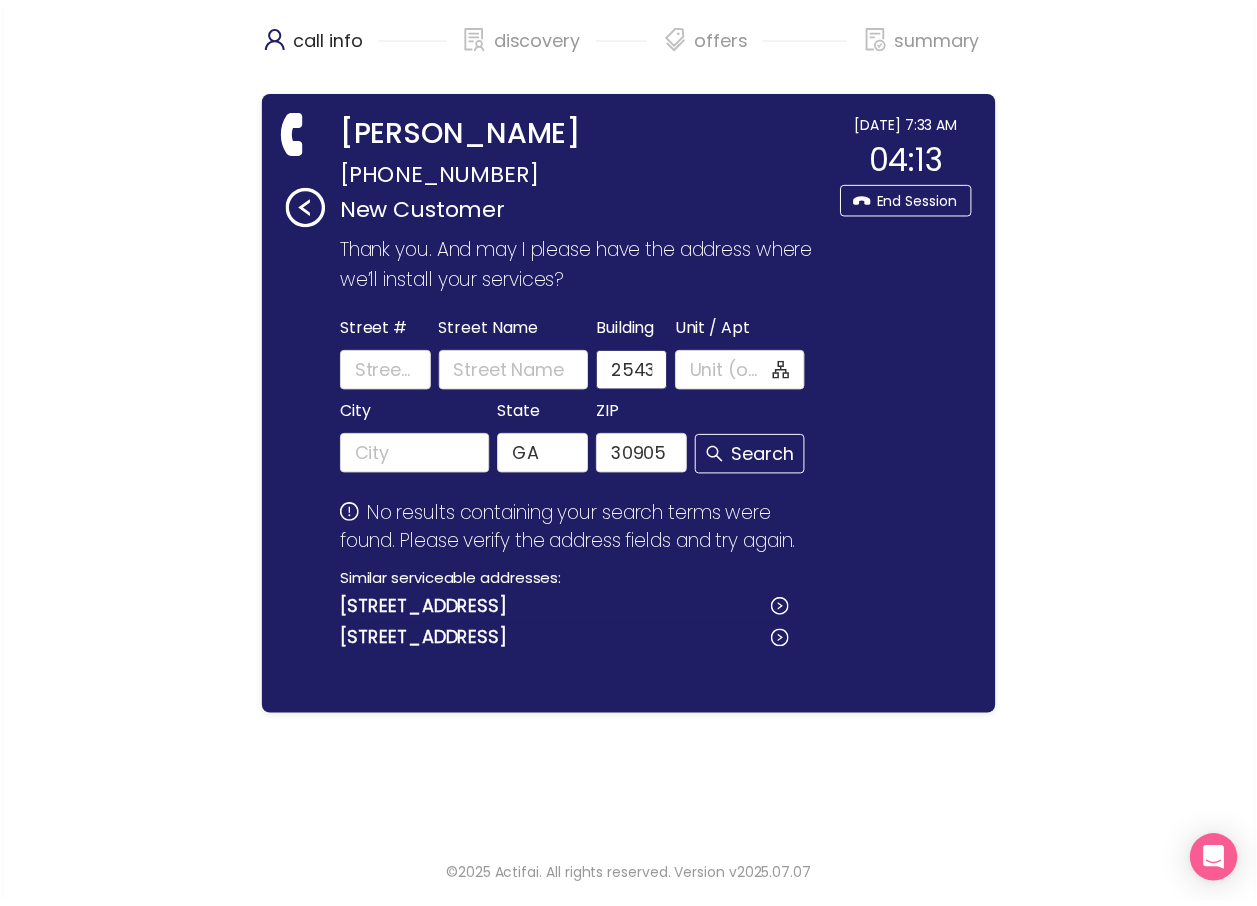 scroll, scrollTop: 0, scrollLeft: 0, axis: both 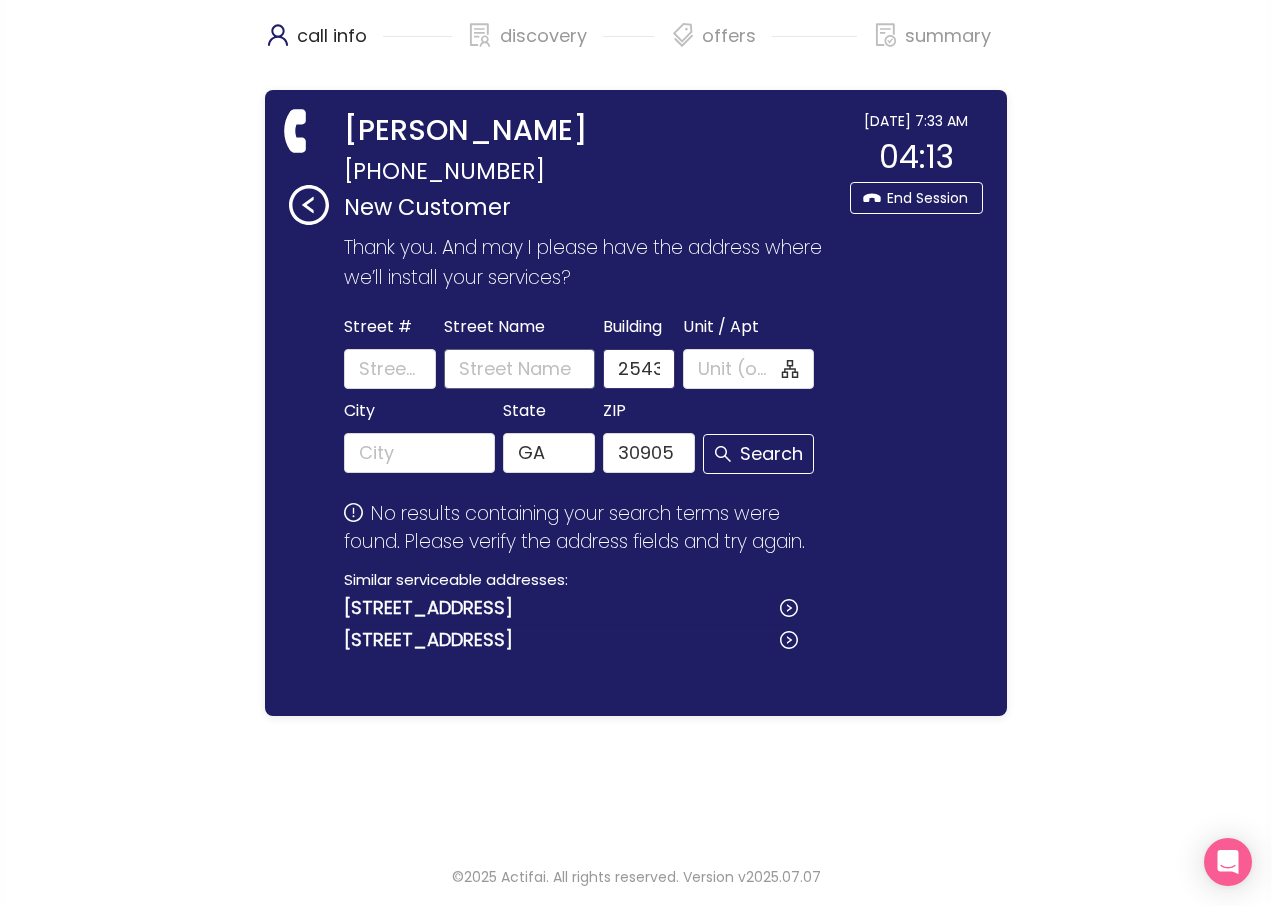 drag, startPoint x: 665, startPoint y: 368, endPoint x: 589, endPoint y: 363, distance: 76.1643 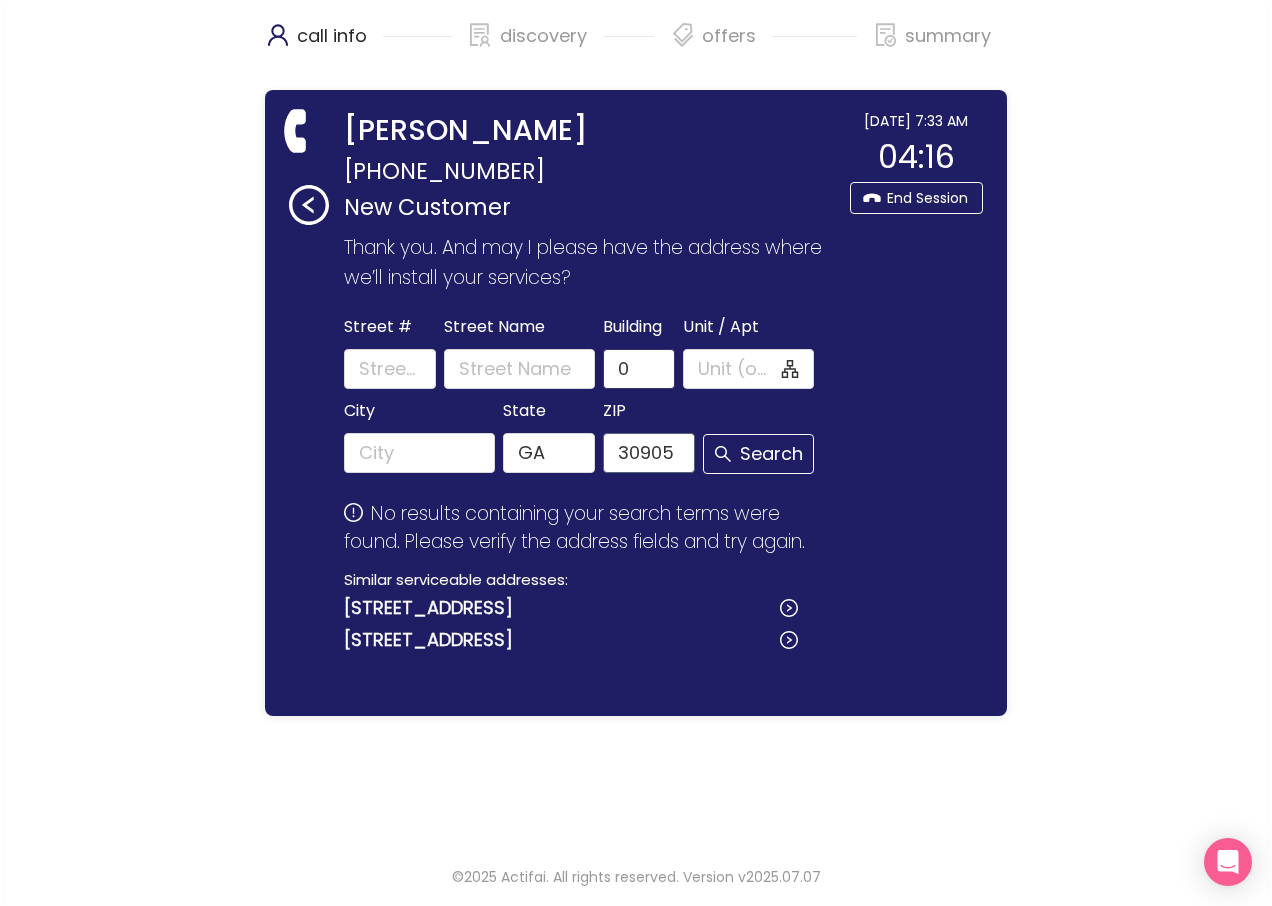type on "0" 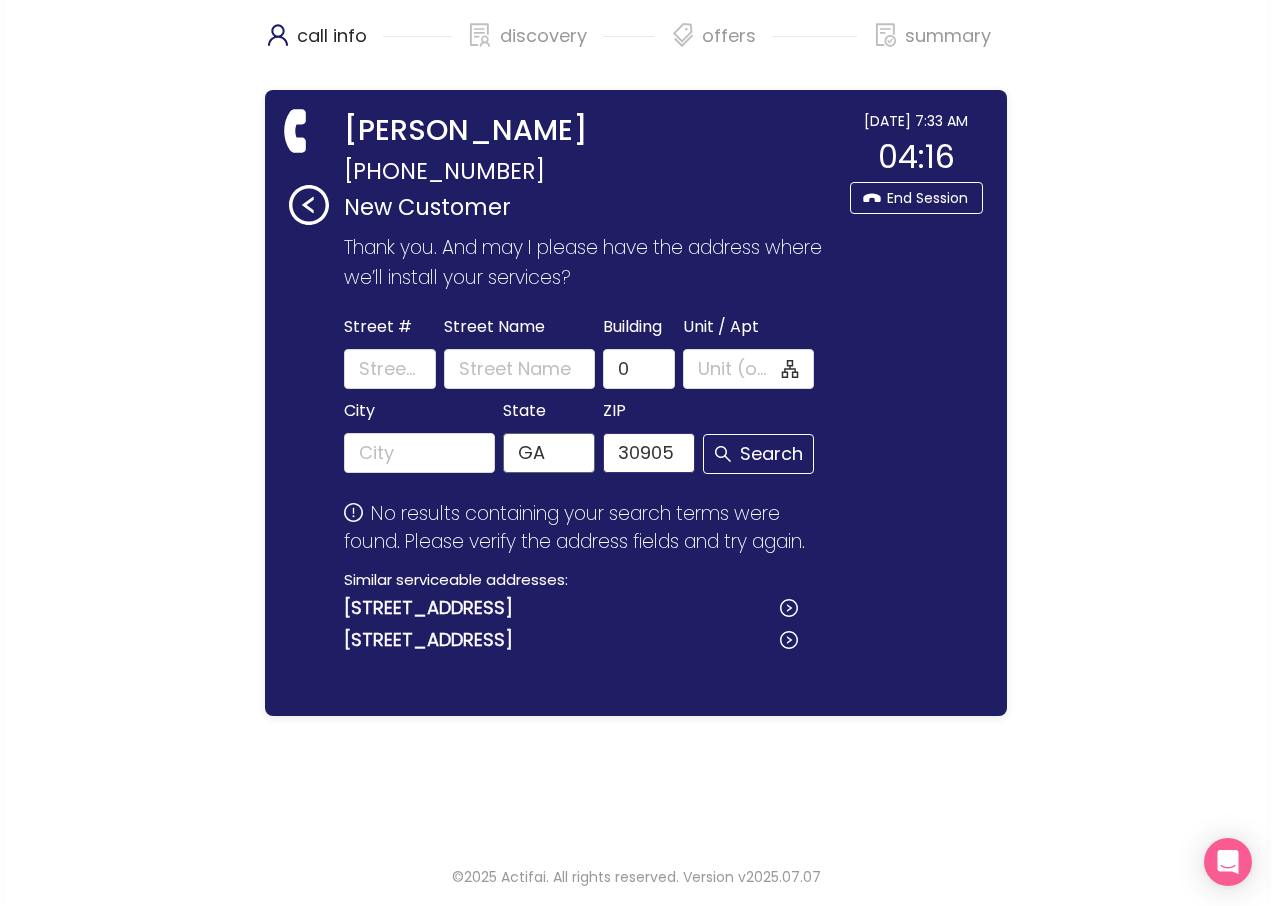 drag, startPoint x: 684, startPoint y: 449, endPoint x: 538, endPoint y: 441, distance: 146.21901 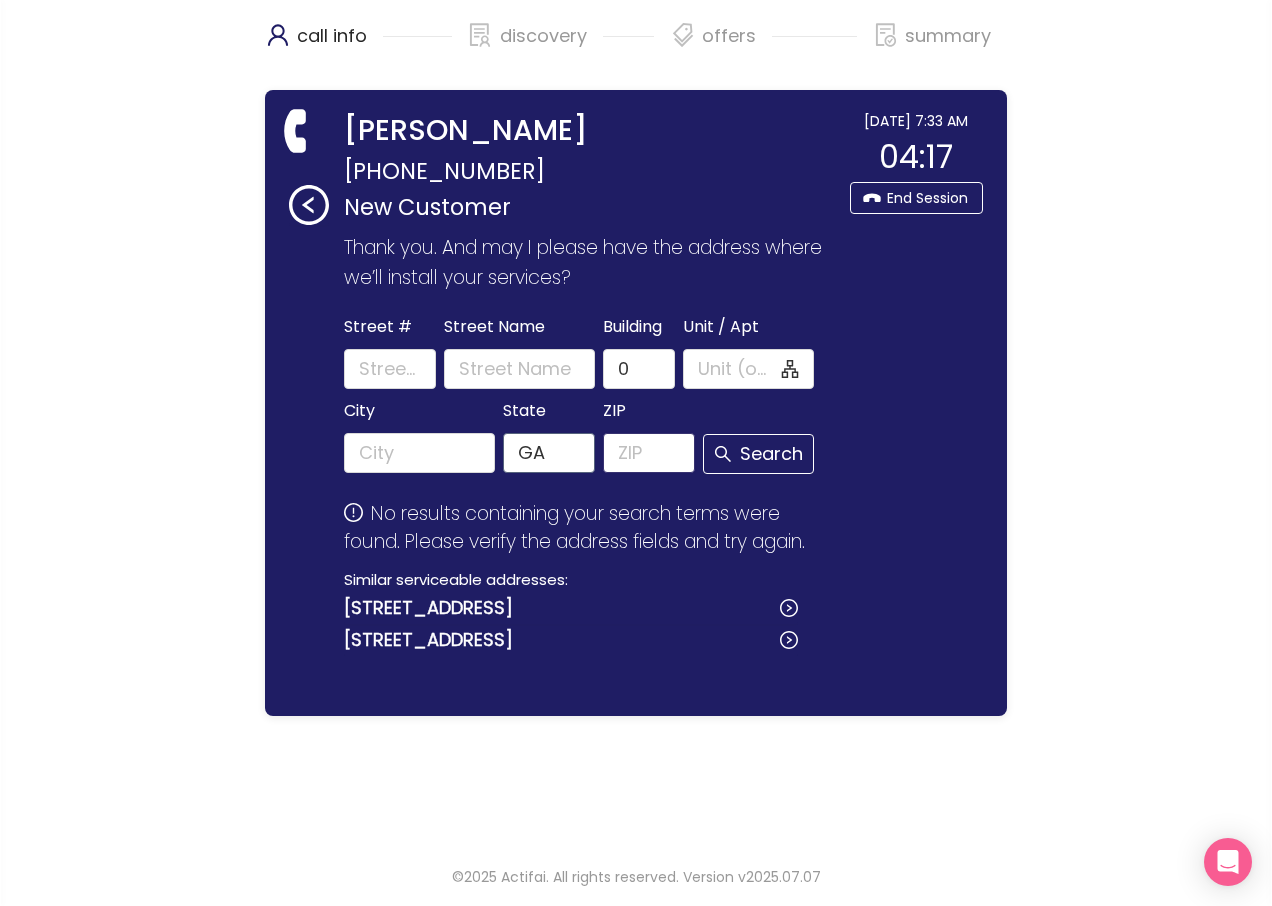 type 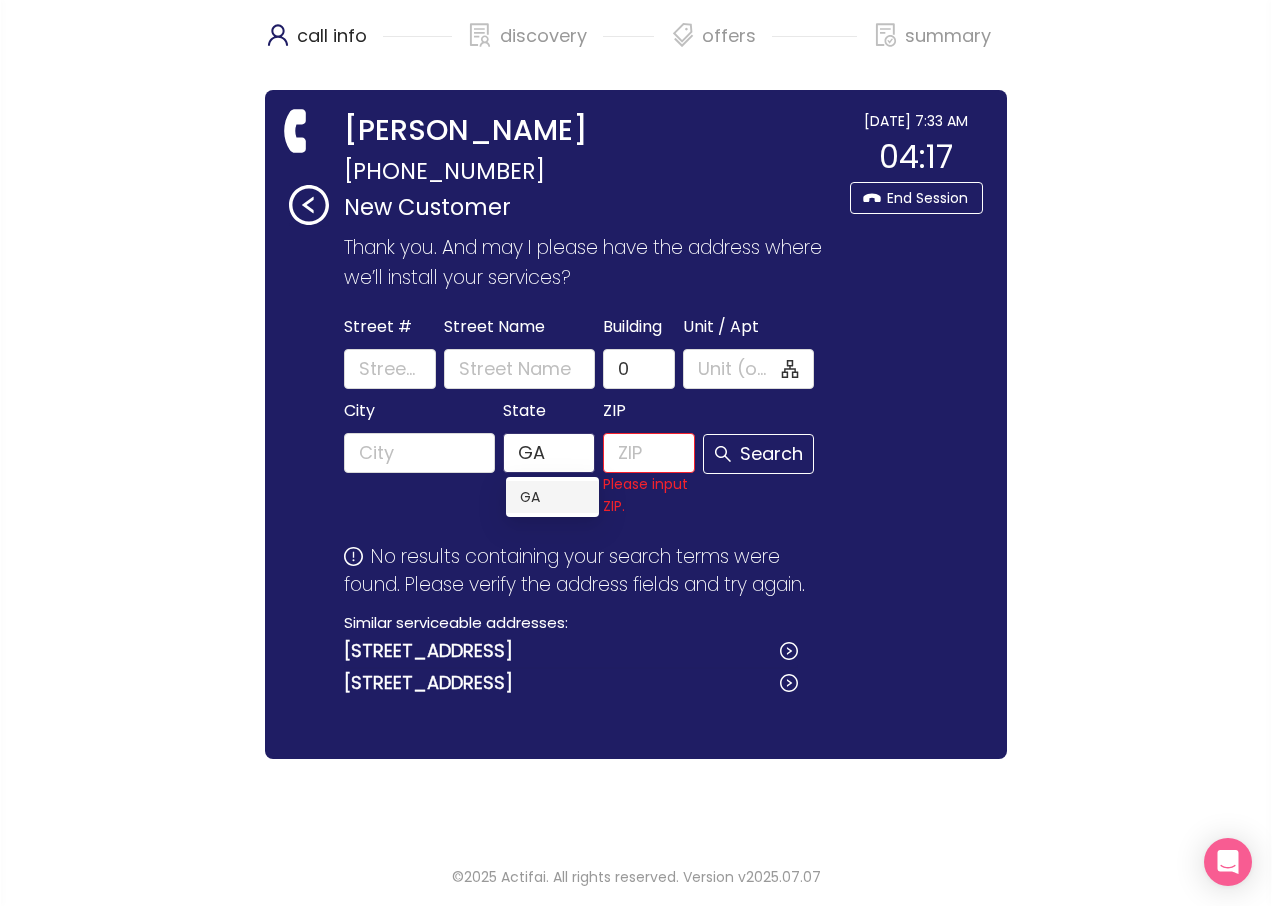 drag, startPoint x: 561, startPoint y: 463, endPoint x: 257, endPoint y: 422, distance: 306.75235 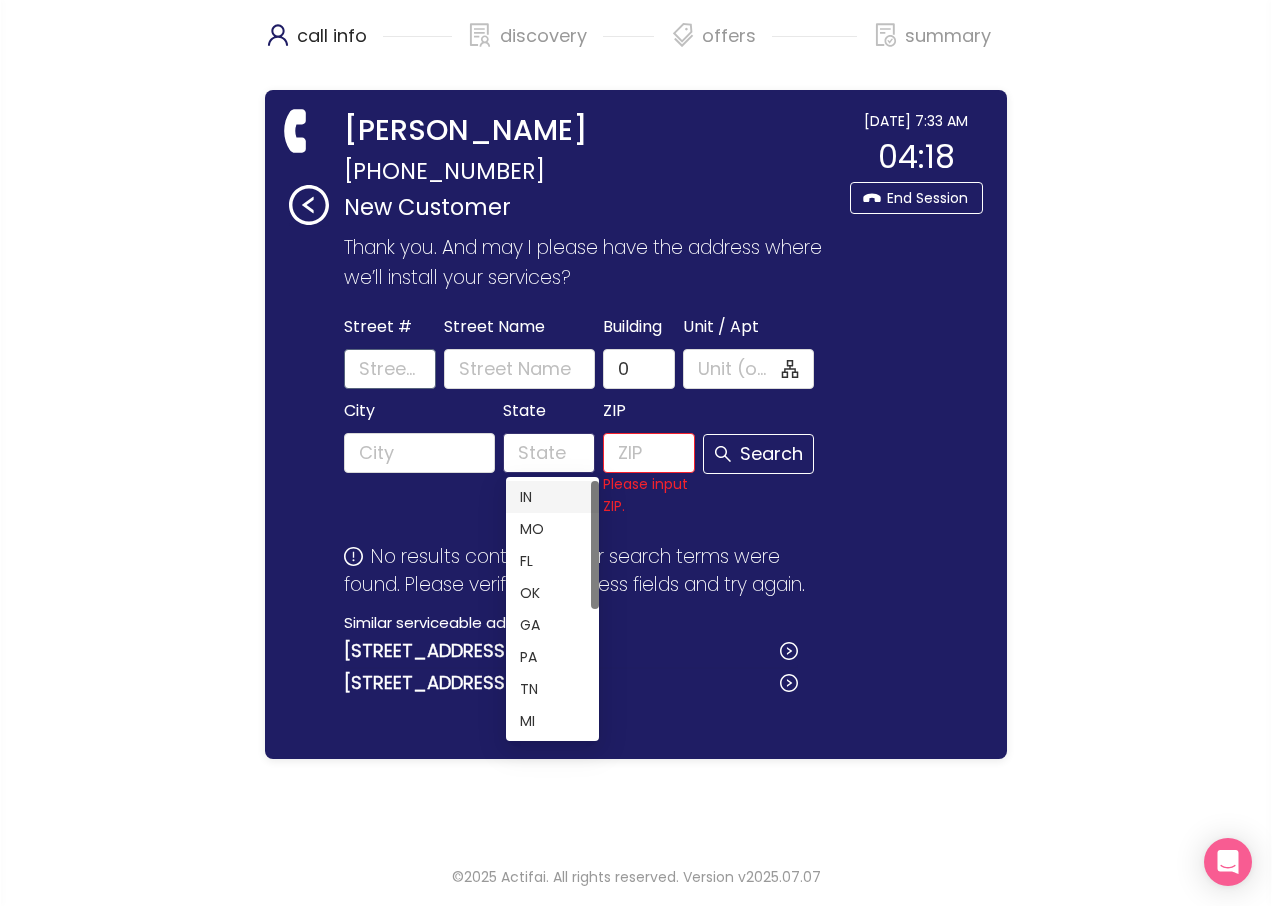 type 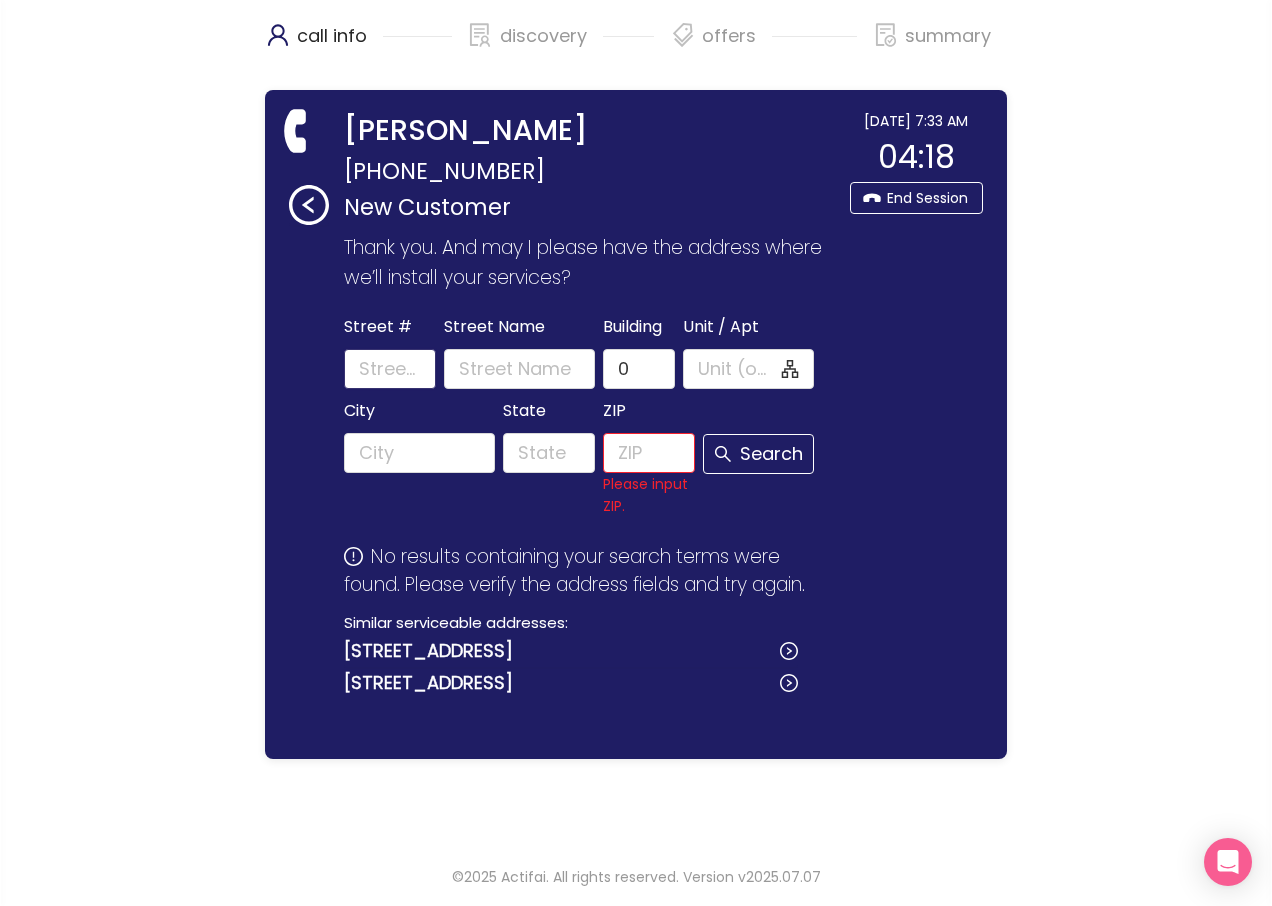 click on "Street #" 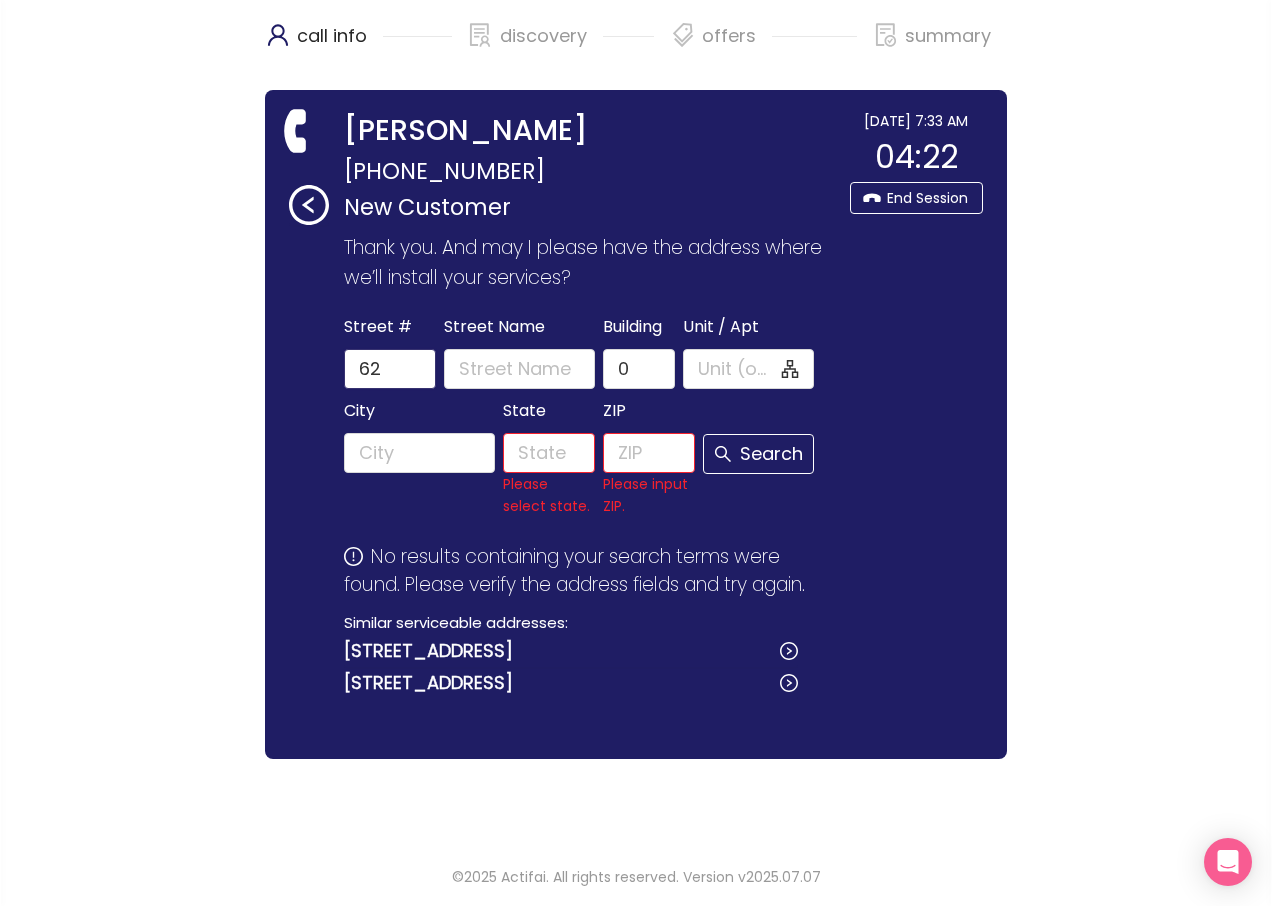 type on "62" 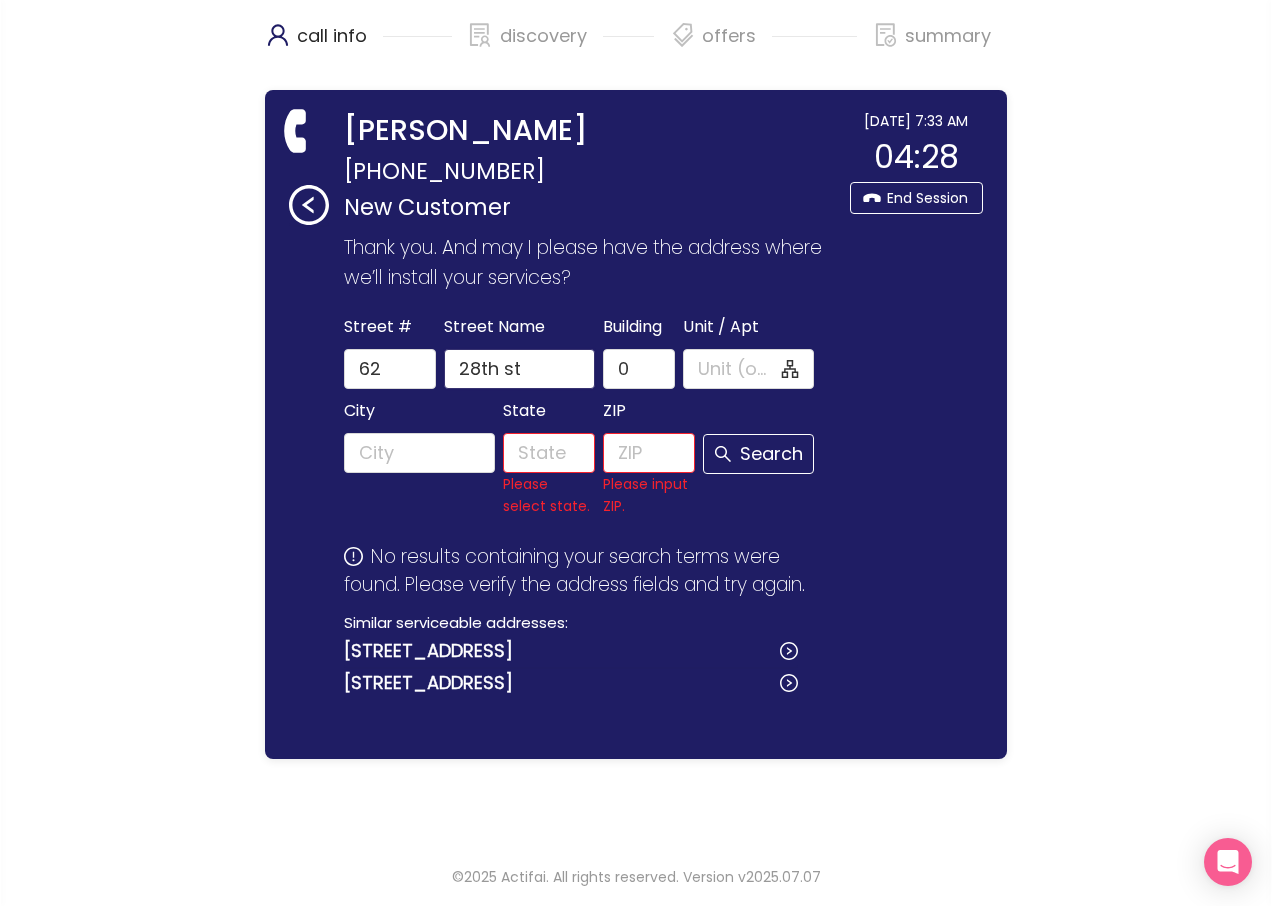 type on "28th st" 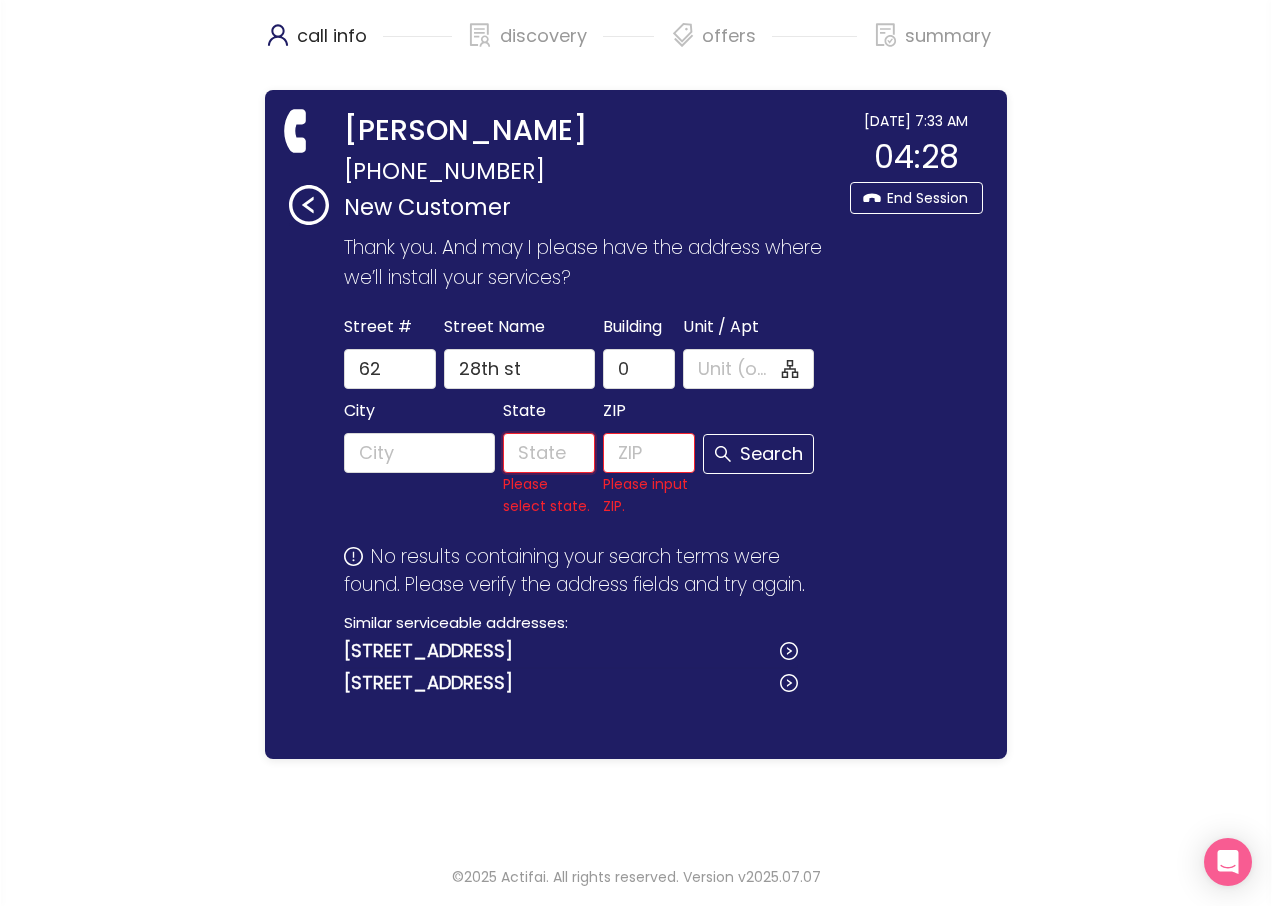 click on "State" at bounding box center [549, 453] 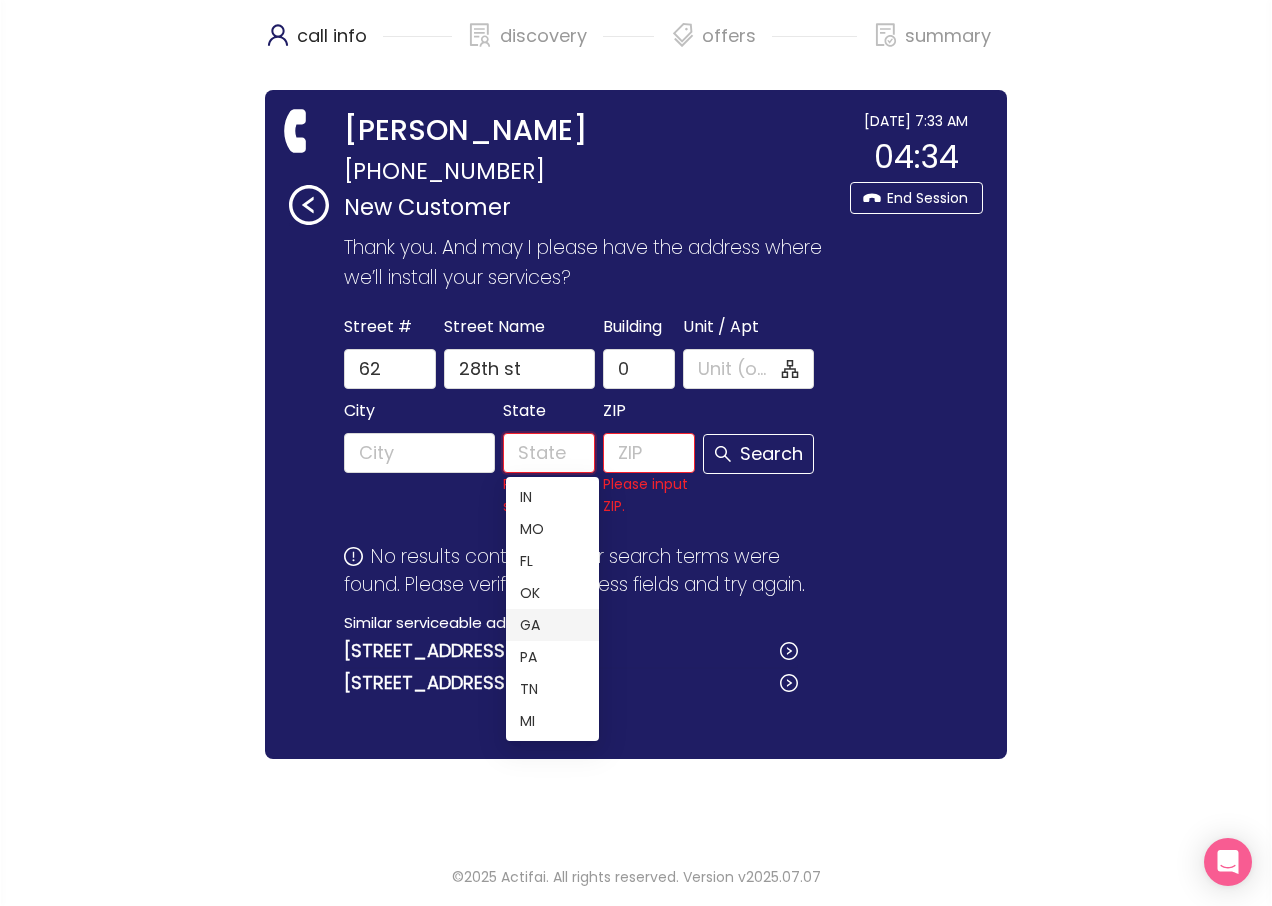 click on "GA" at bounding box center (552, 625) 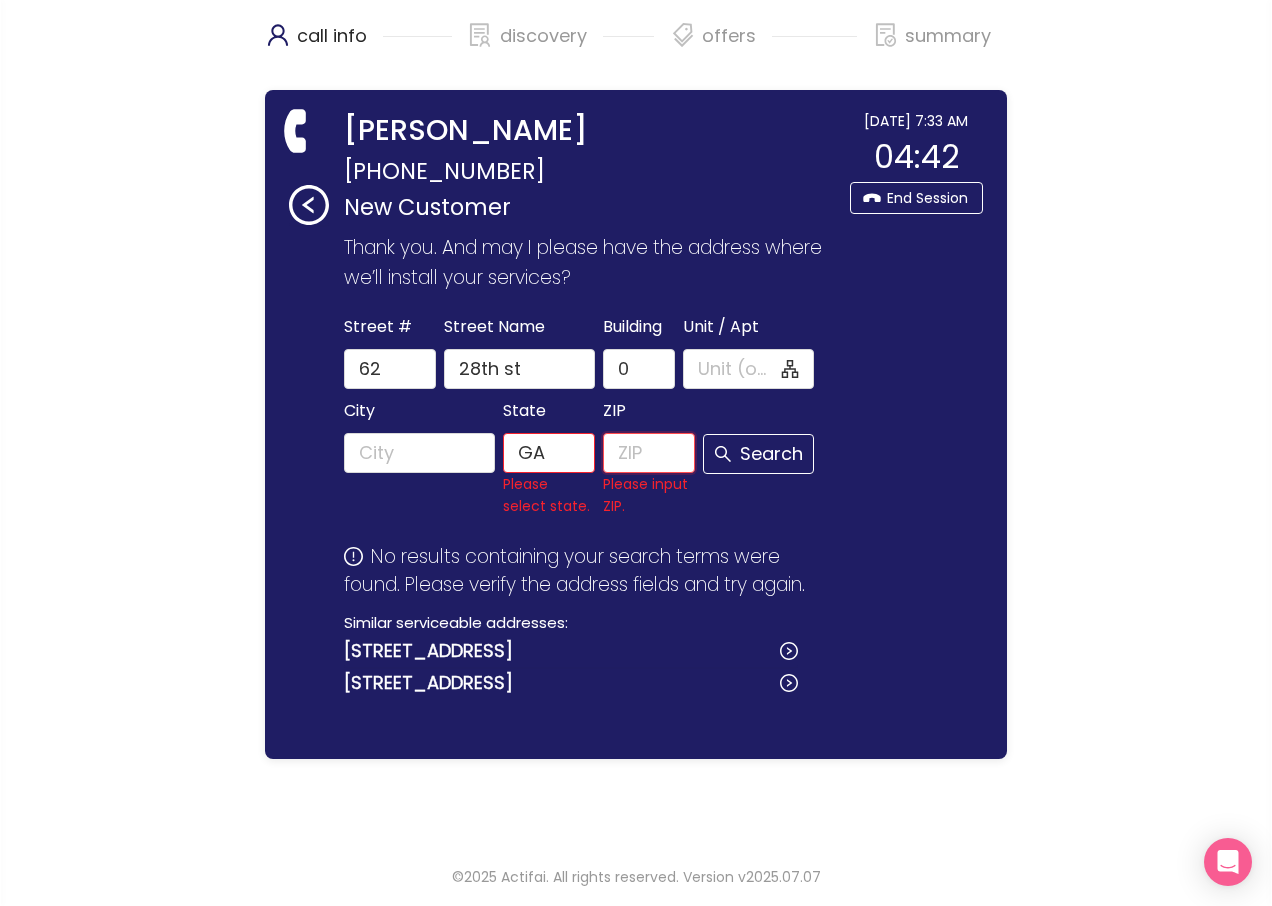 click on "ZIP" 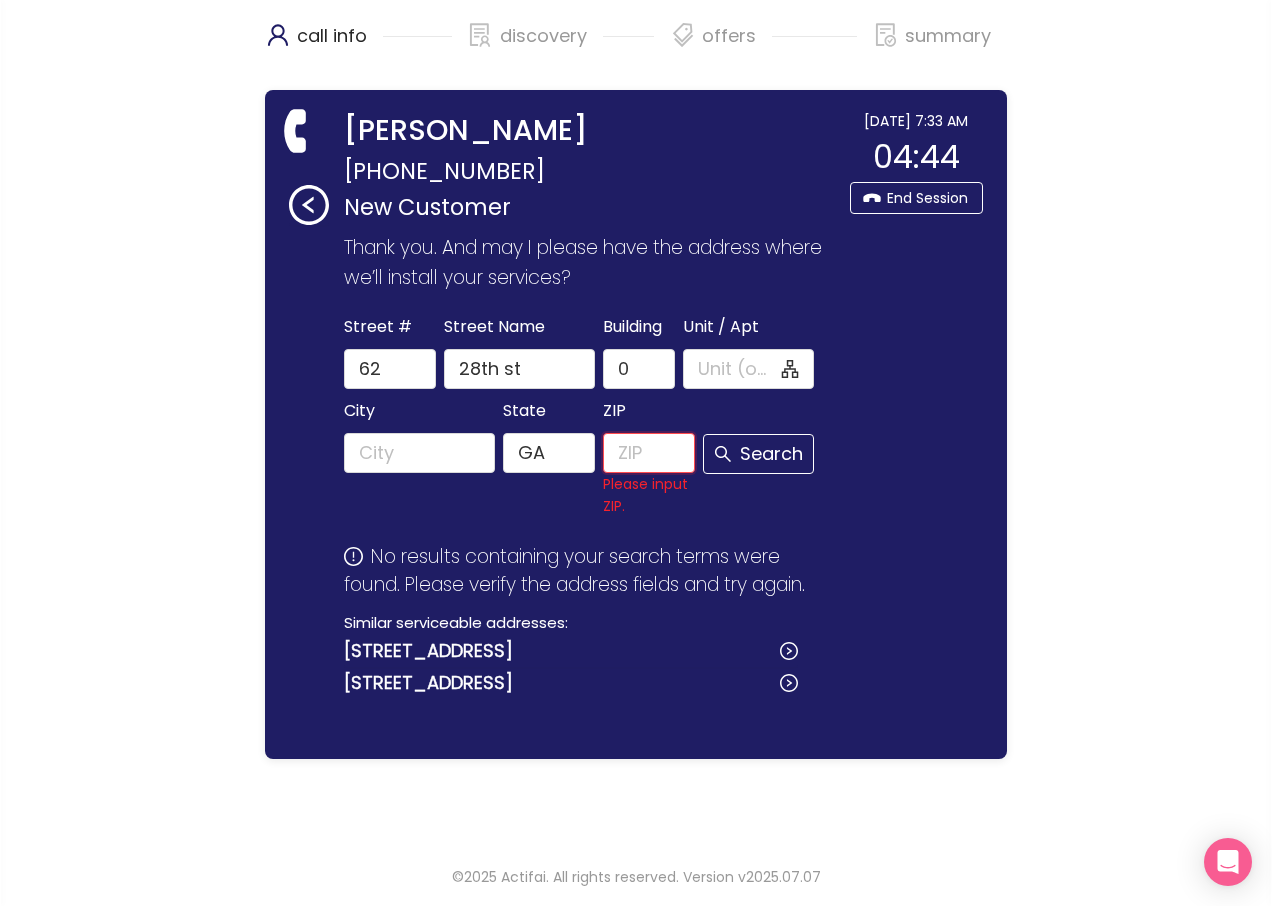type on "2" 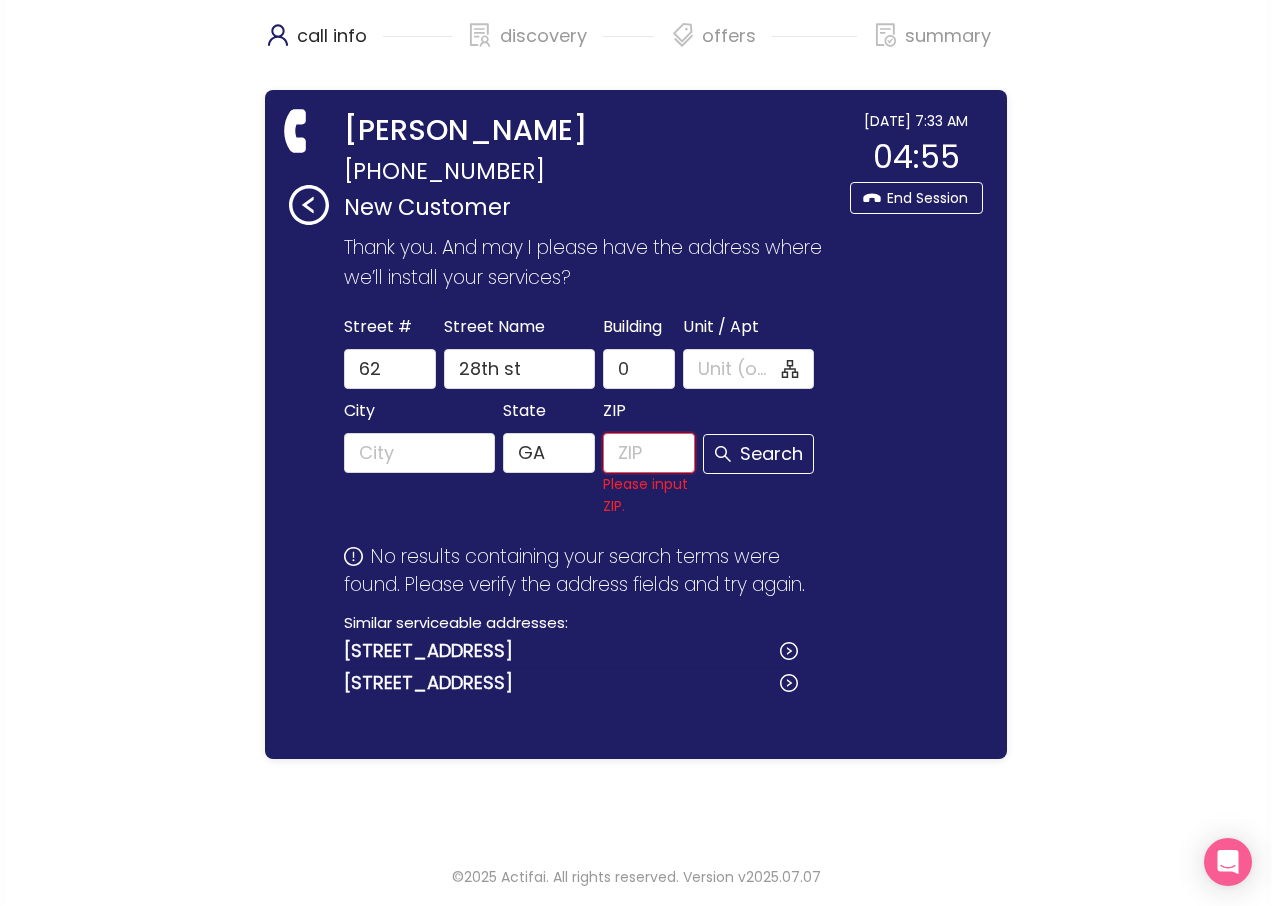 click on "ZIP" 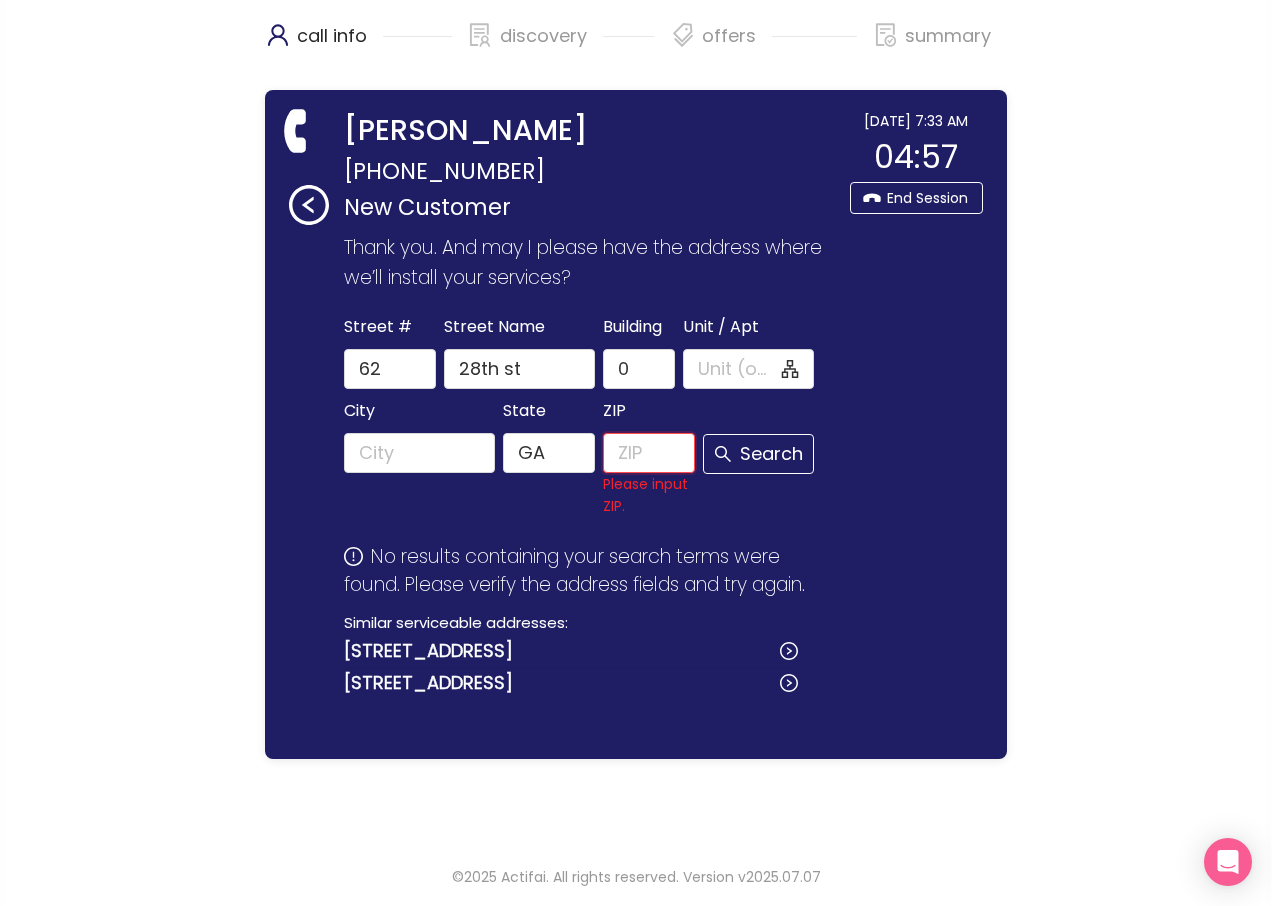 paste on "30905" 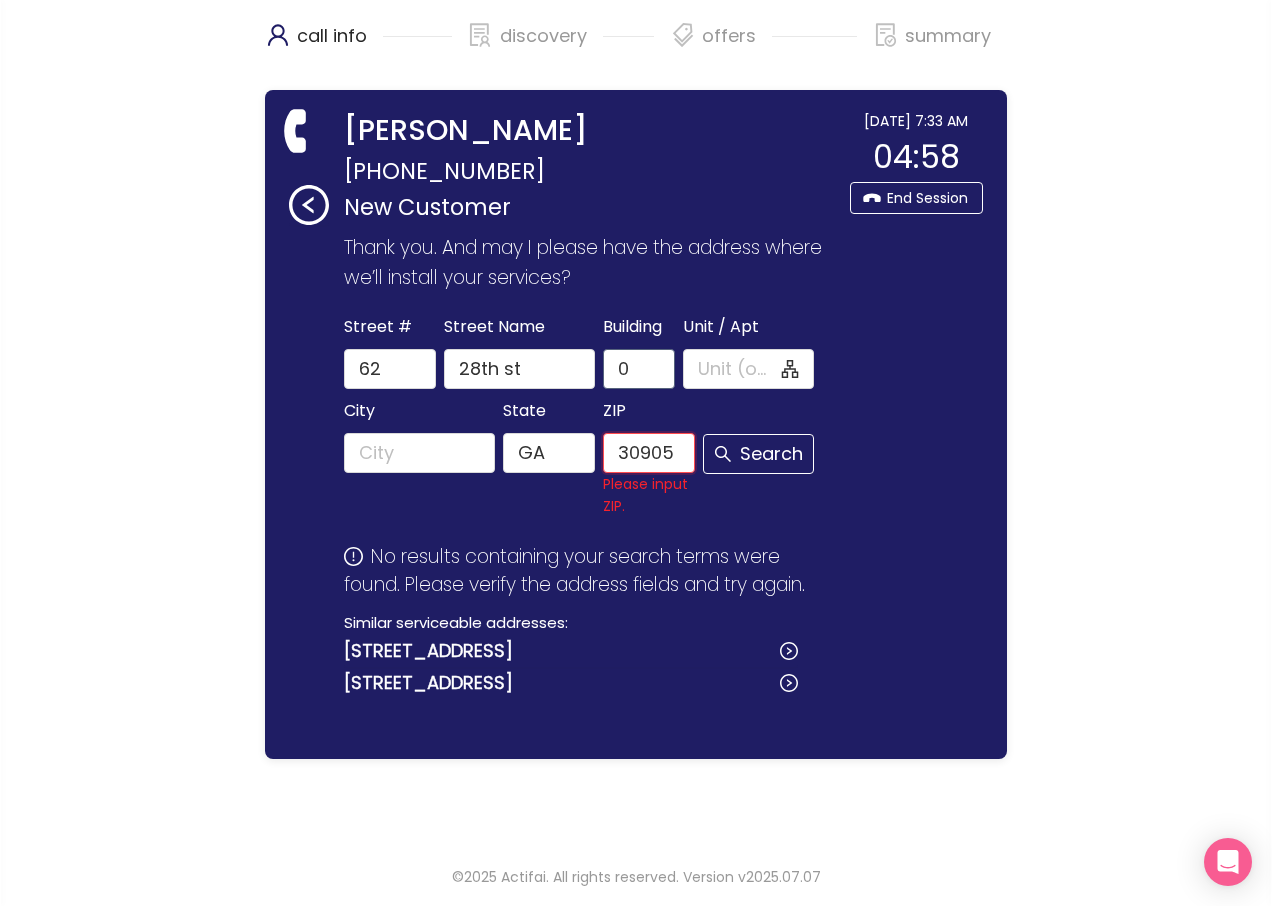 type on "30905" 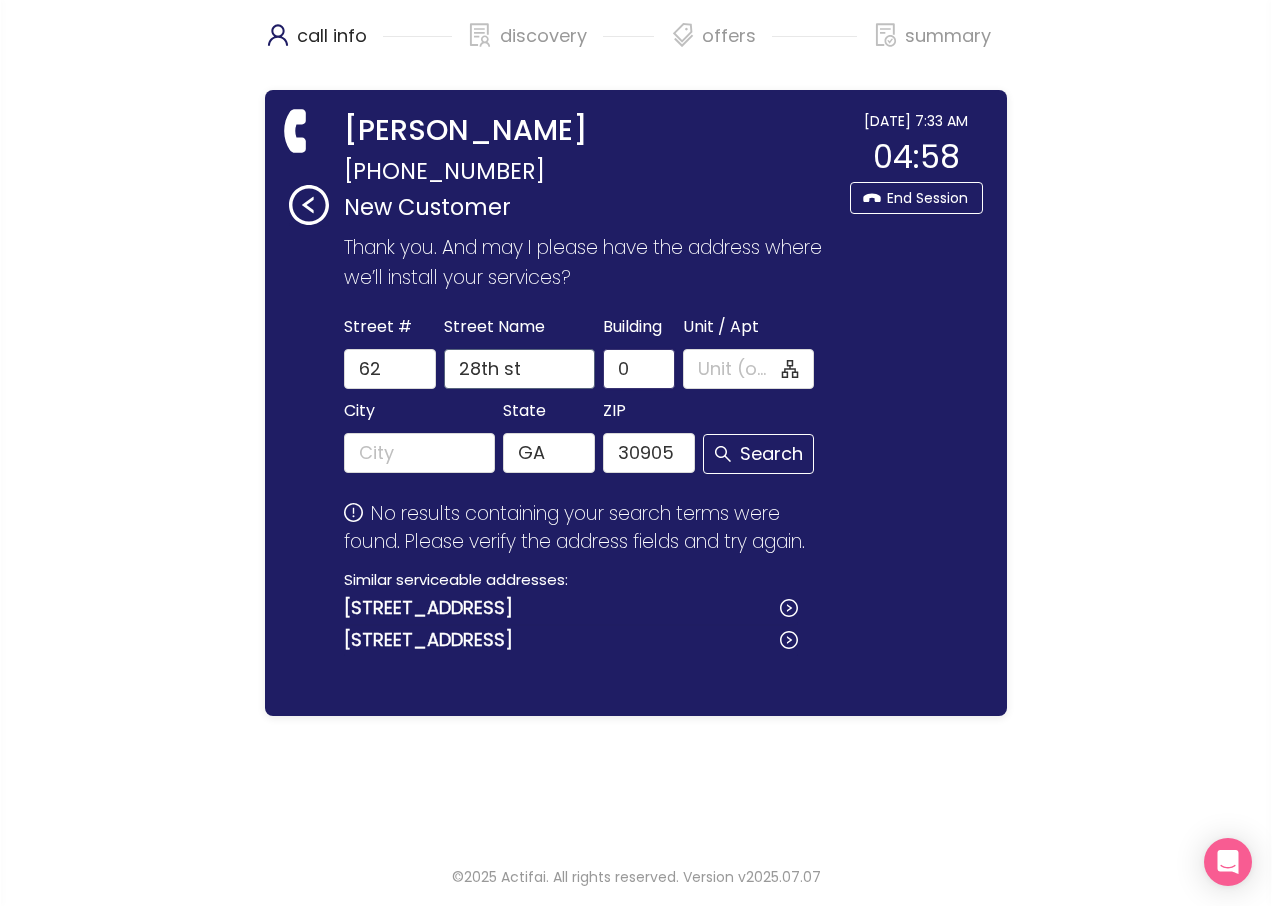 drag, startPoint x: 653, startPoint y: 376, endPoint x: 564, endPoint y: 366, distance: 89.560036 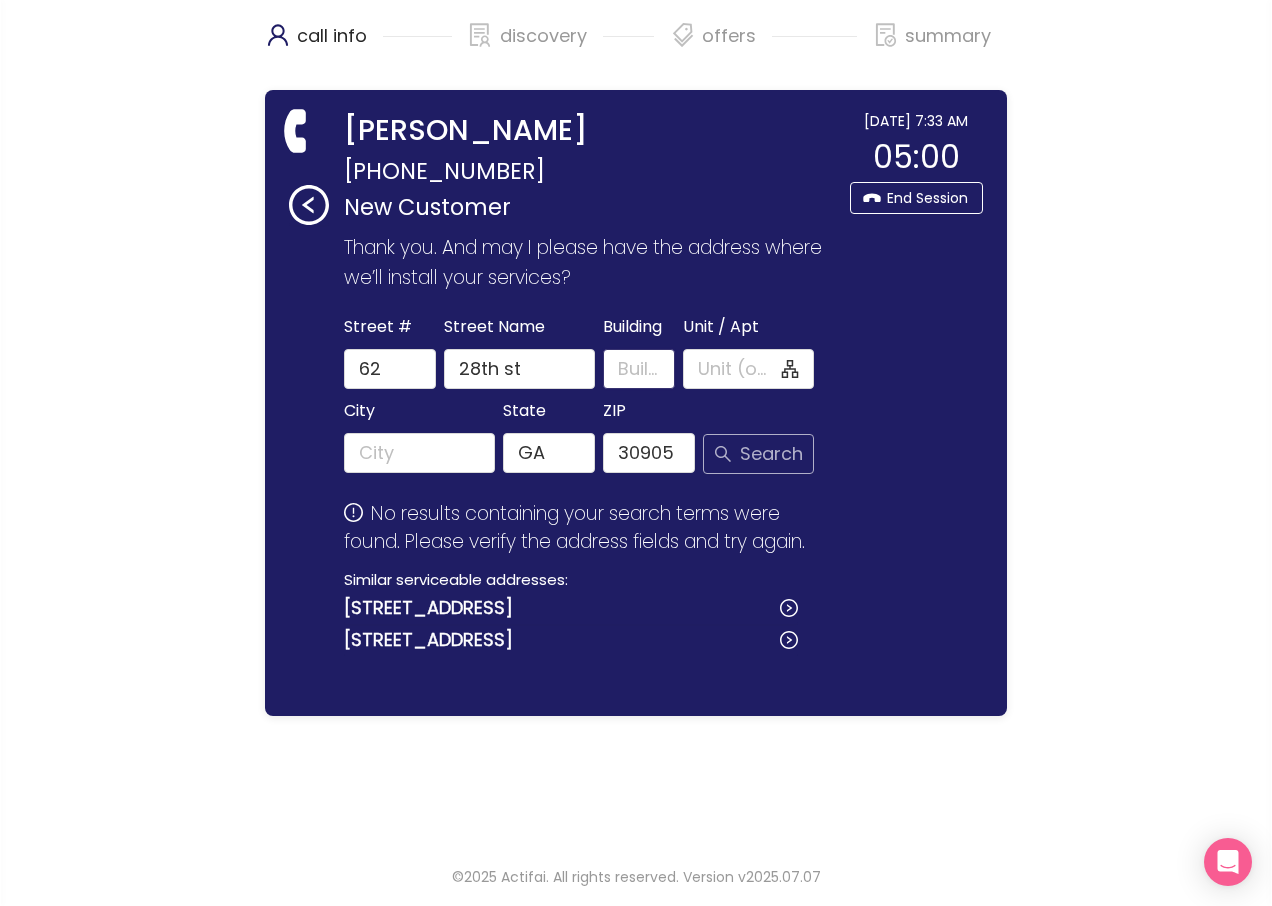 type 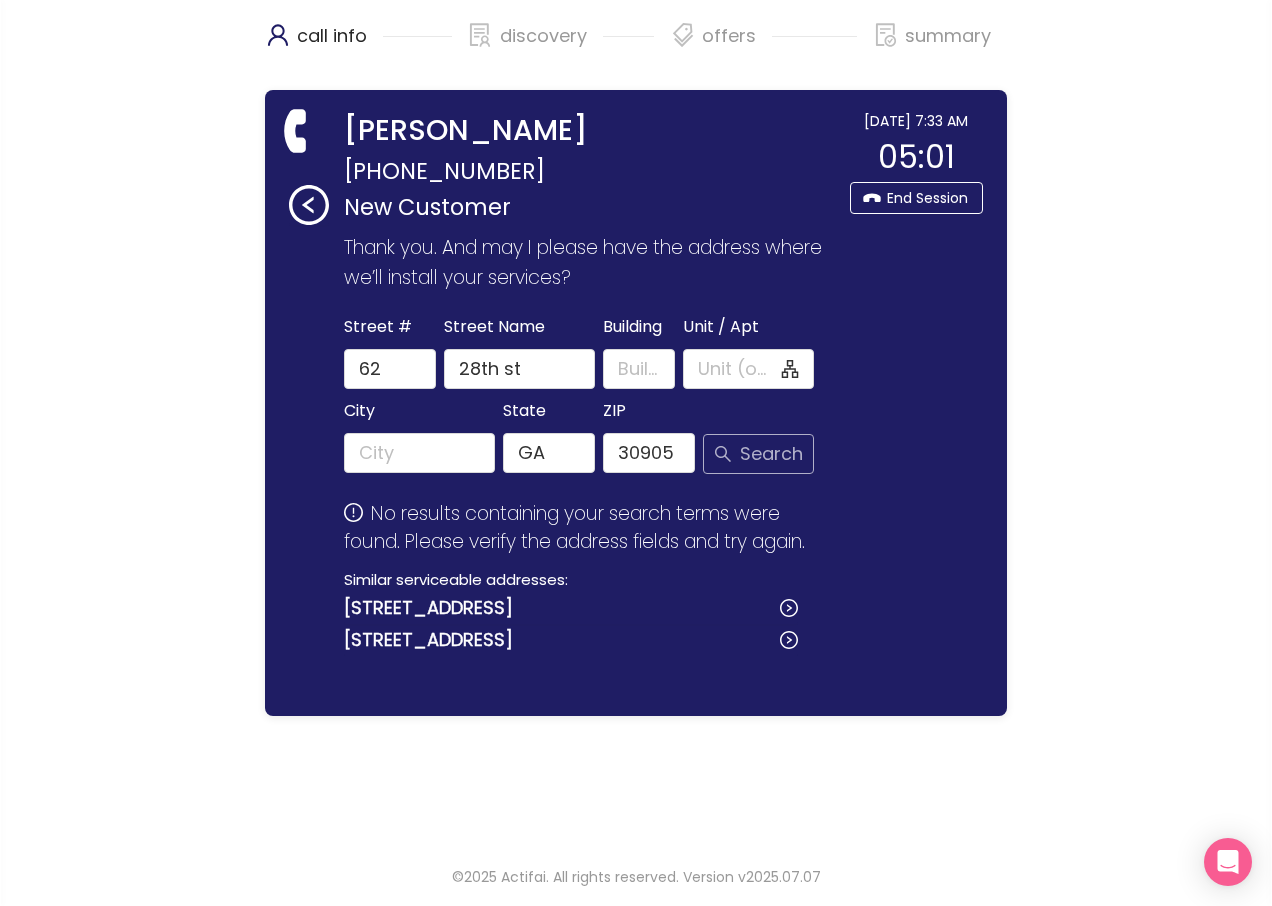 click on "Search" 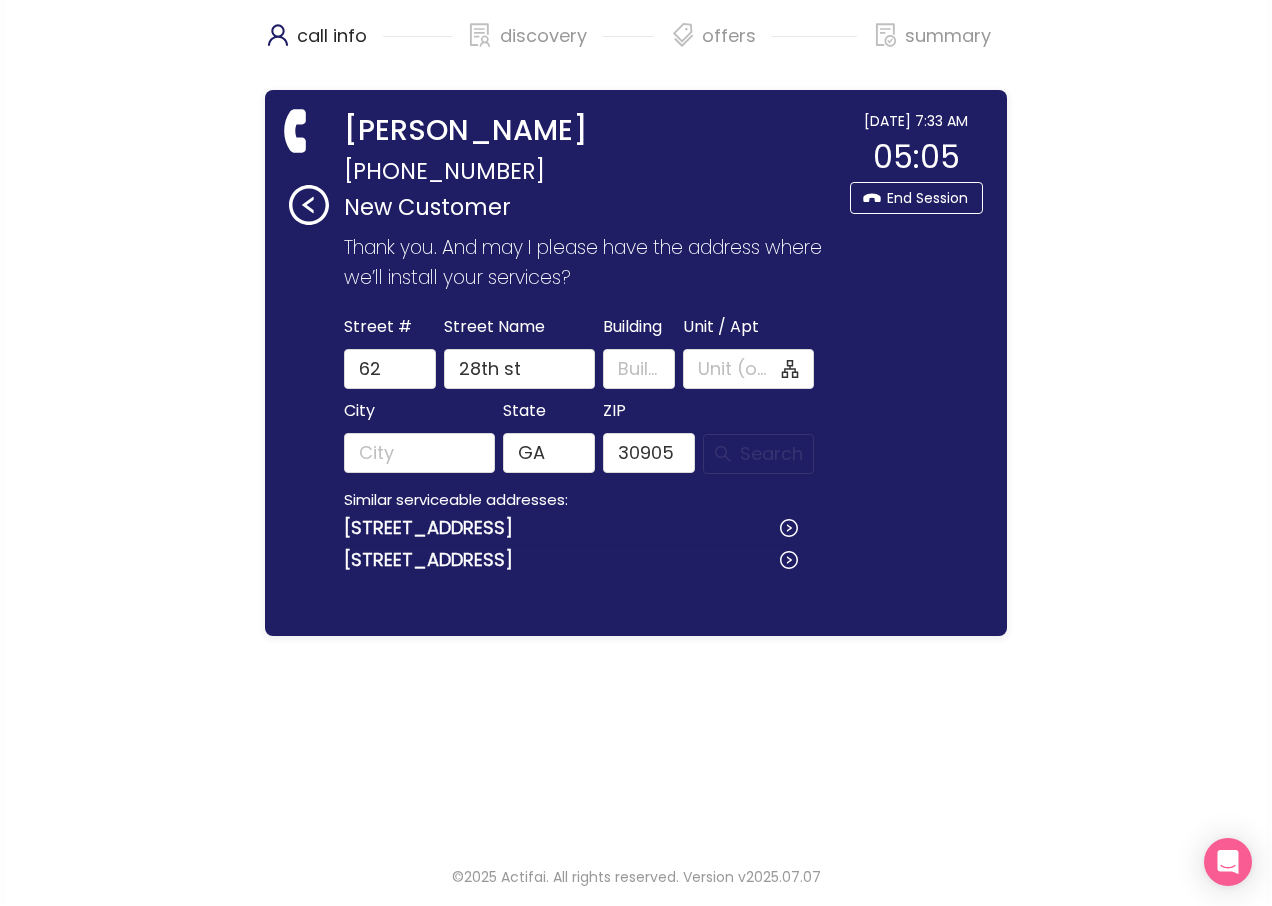 type on "28th St" 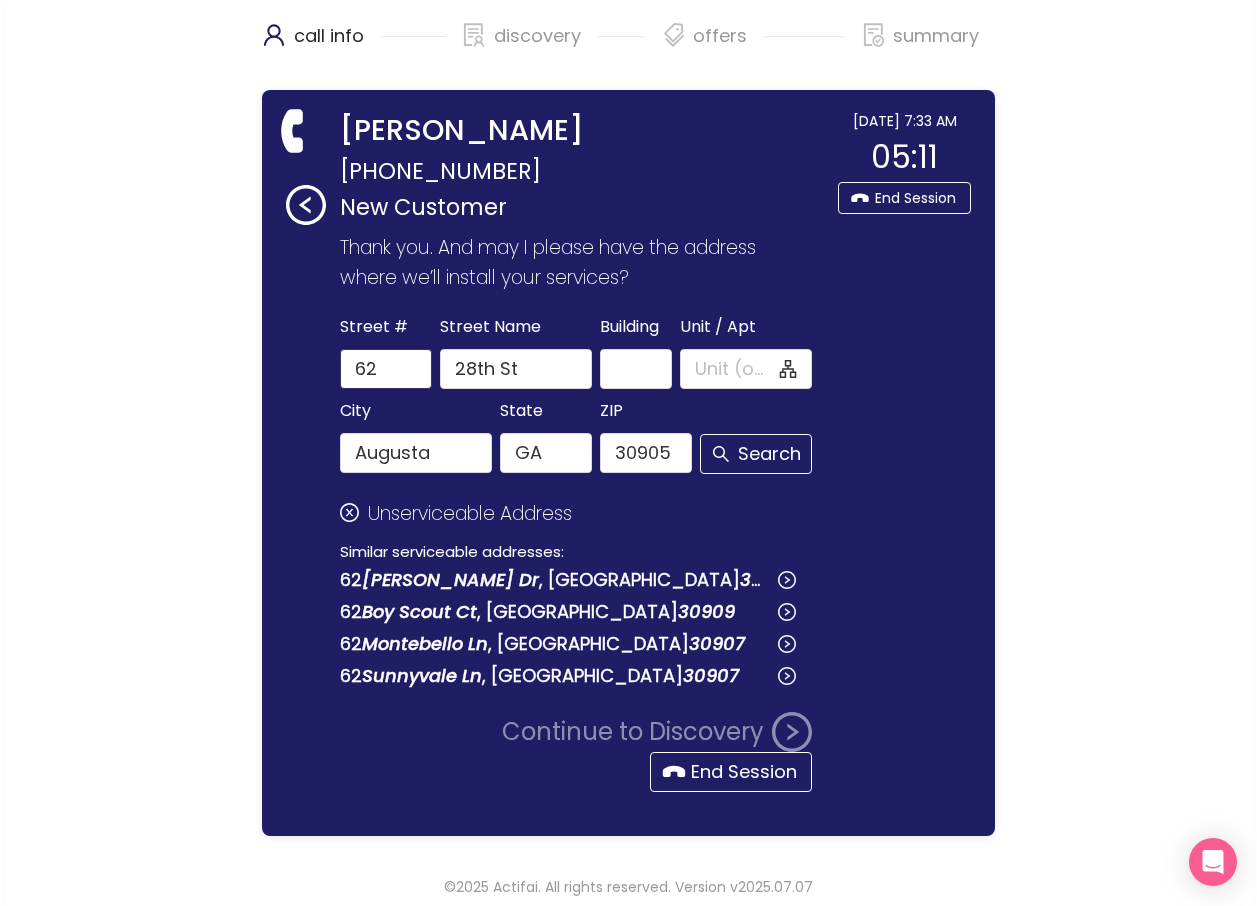 click on "62" 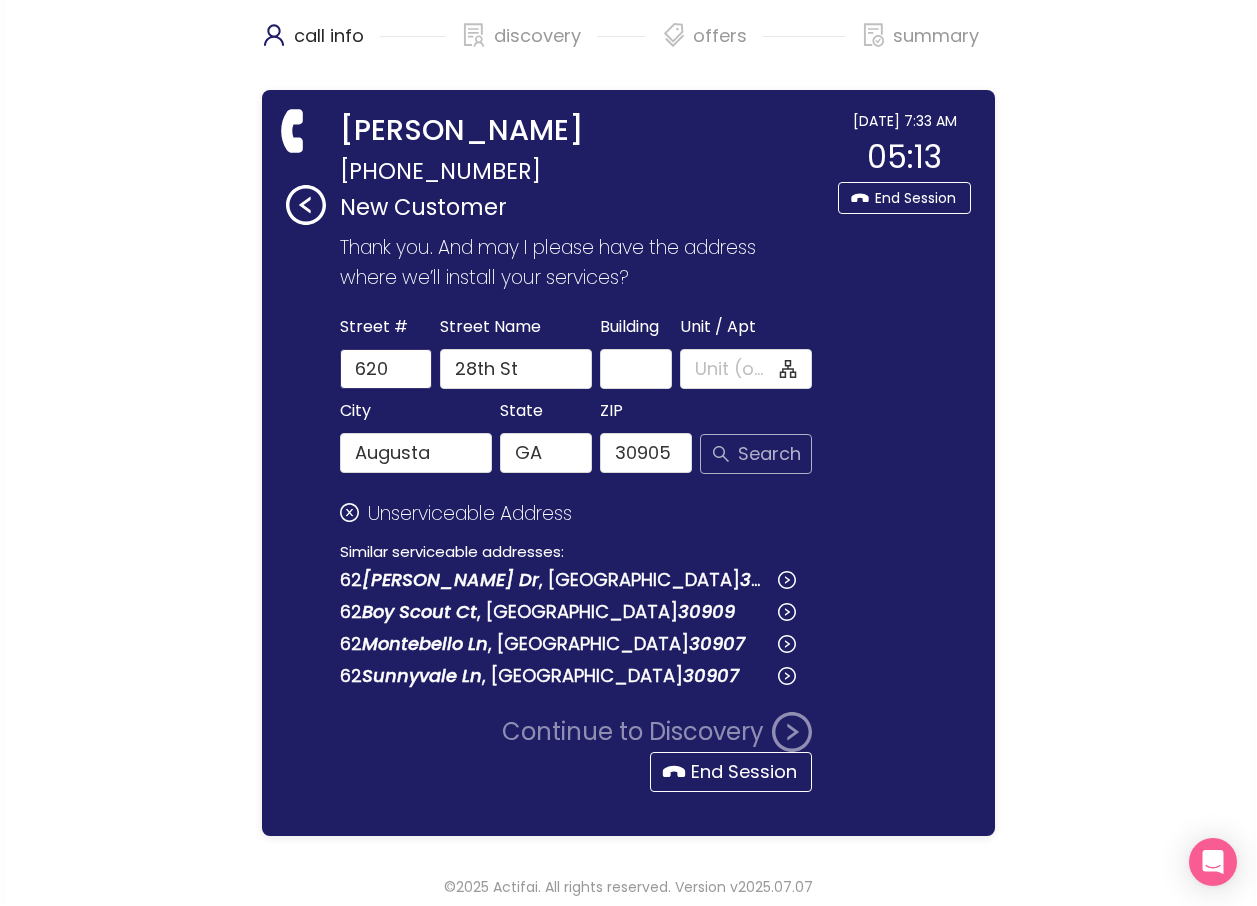 type on "620" 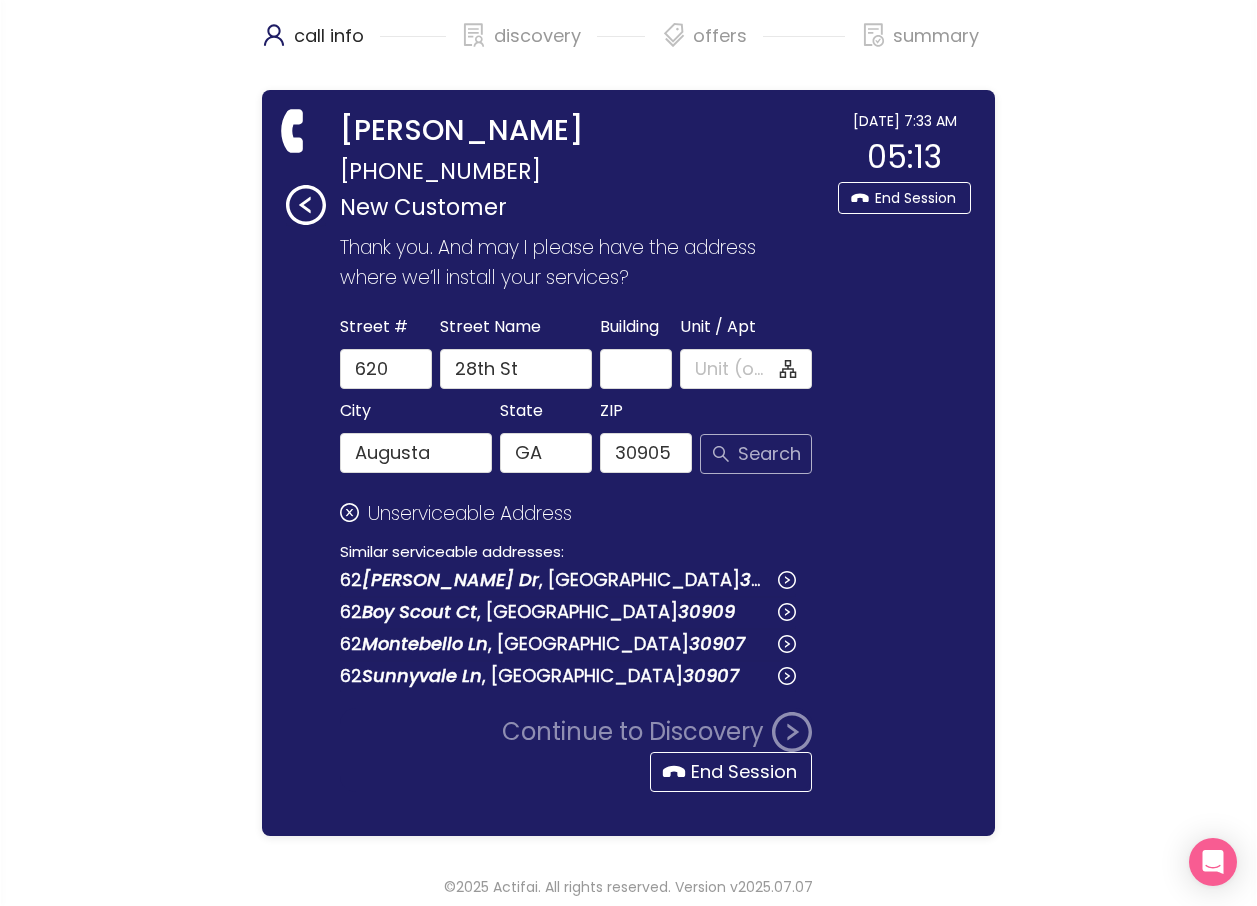 click on "Search" 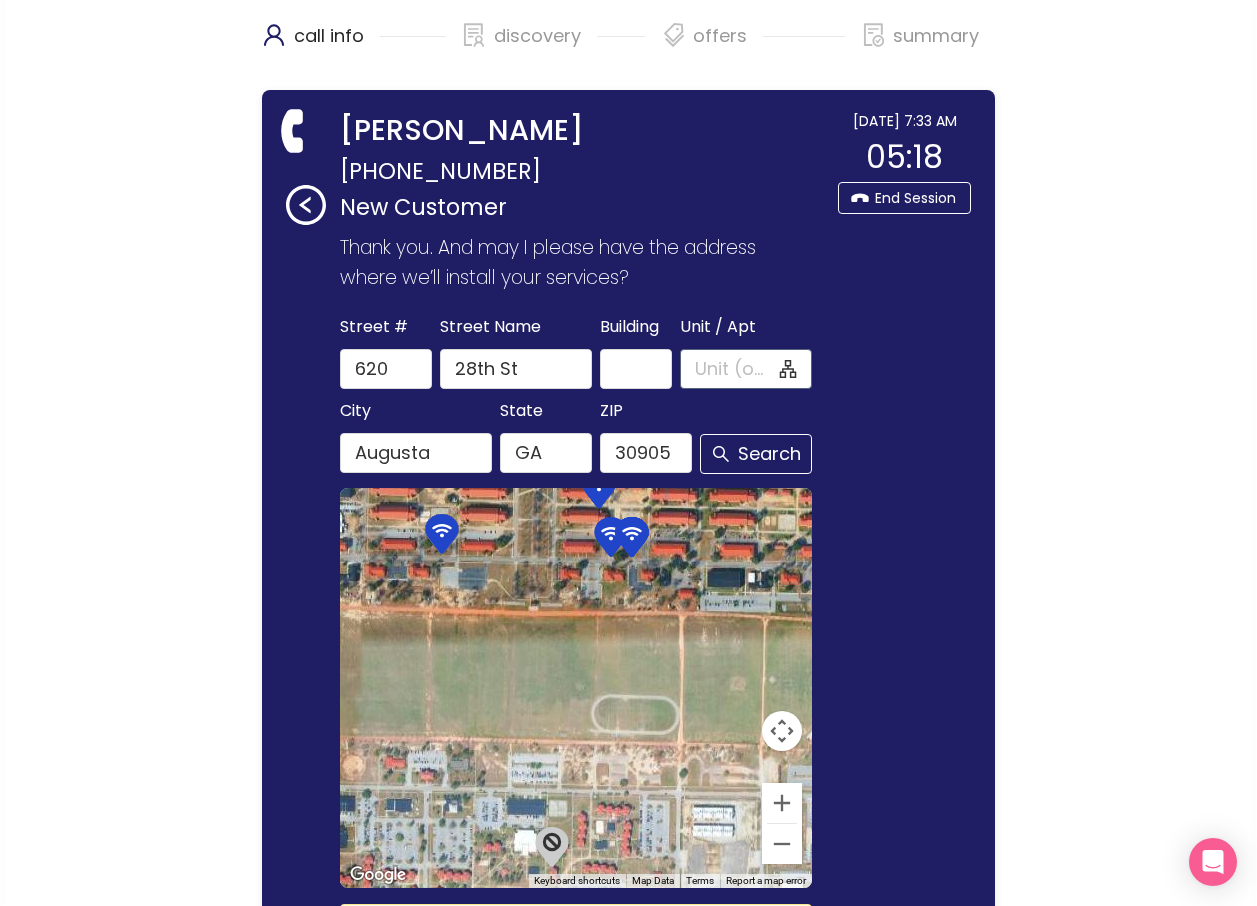 click on "Unit / Apt" at bounding box center [735, 369] 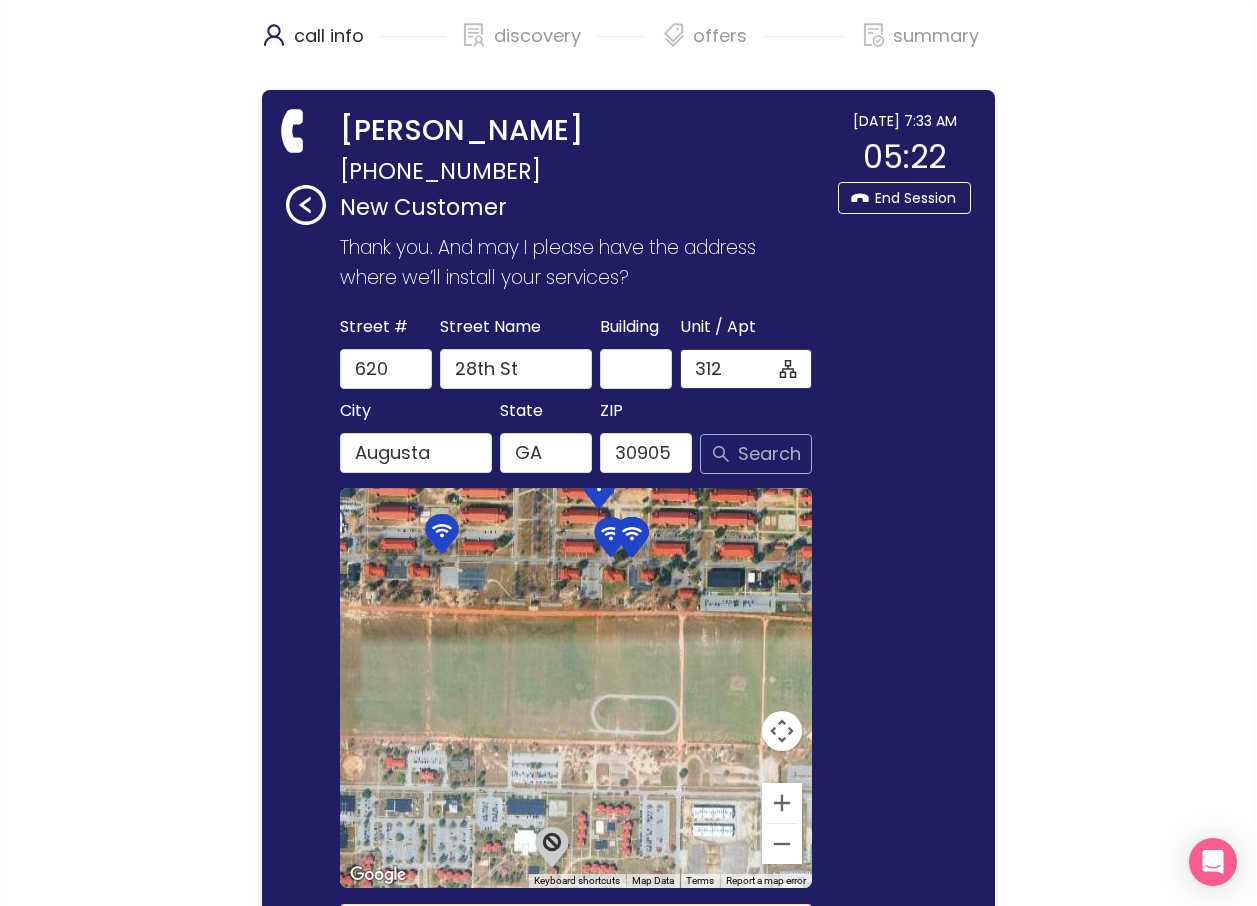 type on "312" 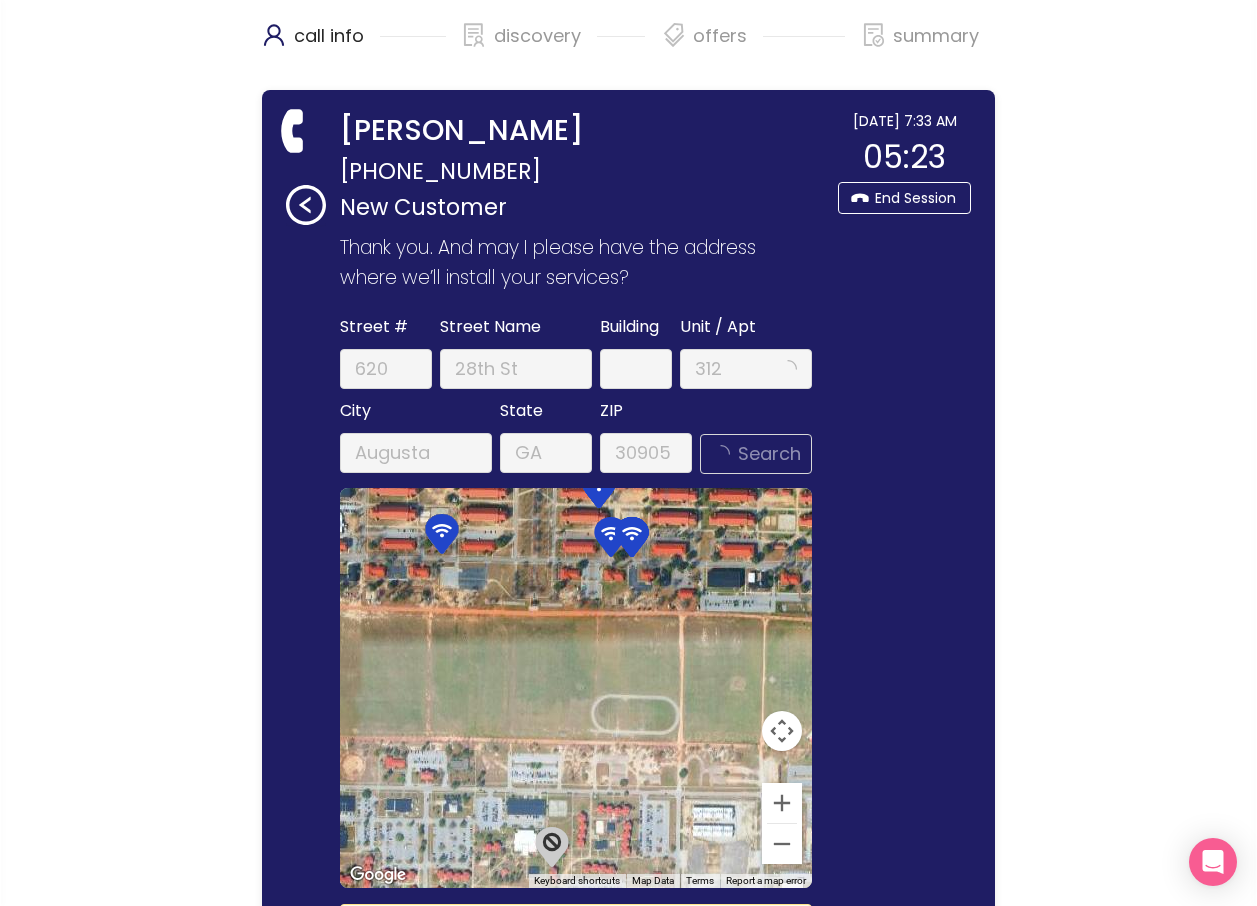 click on "Search" 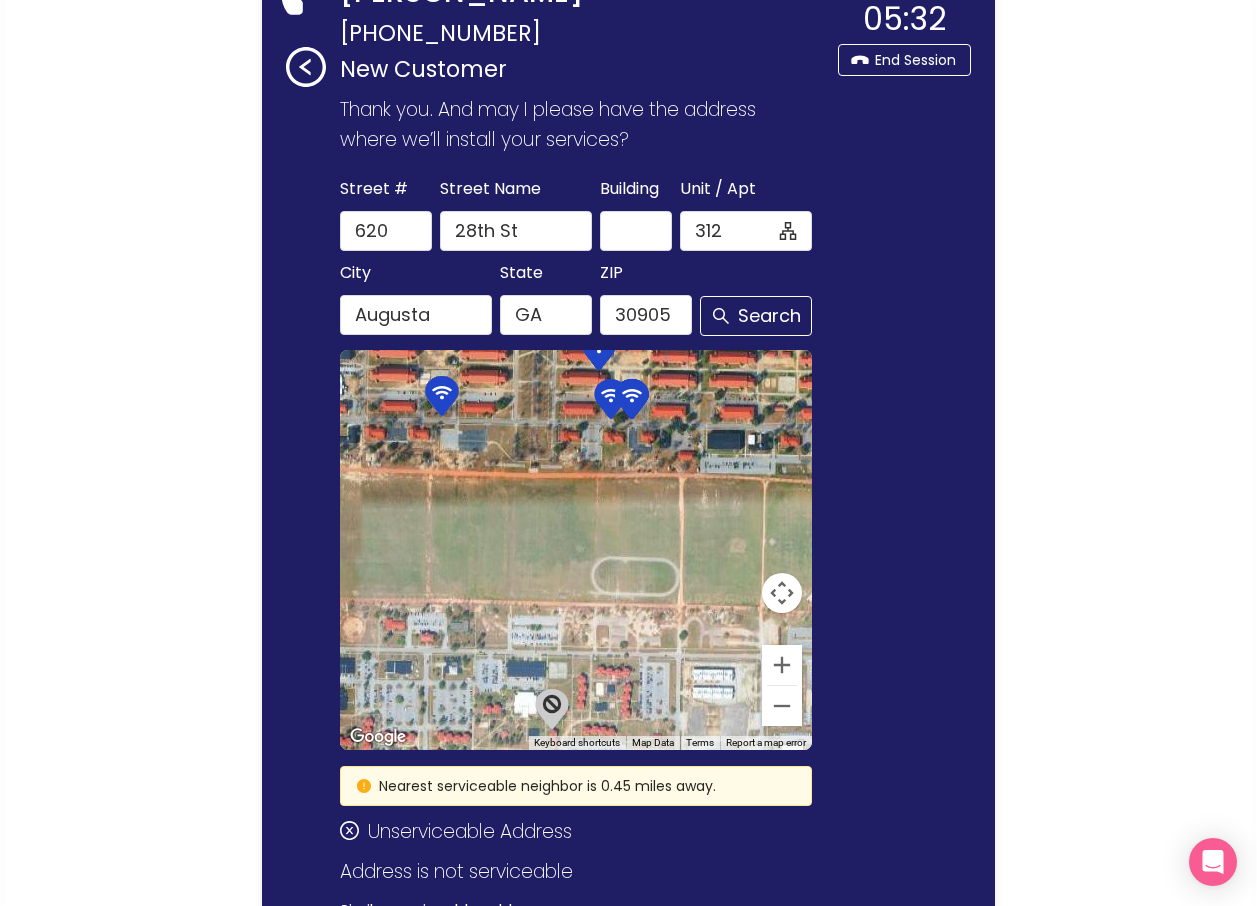 scroll, scrollTop: 0, scrollLeft: 0, axis: both 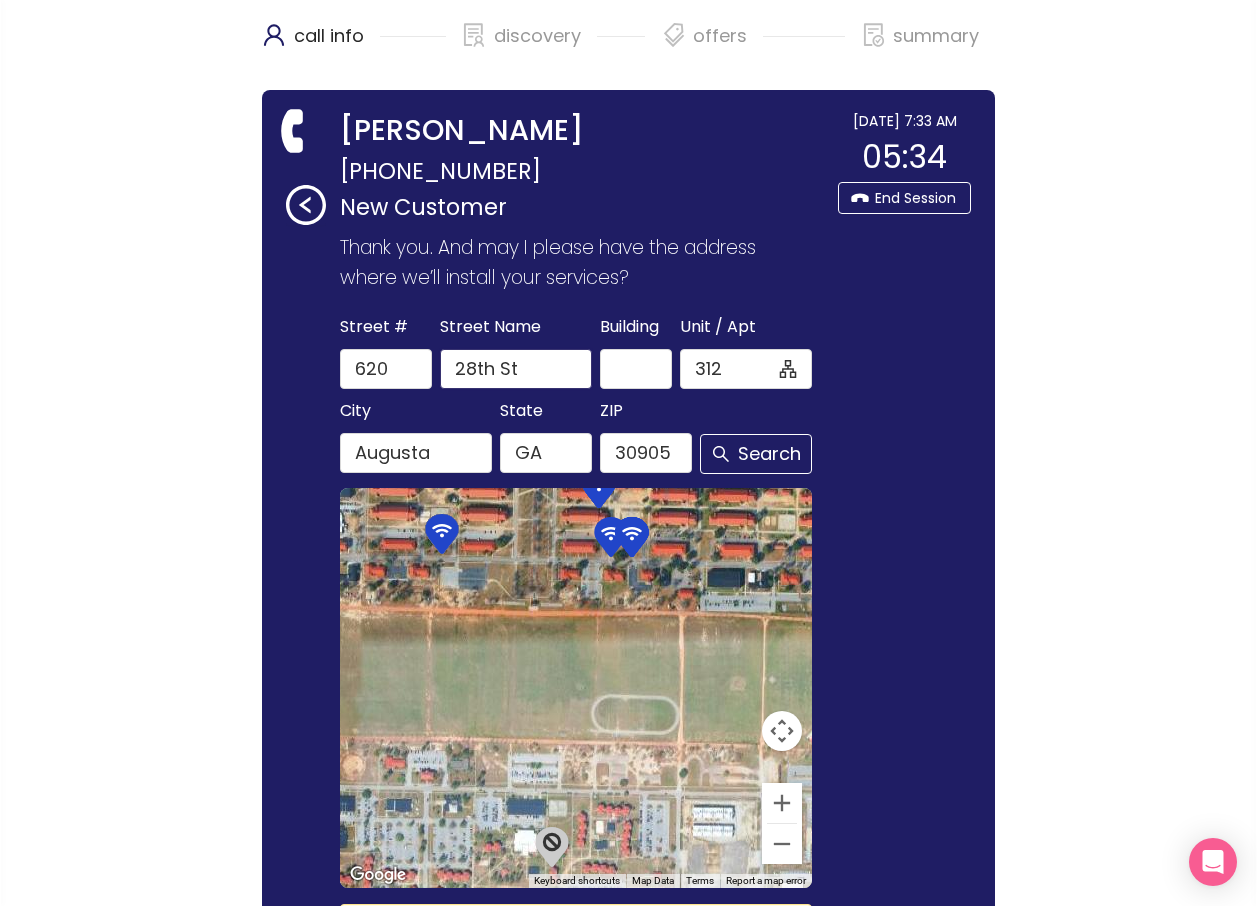 drag, startPoint x: 527, startPoint y: 379, endPoint x: 293, endPoint y: 378, distance: 234.00214 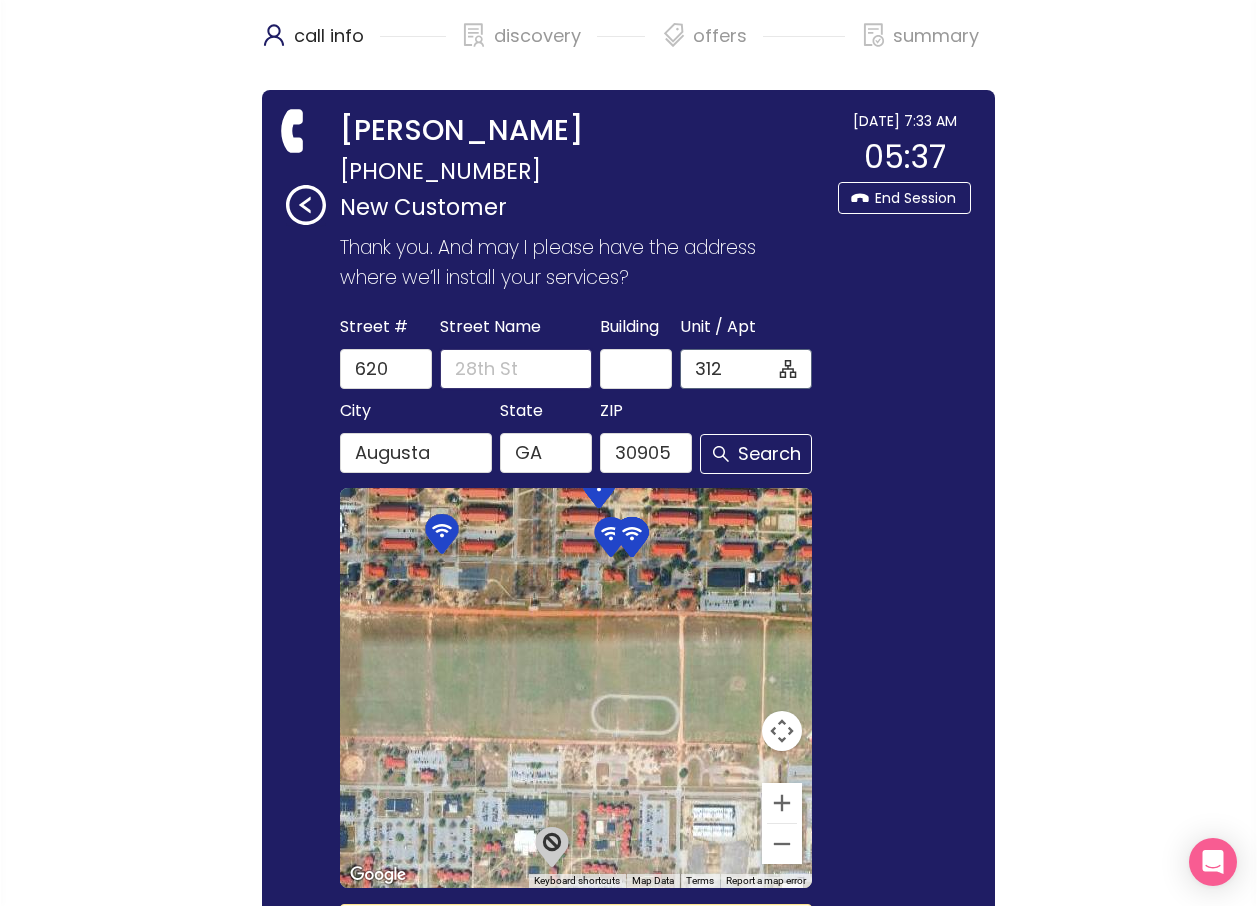 type 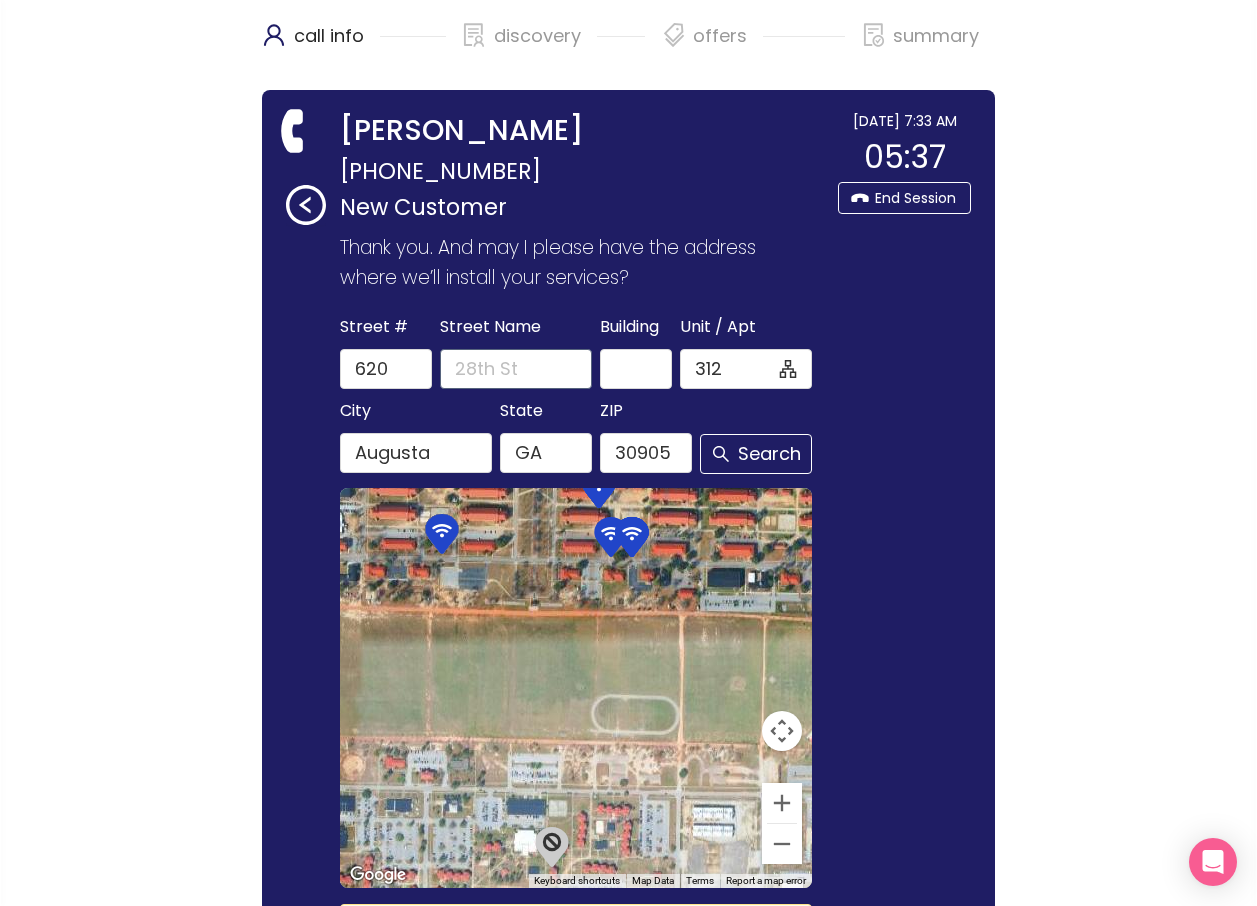 drag, startPoint x: 743, startPoint y: 362, endPoint x: 558, endPoint y: 364, distance: 185.0108 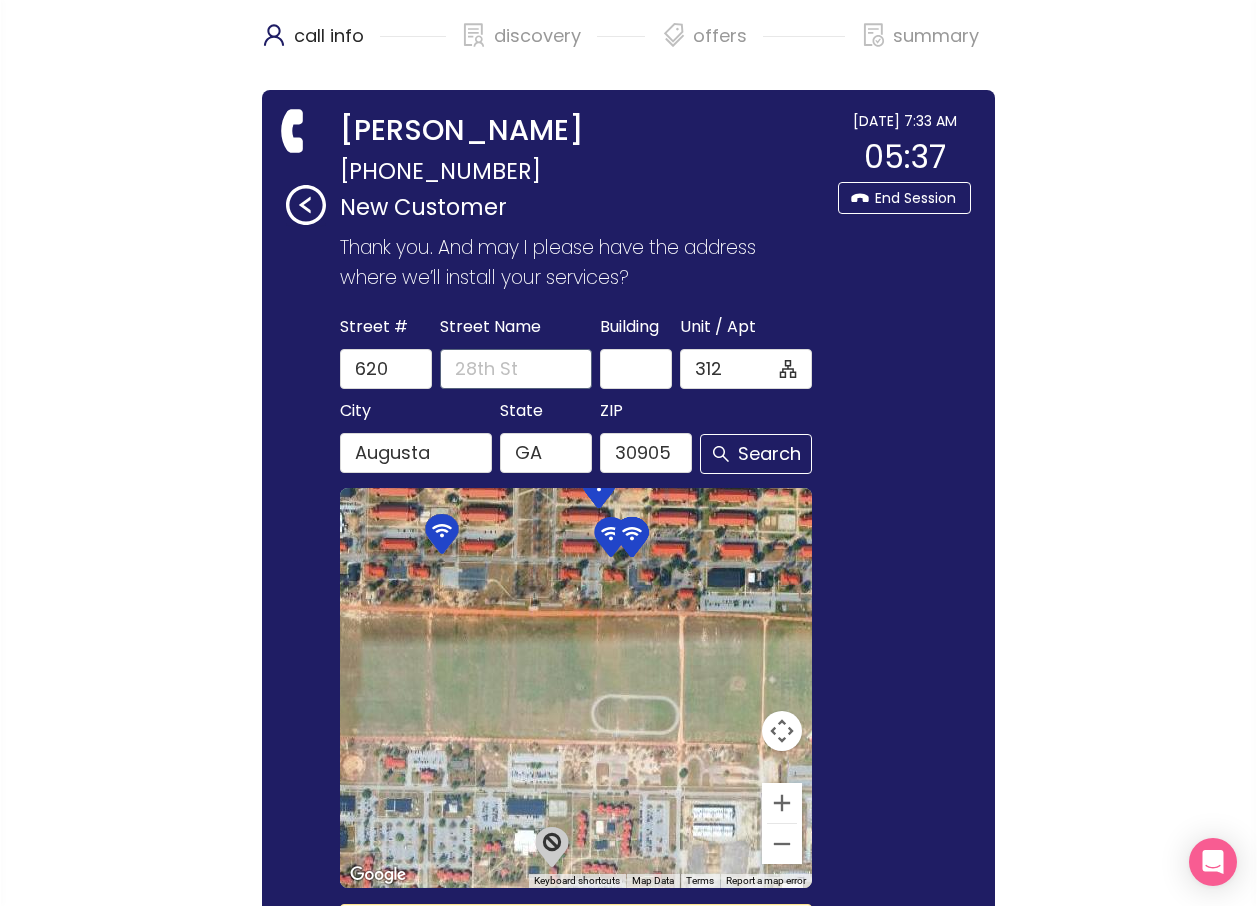 click on "[GEOGRAPHIC_DATA] Name Building Unit / Apt 312" 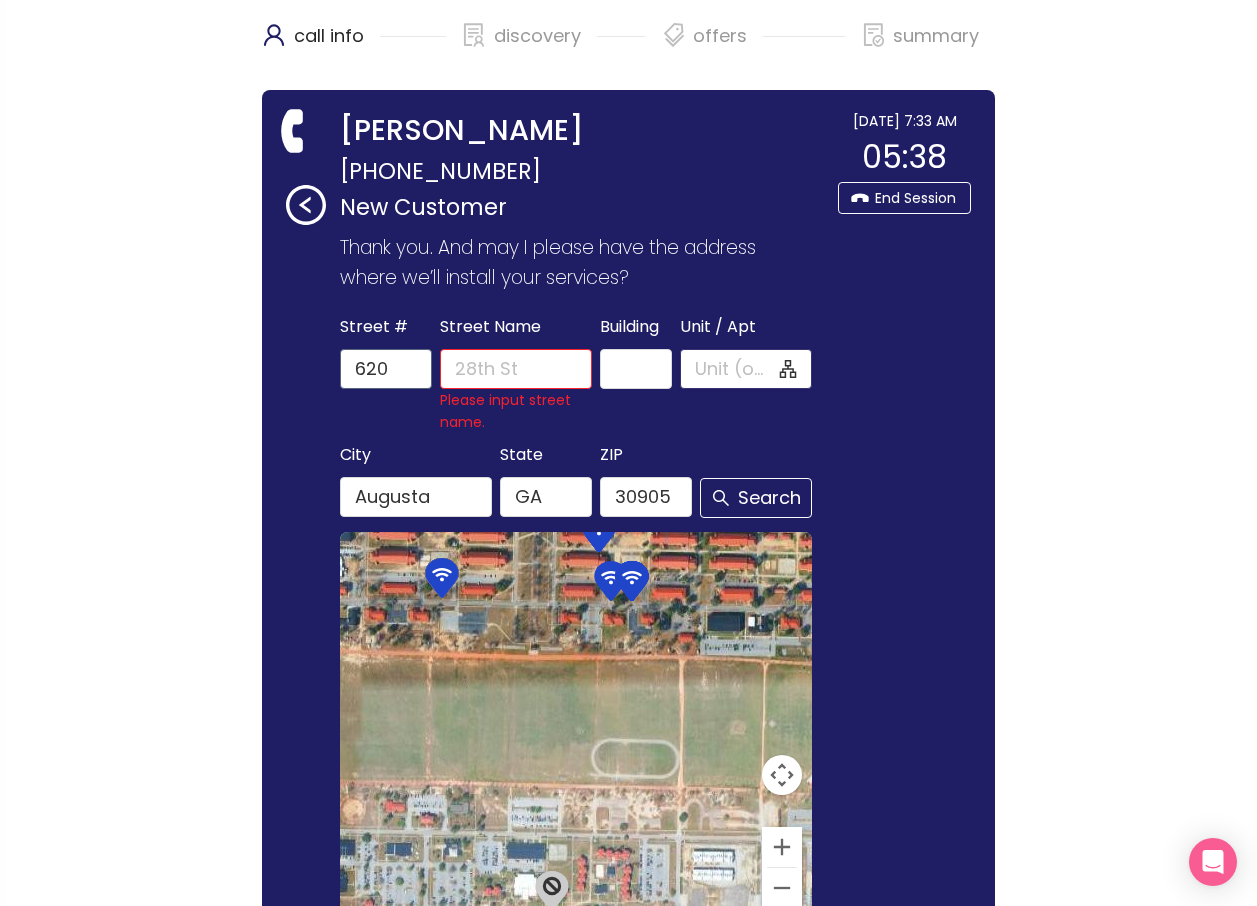 type 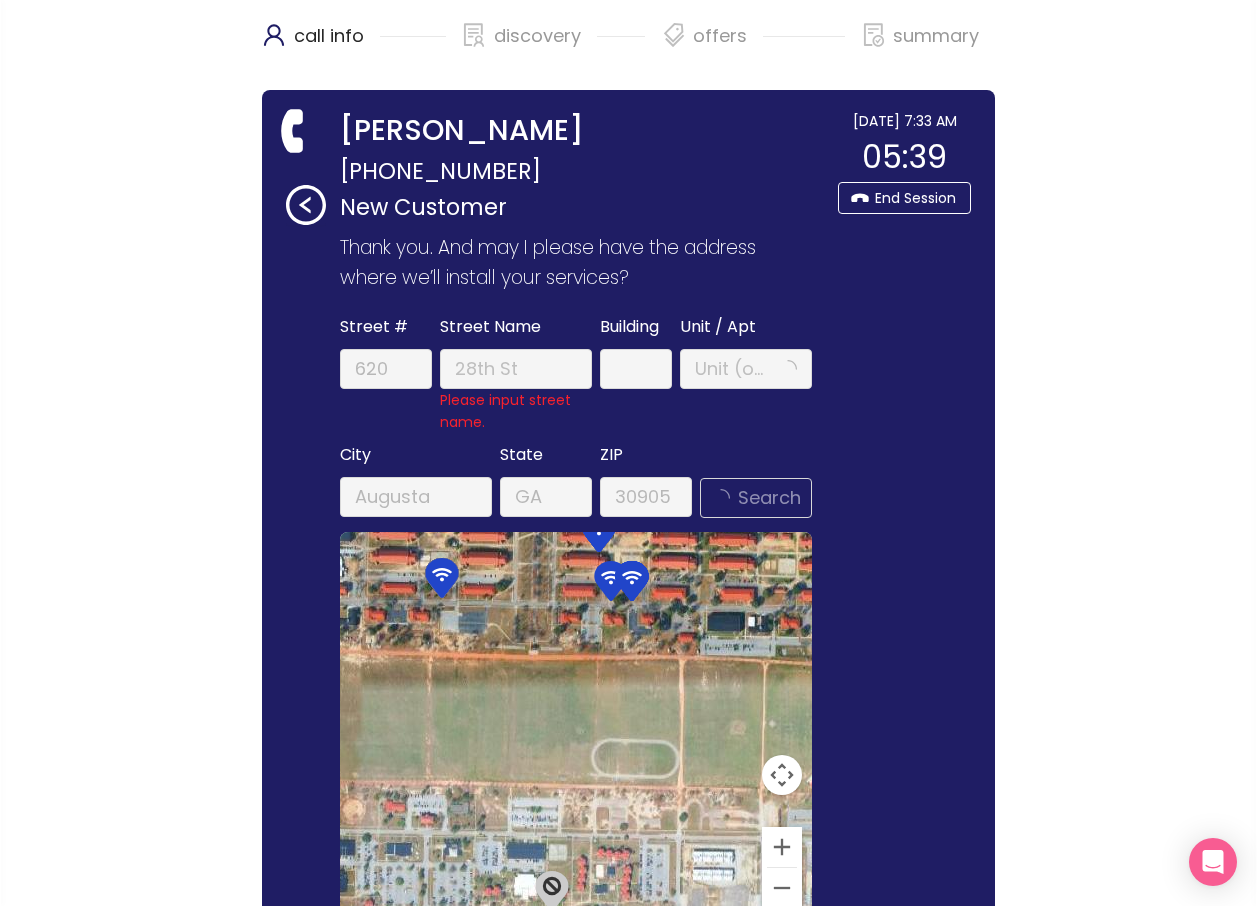 click on "[PERSON_NAME]   [PHONE_NUMBER]   New Customer Thank you for calling WOW! My name is [PERSON_NAME] . Who do I have the pleasure of speaking with? [PERSON_NAME] Thank you, [PERSON_NAME]. How are you doing [DATE]? How may I assist you? New Customer Web Lead It sounds like you’re looking to  (restate the reason for the call) . I will be happy to assist you with  (specifically what the customer said) . To get started, may I please have the best phone number where I can reach you in case we get disconnected? [PHONE_NUMBER] Thank you. And may I please have the address where we’ll install your services? Street # 620 Street Name Please input street name. Building Unit / [GEOGRAPHIC_DATA][US_STATE] ZIP 30905 Search ← Move left → Move right ↑ Move up ↓ Move down + Zoom in - Zoom out Home Jump left by 75% End Jump right by 75% Page Up Jump up by 75% Page Down Jump down by 75% Keyboard shortcuts Map Data Imagery ©2025 Airbus, Maxar Technologies, Vexcel Imaging US, Inc. 100 m  Terms Report a map error [STREET_ADDRESS]" 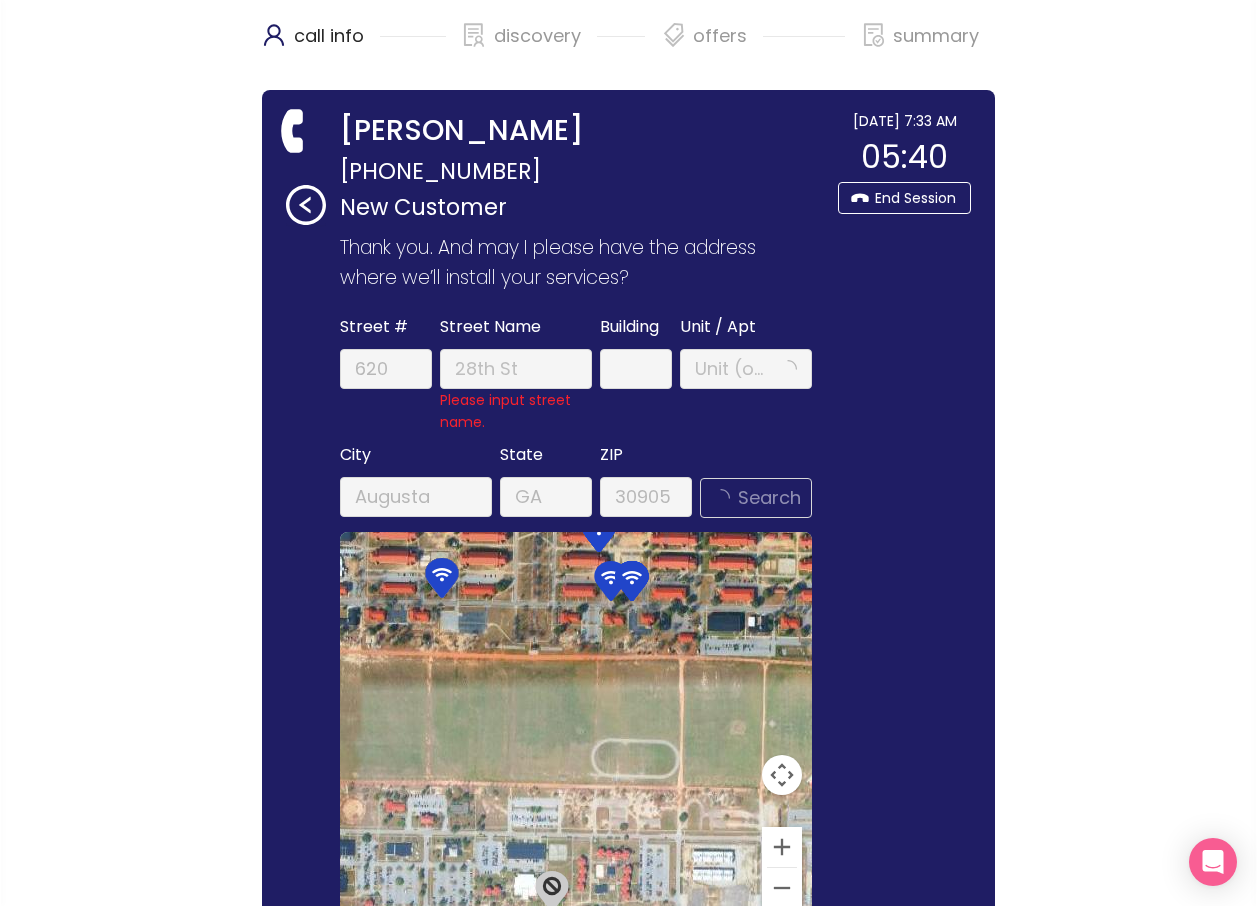 type on "28th St" 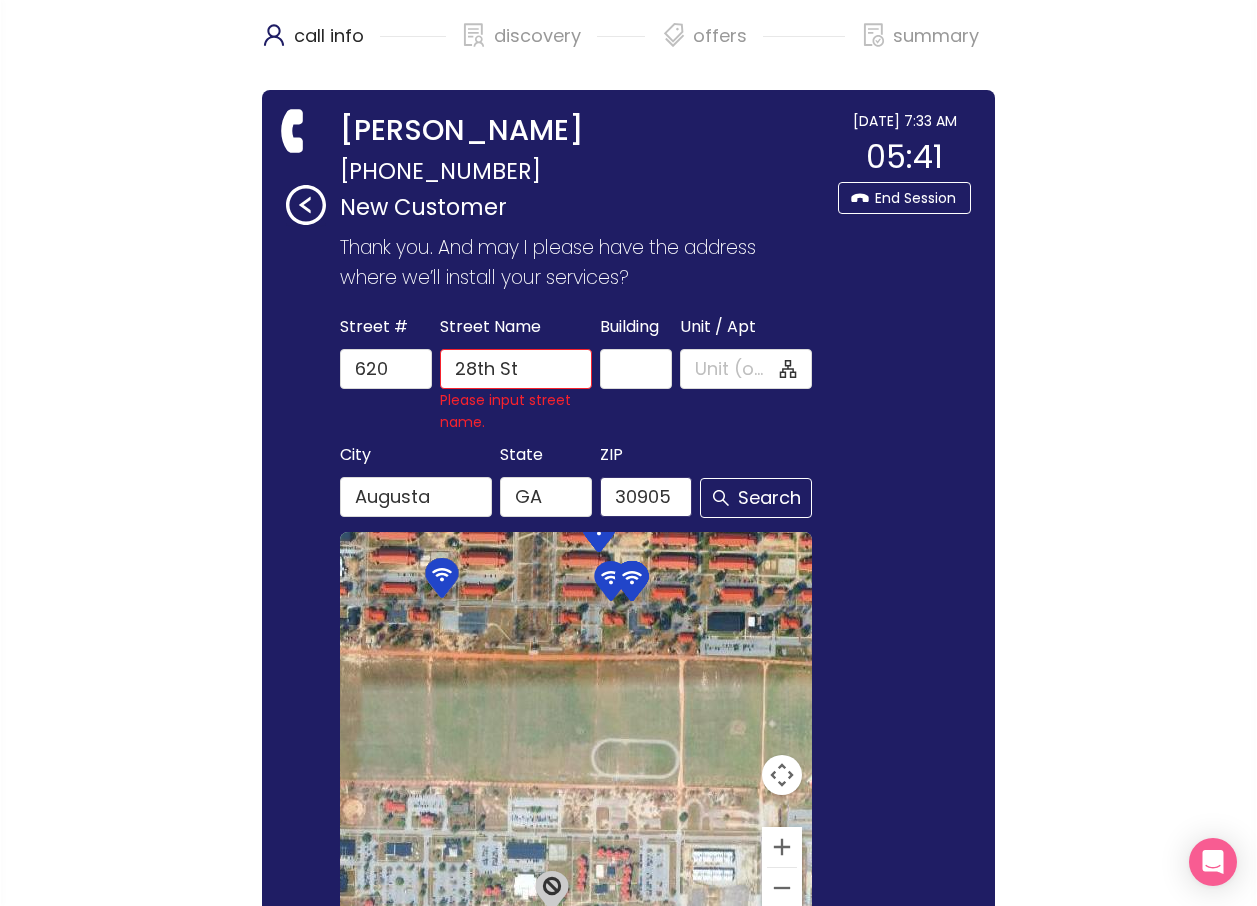 drag, startPoint x: 669, startPoint y: 504, endPoint x: 420, endPoint y: 473, distance: 250.9223 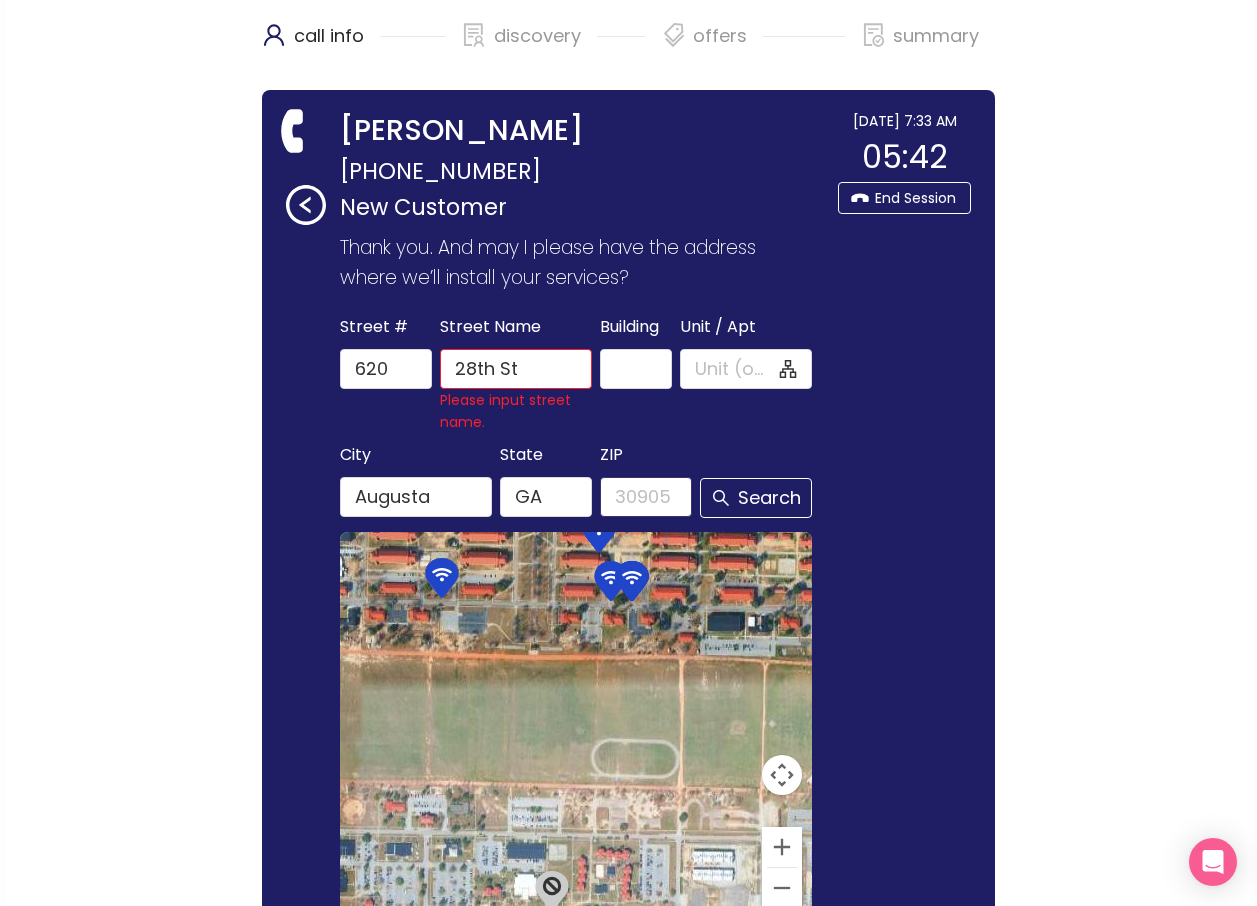 type 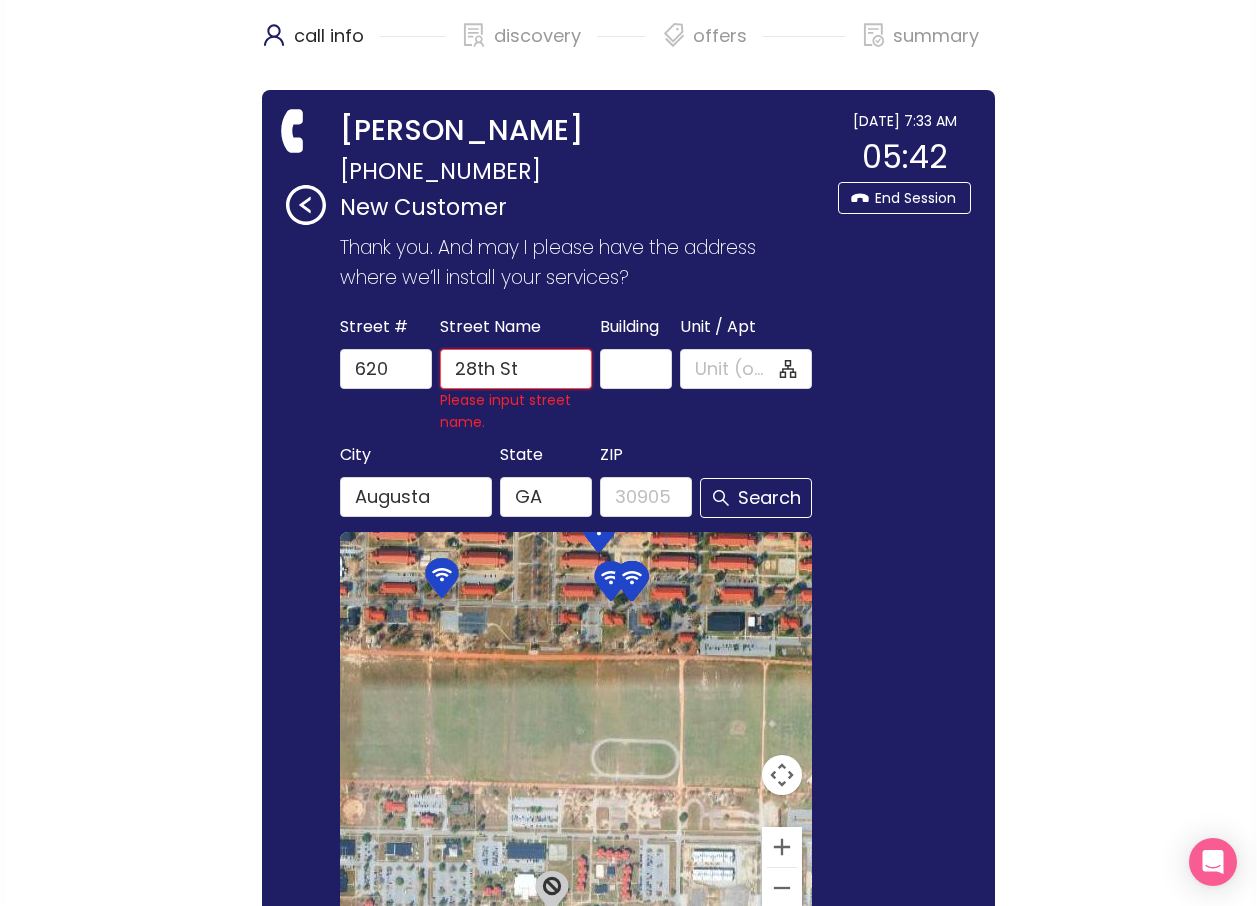 drag, startPoint x: 527, startPoint y: 349, endPoint x: 301, endPoint y: 344, distance: 226.0553 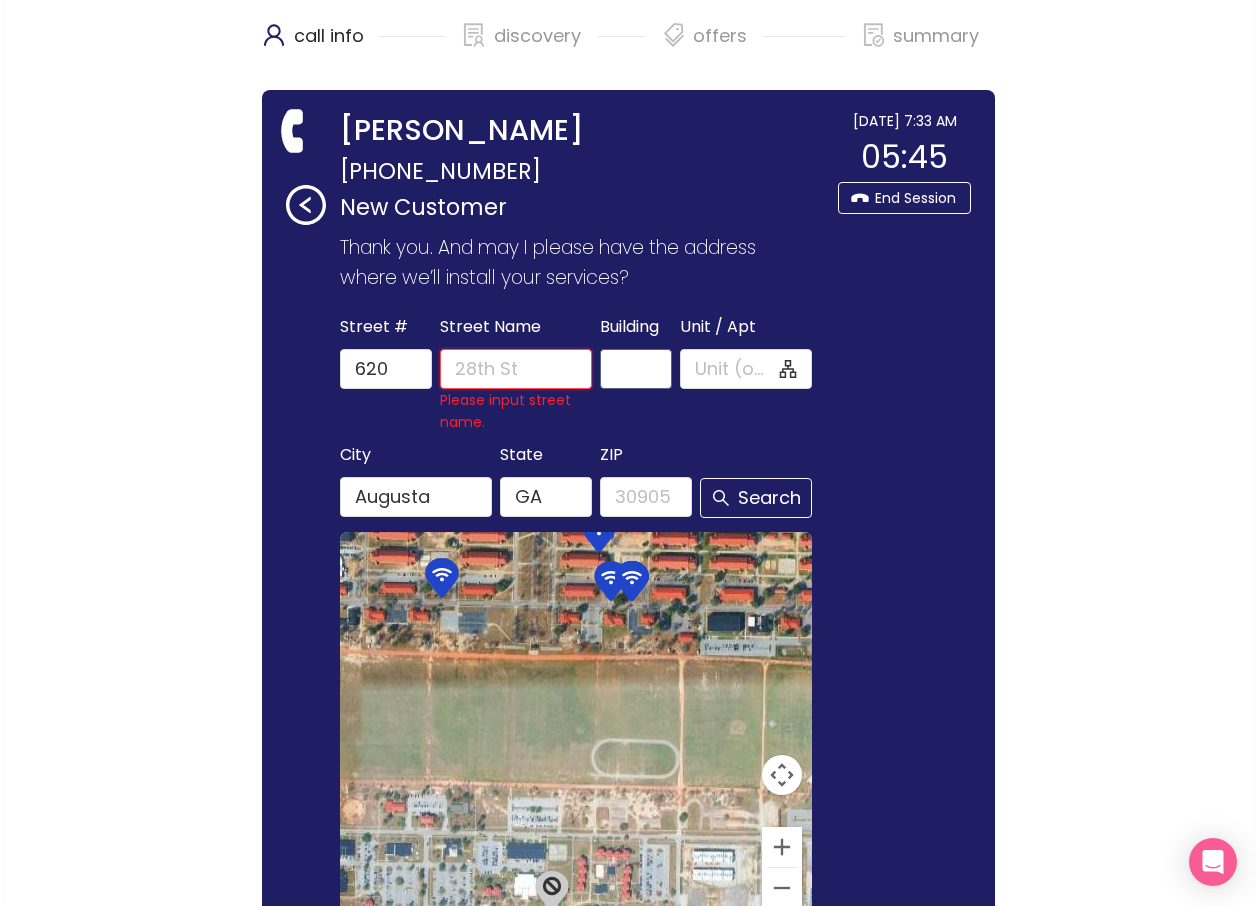 type 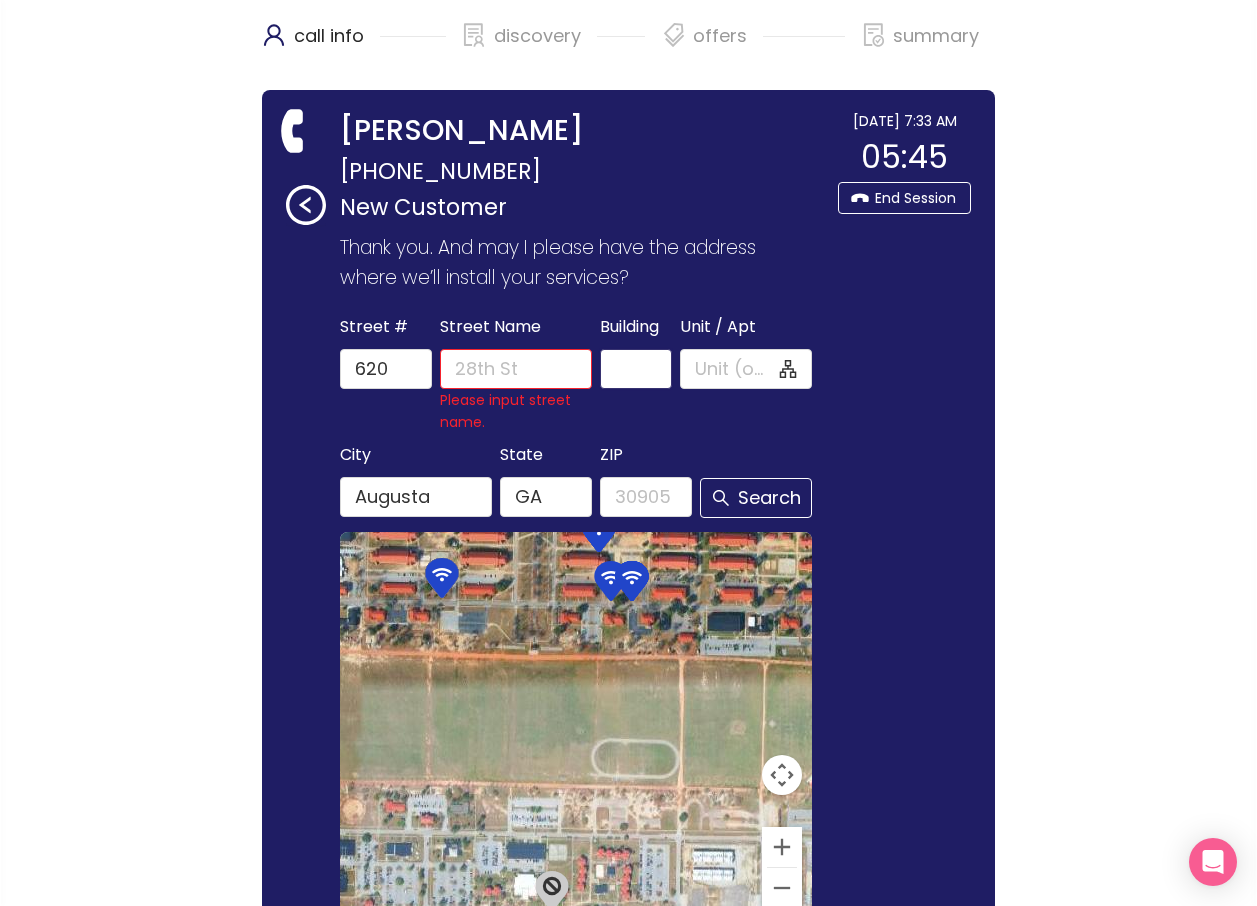 click on "Building" 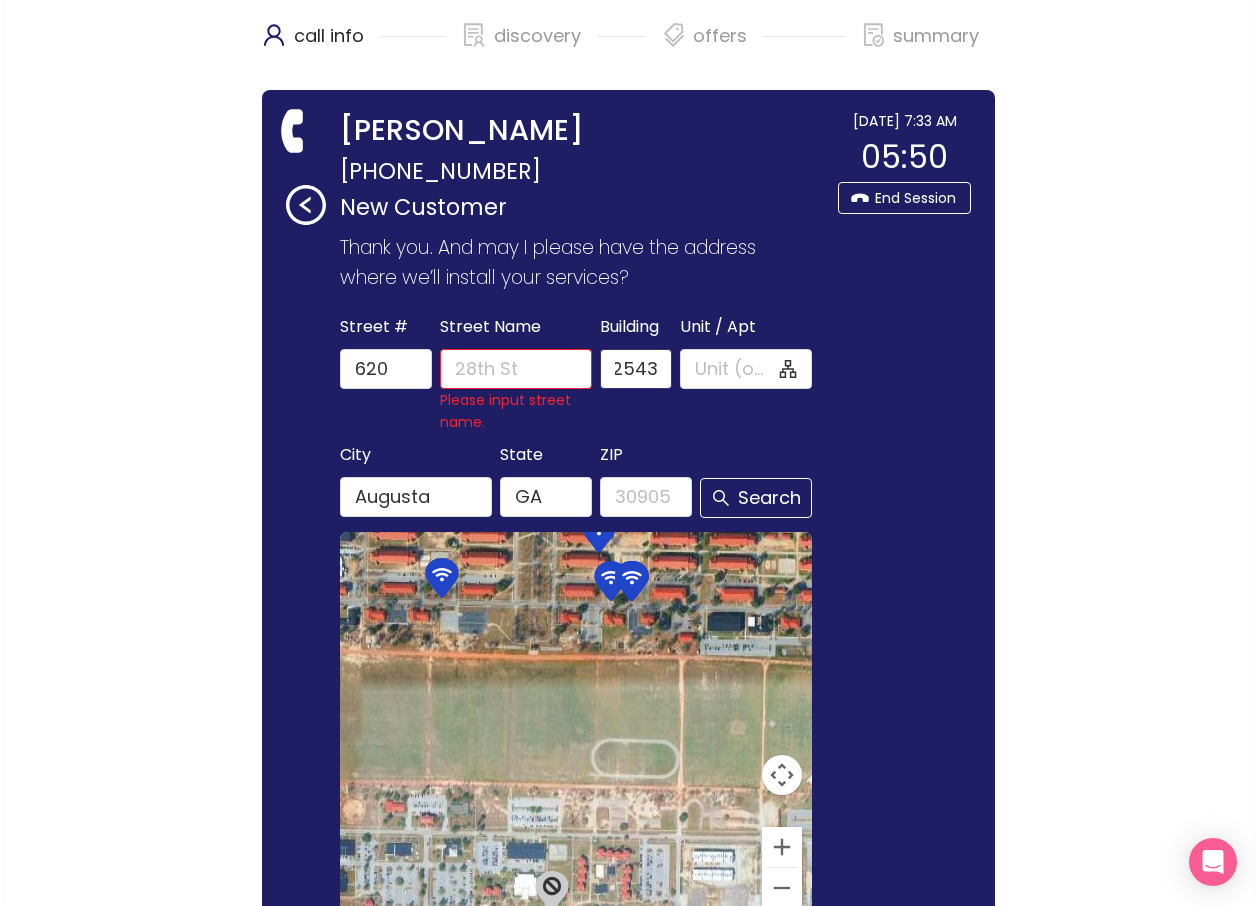 scroll, scrollTop: 0, scrollLeft: 14, axis: horizontal 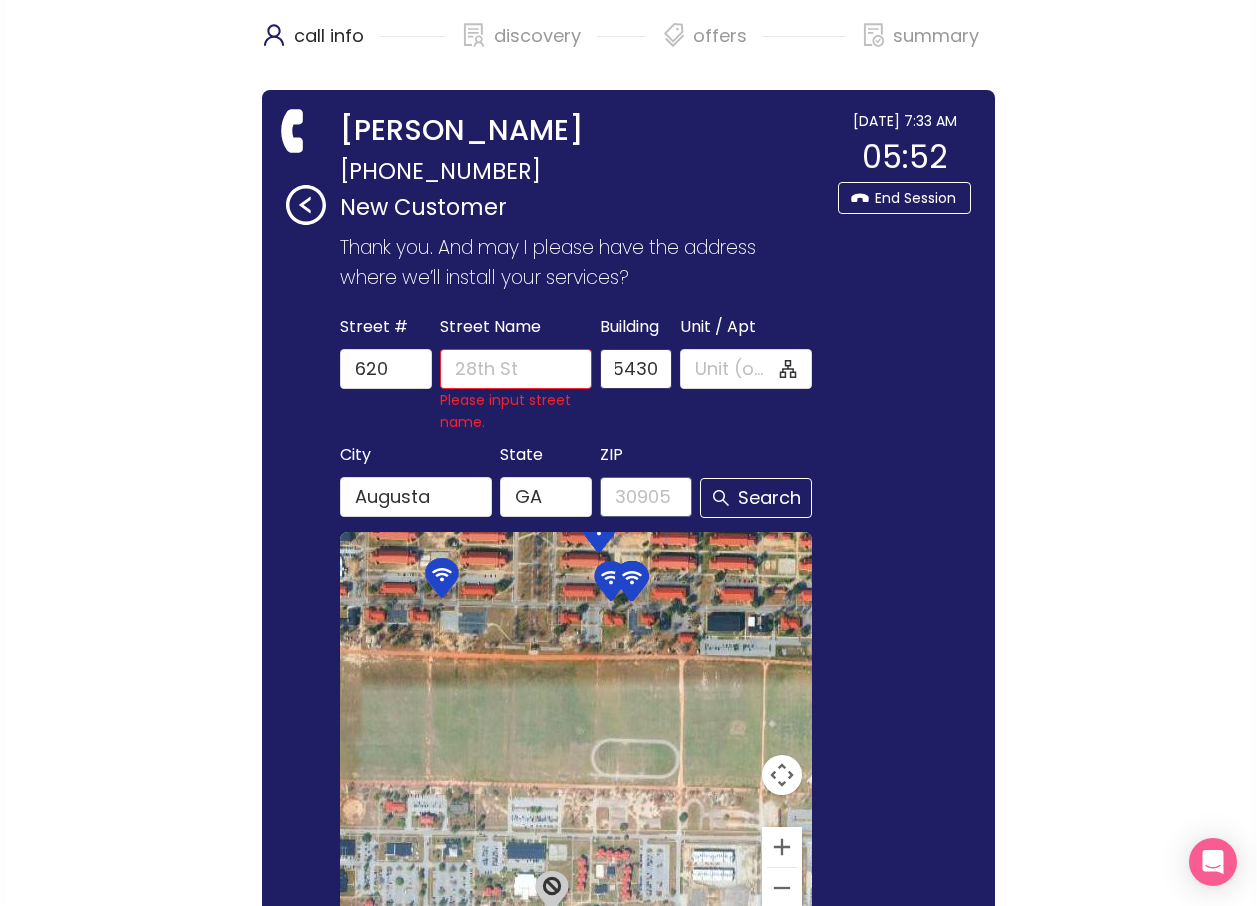 type on "25430" 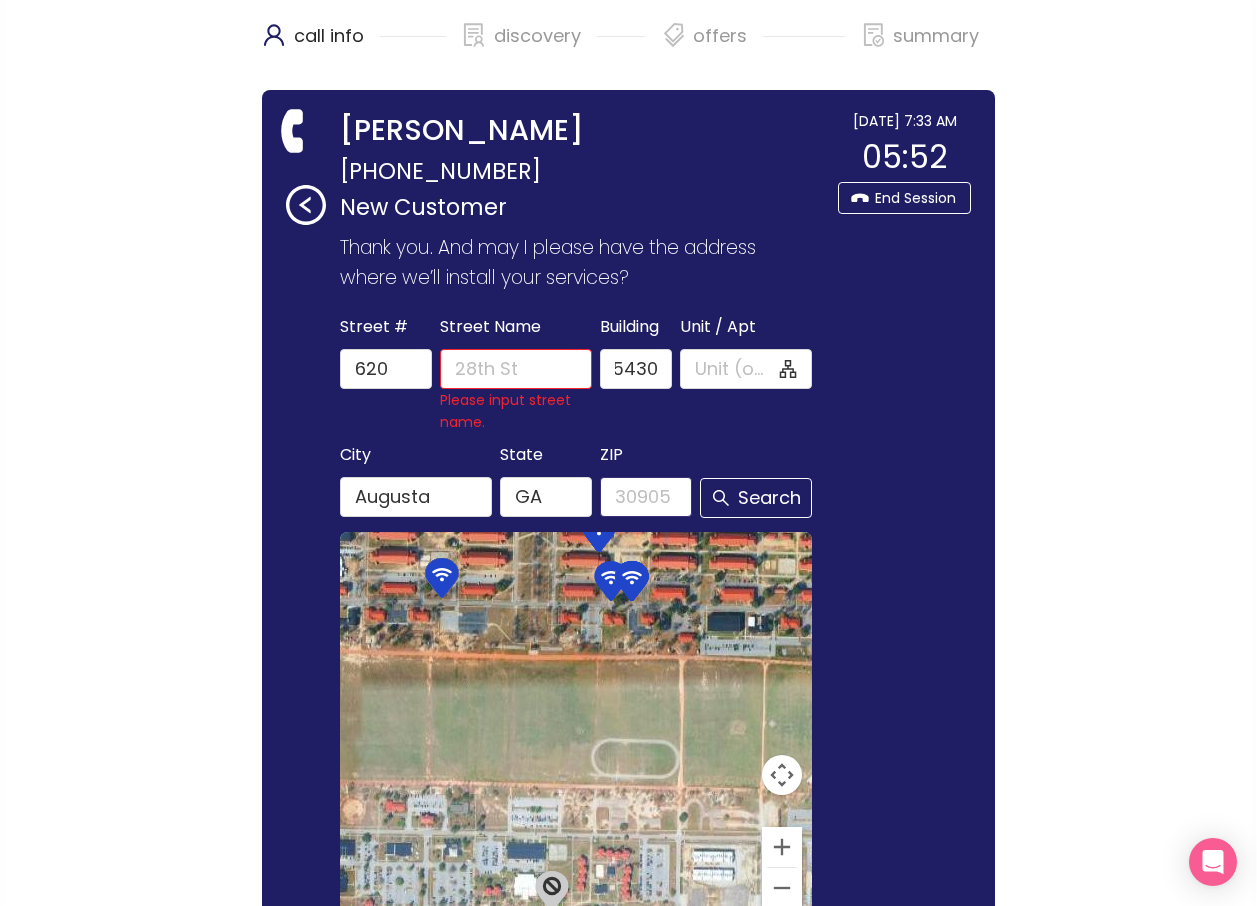 scroll, scrollTop: 0, scrollLeft: 0, axis: both 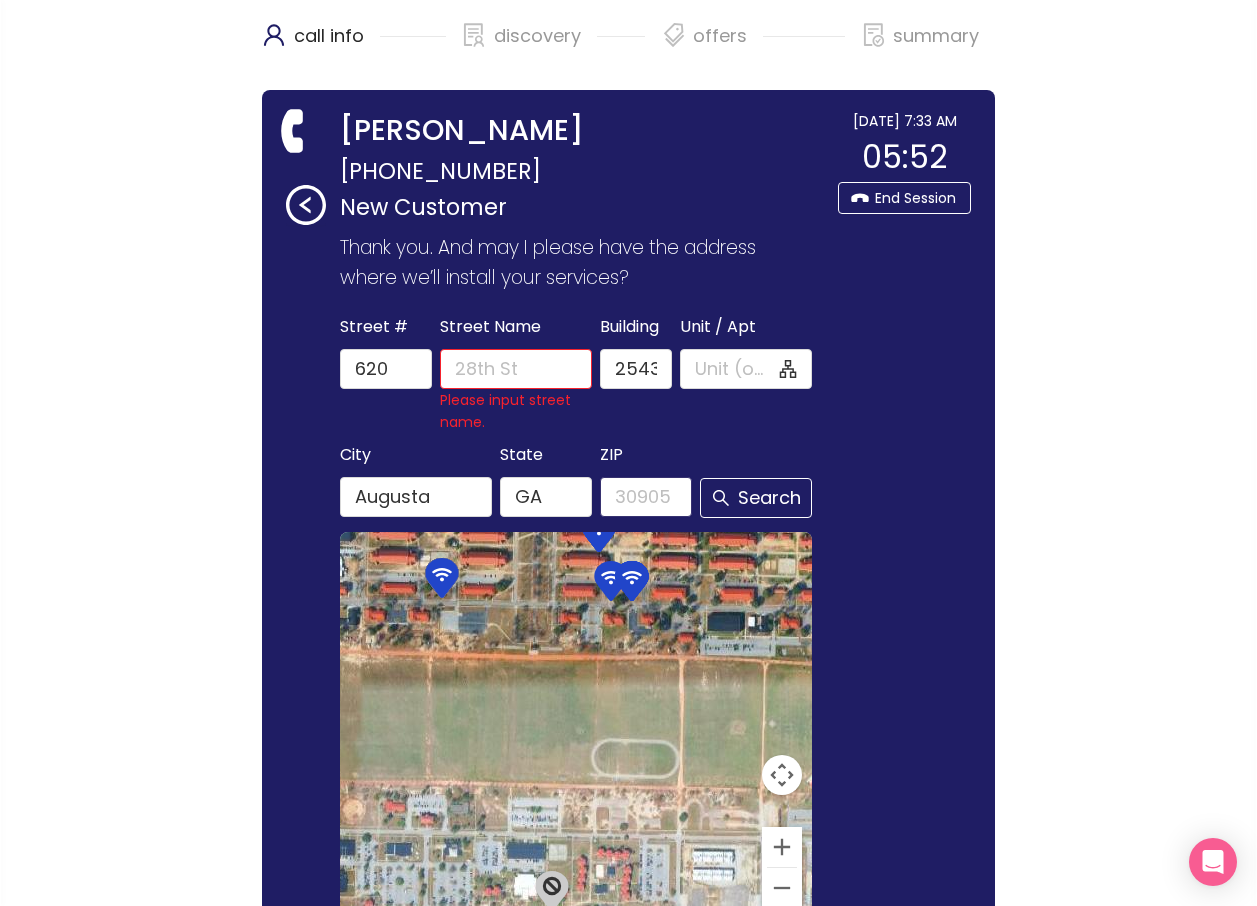 click on "ZIP" 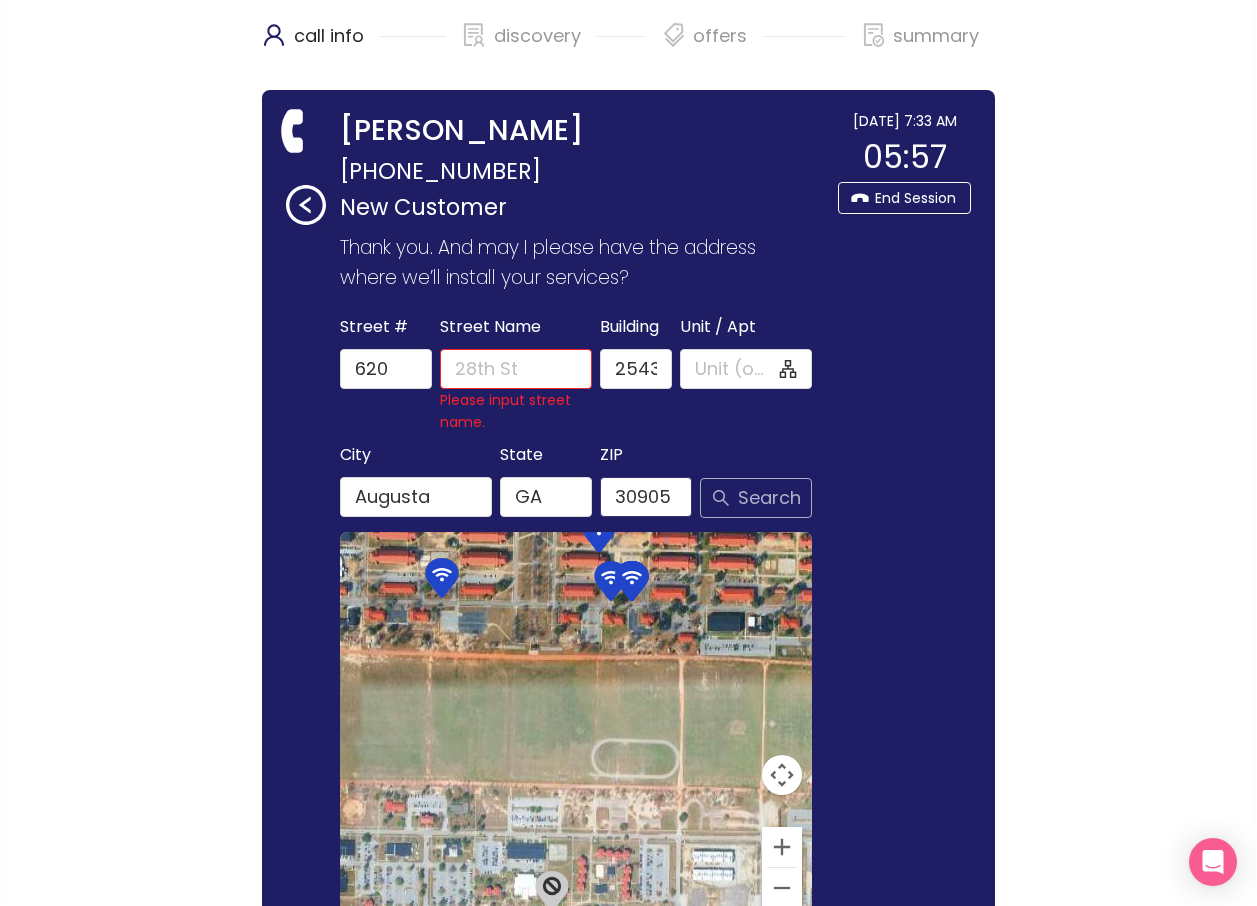type on "30905" 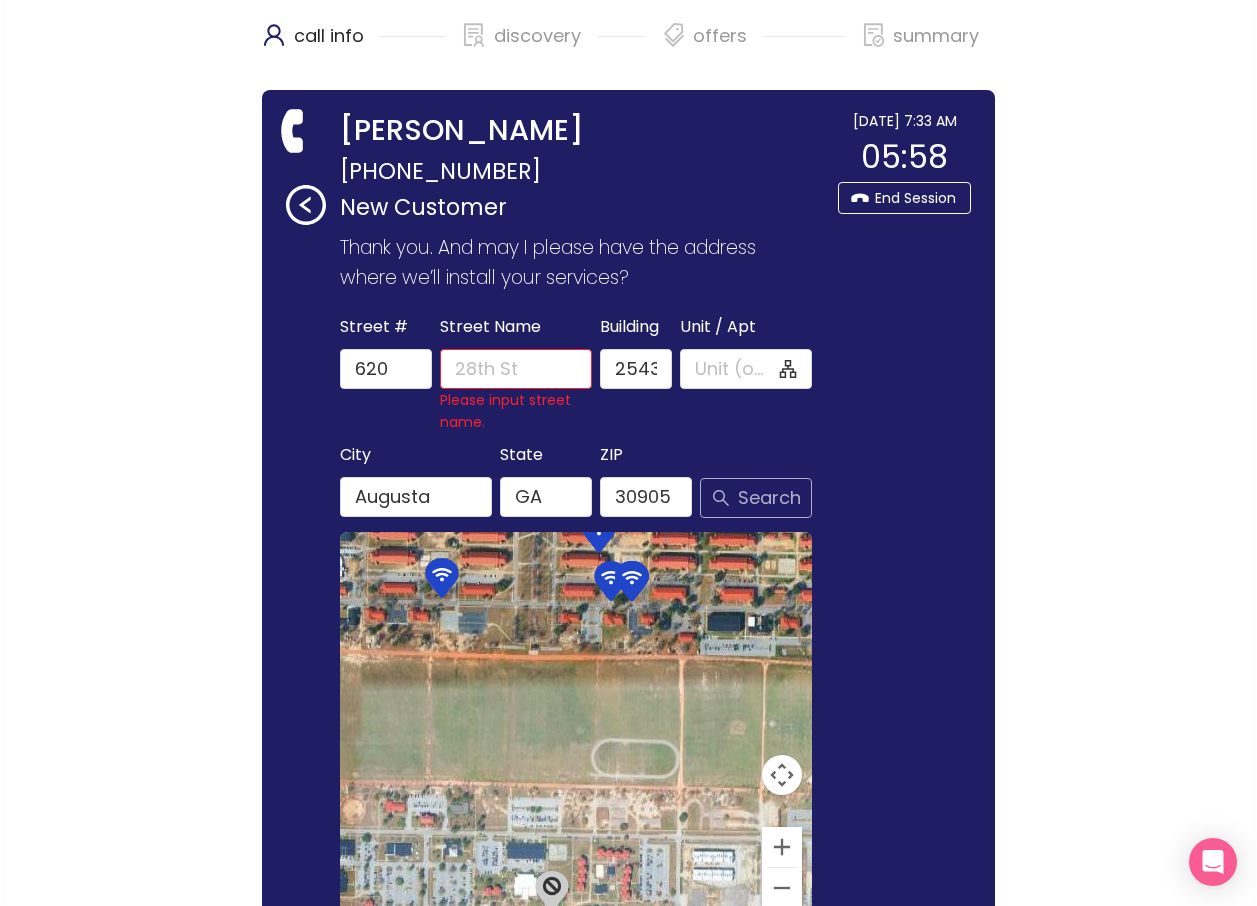 click on "Search" 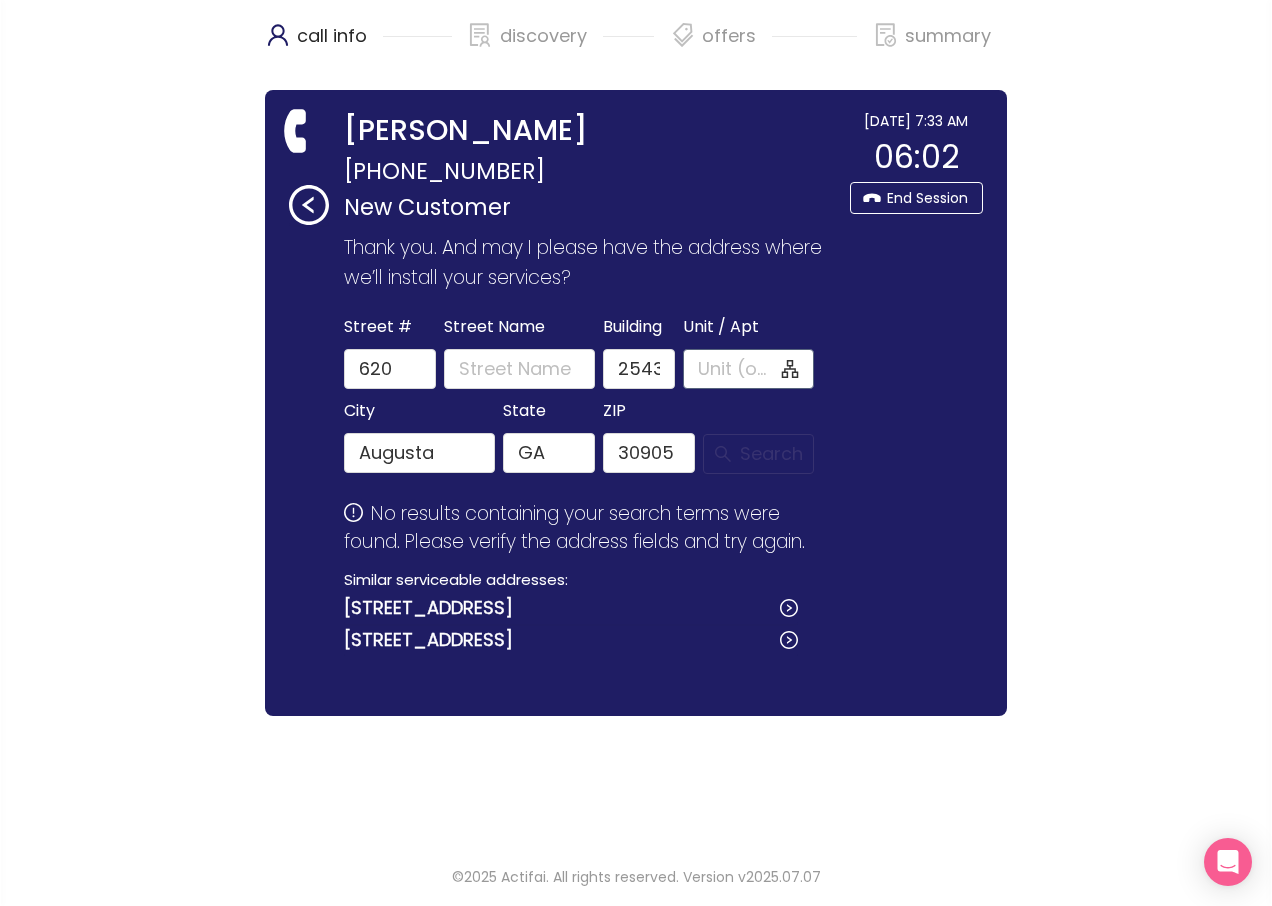 click at bounding box center [749, 369] 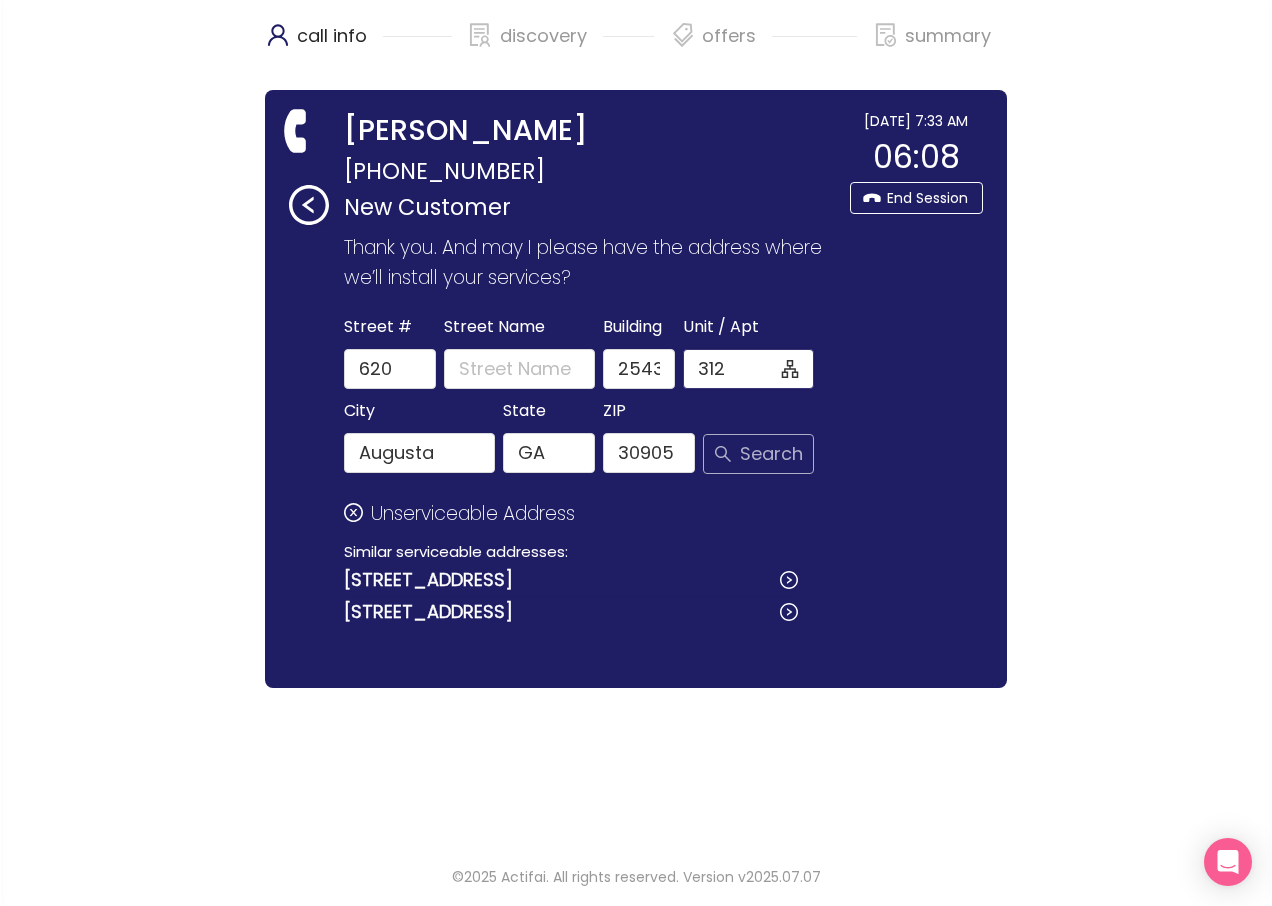 type on "312" 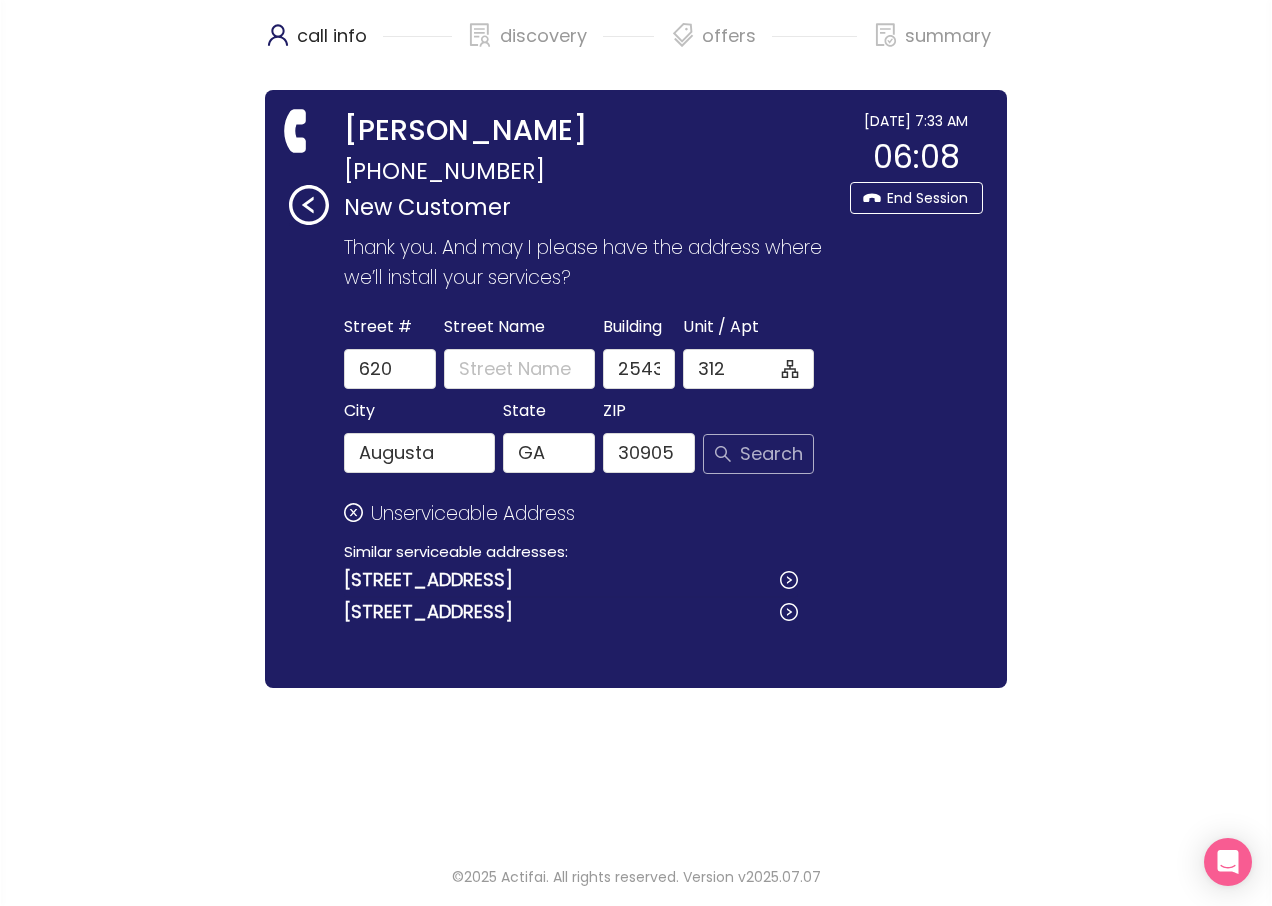 click on "Search" 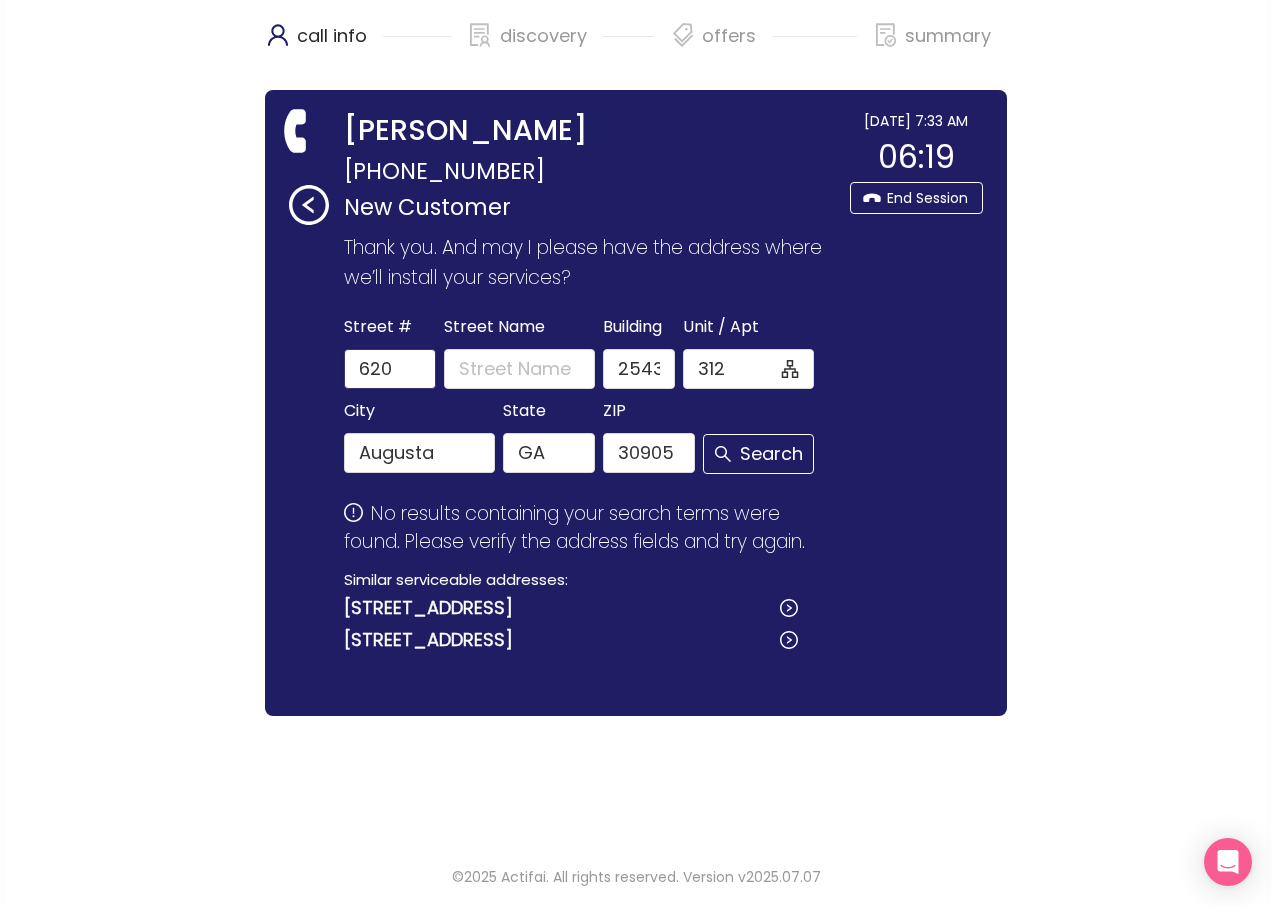 drag, startPoint x: 399, startPoint y: 369, endPoint x: -183, endPoint y: 275, distance: 589.5422 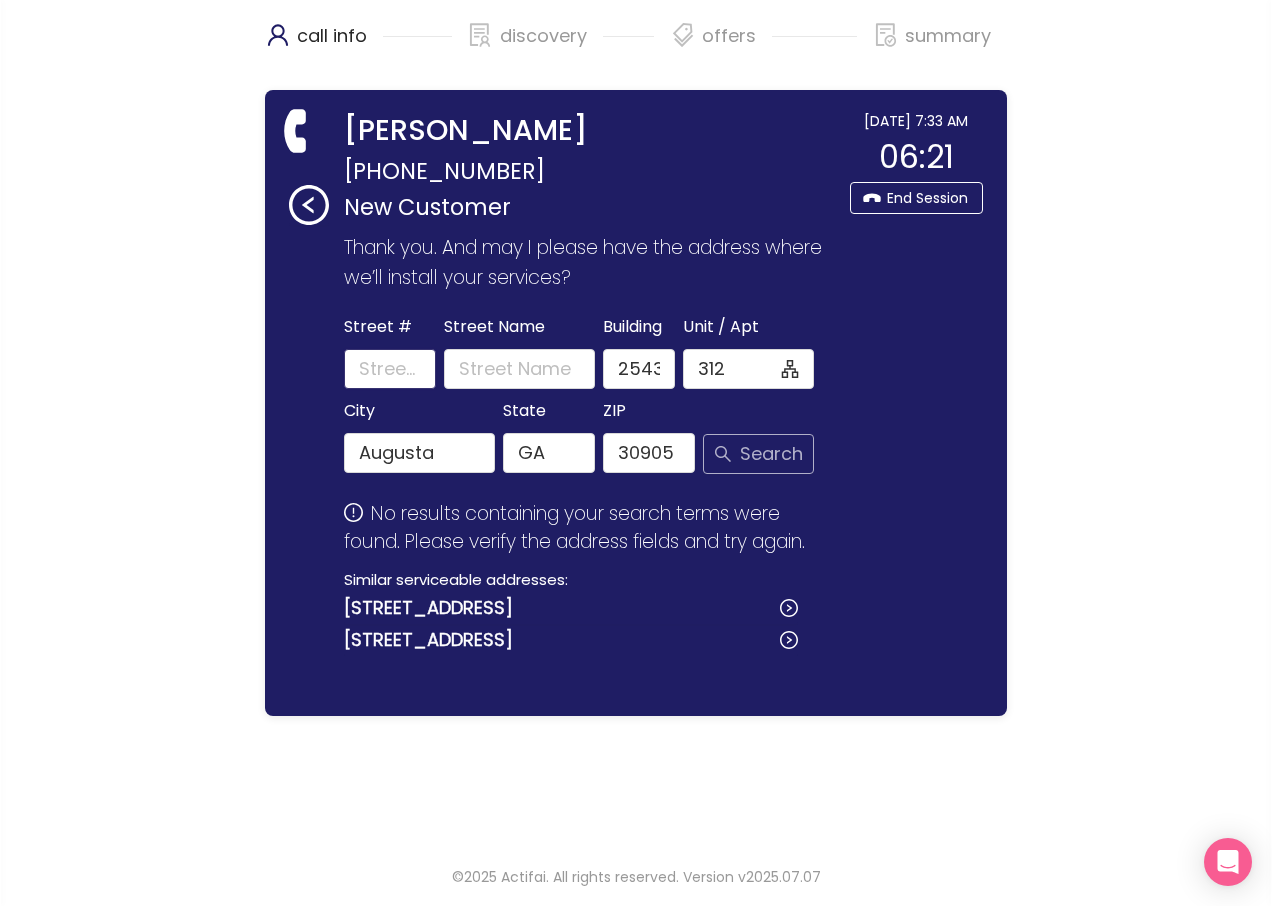 type 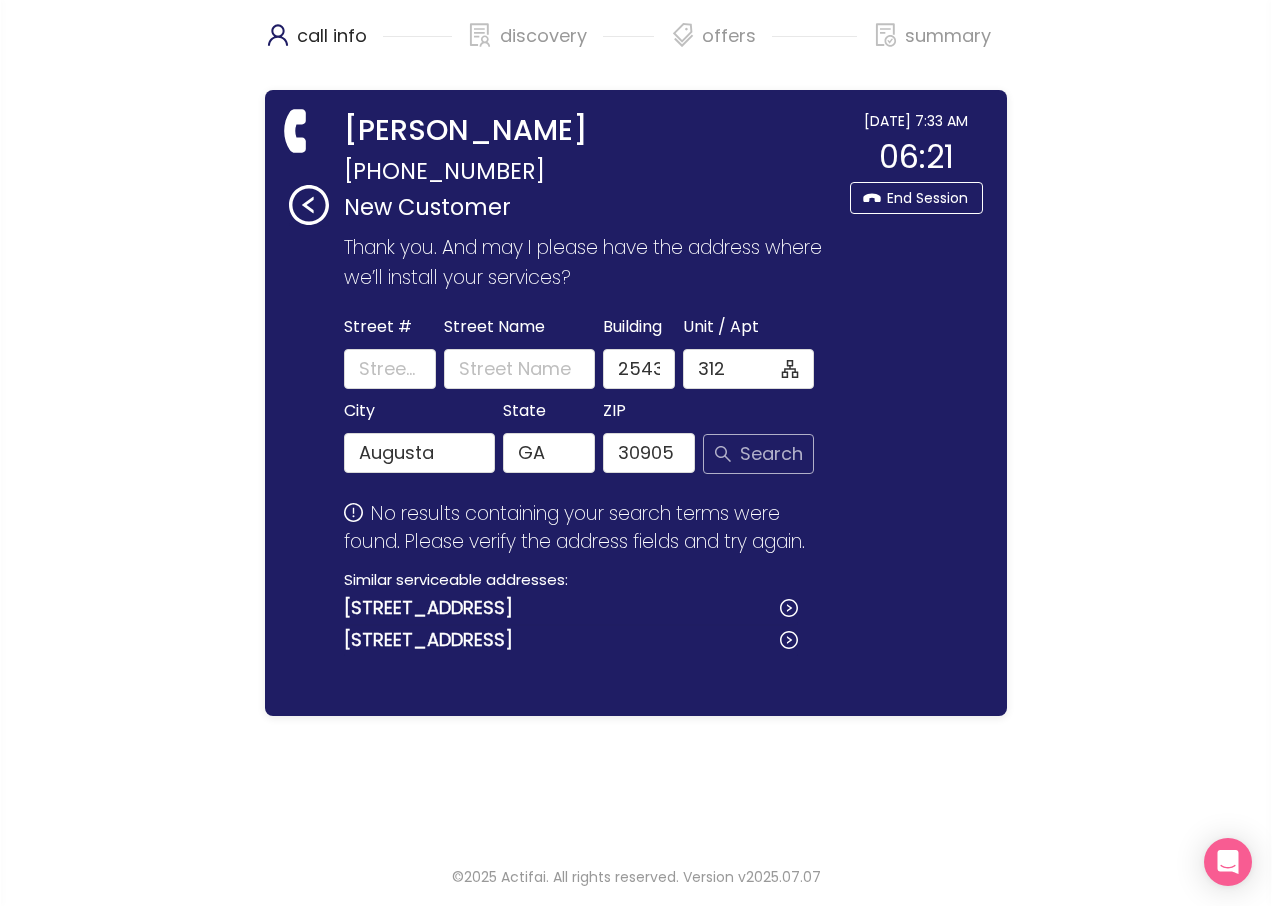 click on "Search" 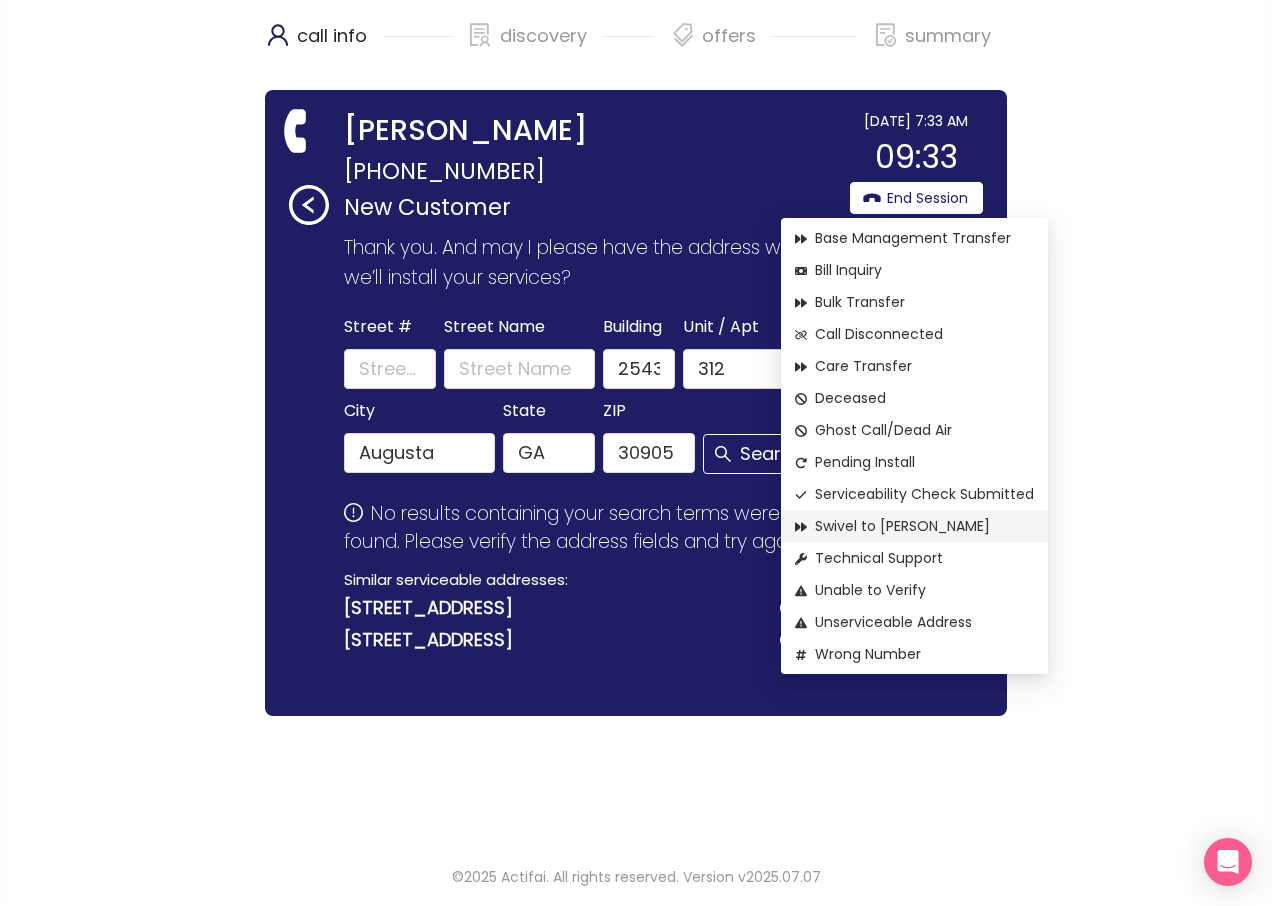 click on "Swivel to [PERSON_NAME]" 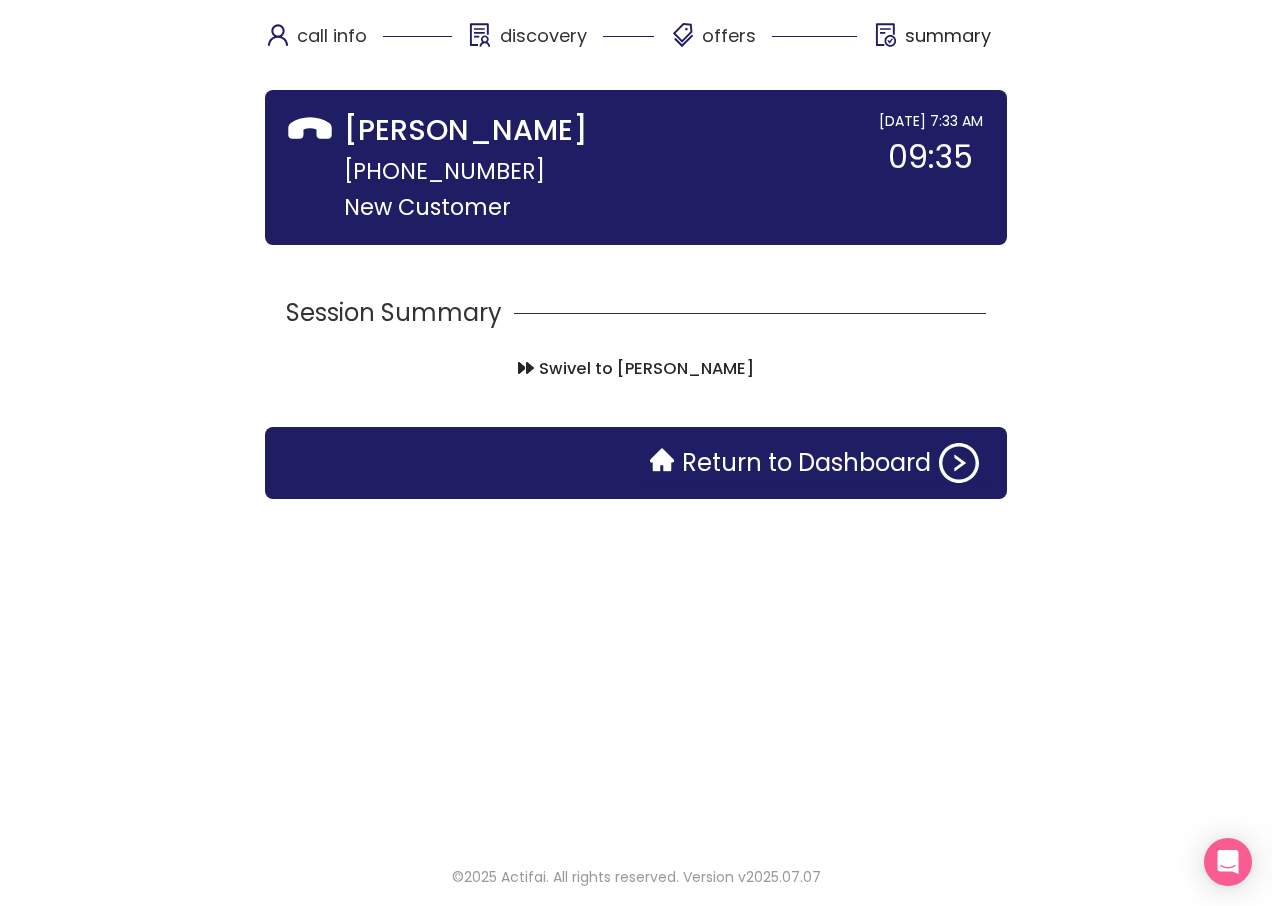 drag, startPoint x: 960, startPoint y: 55, endPoint x: 1210, endPoint y: 195, distance: 286.53098 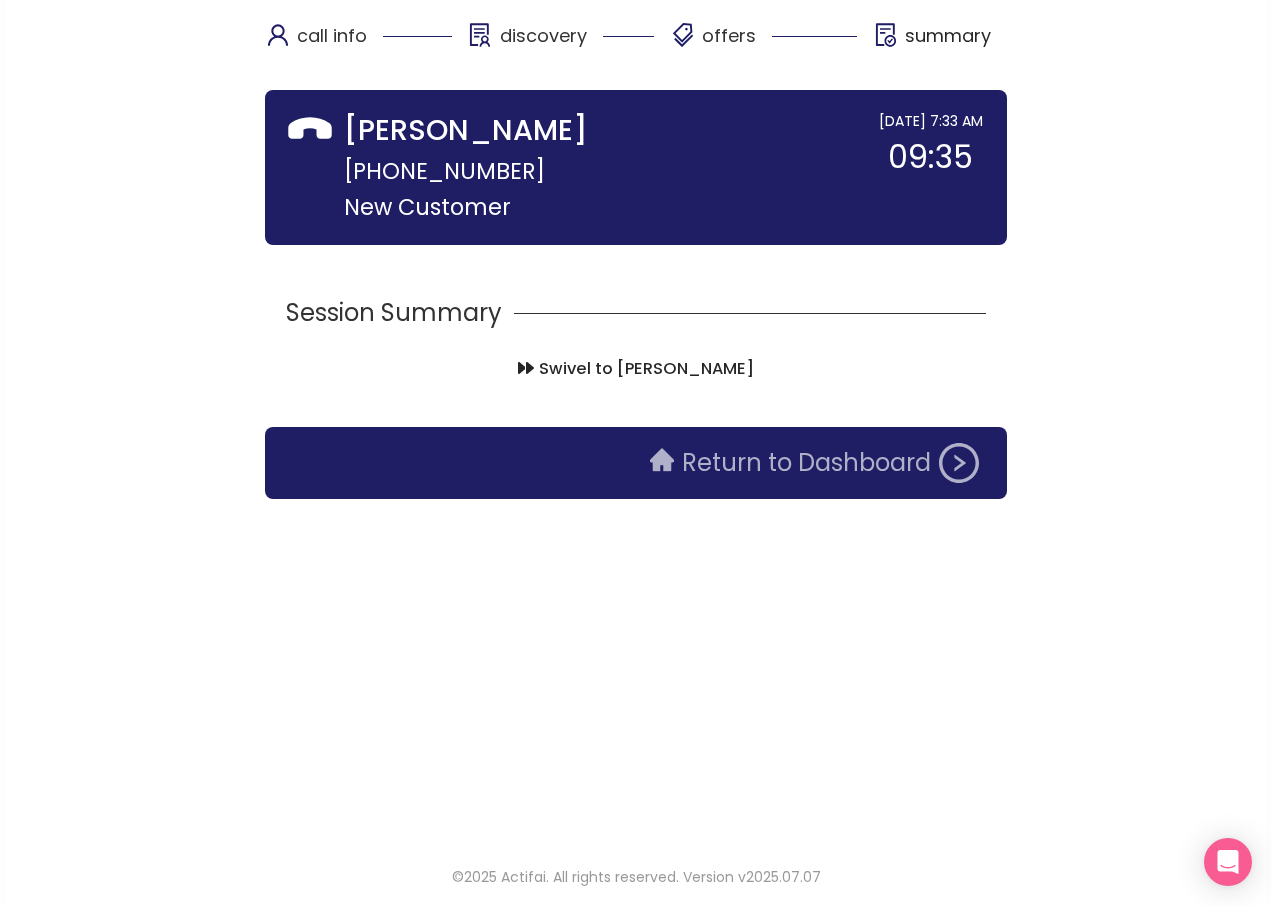 click on "Return to Dashboard" 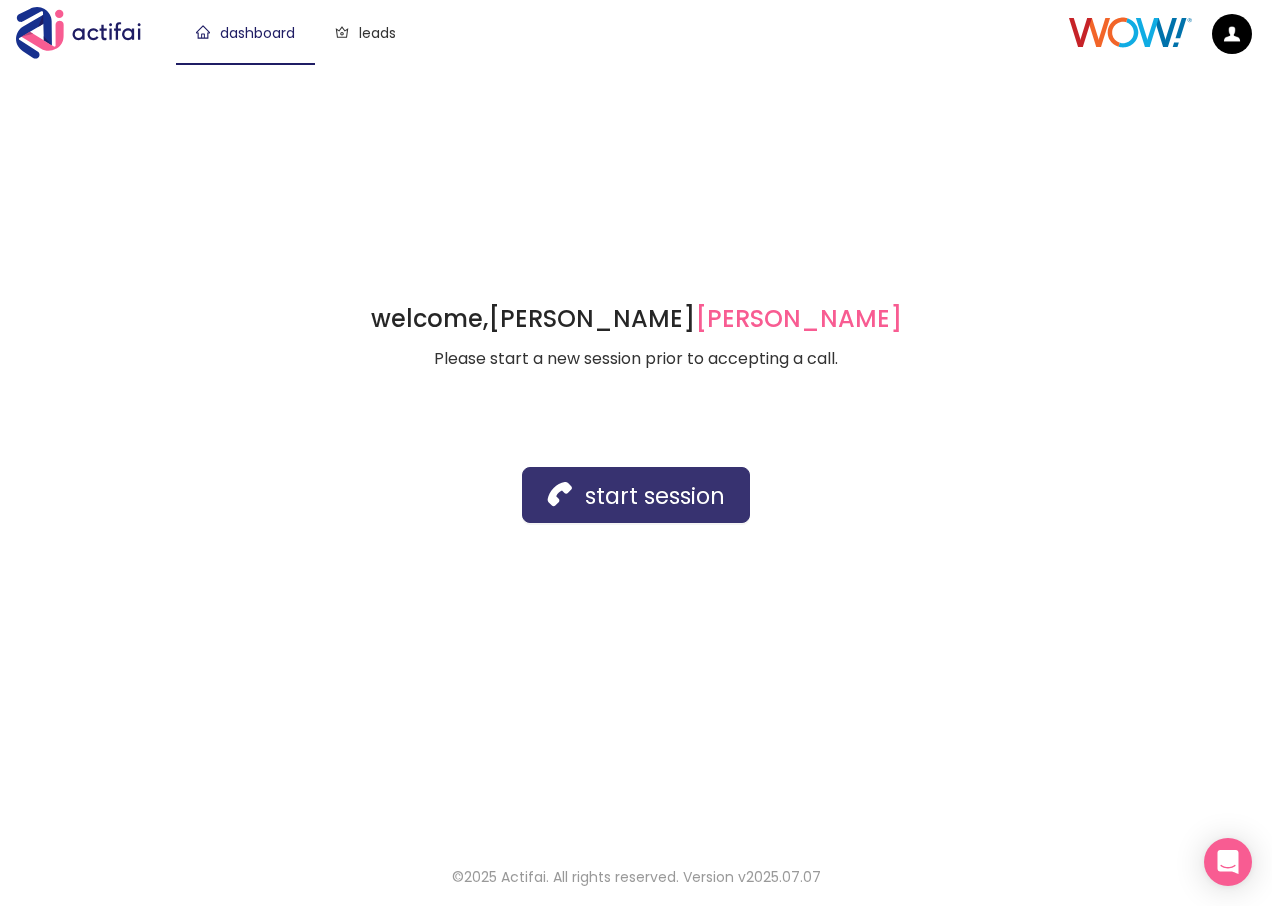click on "start session" at bounding box center [636, 495] 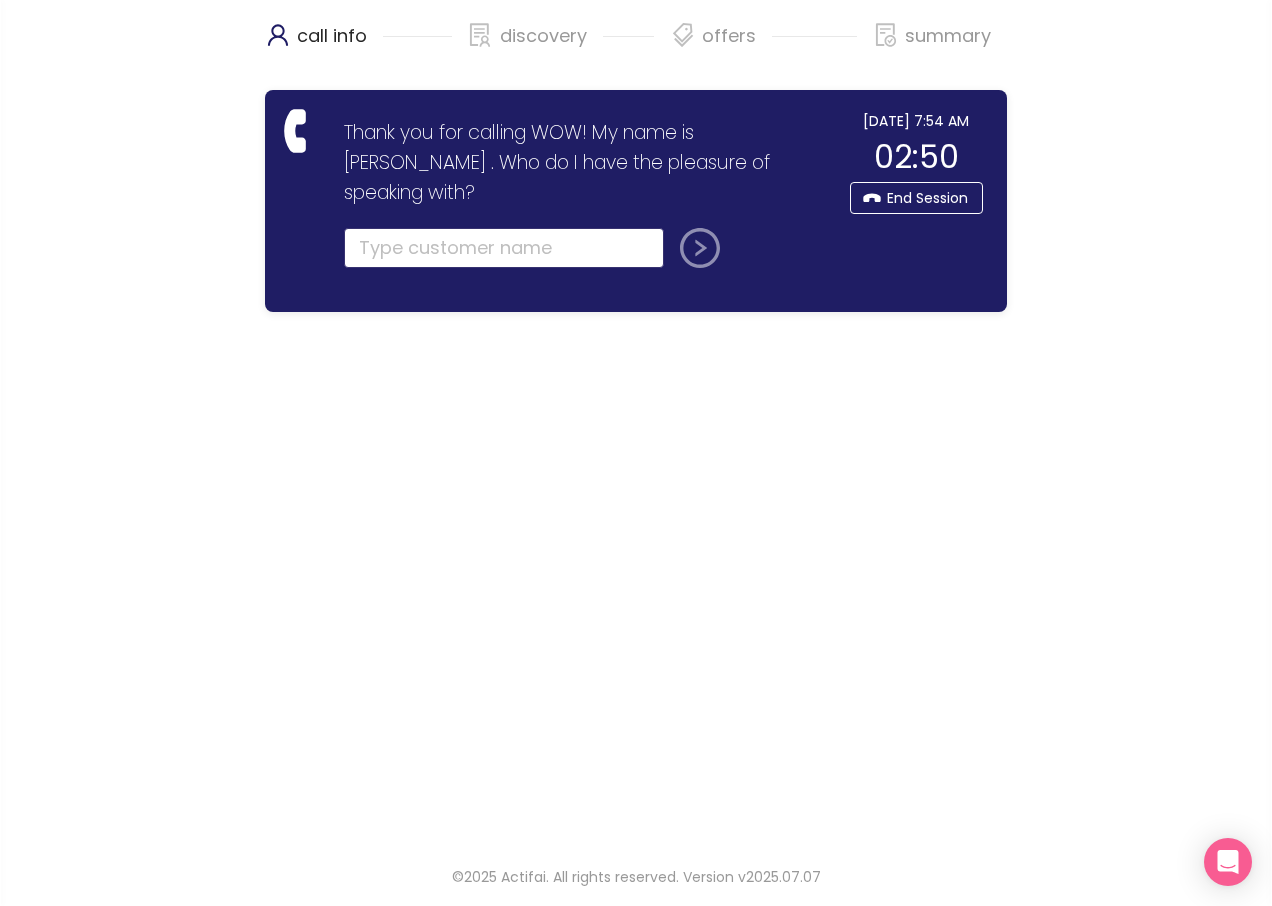 click 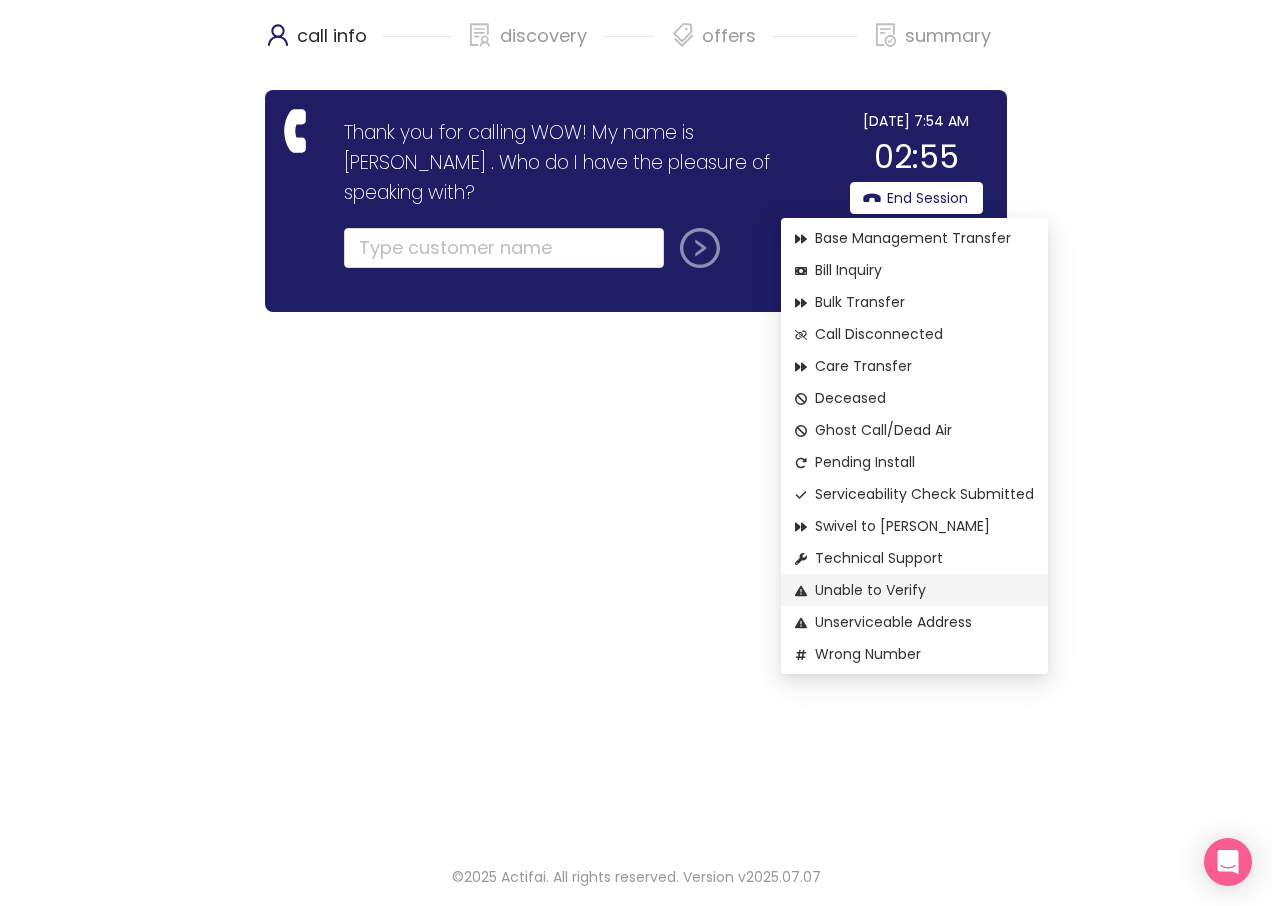 click on "Unable to Verify" 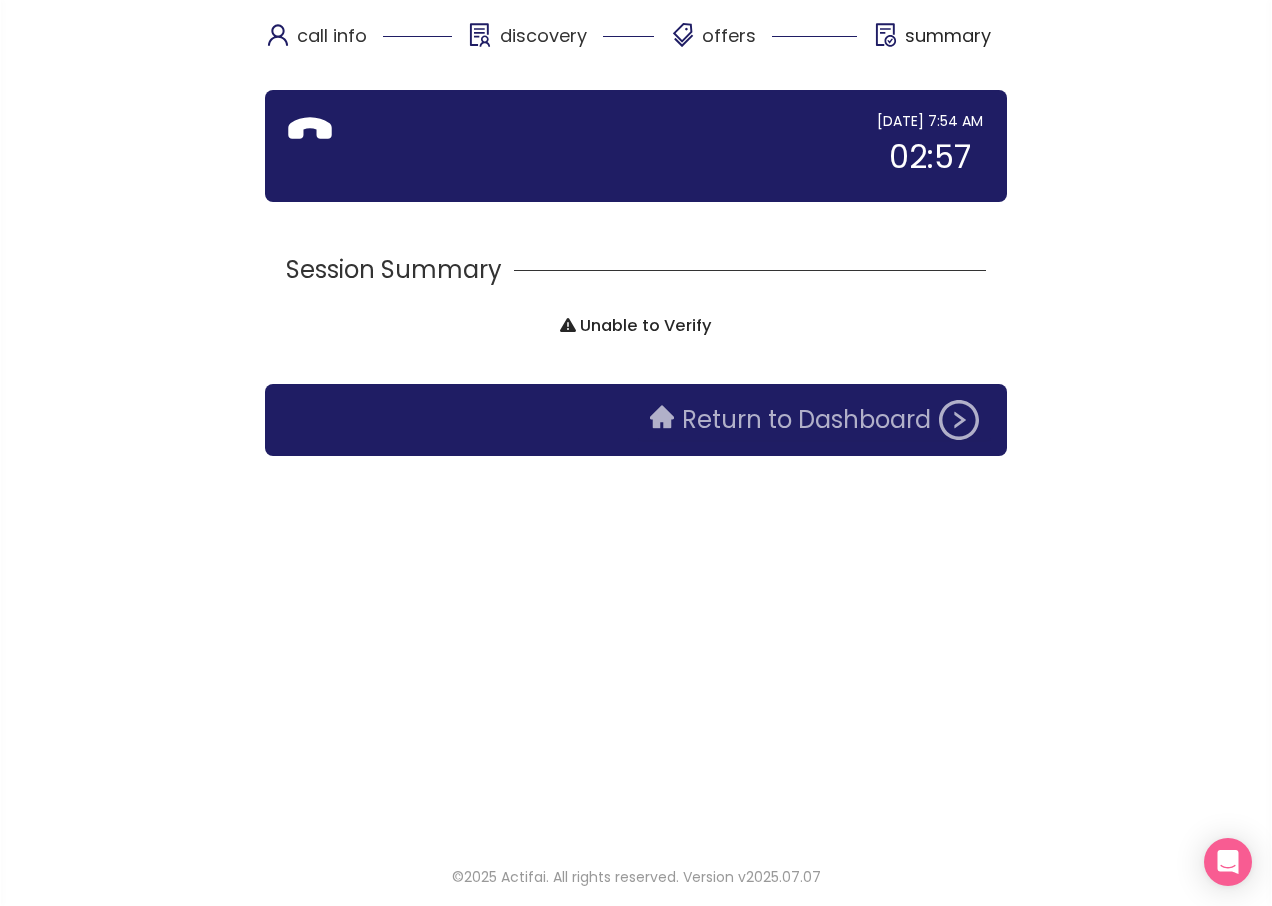 click on "Return to Dashboard" 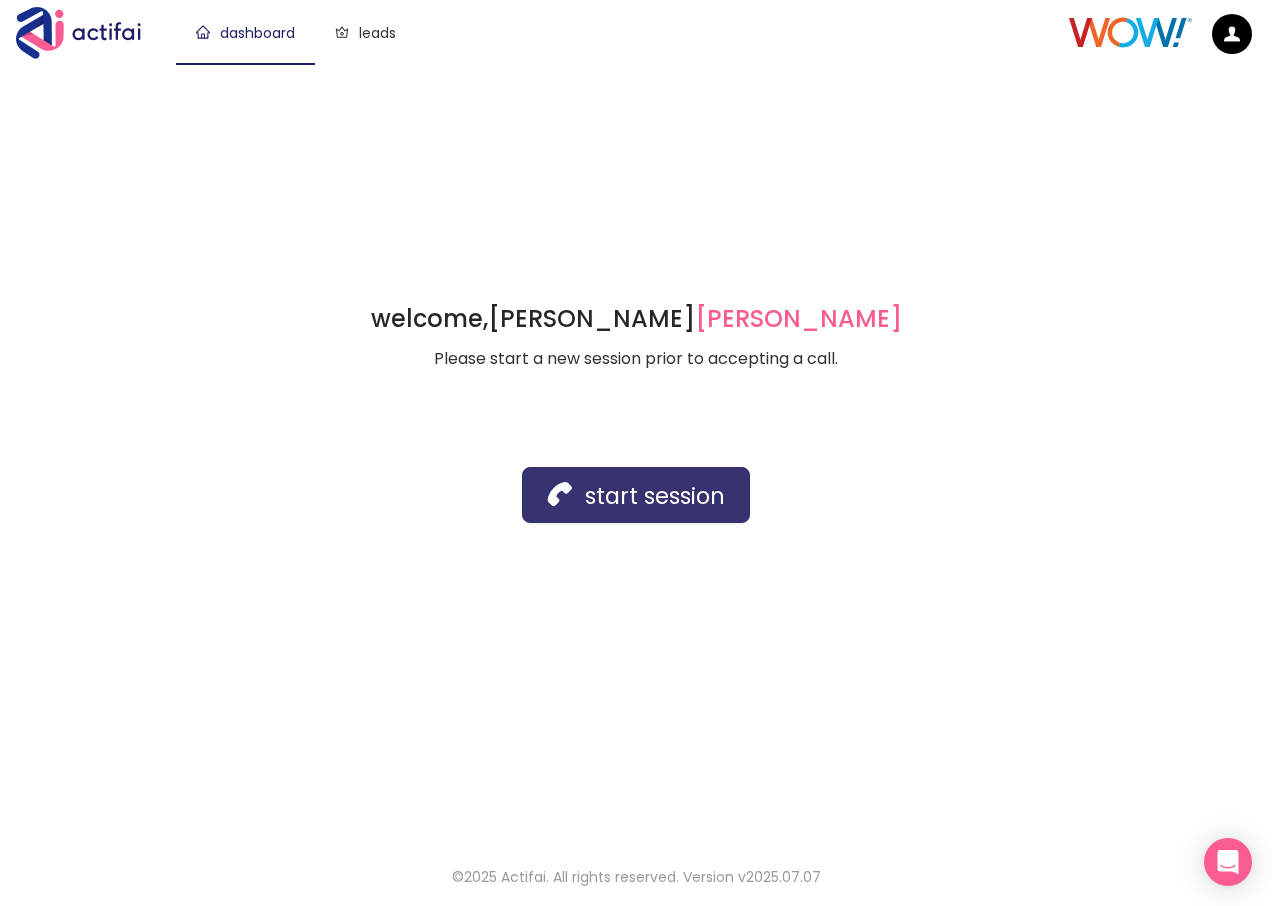 click on "start session" at bounding box center [636, 495] 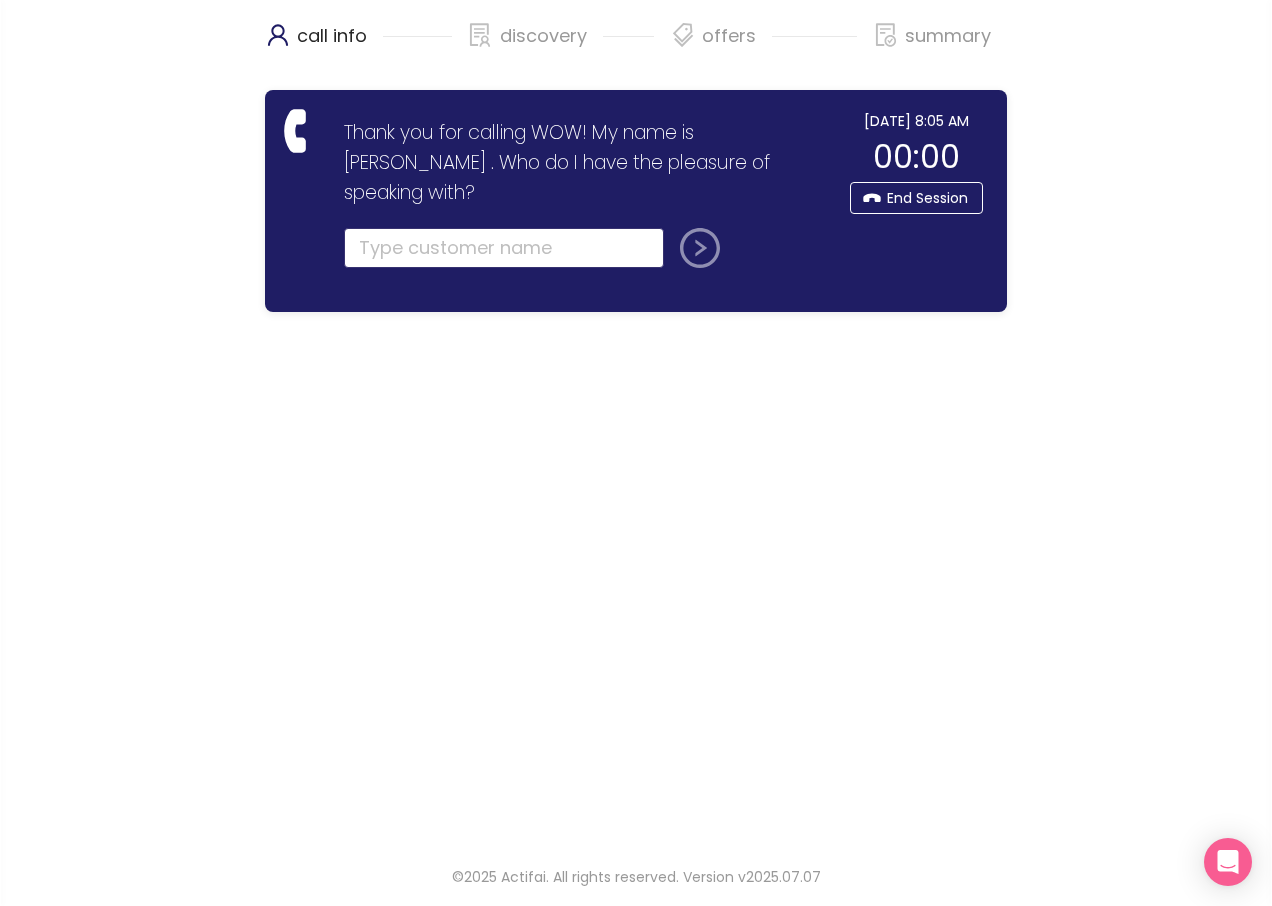 click 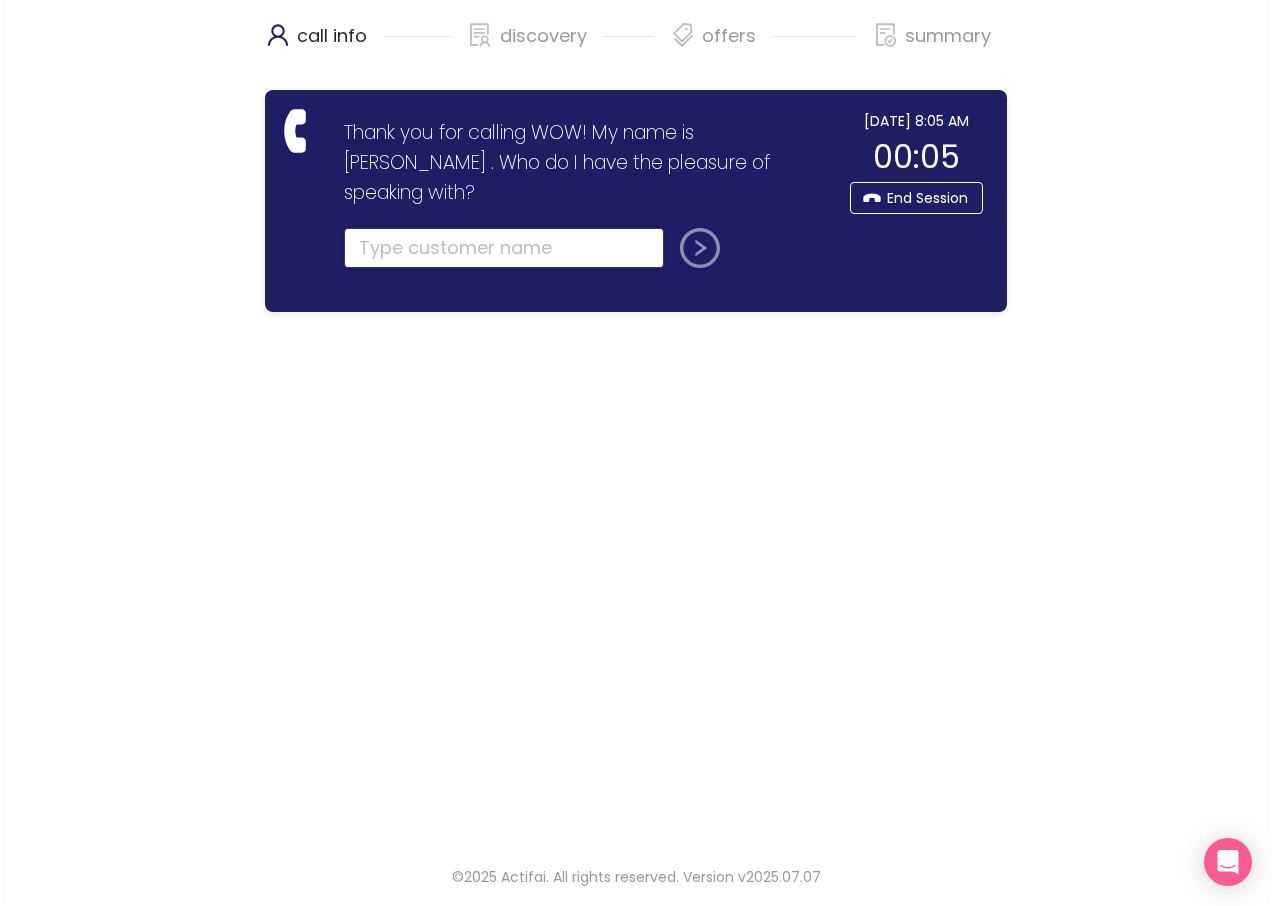 click 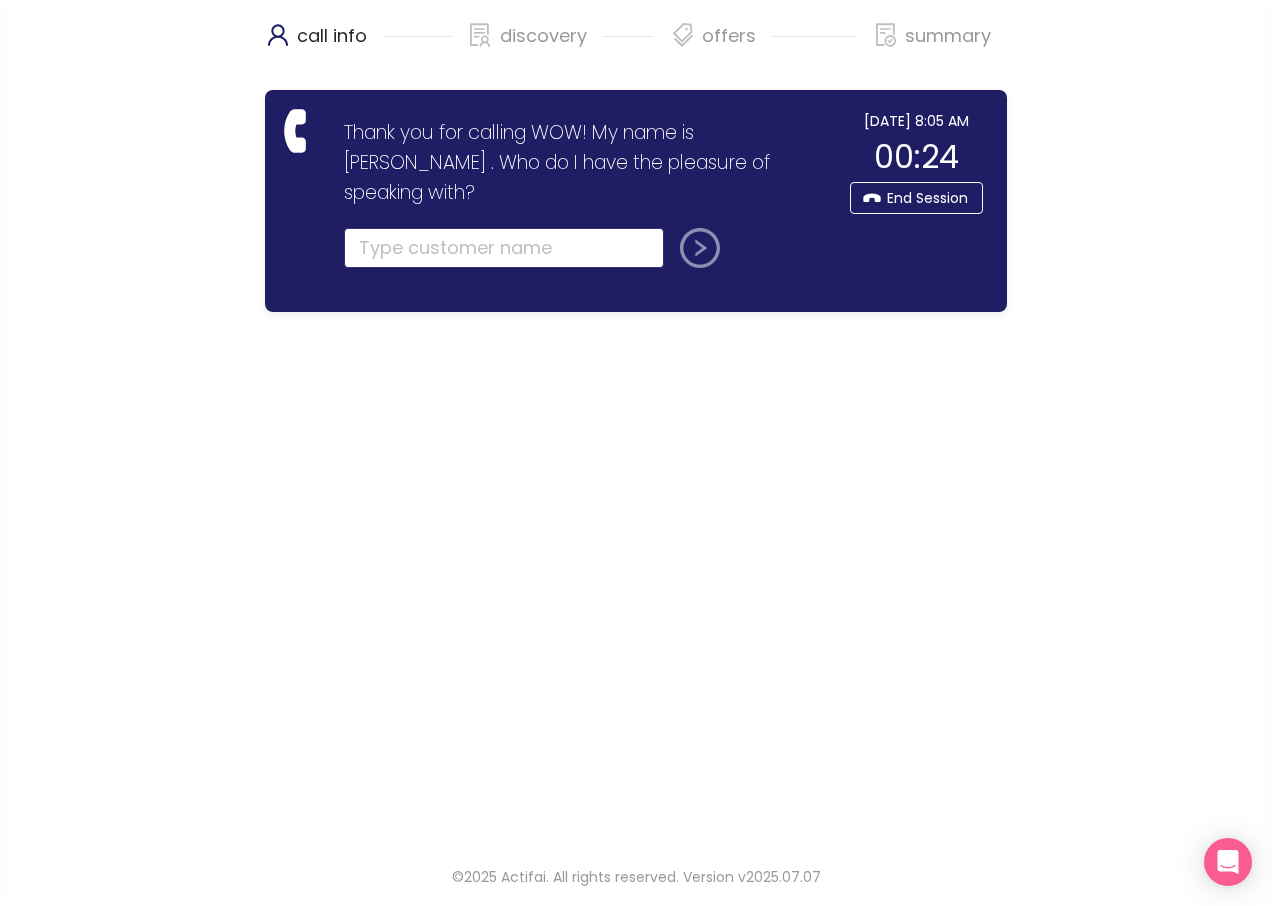 drag, startPoint x: 386, startPoint y: 221, endPoint x: 415, endPoint y: 227, distance: 29.614185 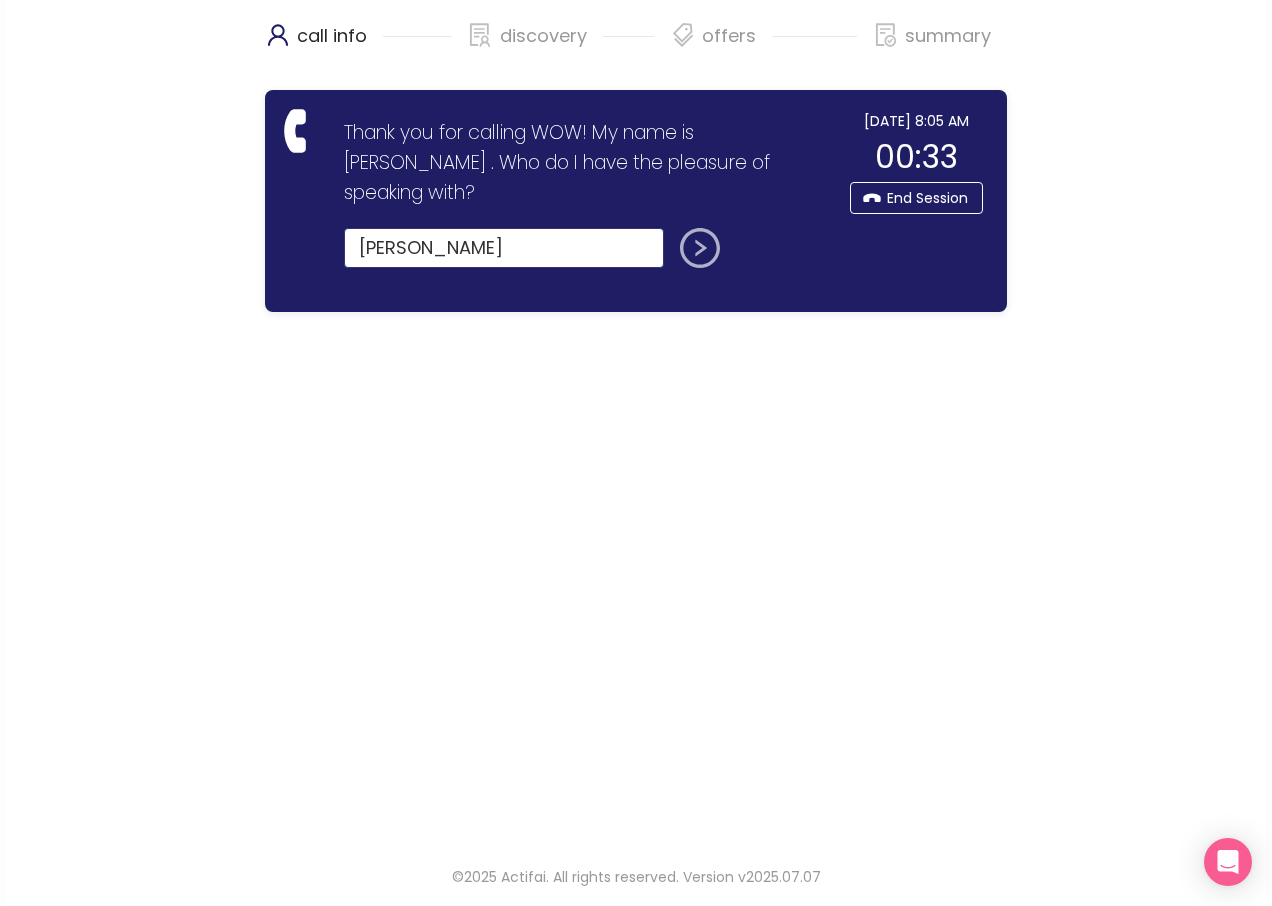type on "[PERSON_NAME]" 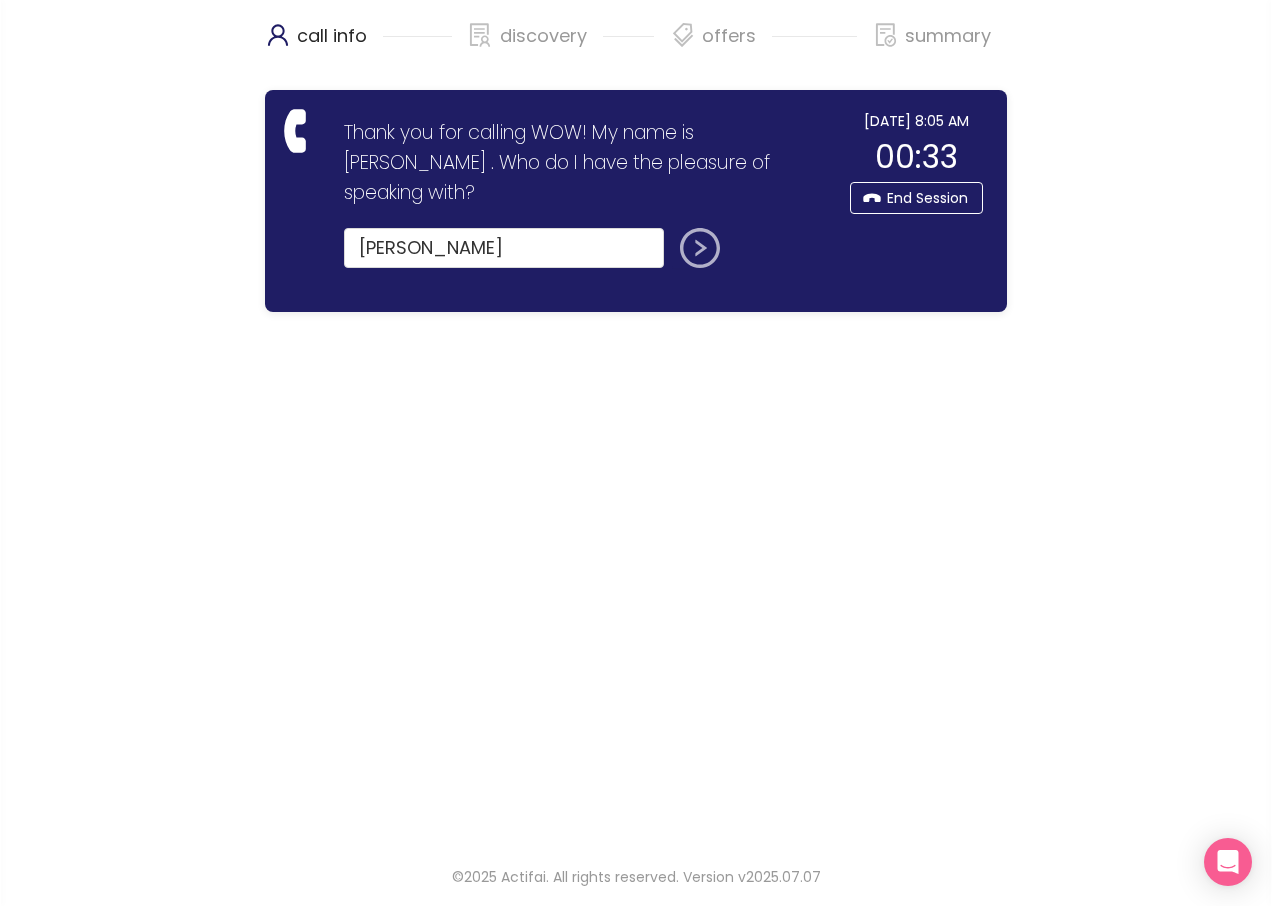 click 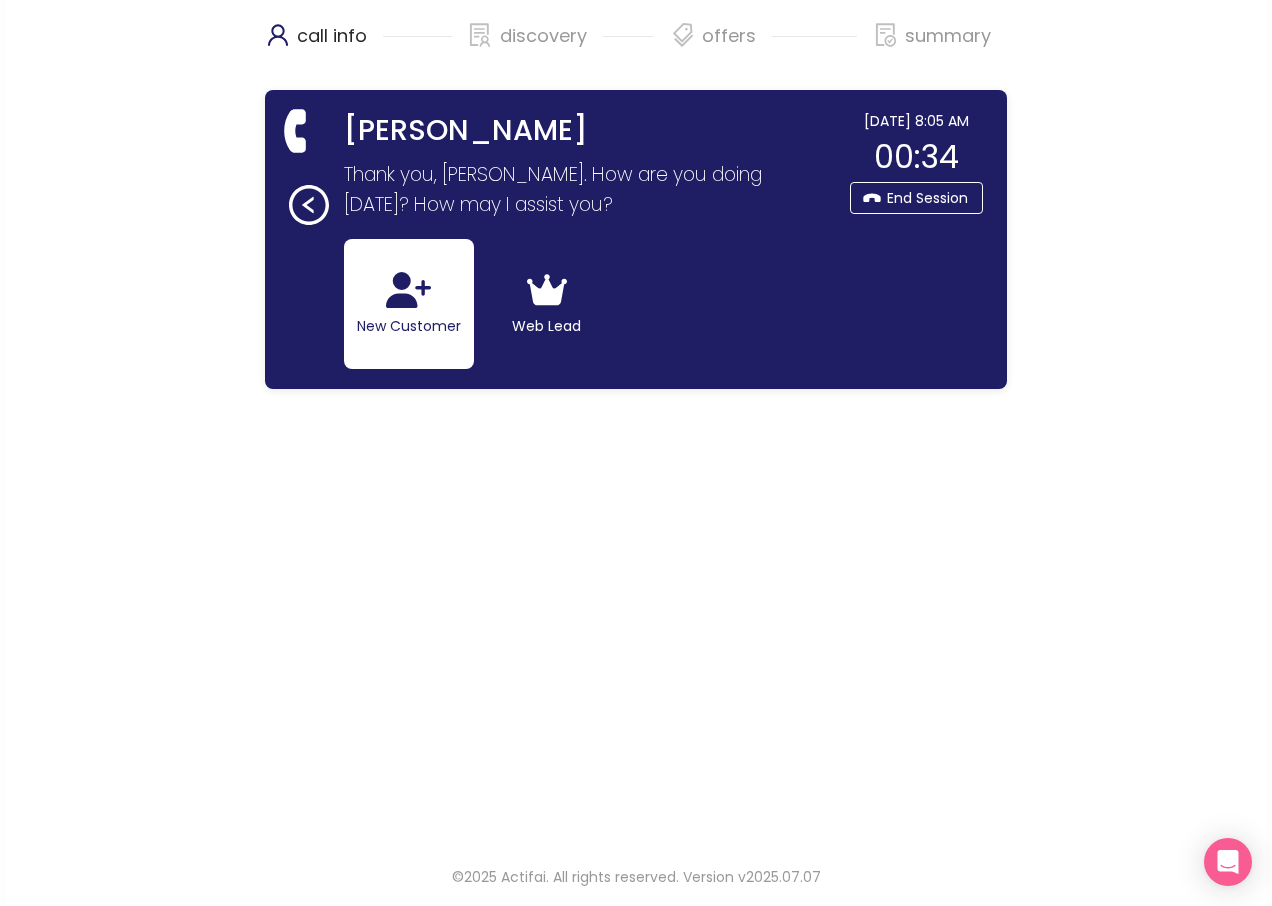 click on "New Customer" 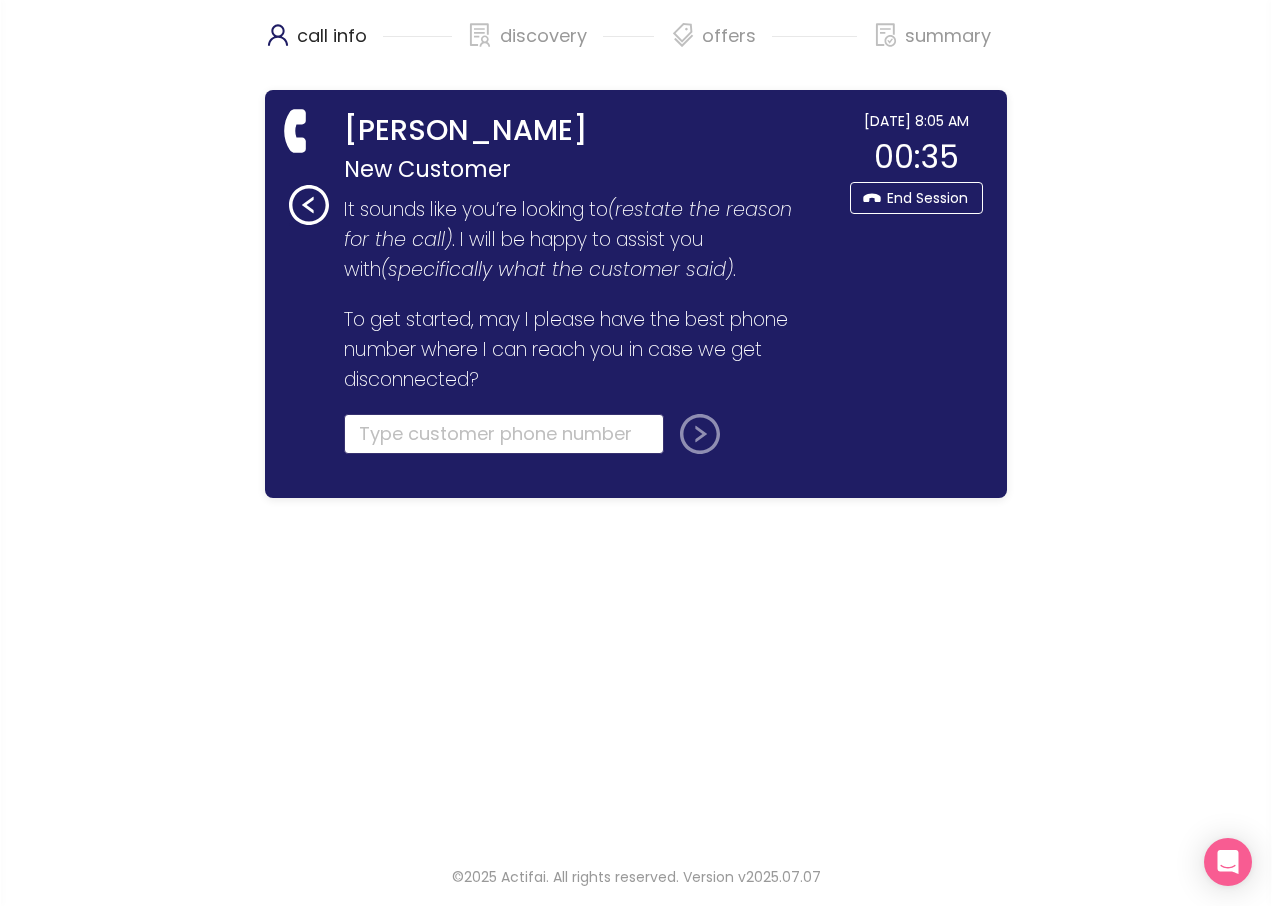 click 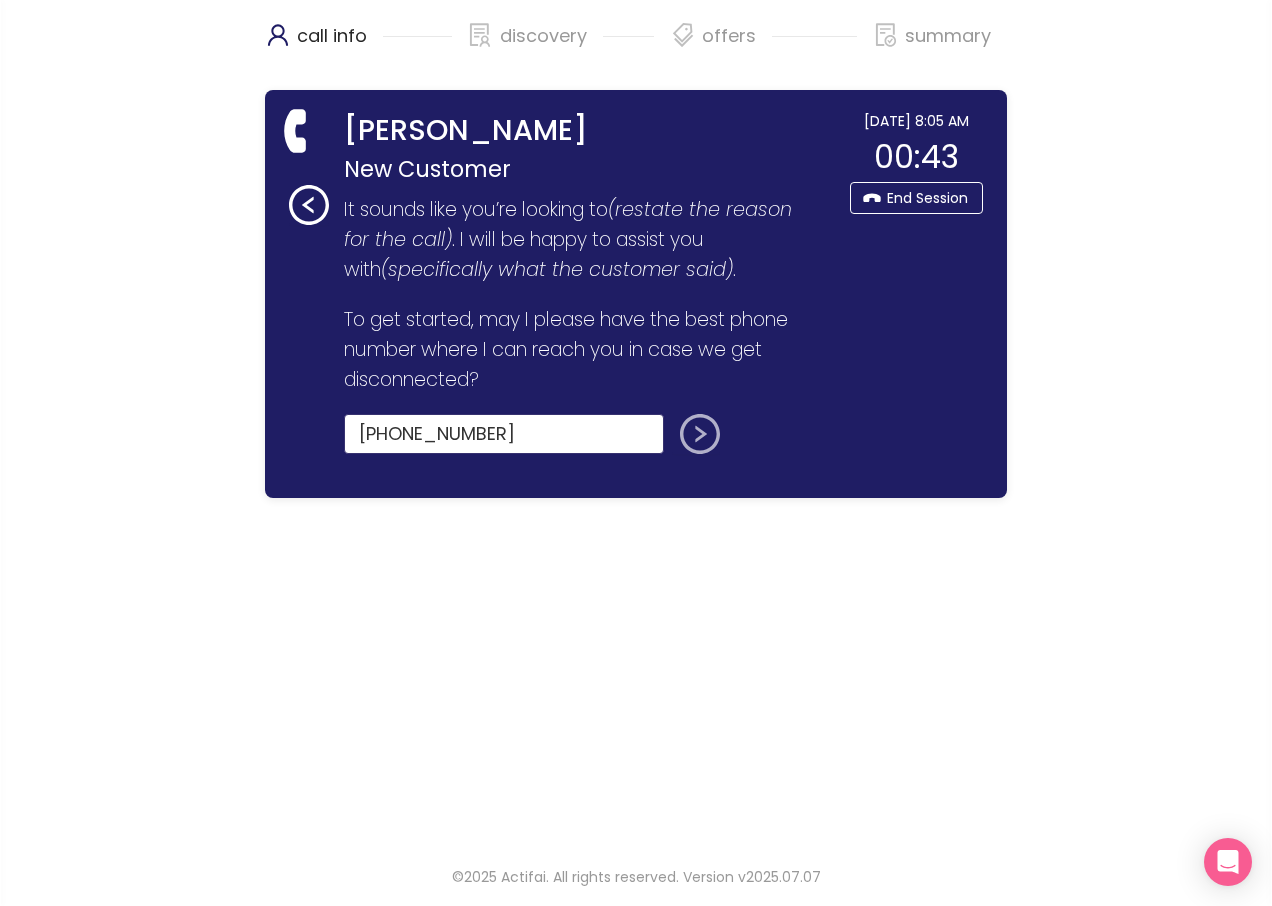 type on "[PHONE_NUMBER]" 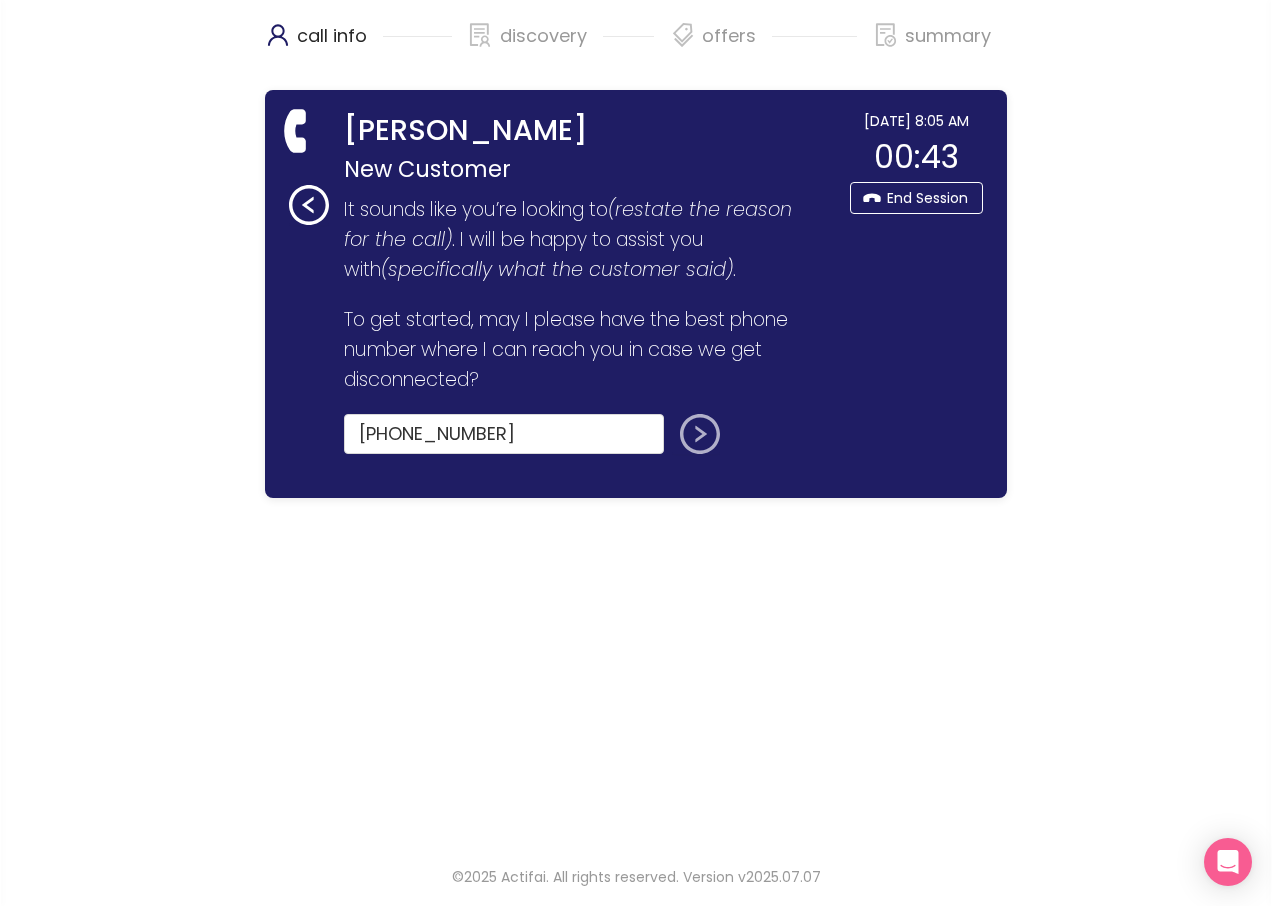 click 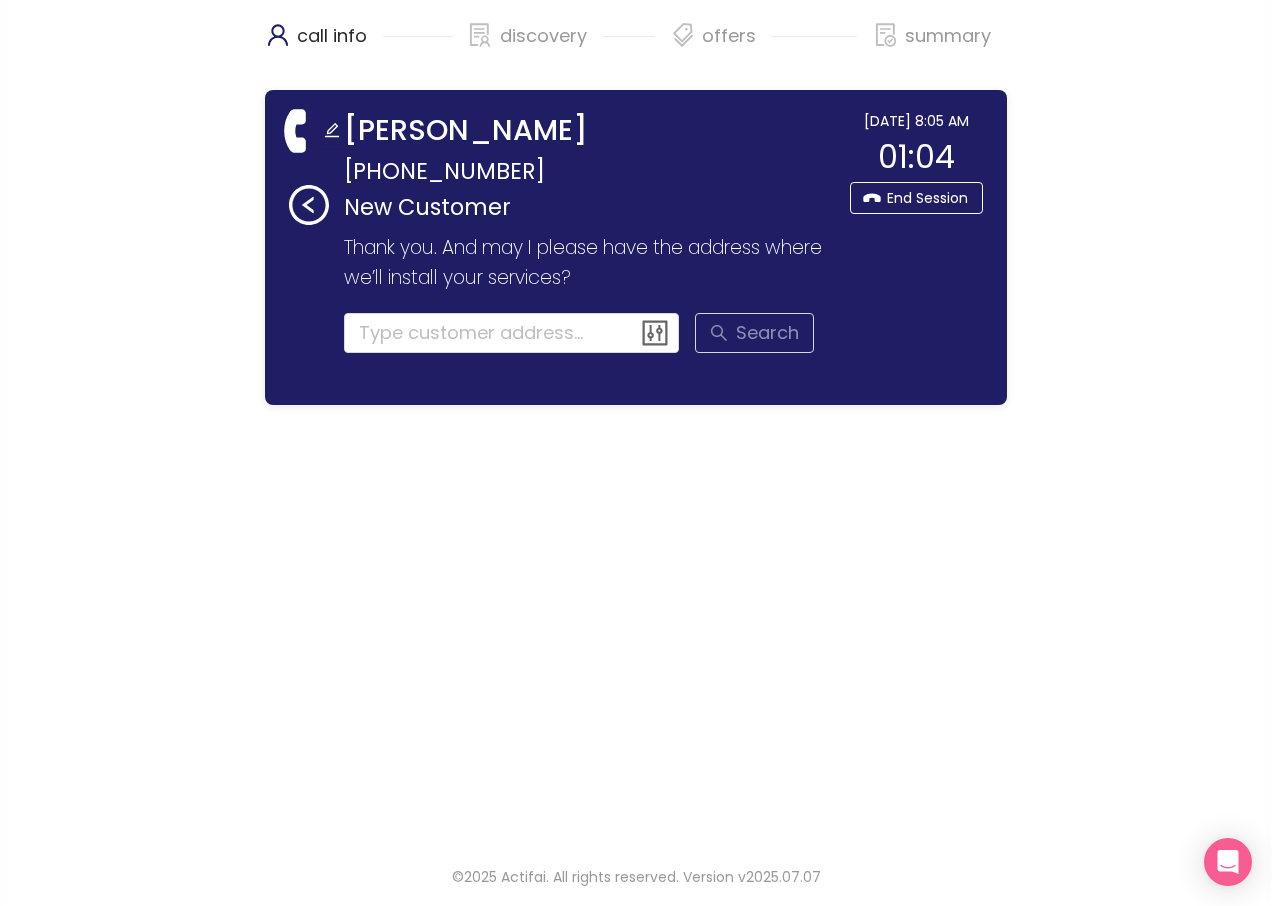 click on "[PERSON_NAME]" at bounding box center [591, 131] 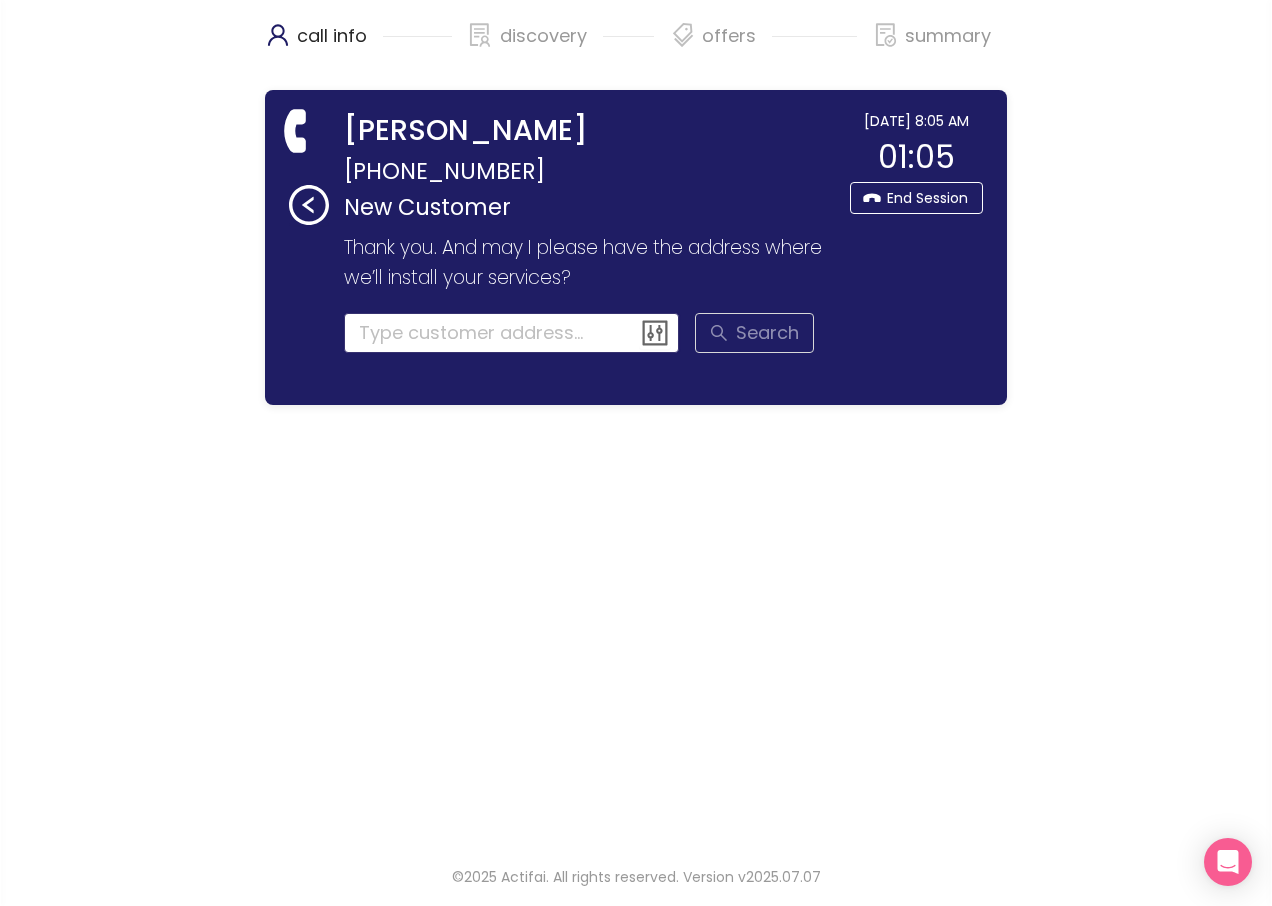 click at bounding box center [512, 333] 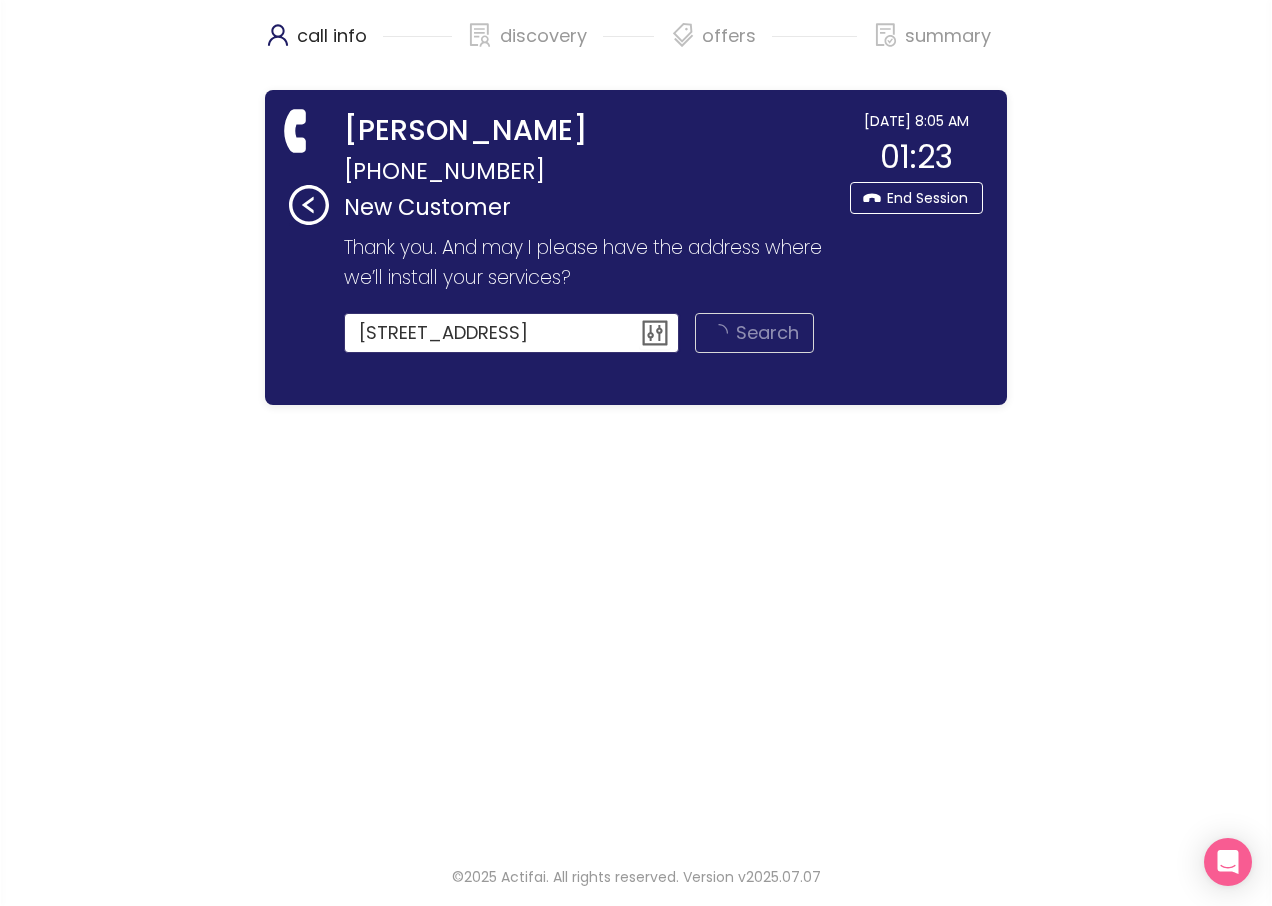 type on "[STREET_ADDRESS]" 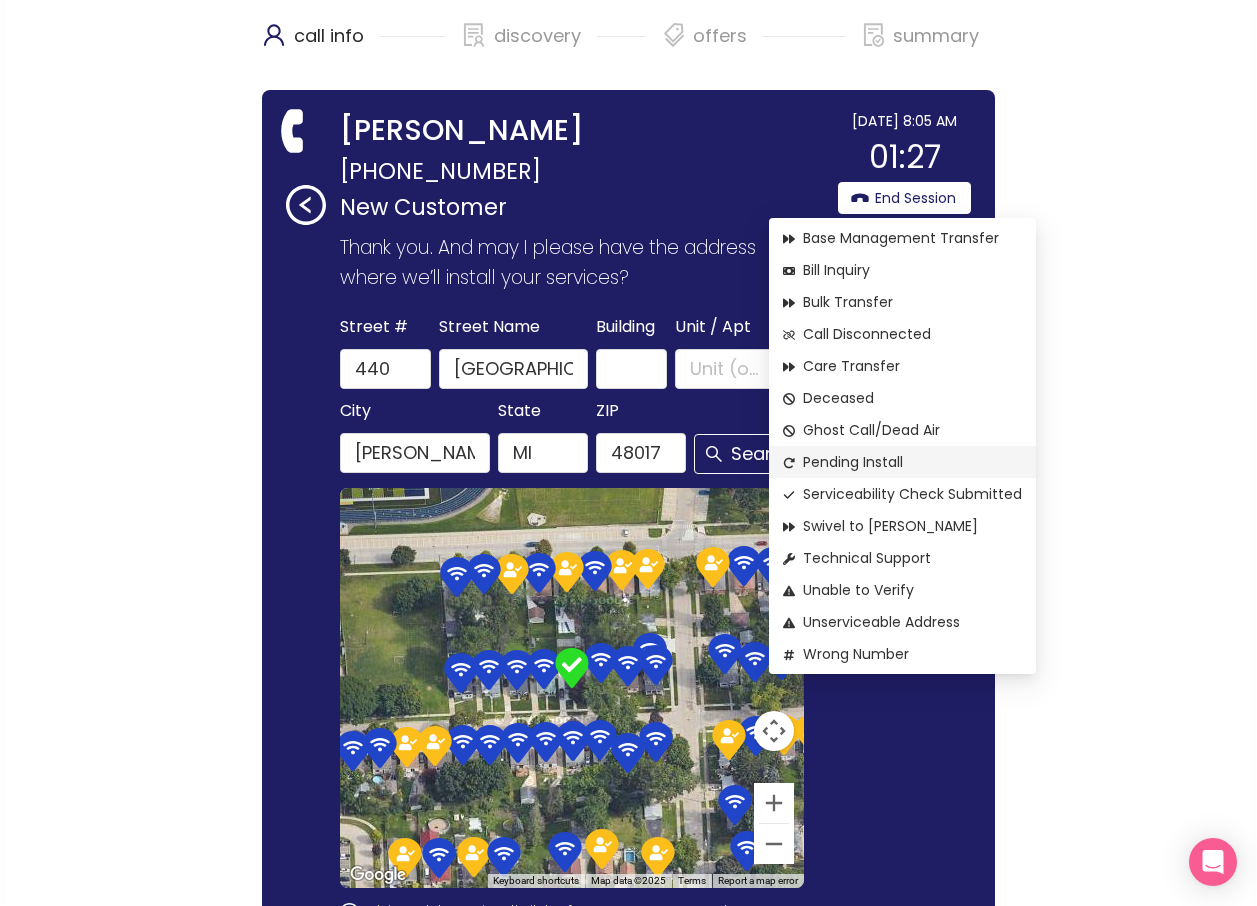 click on "Pending Install" 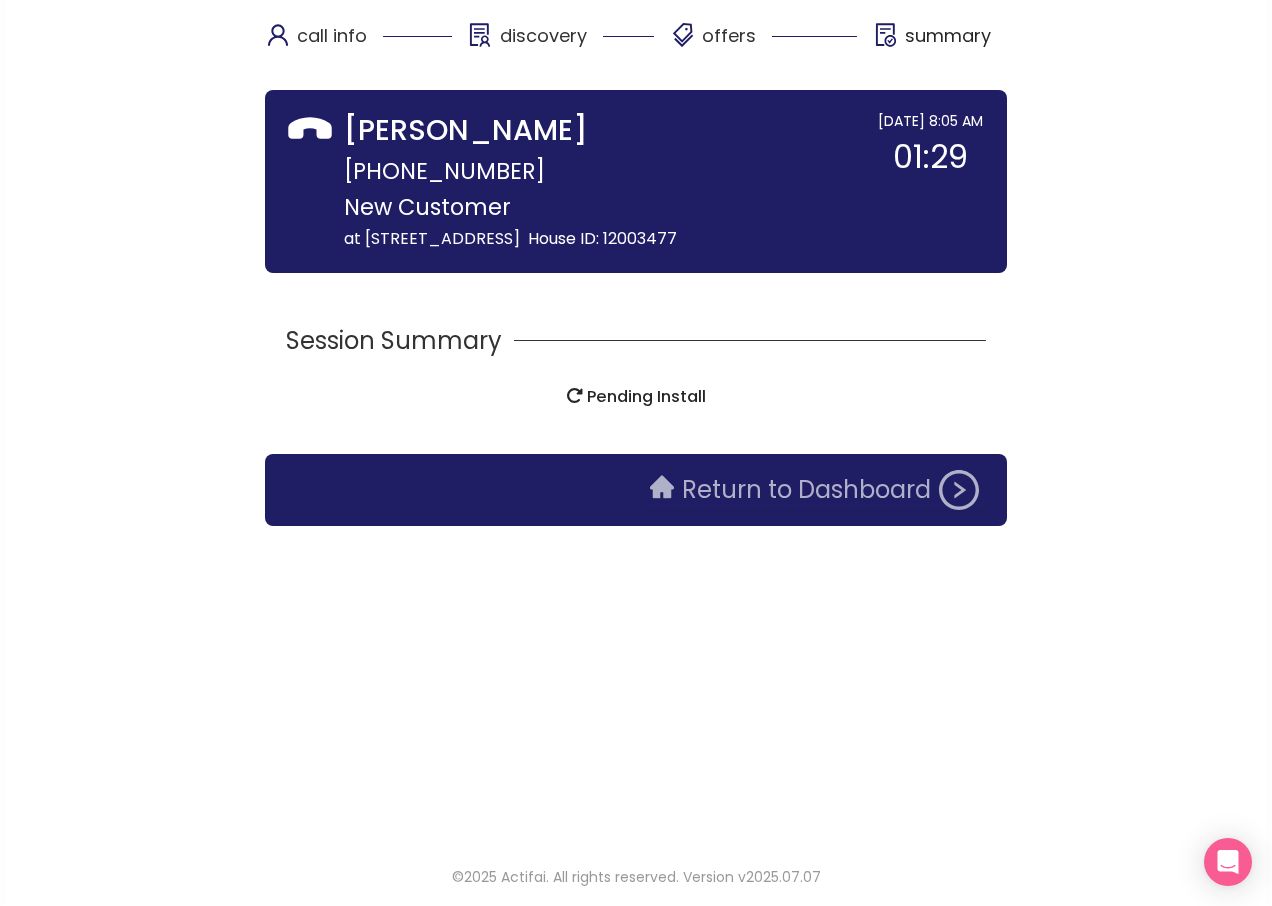 click on "Return to Dashboard" 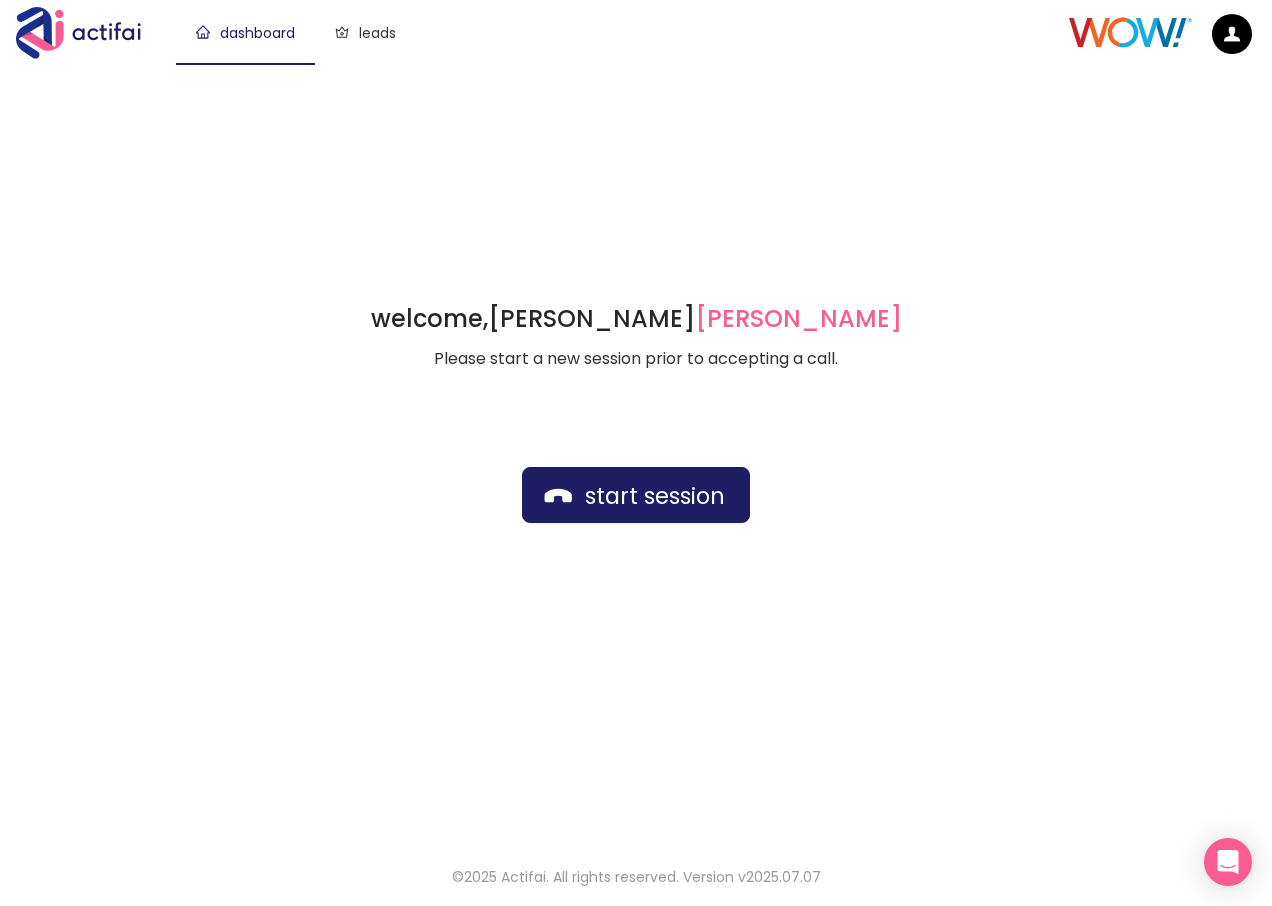 drag, startPoint x: 1263, startPoint y: 773, endPoint x: 1275, endPoint y: 777, distance: 12.649111 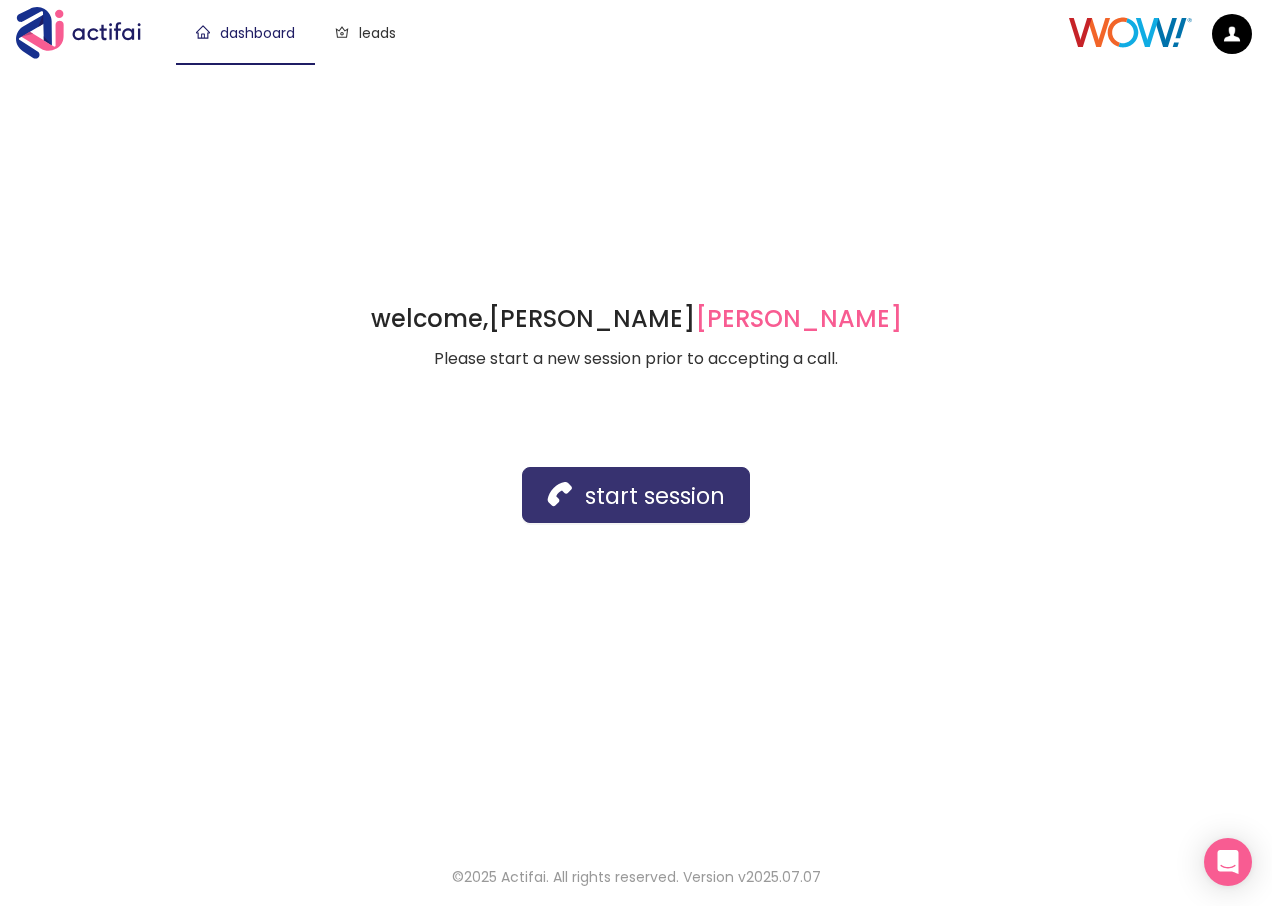 click on "start session" at bounding box center (636, 495) 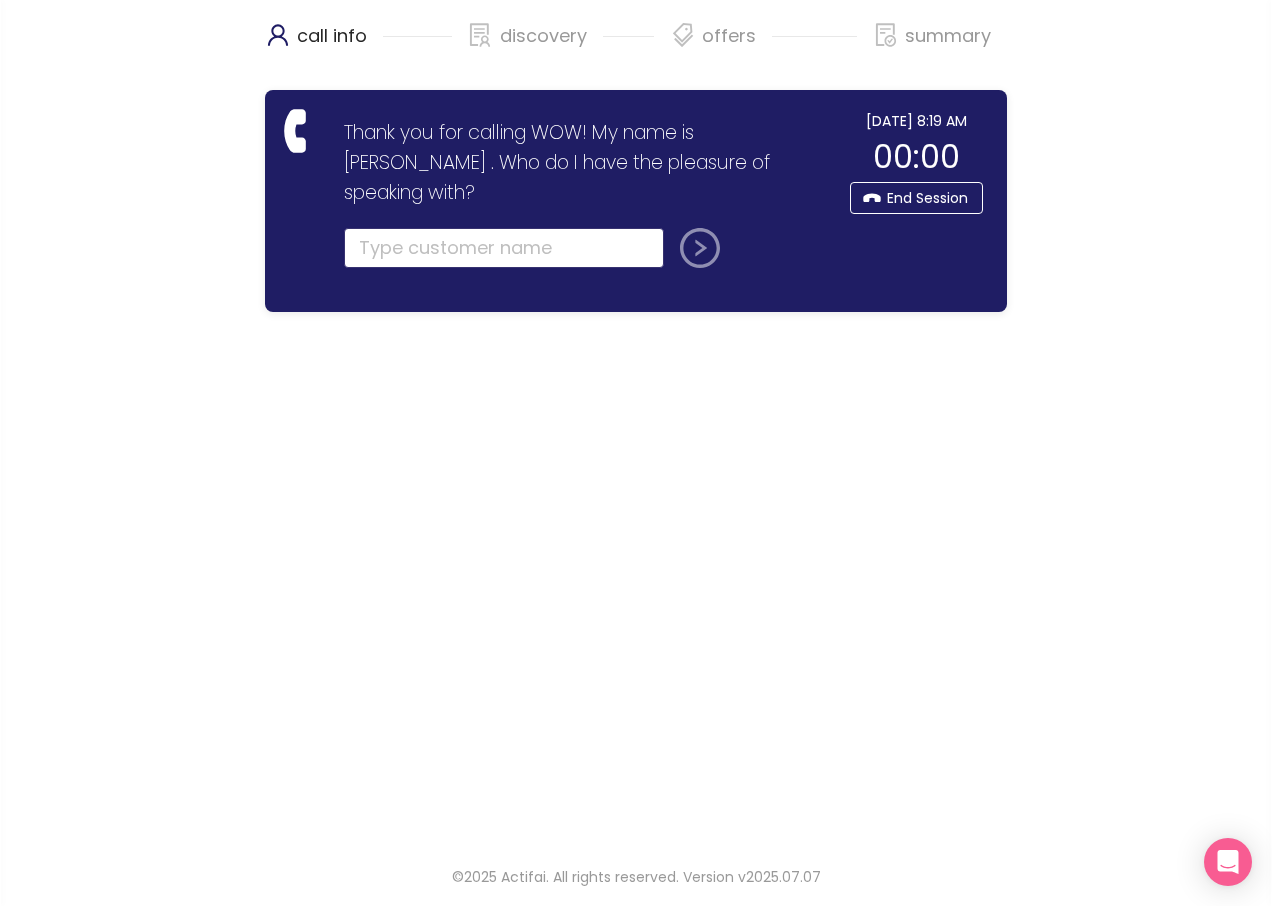 click 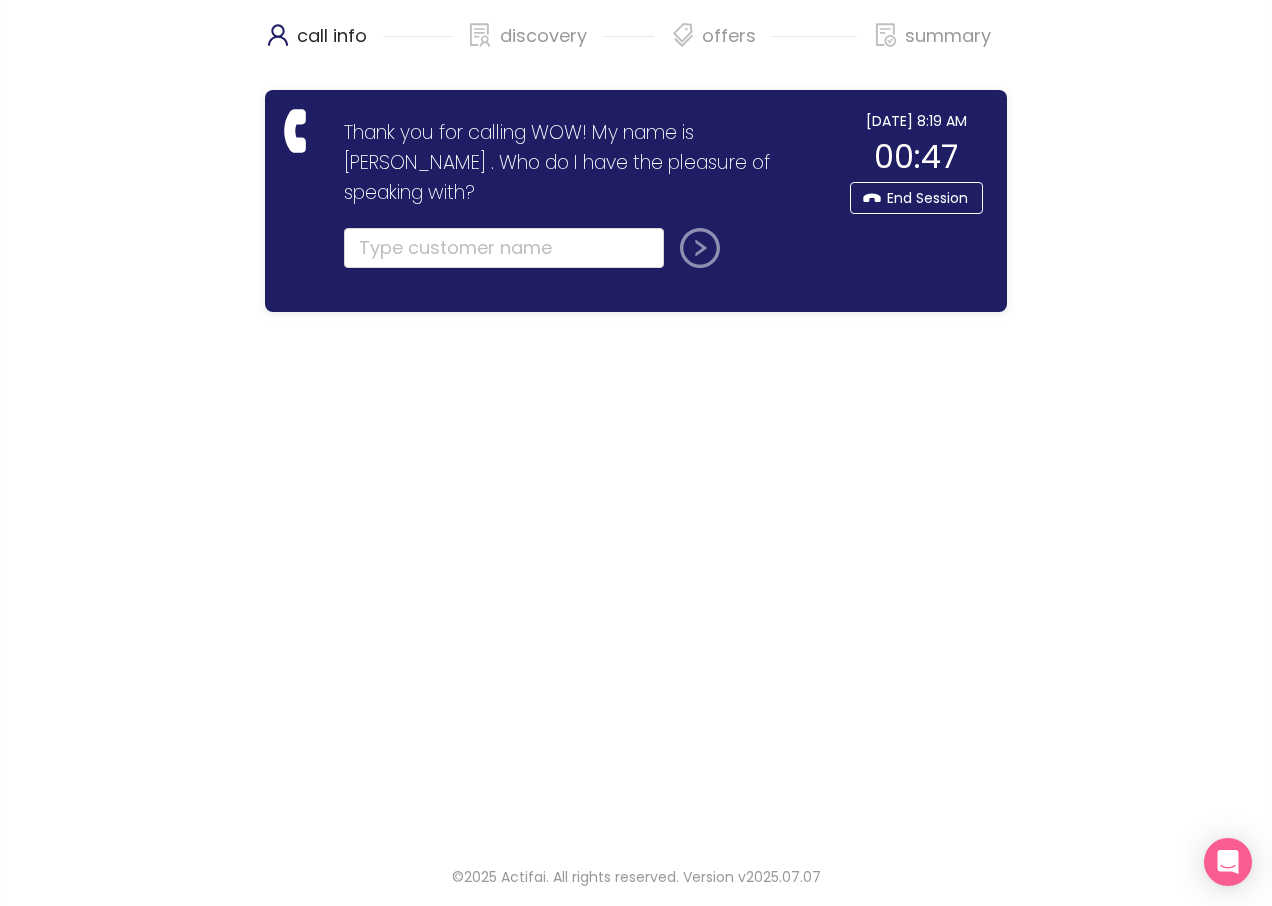 click on "Thank you for calling WOW! My name is [PERSON_NAME] . Who do I have the pleasure of speaking with? Thank you, . How are you doing [DATE]? How may I assist you? New Customer Web Lead [DATE] 8:19 AM 00:47 End Session" at bounding box center (636, 201) 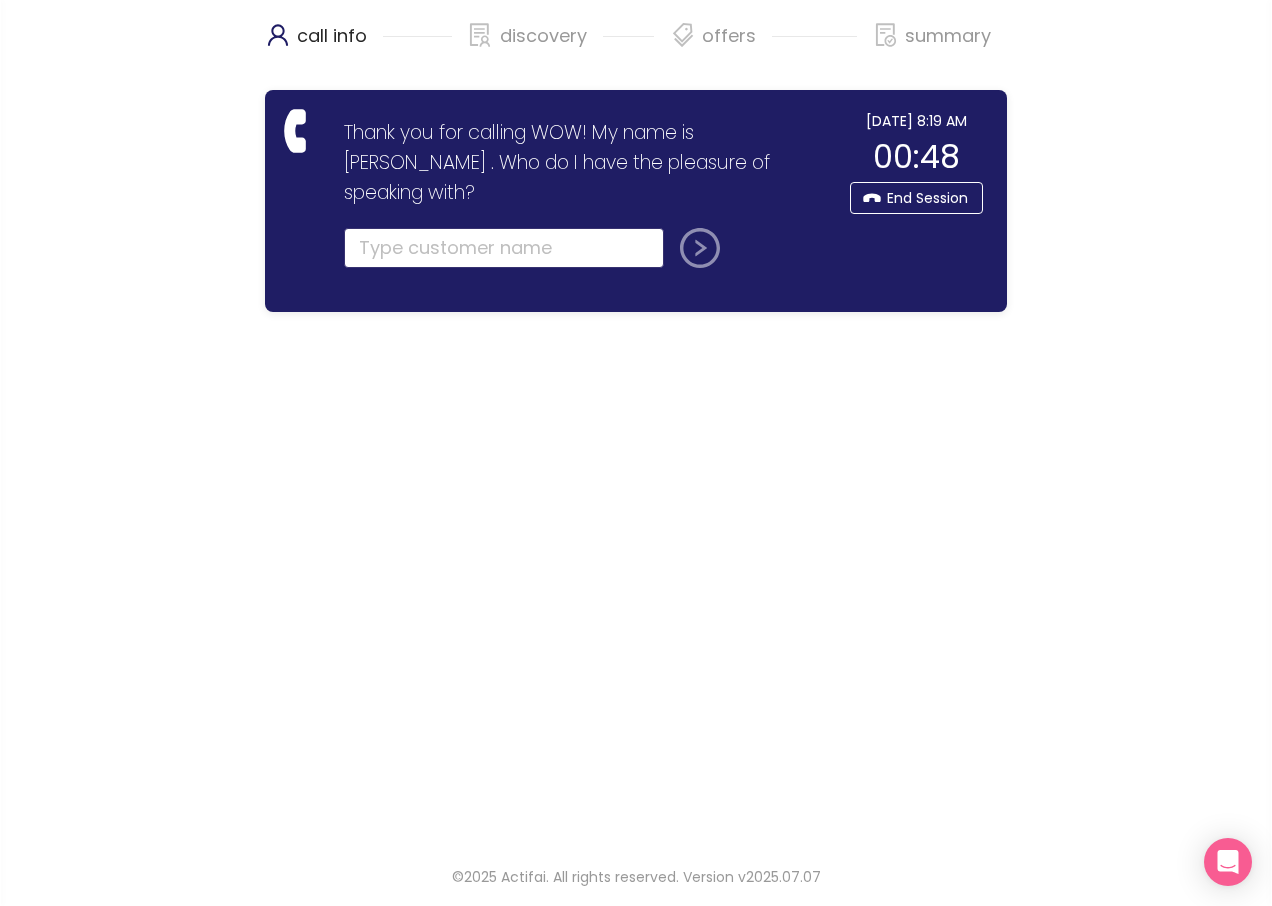 click 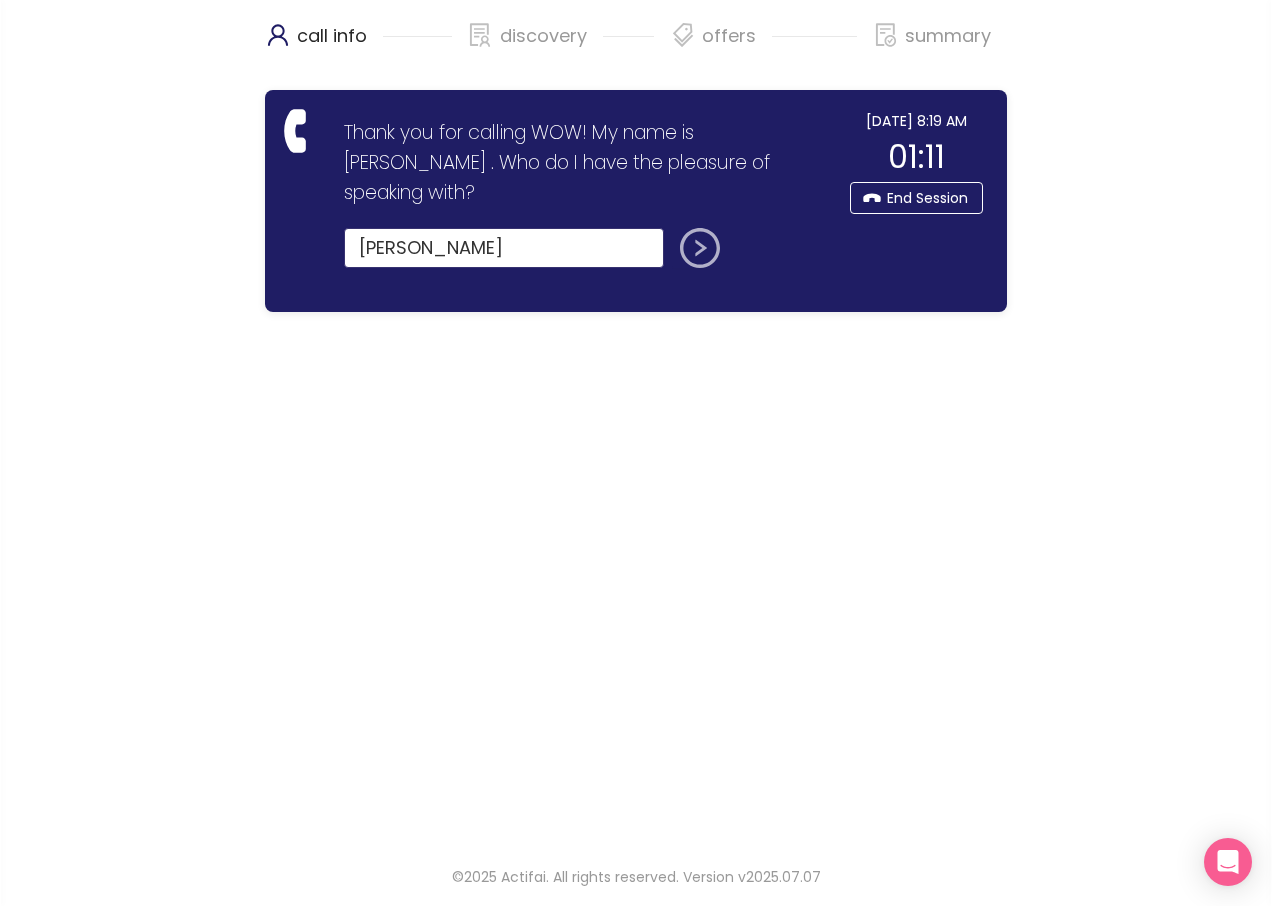 type on "[PERSON_NAME]" 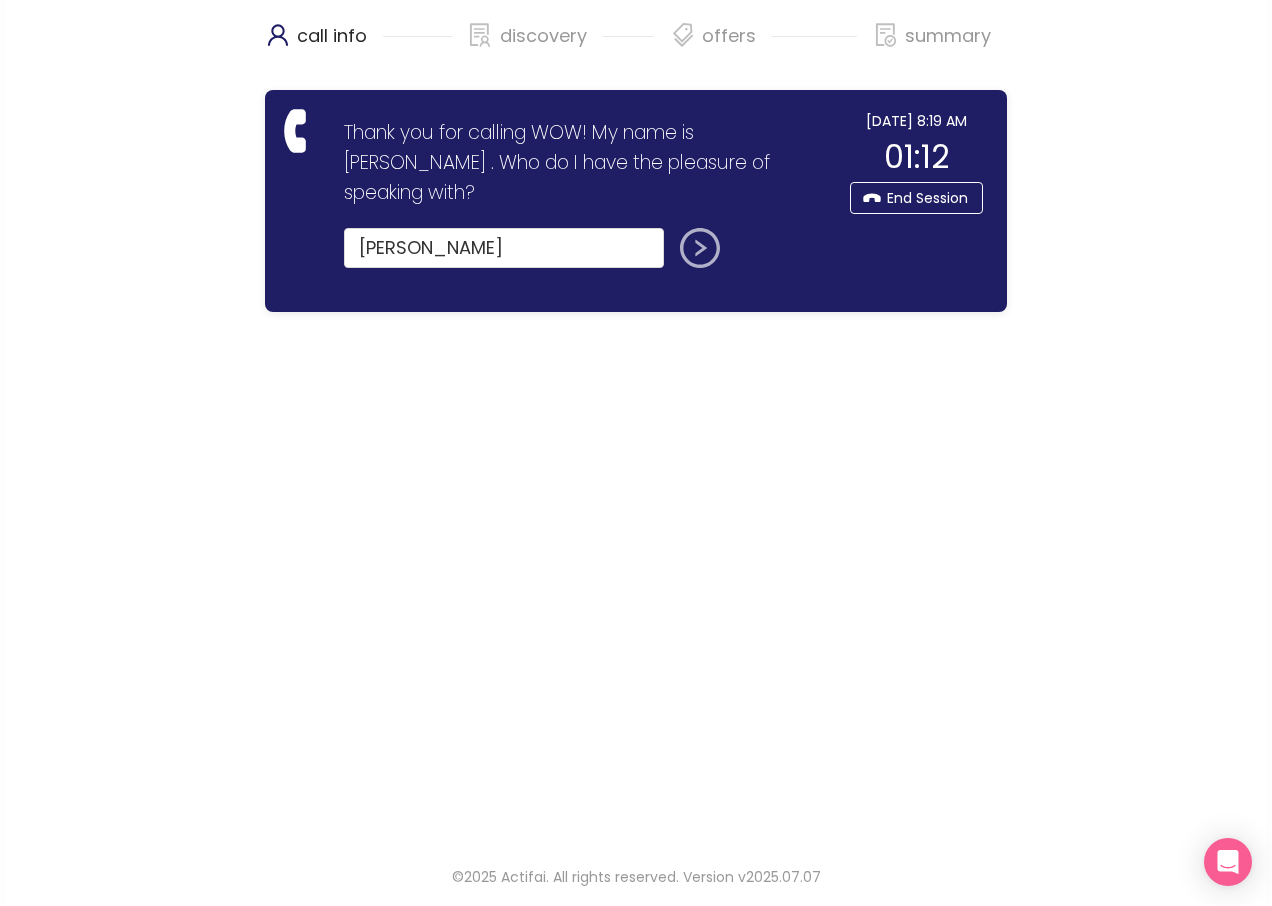 click 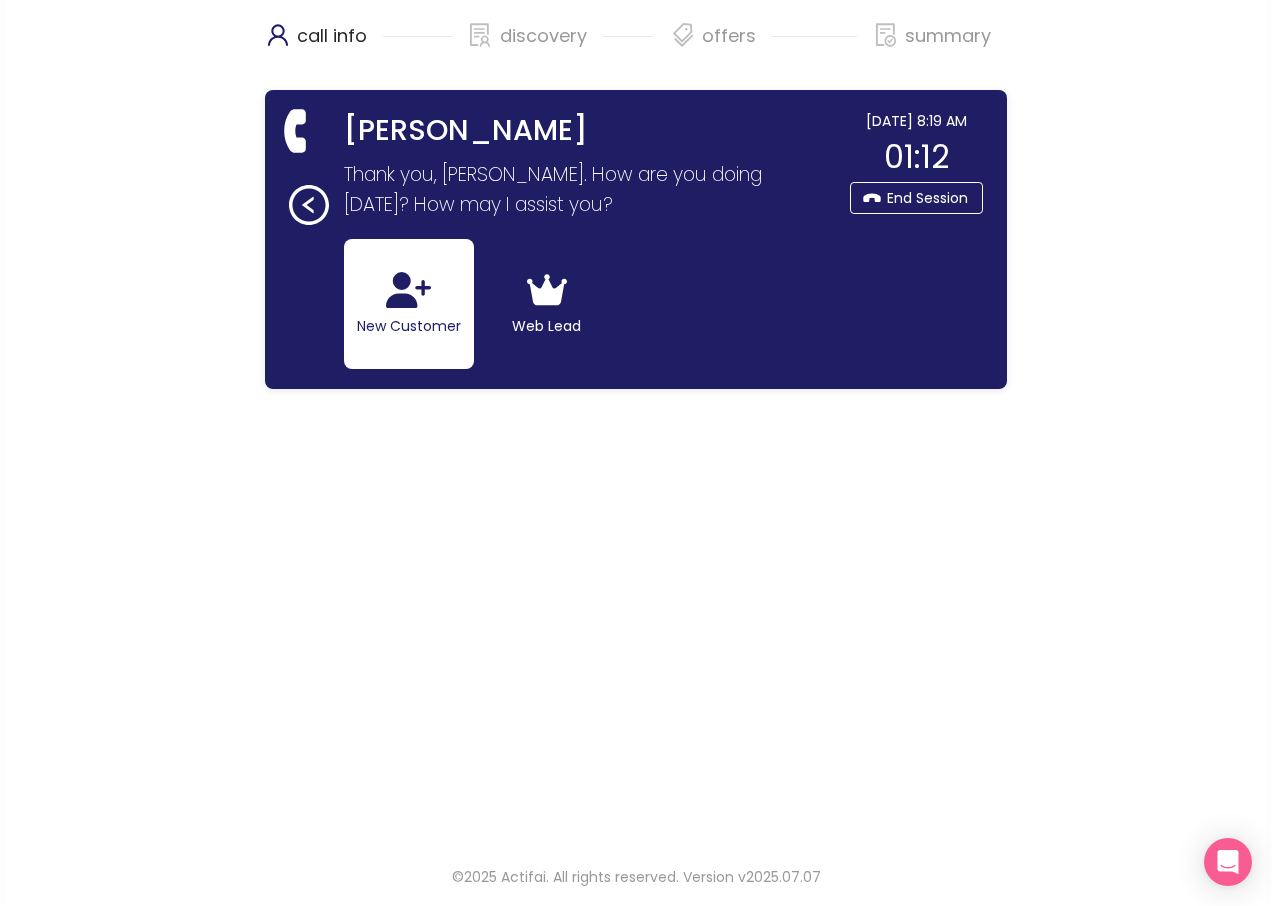 click on "New Customer" 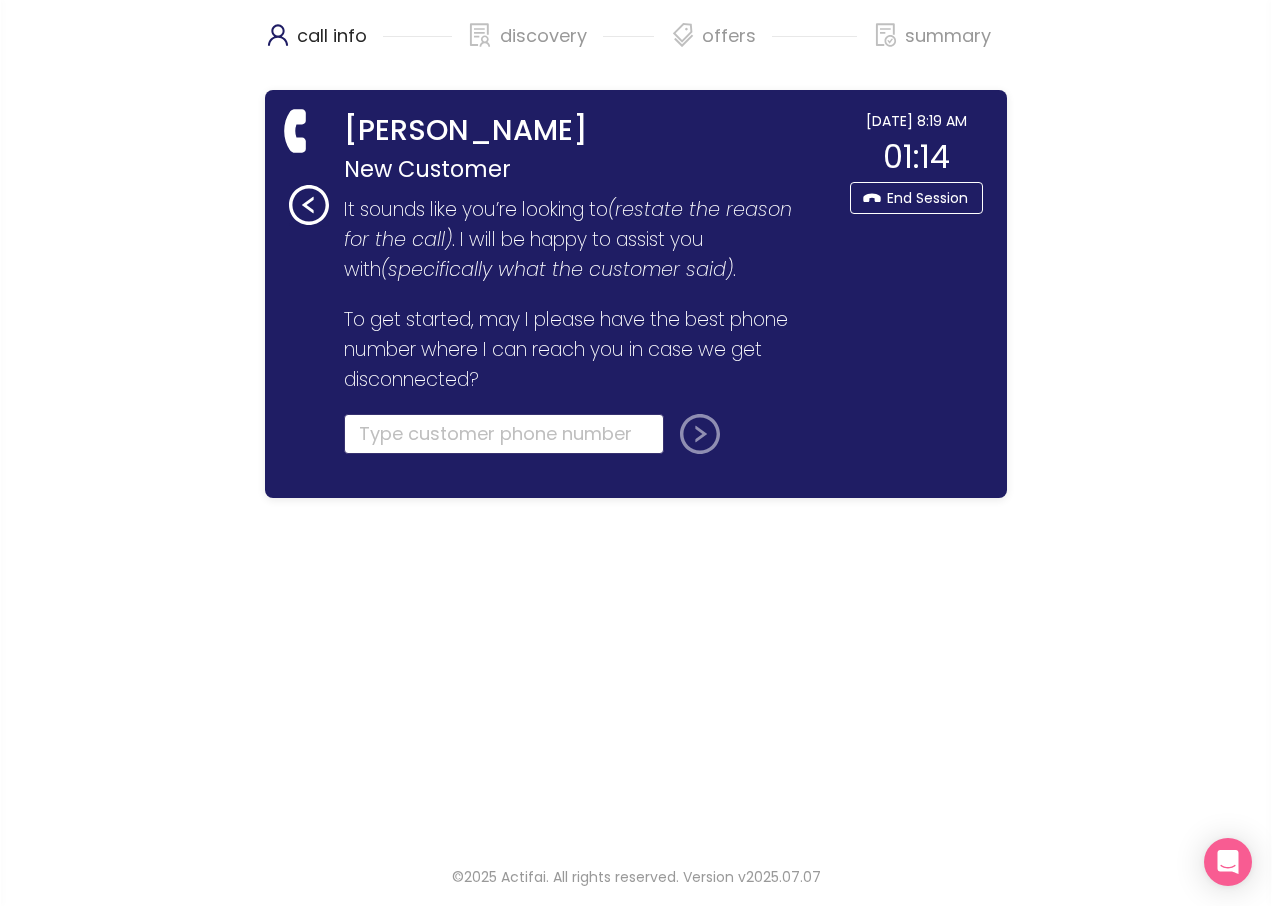 click 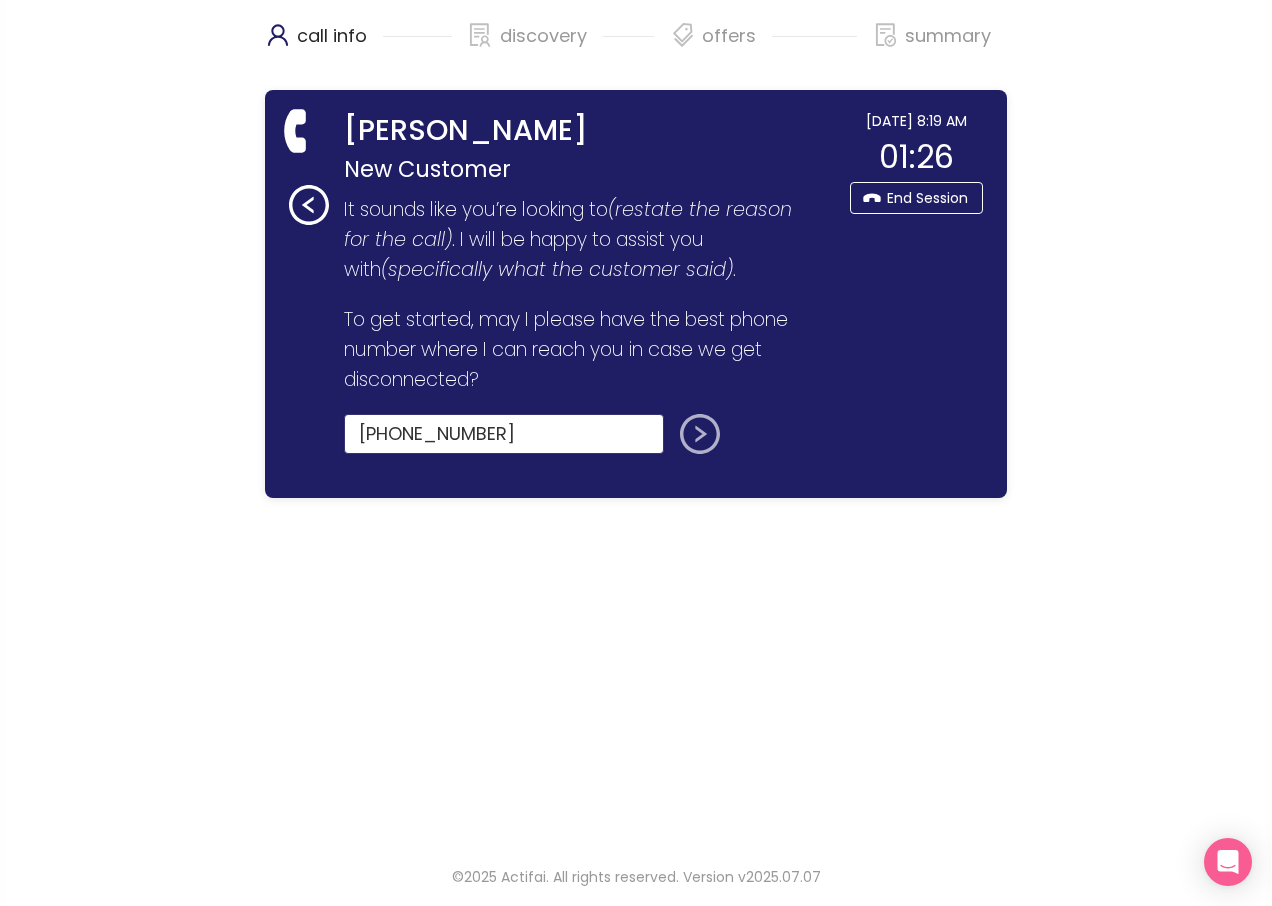 type on "[PHONE_NUMBER]" 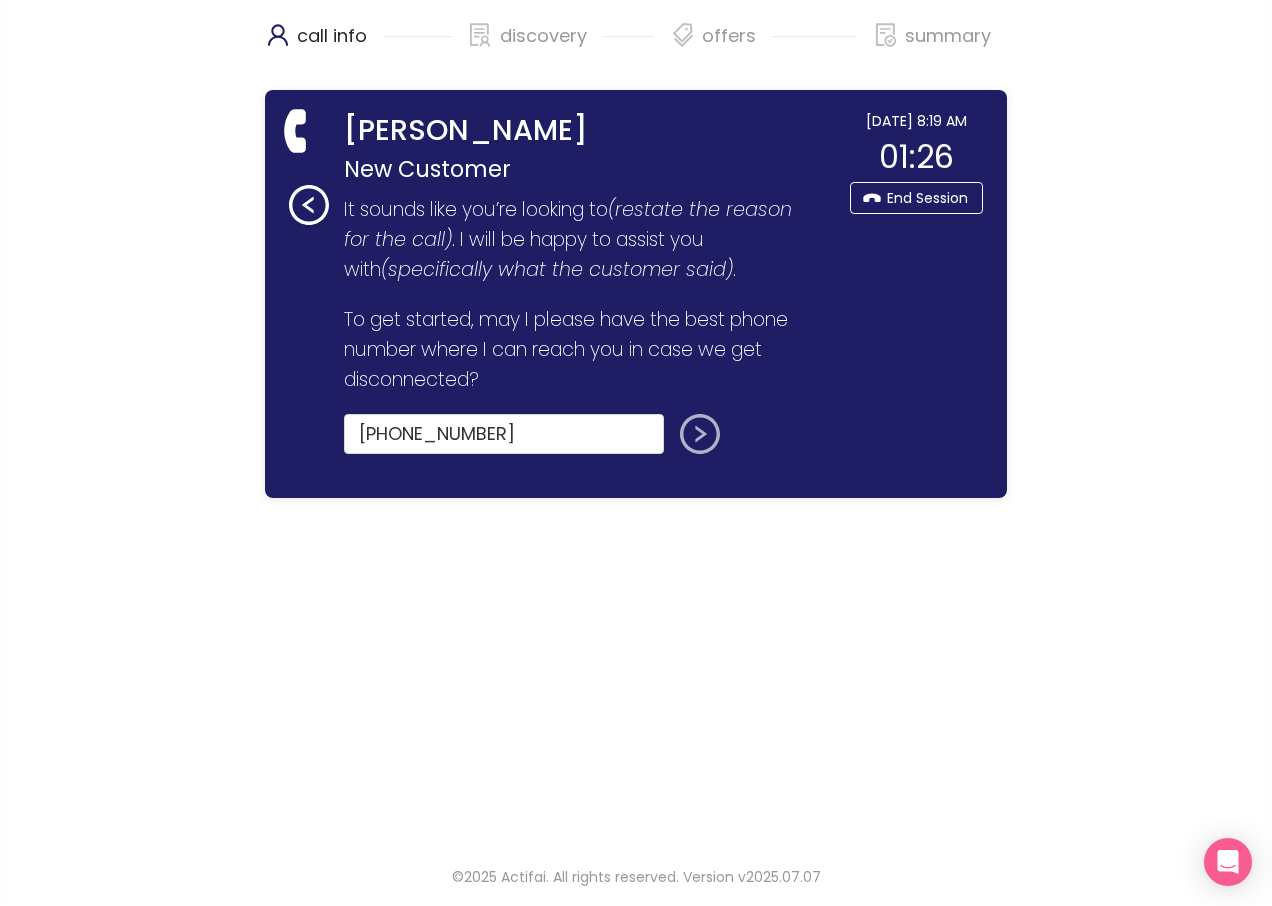click 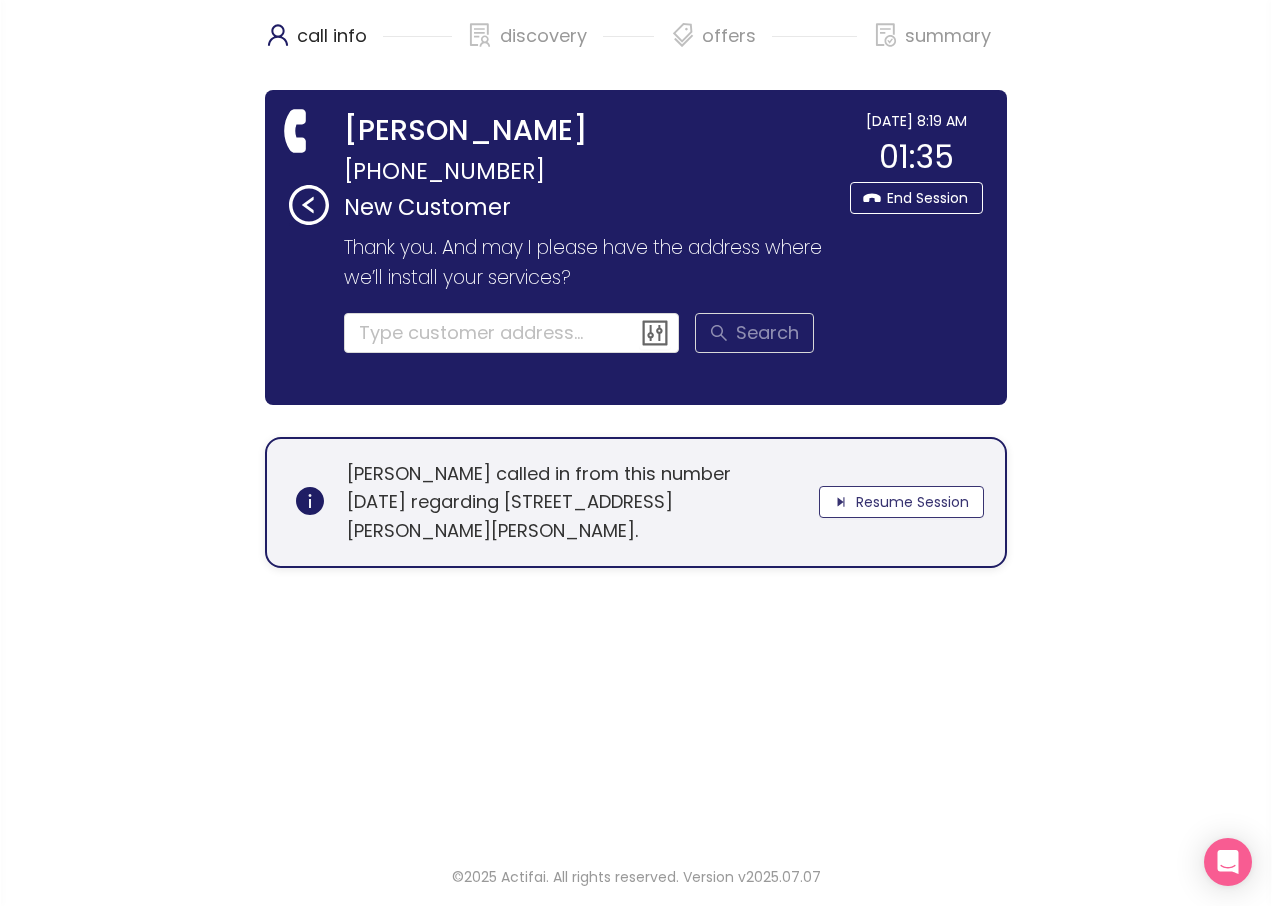 click on "Resume Session" 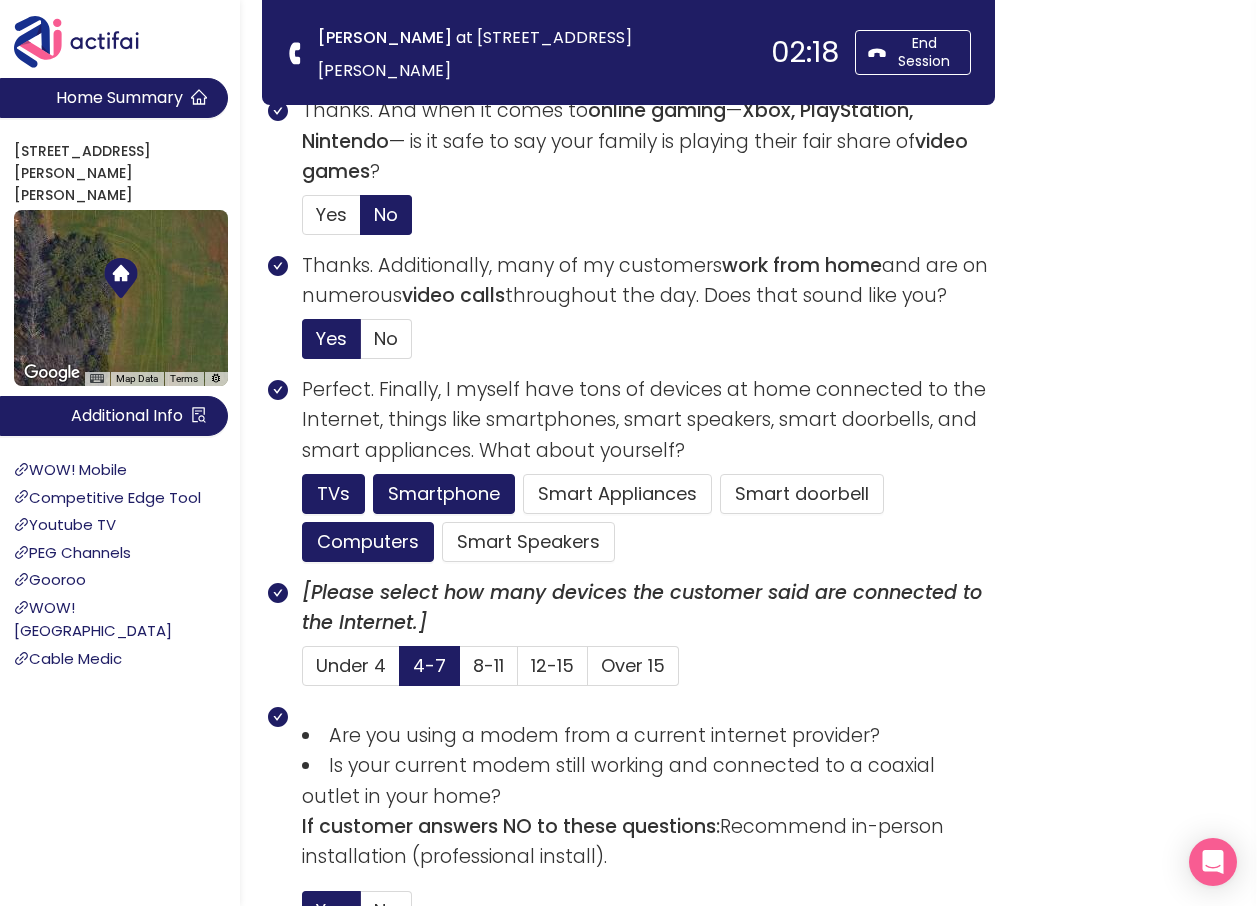 scroll, scrollTop: 1314, scrollLeft: 0, axis: vertical 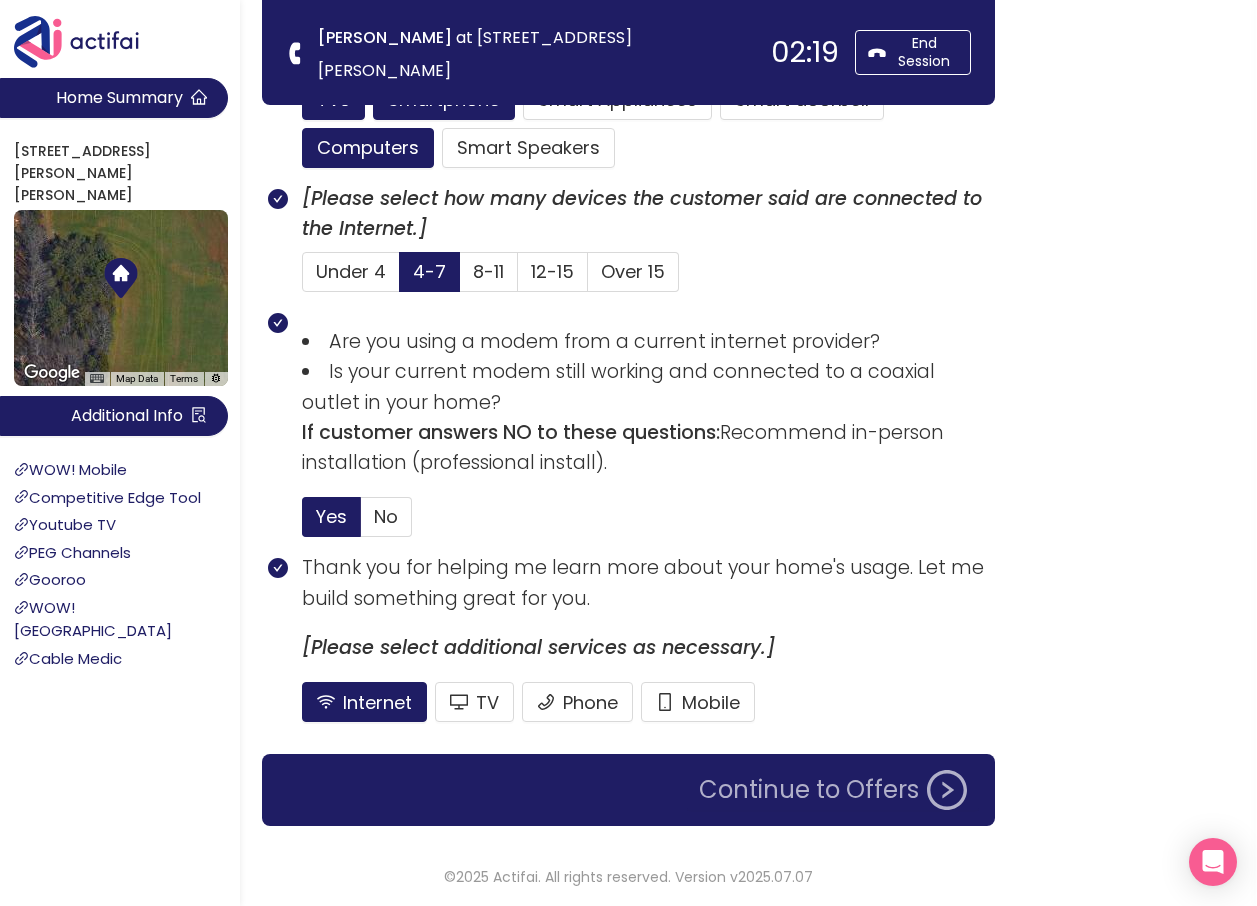 click on "Continue to Offers" 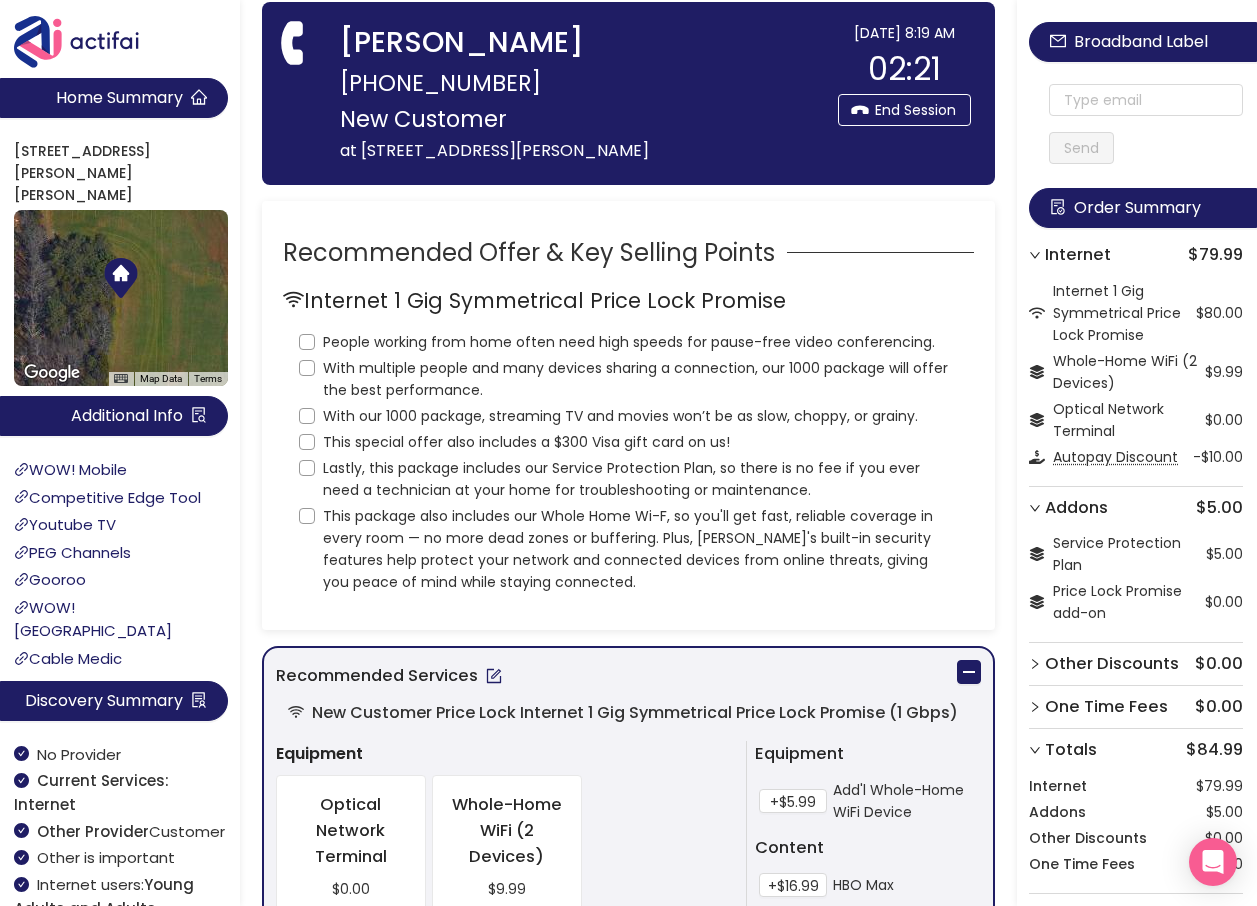 scroll, scrollTop: 0, scrollLeft: 0, axis: both 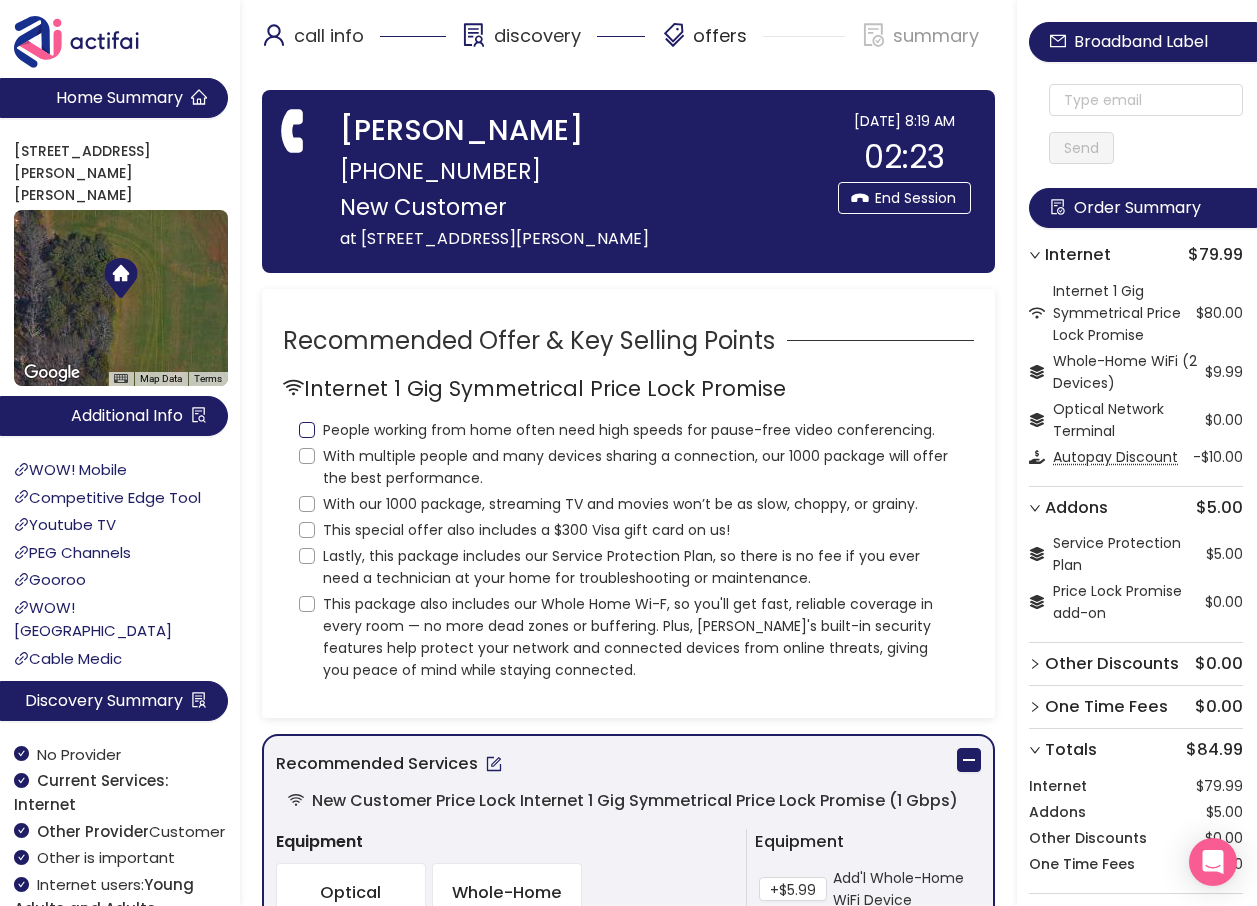 click on "People working from home often need high speeds for pause-free video conferencing." at bounding box center (307, 430) 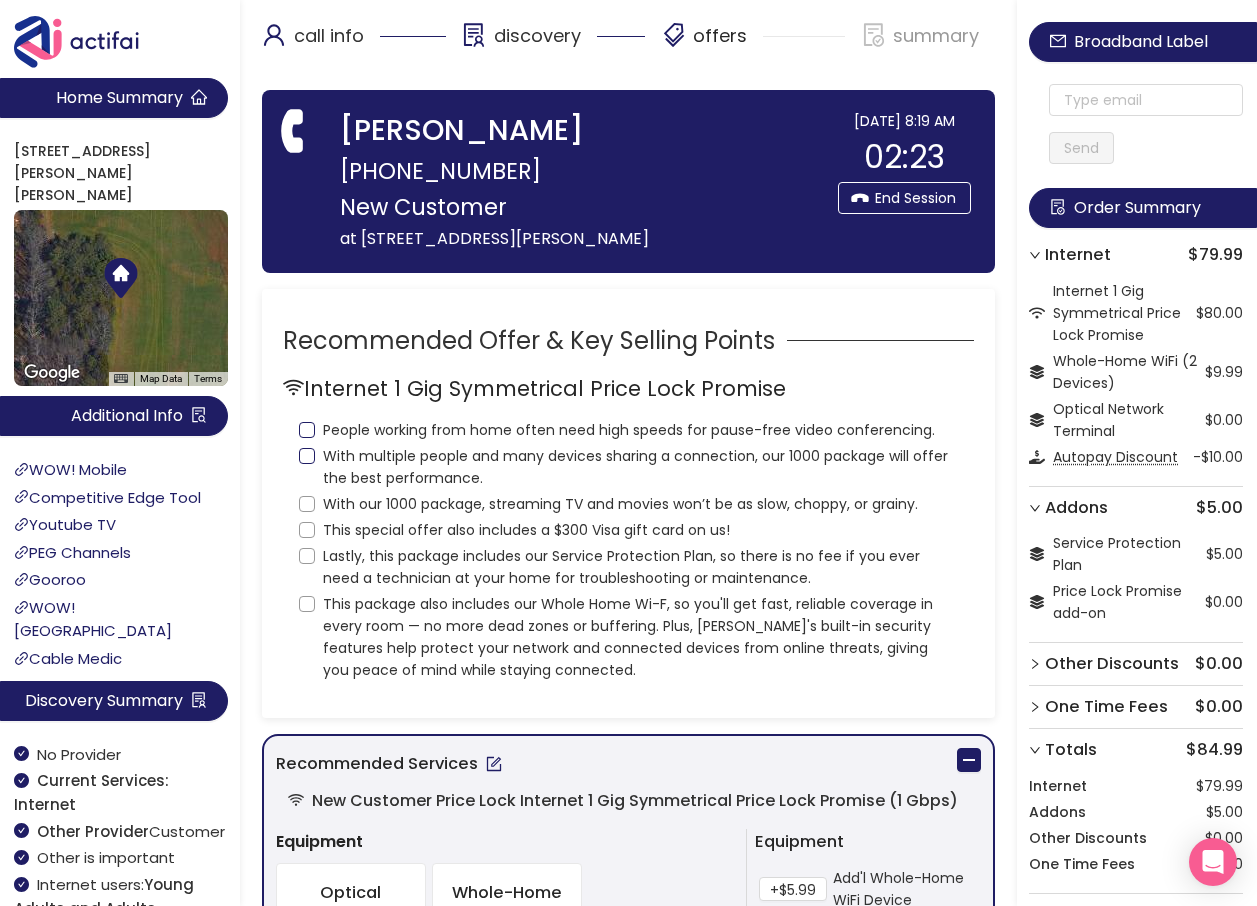 checkbox on "true" 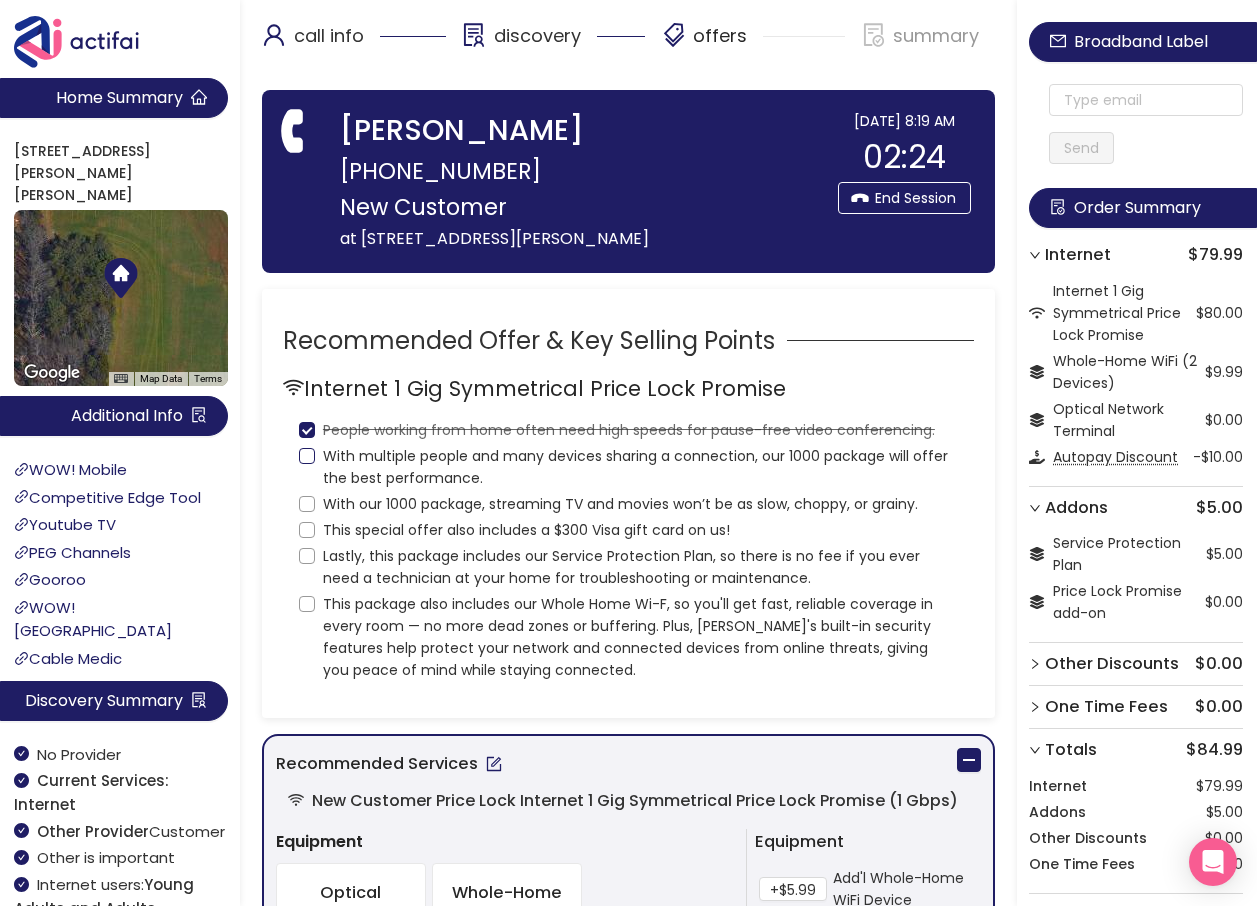 click on "With multiple people and many devices sharing a connection, our 1000 package will offer the best performance." at bounding box center [307, 456] 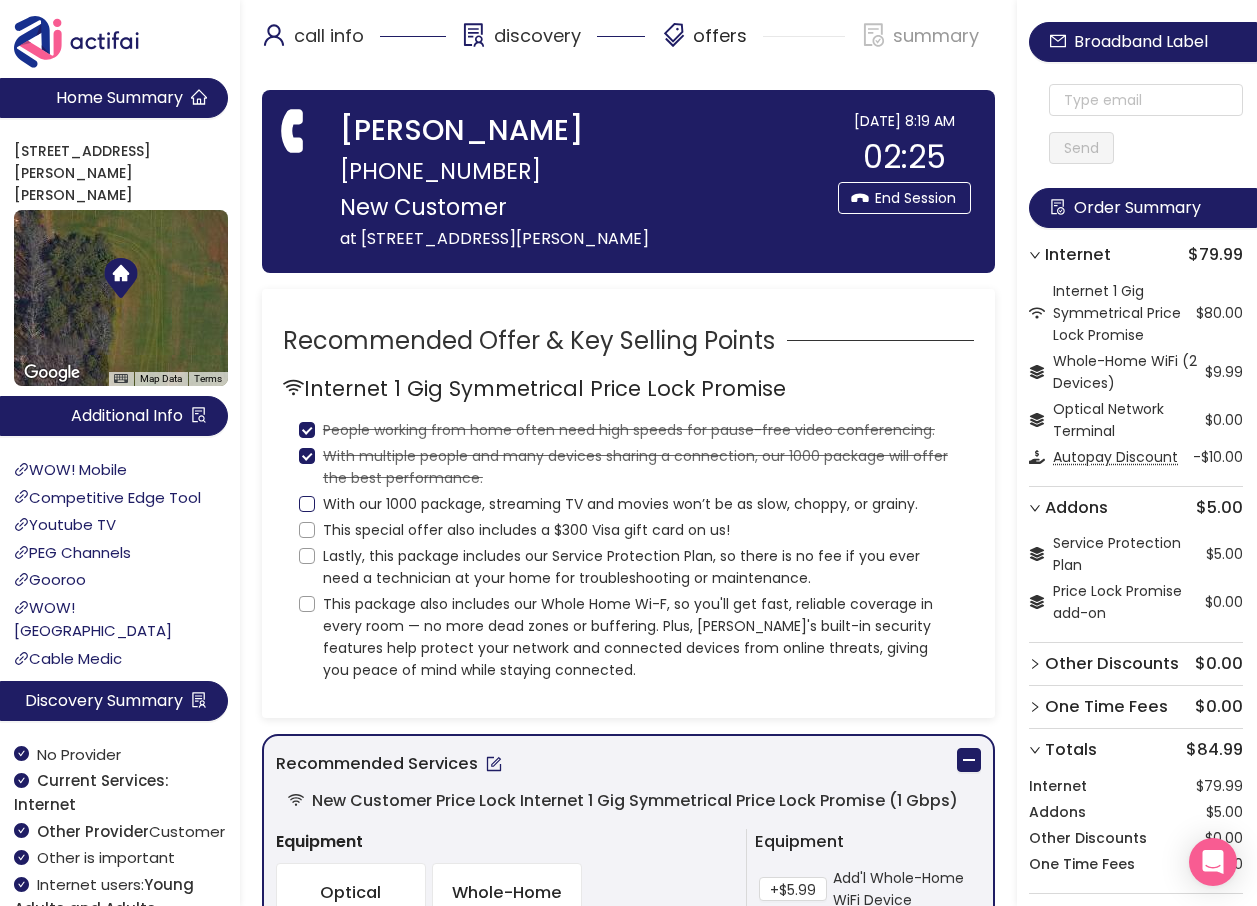 click on "With our 1000 package, streaming TV and movies won’t be as slow, choppy, or grainy." at bounding box center (307, 504) 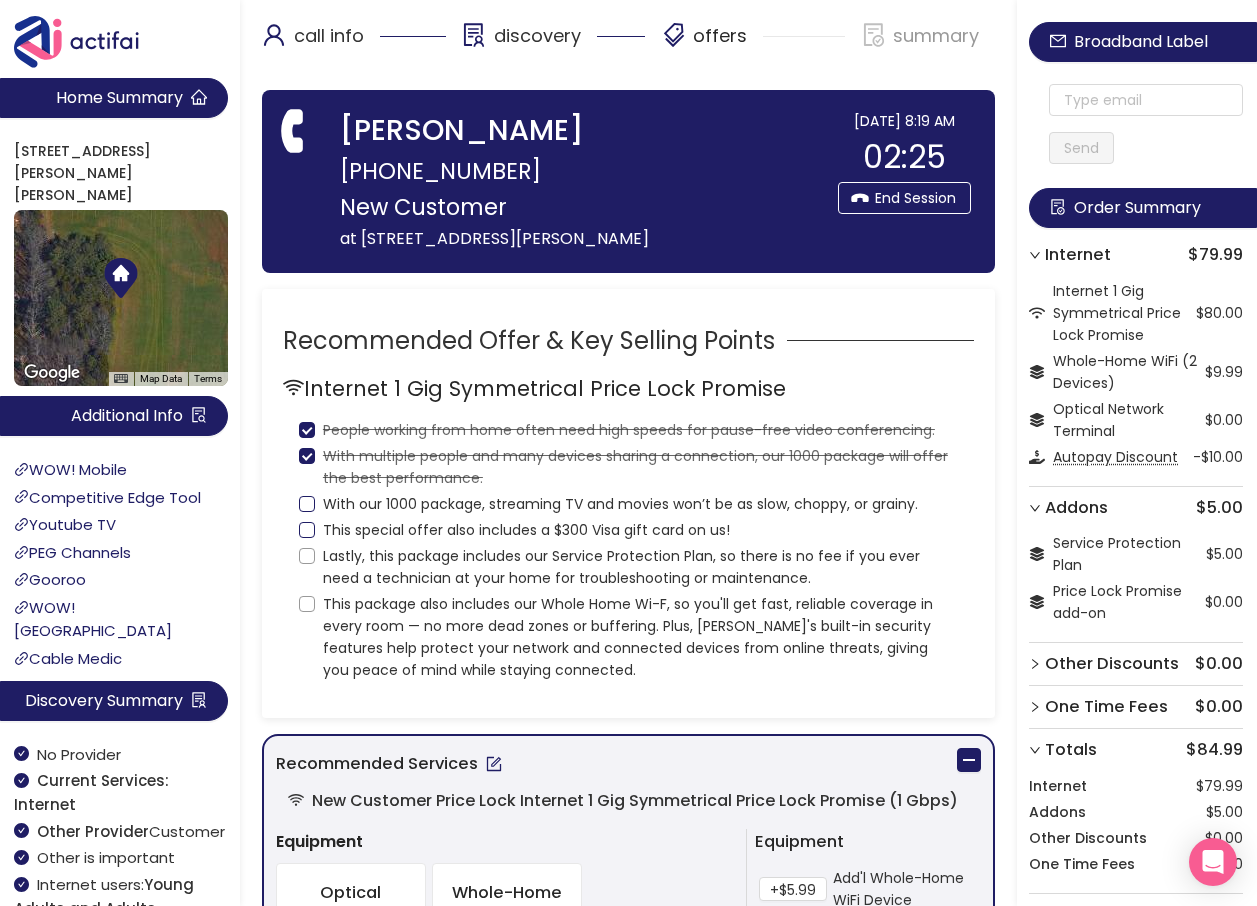 checkbox on "true" 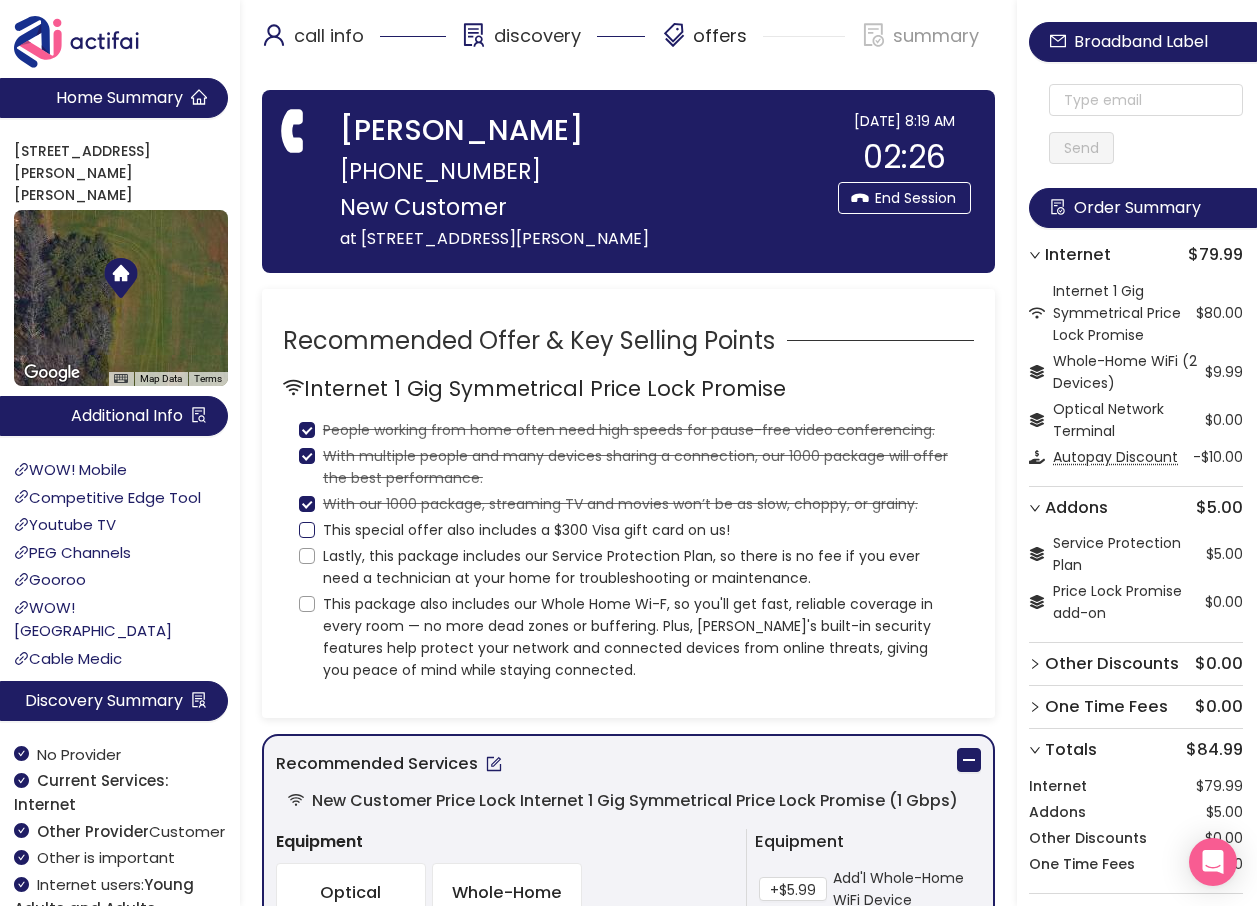 click on "This special offer also includes a $300 Visa gift card on us!" at bounding box center [307, 530] 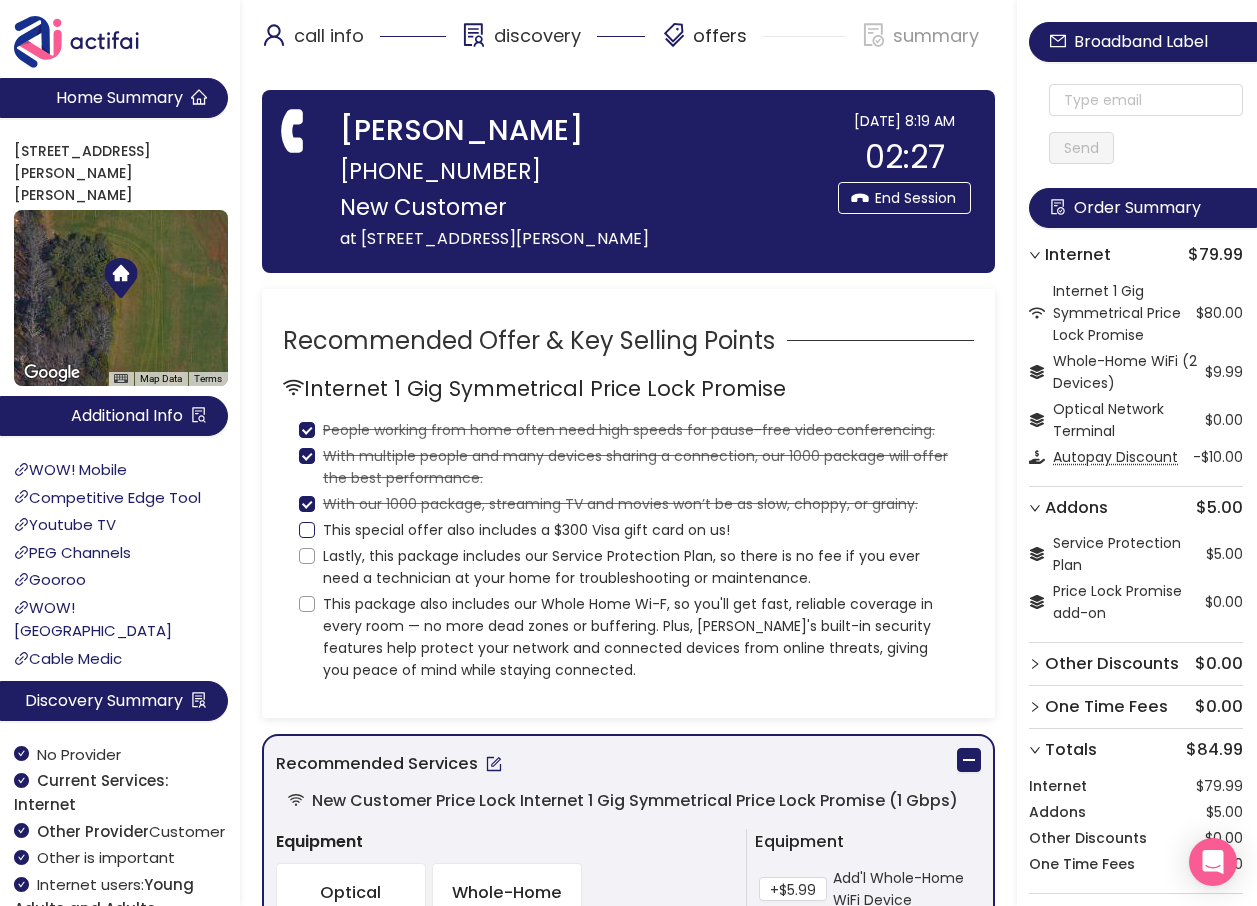 checkbox on "true" 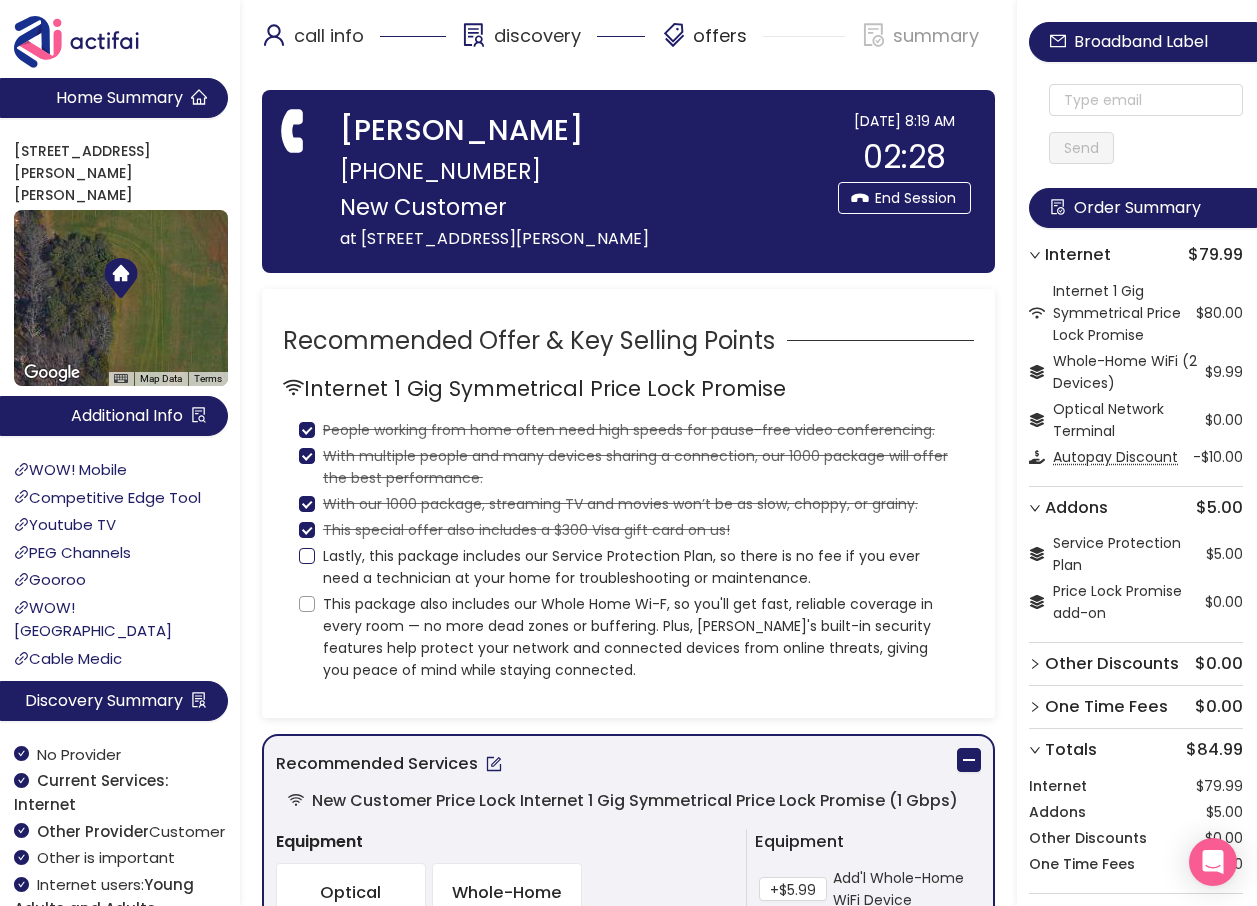 click on "Lastly, this package includes our Service Protection Plan, so there is no fee if you ever need a technician at your home for troubleshooting or maintenance." at bounding box center (307, 556) 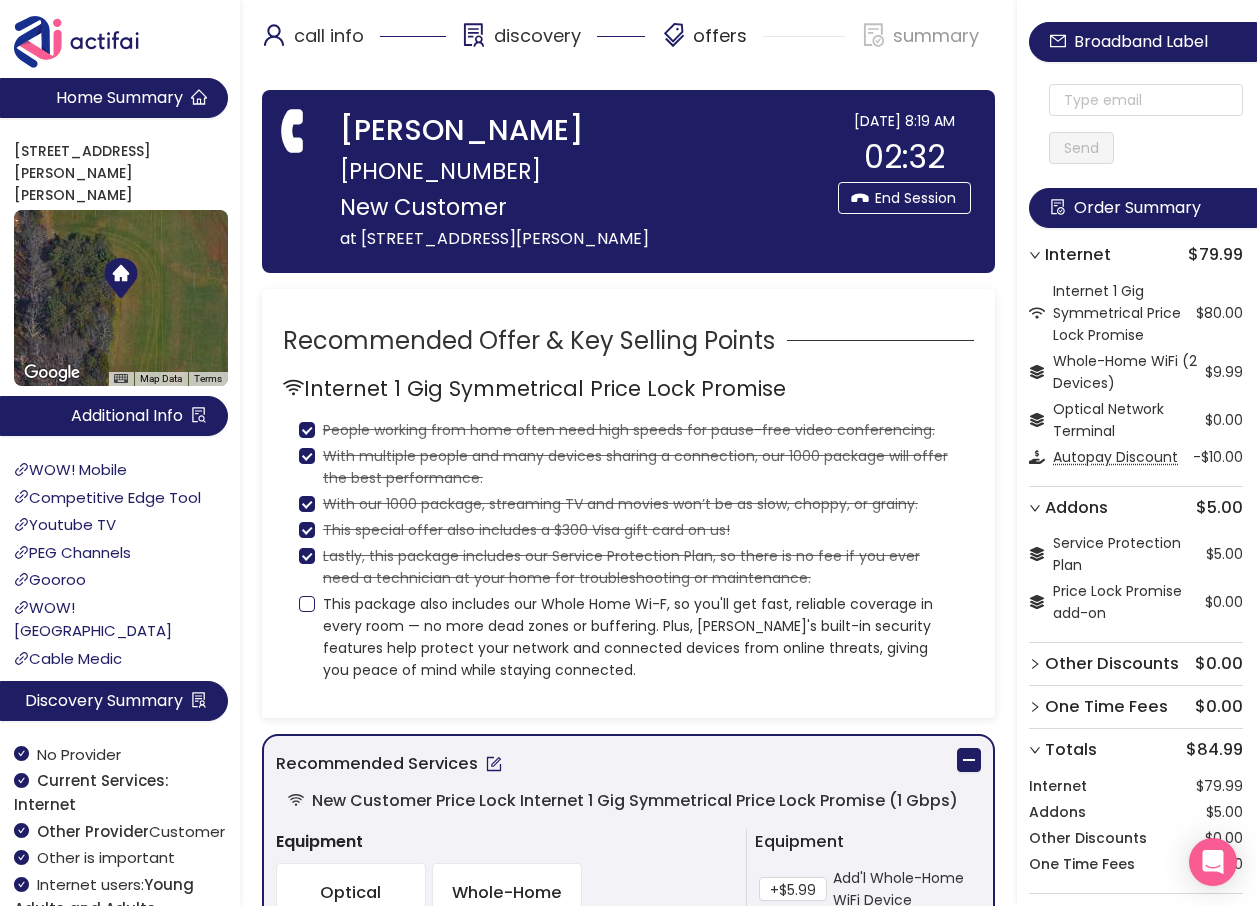 click on "This package also includes our Whole Home Wi-F, so you'll get fast, reliable coverage in every room — no more dead zones or buffering. Plus, [PERSON_NAME]'s built-in security features help protect your network and connected devices from online threats, giving you peace of mind while staying connected." at bounding box center (307, 604) 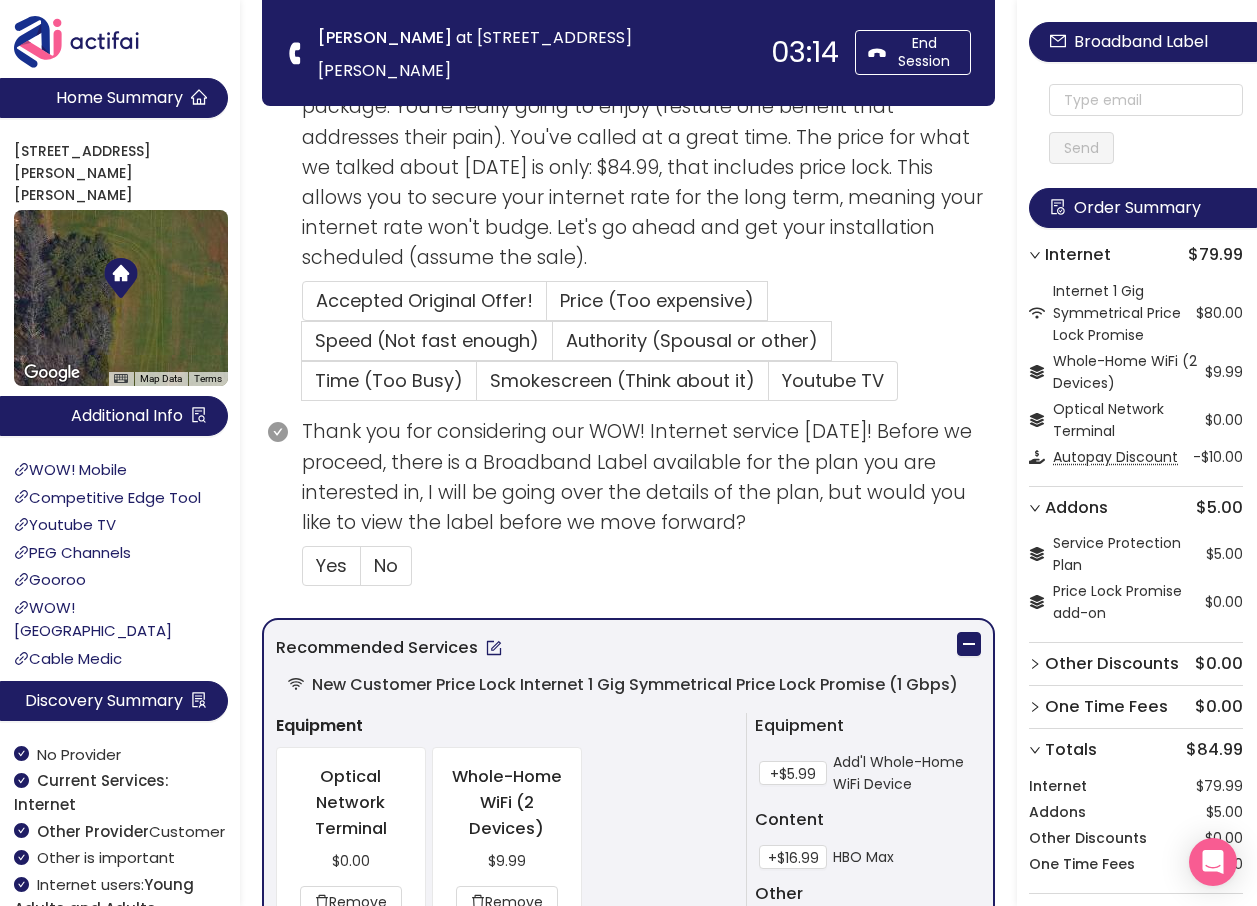 scroll, scrollTop: 470, scrollLeft: 0, axis: vertical 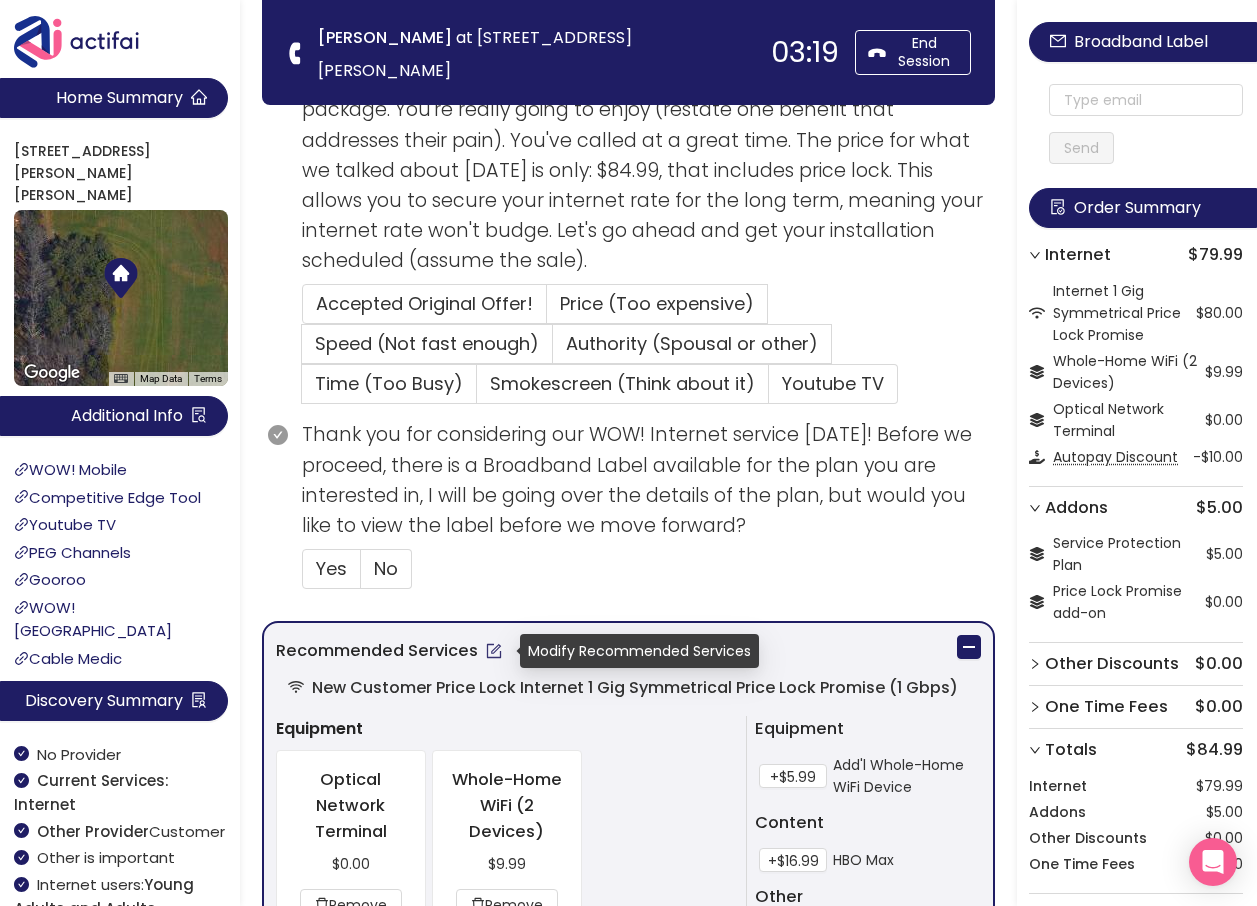click 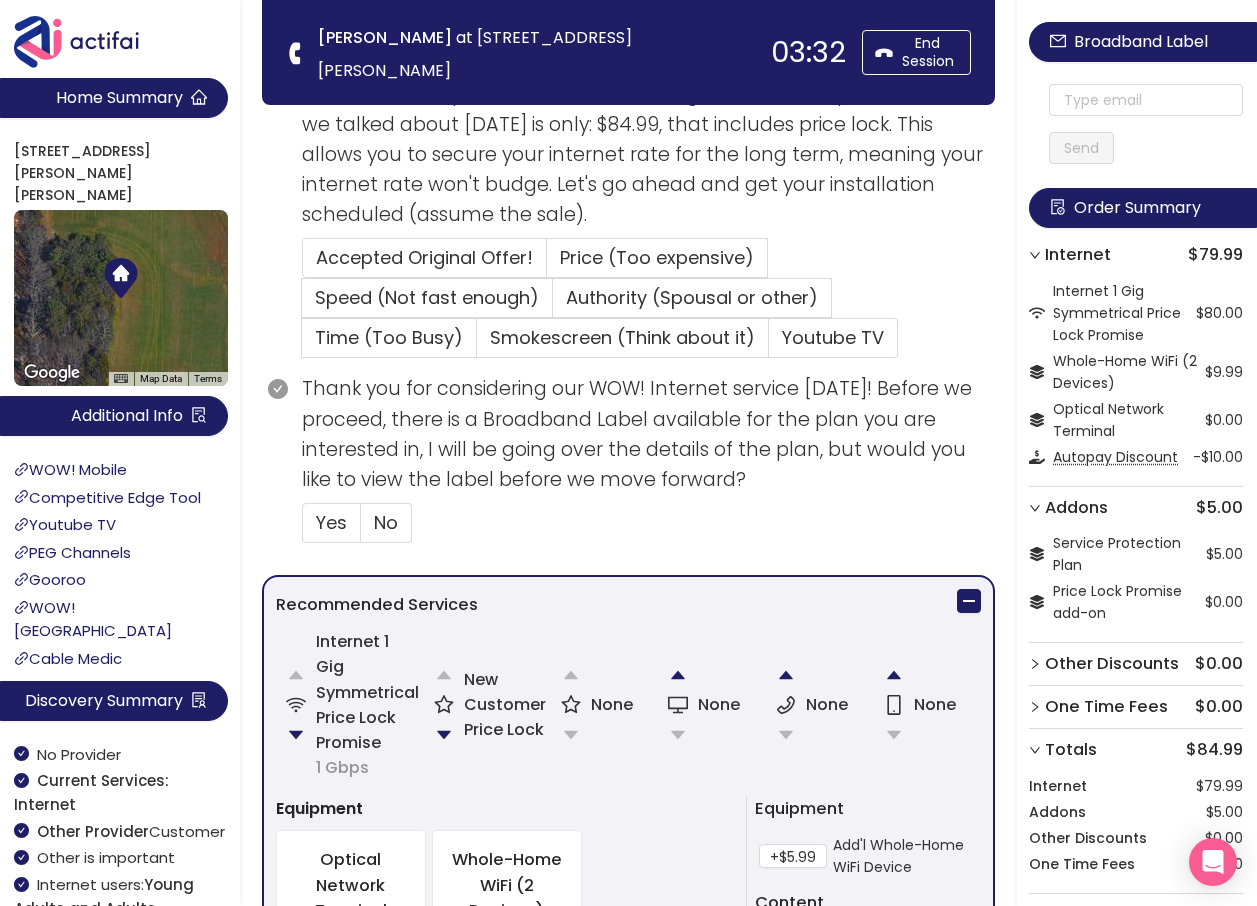scroll, scrollTop: 770, scrollLeft: 0, axis: vertical 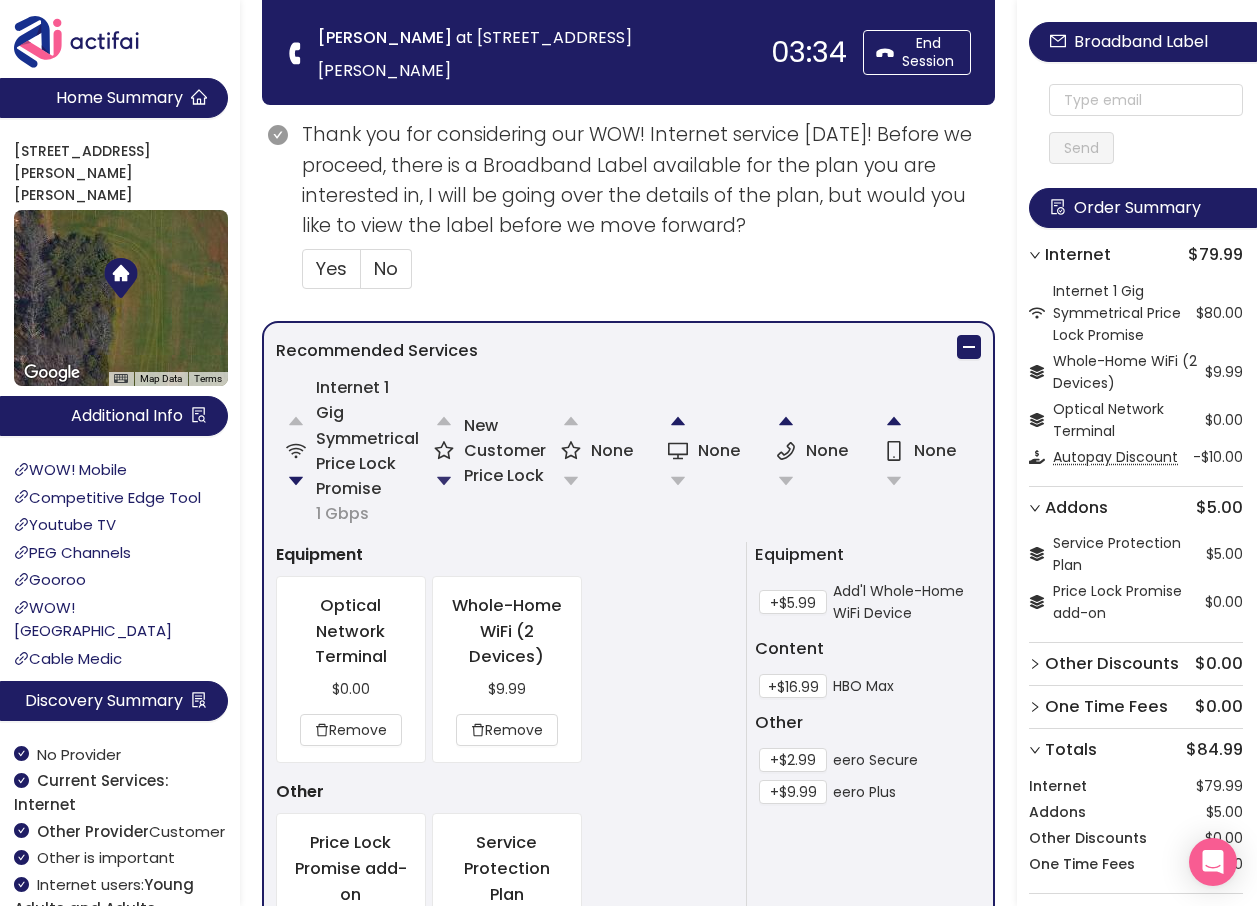 click 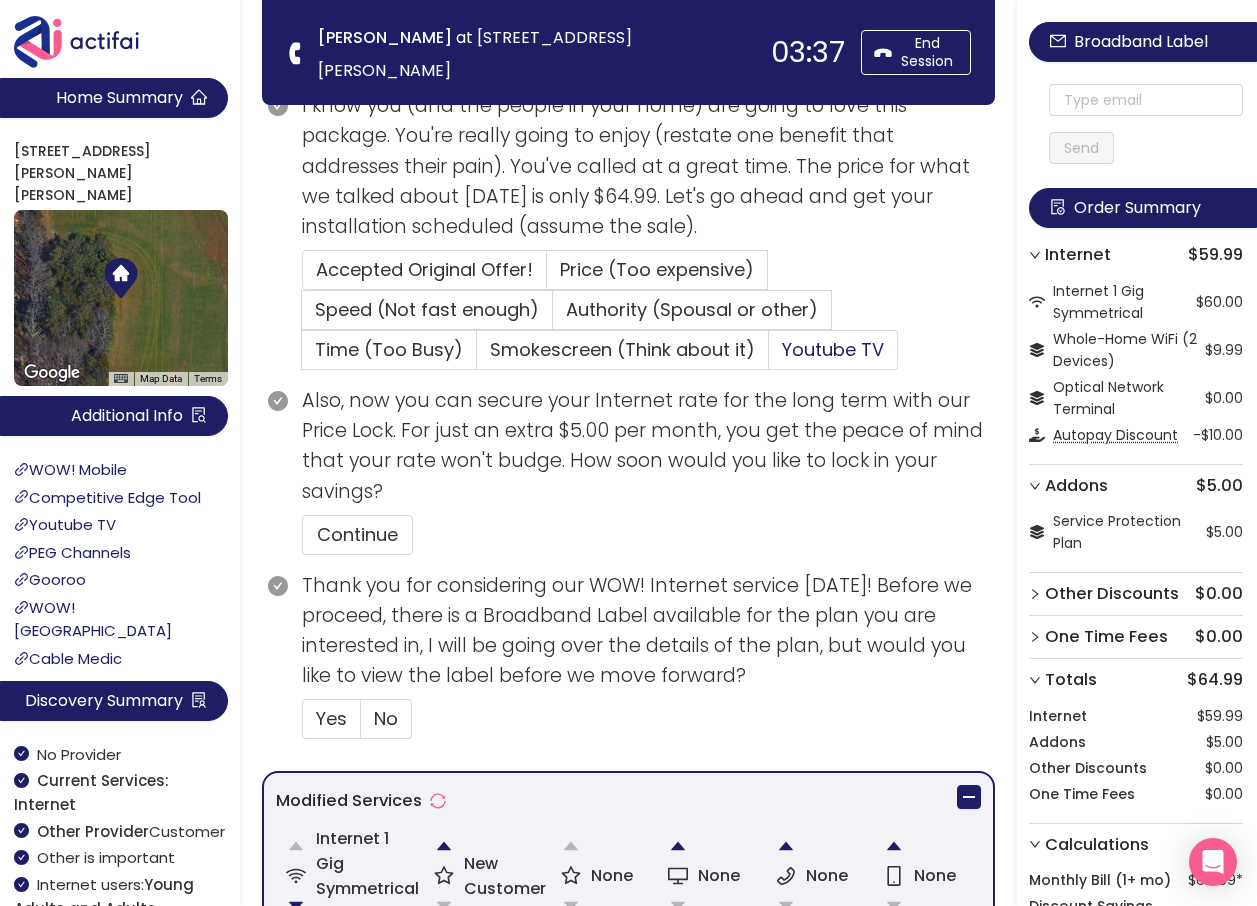 scroll, scrollTop: 695, scrollLeft: 0, axis: vertical 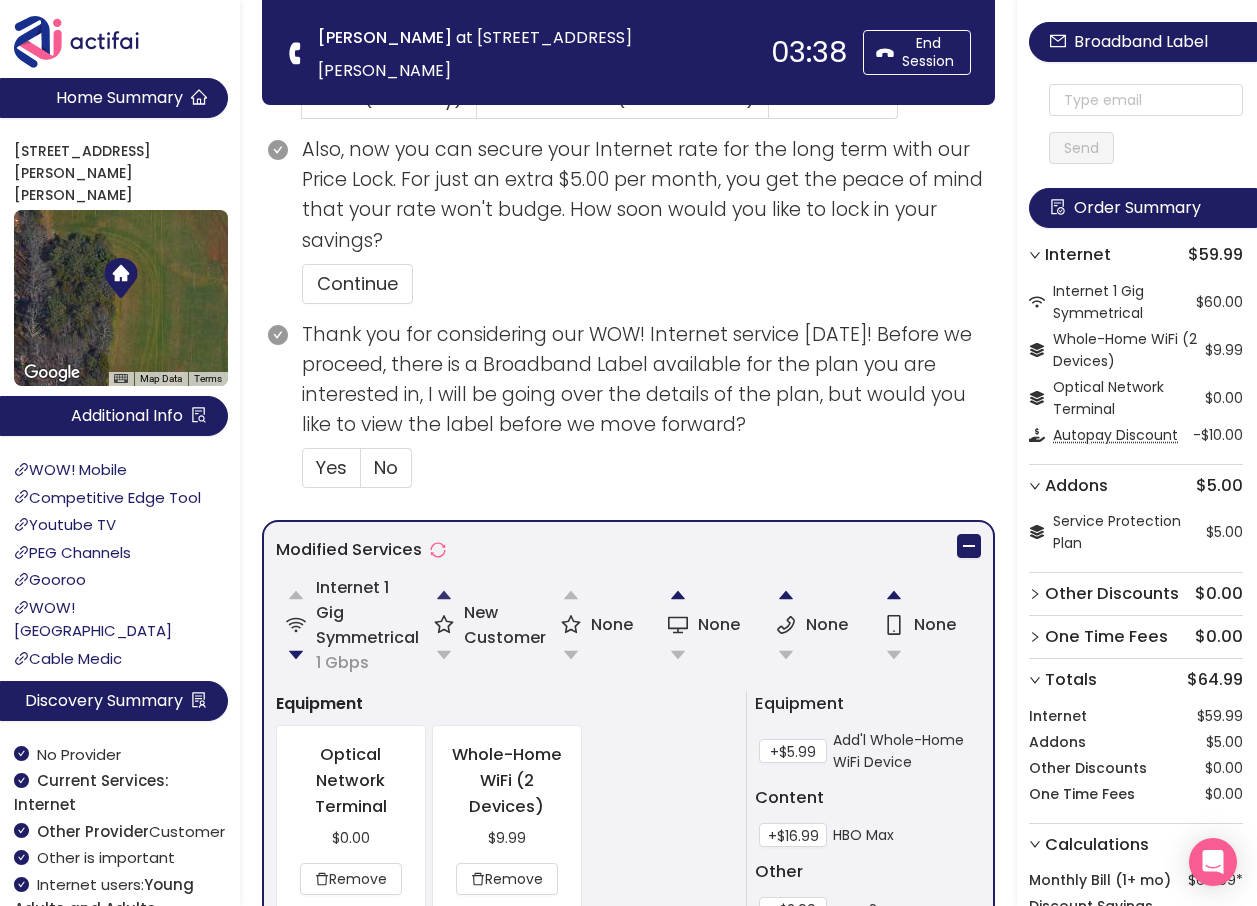 click 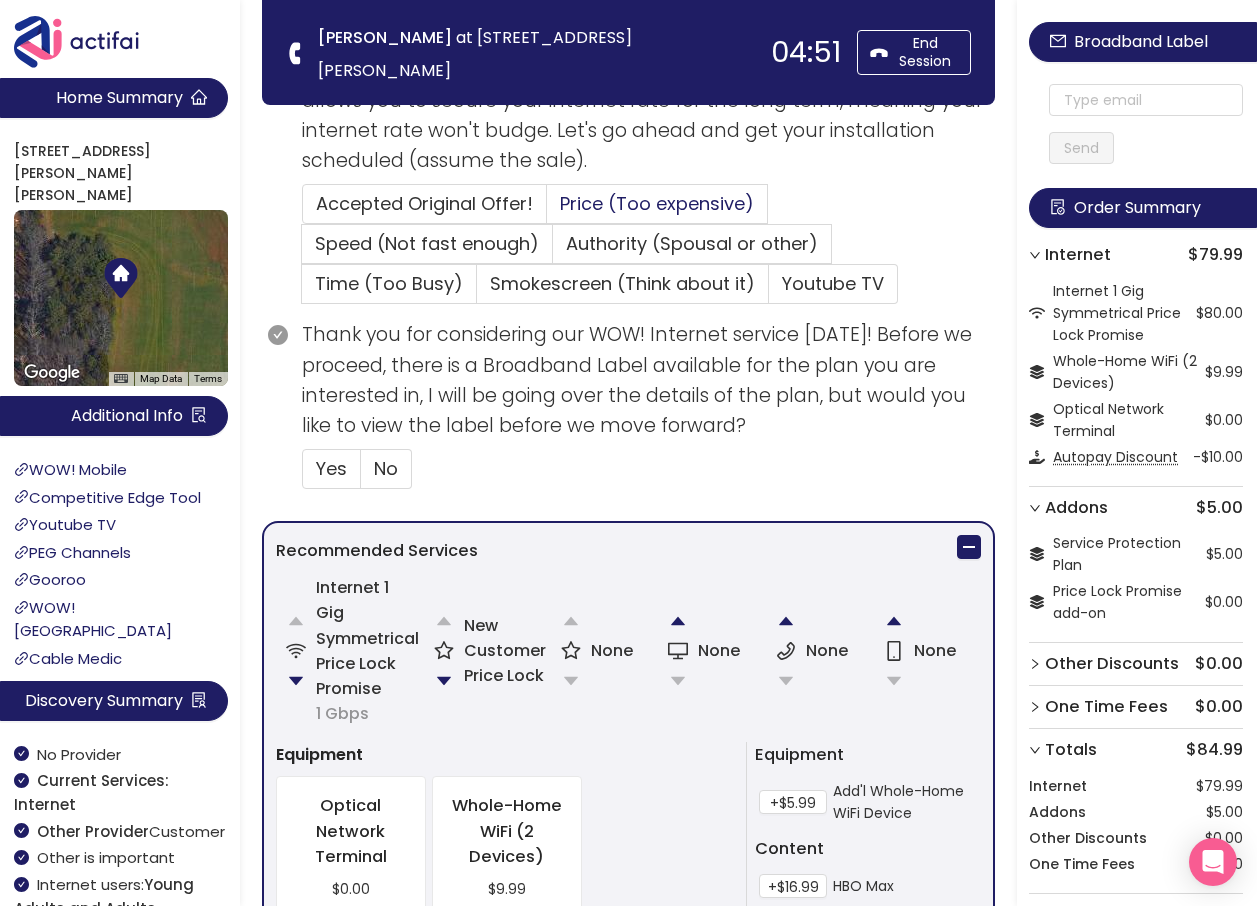 click on "Price (Too expensive)" at bounding box center (657, 203) 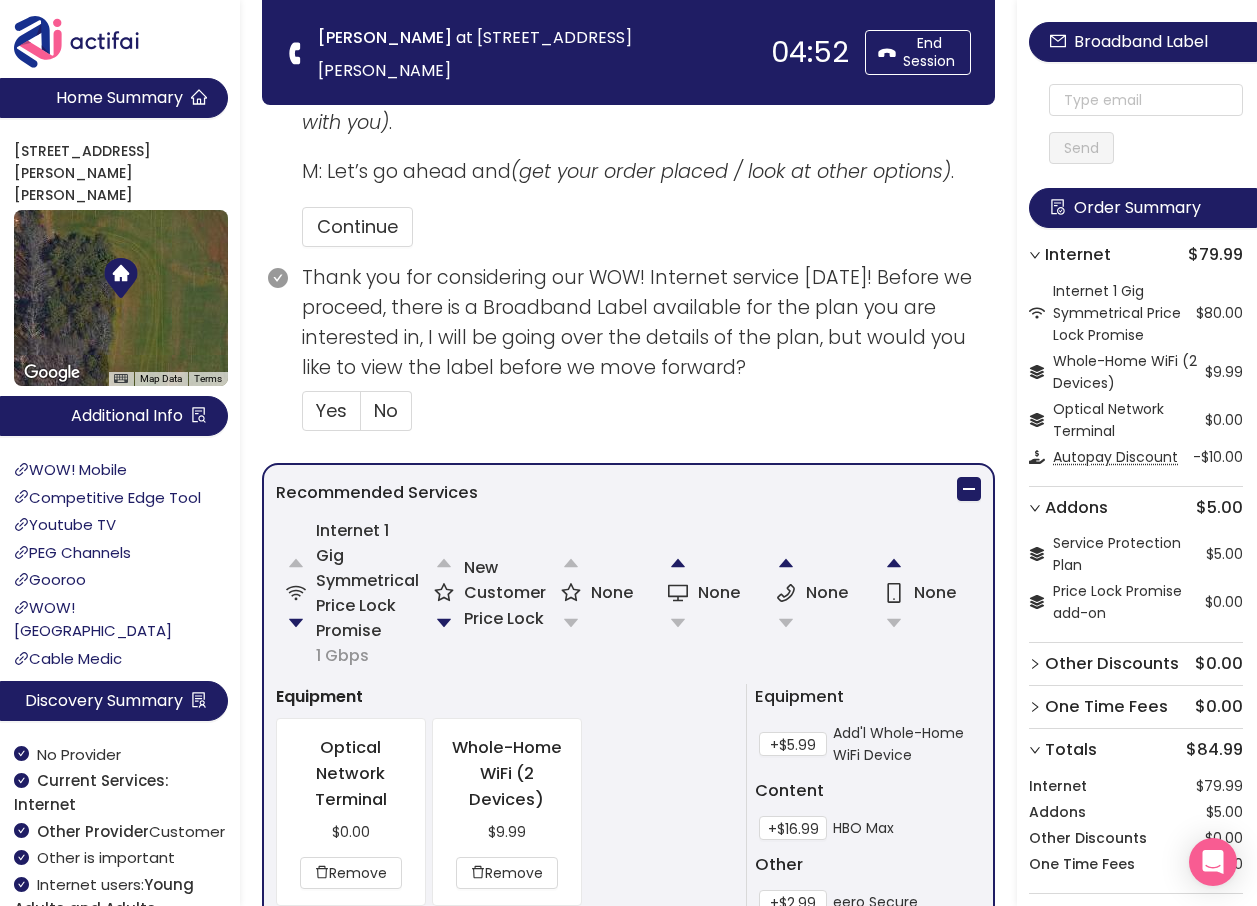 scroll, scrollTop: 870, scrollLeft: 0, axis: vertical 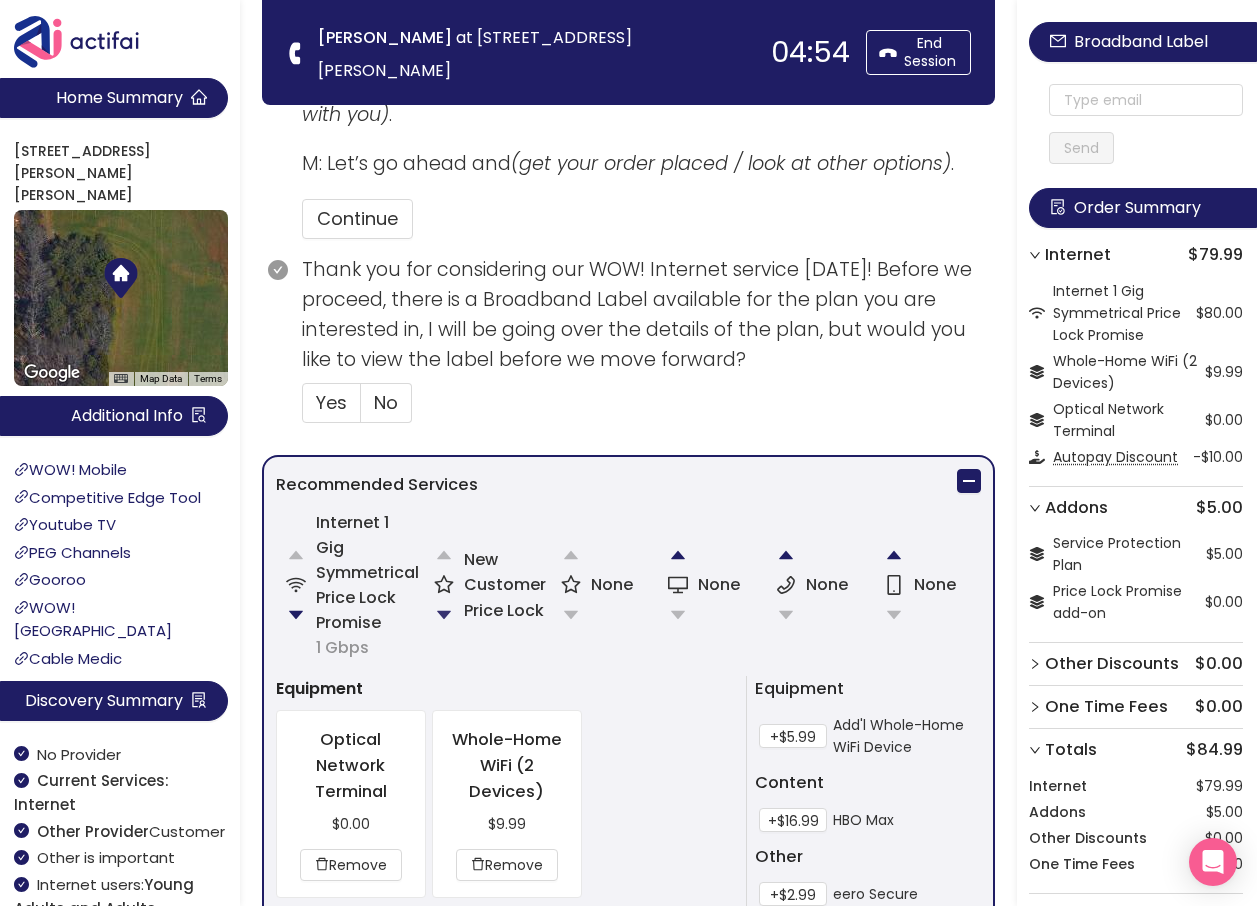 click 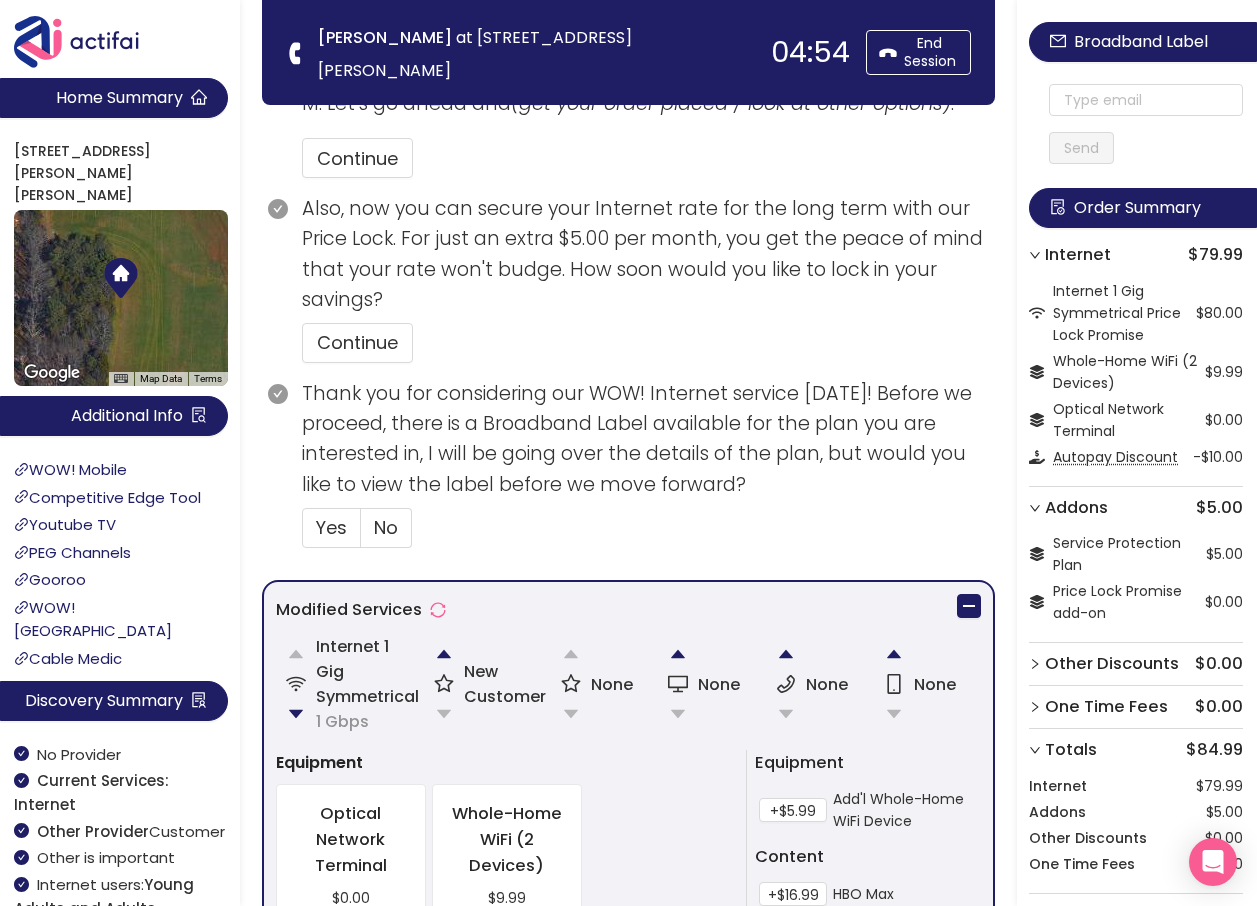 scroll, scrollTop: 810, scrollLeft: 0, axis: vertical 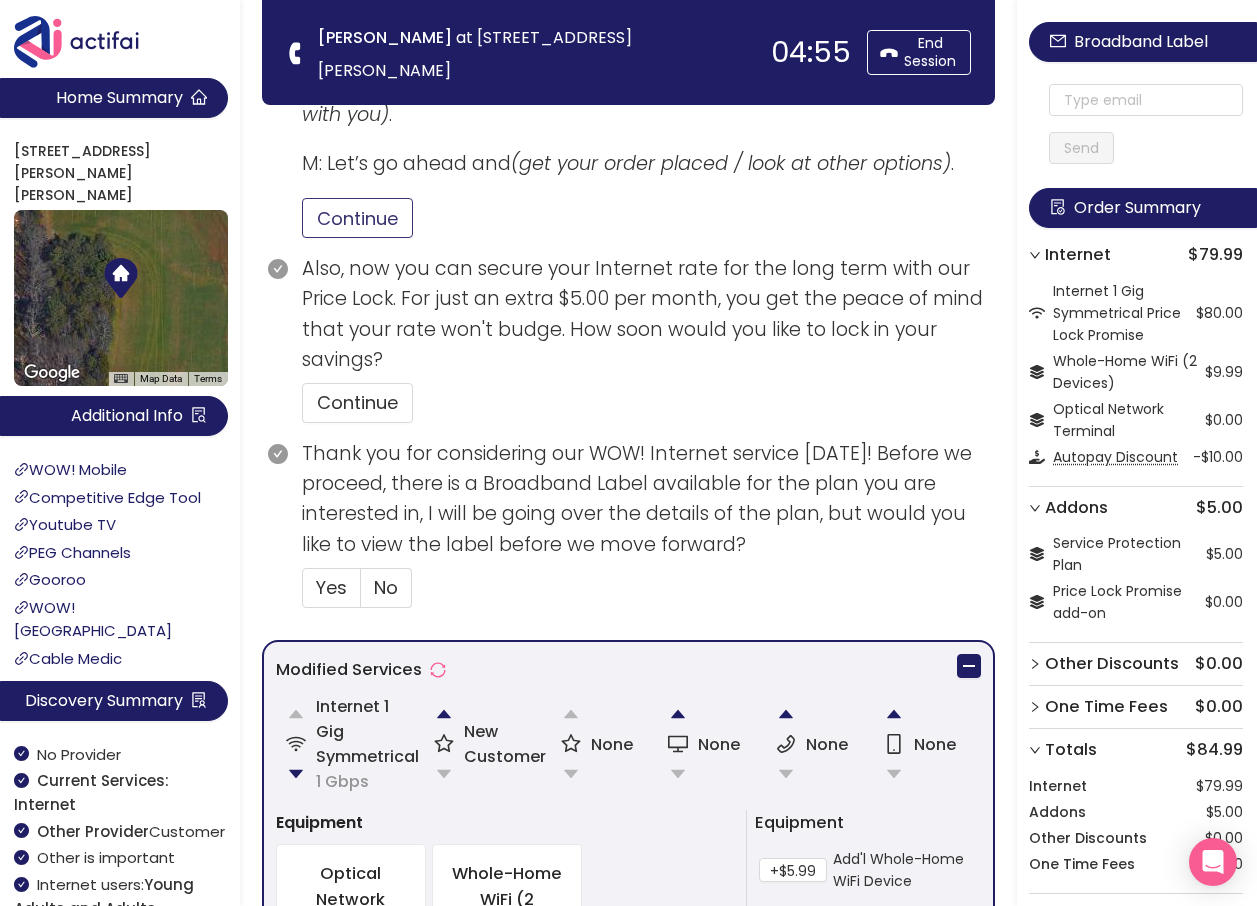 click on "Continue" at bounding box center [357, 218] 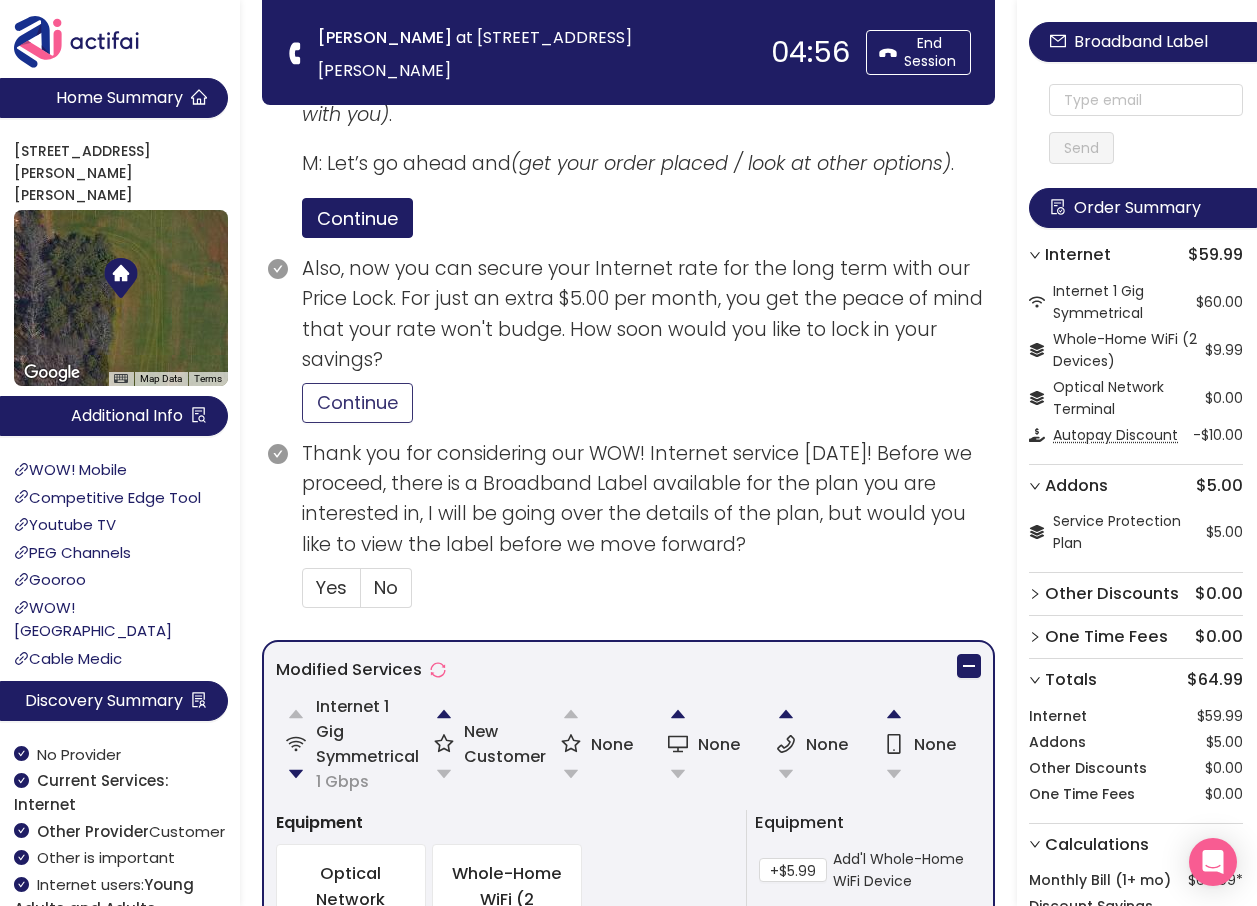 click on "Continue" at bounding box center (357, 403) 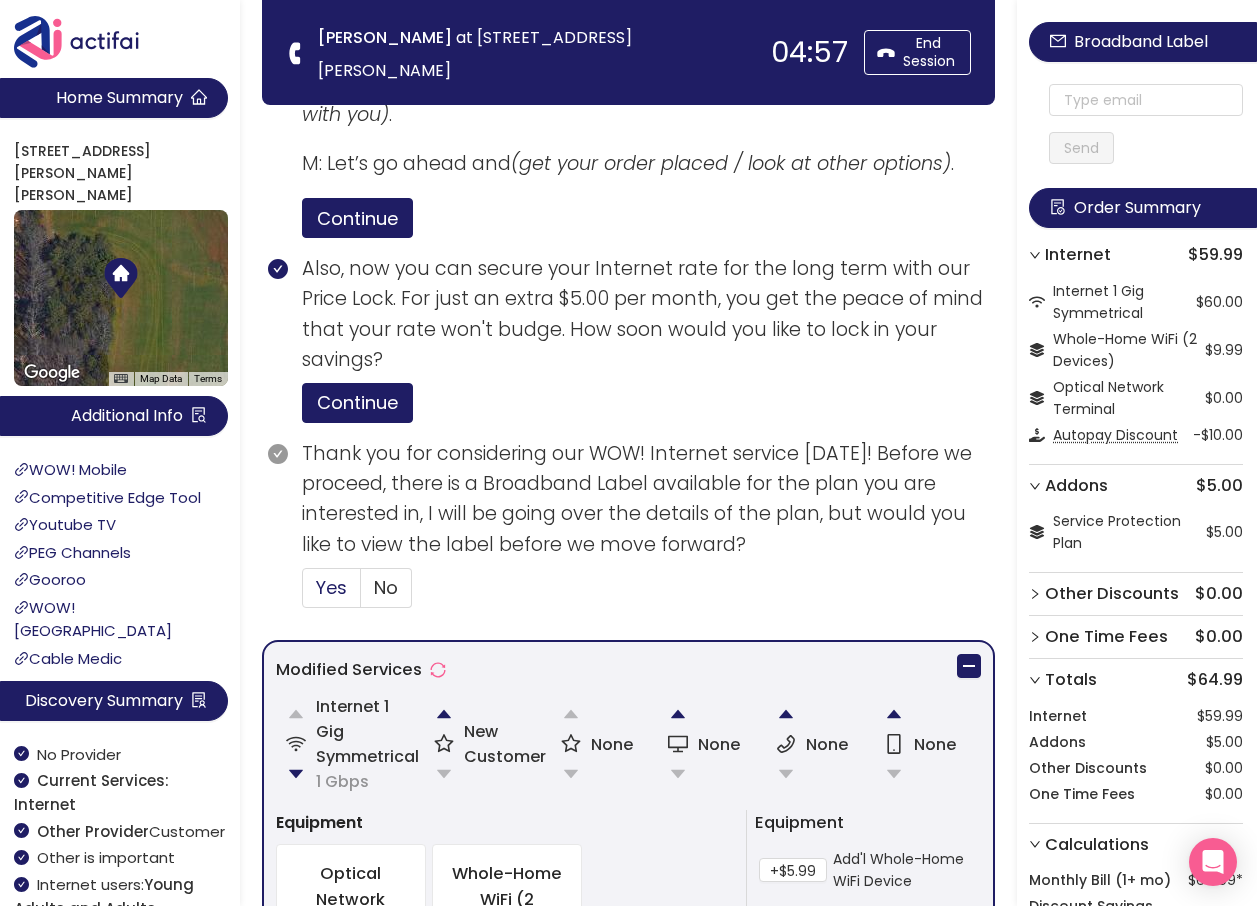 click on "Yes" at bounding box center [331, 587] 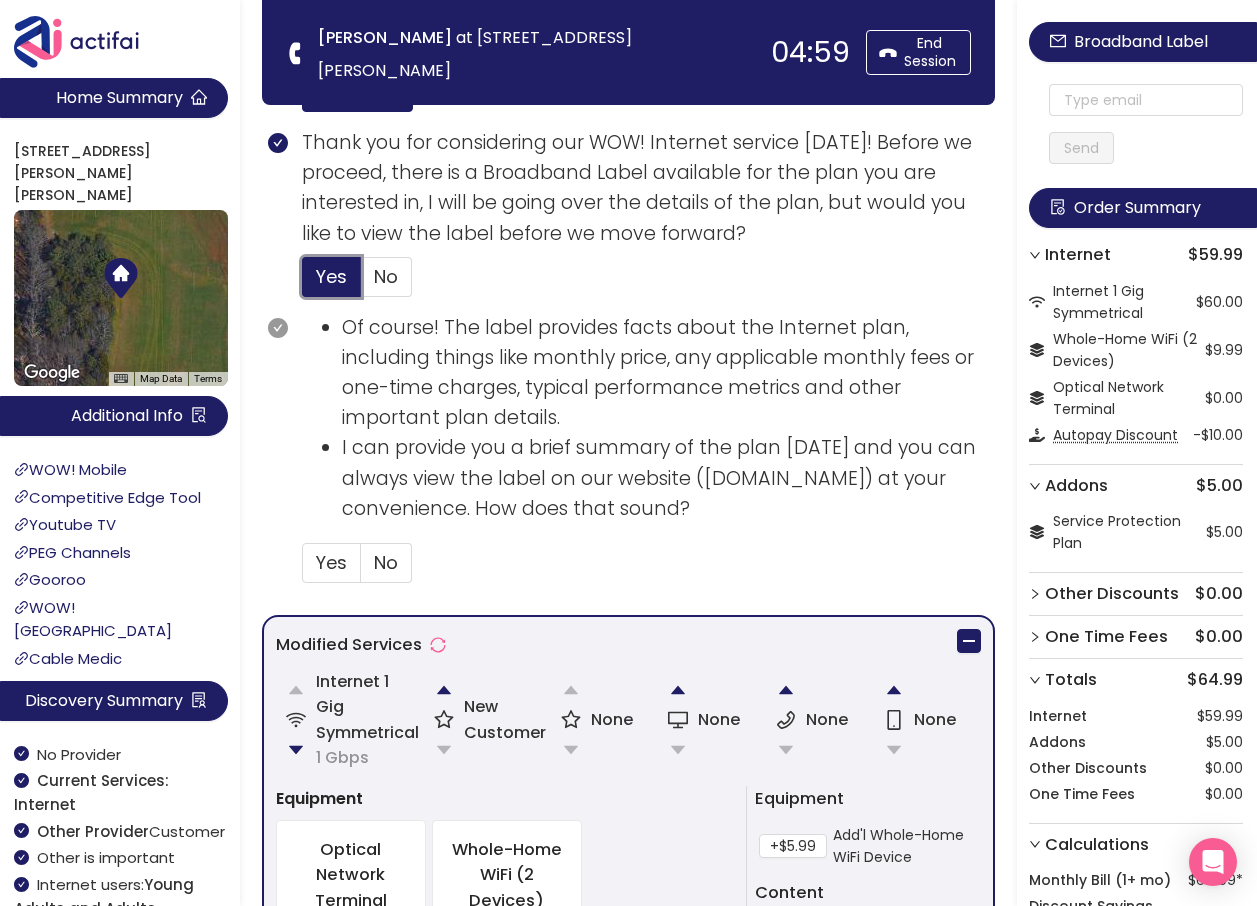scroll, scrollTop: 1210, scrollLeft: 0, axis: vertical 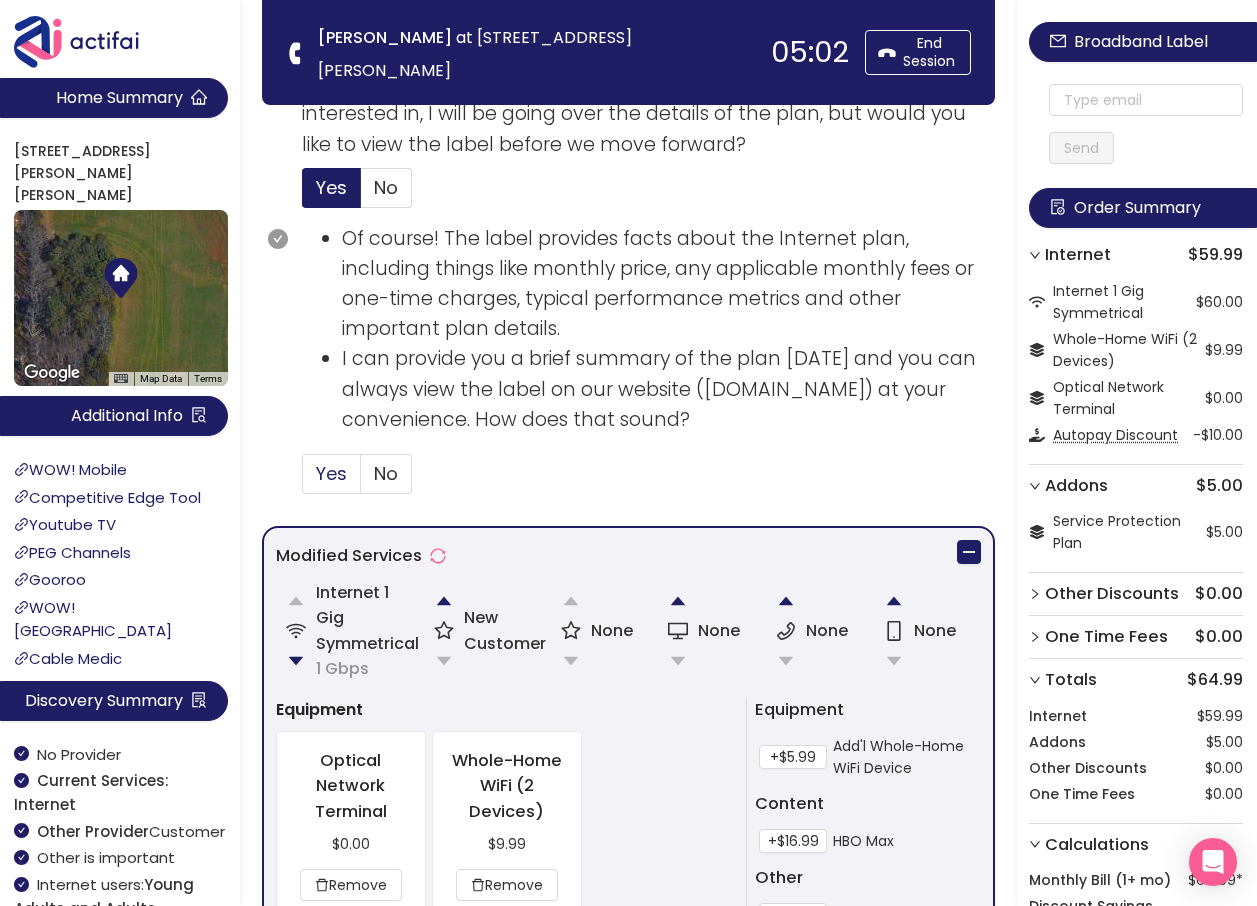 click on "Yes" at bounding box center (331, 473) 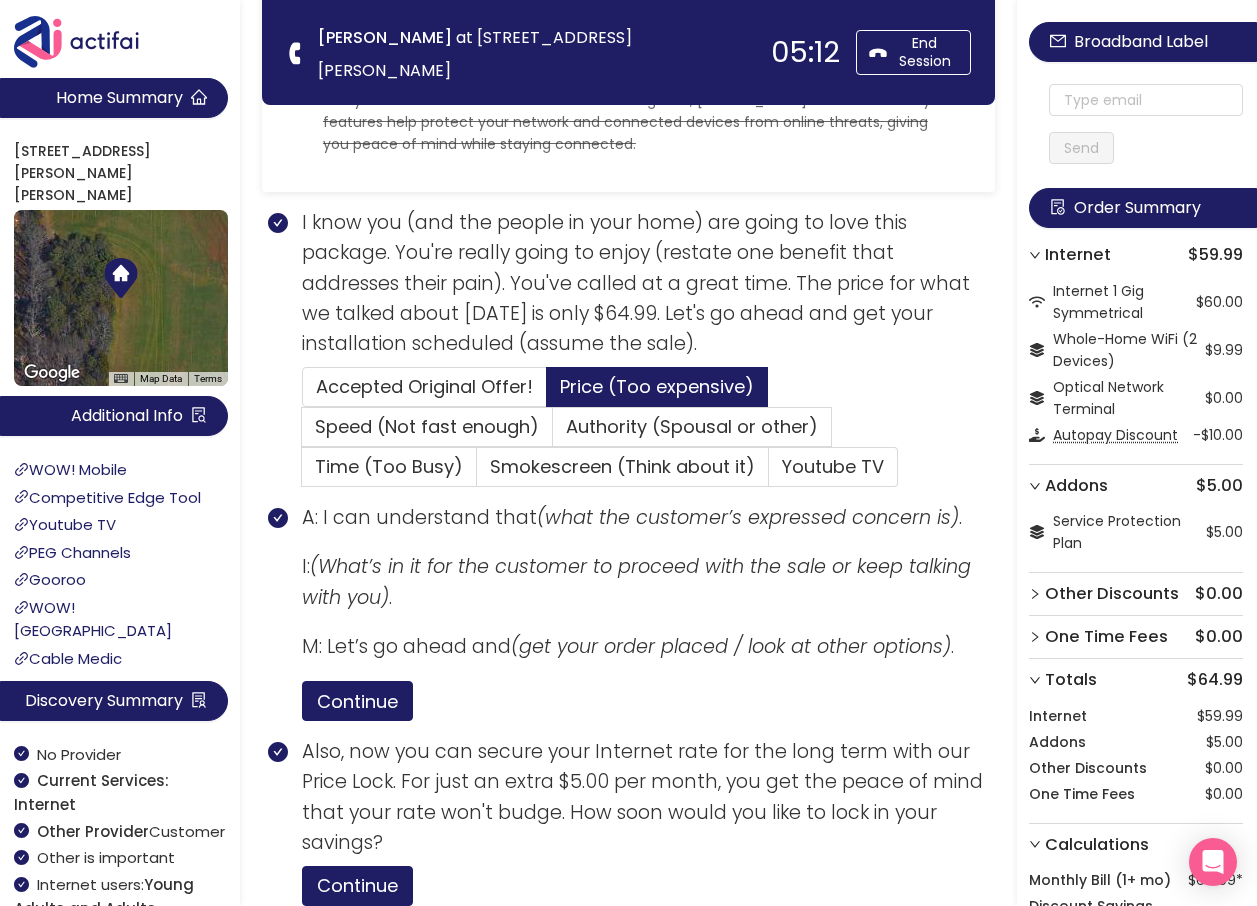 scroll, scrollTop: 400, scrollLeft: 0, axis: vertical 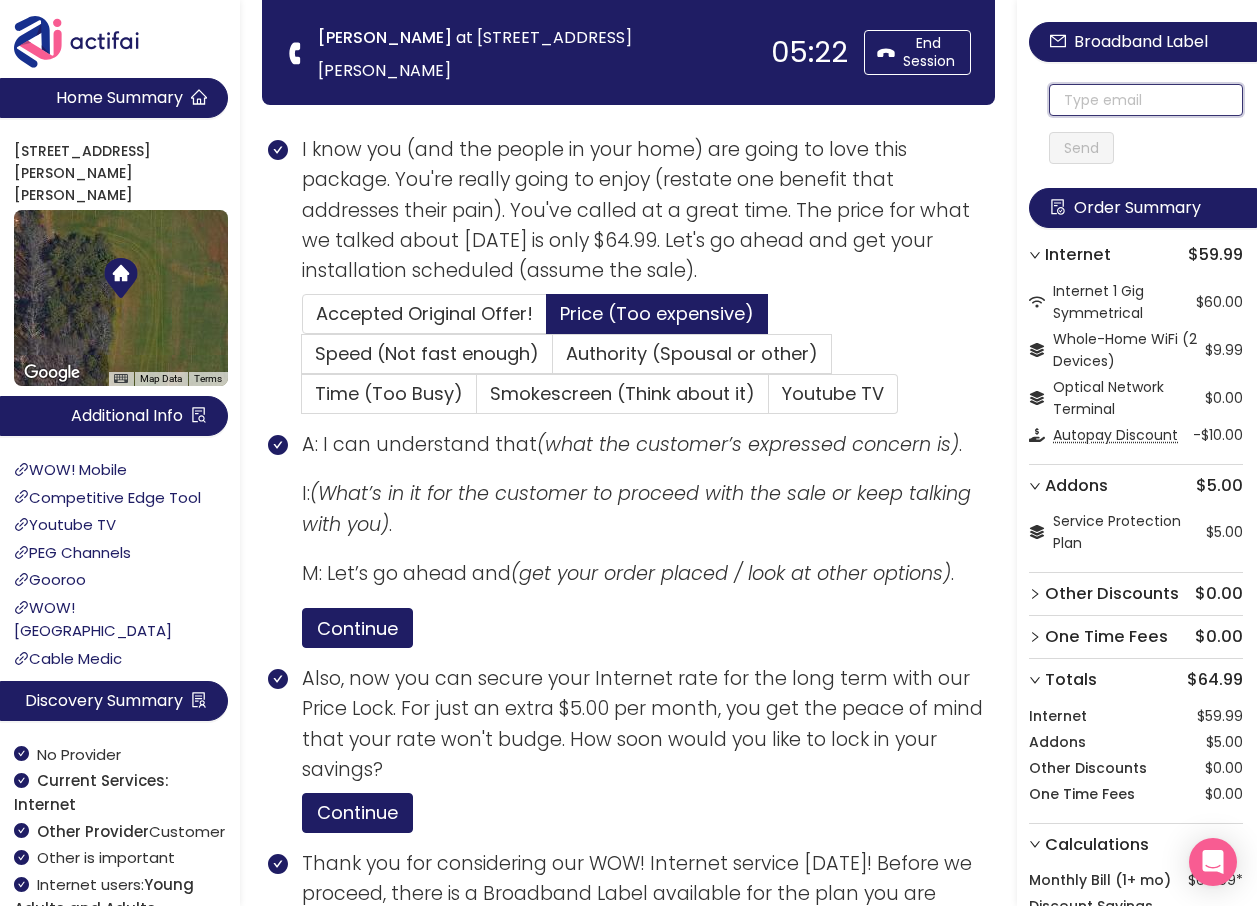 click 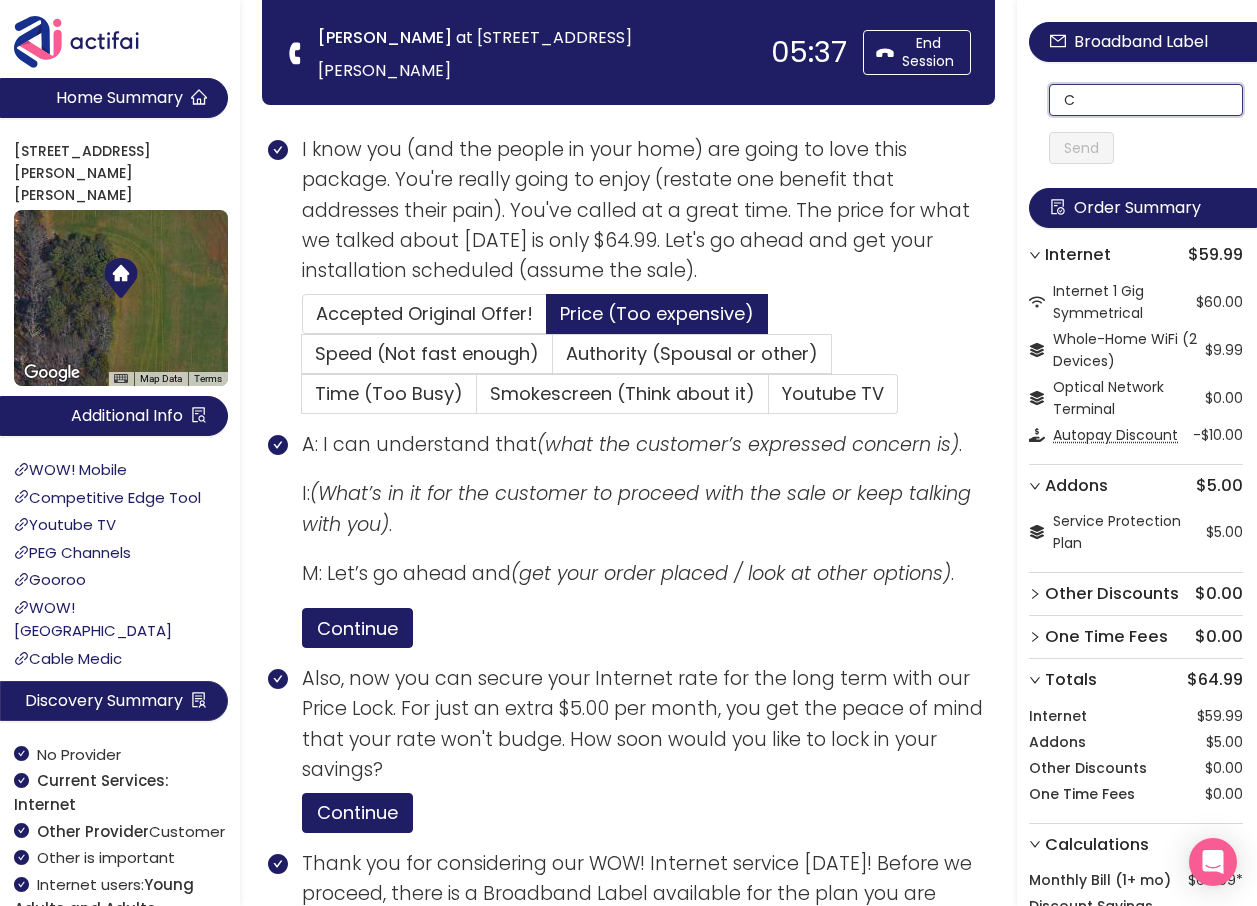 type on "C" 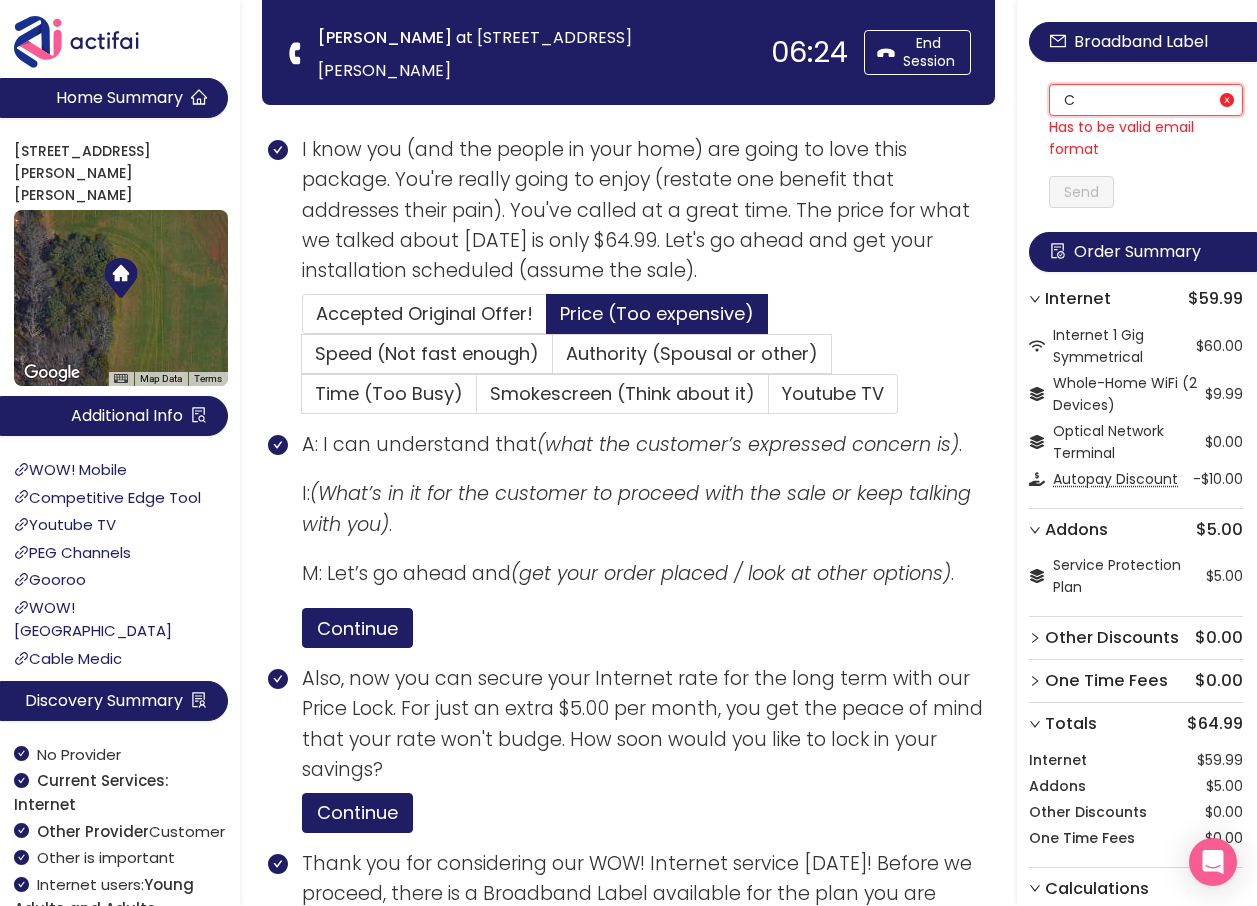 click on "C" 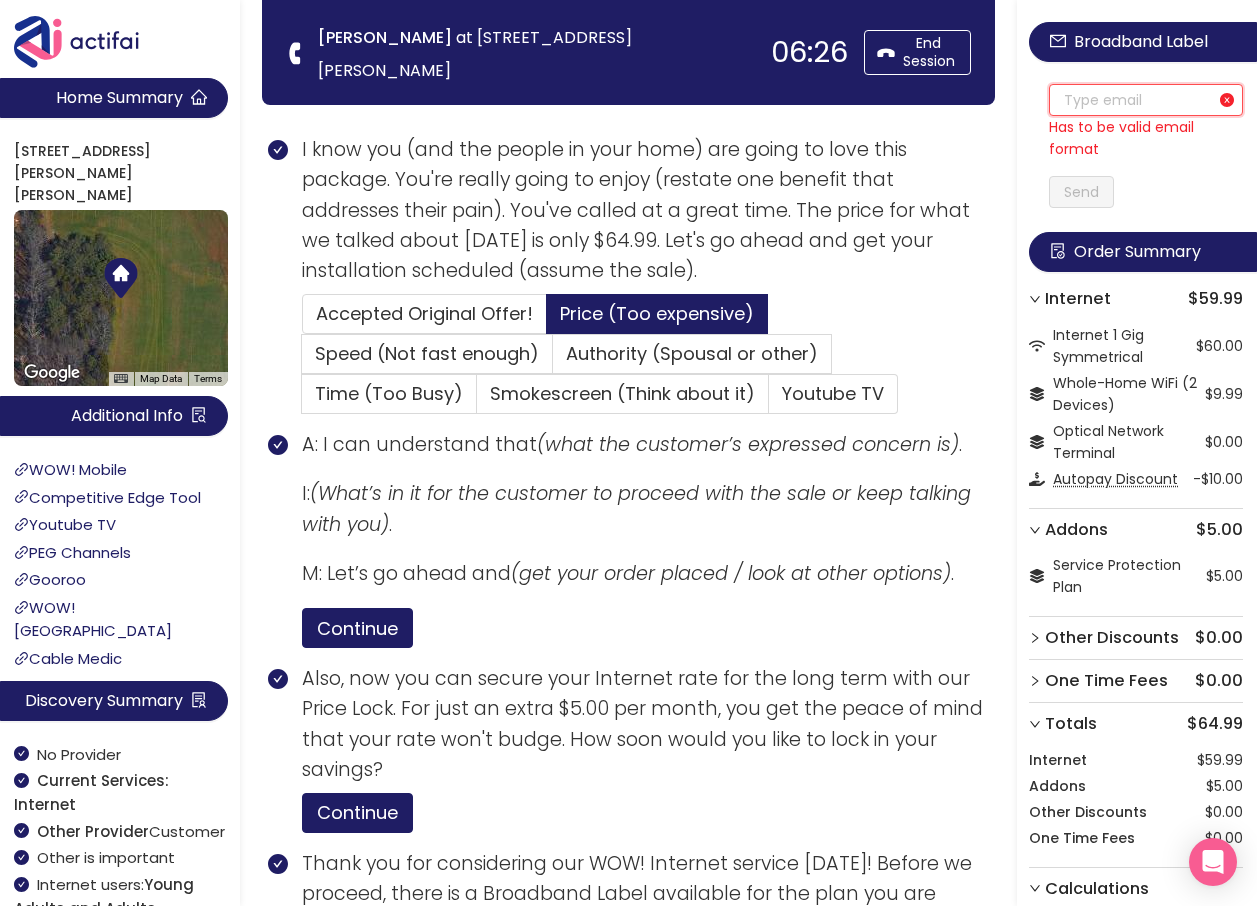 paste on "[EMAIL_ADDRESS][DOMAIN_NAME]" 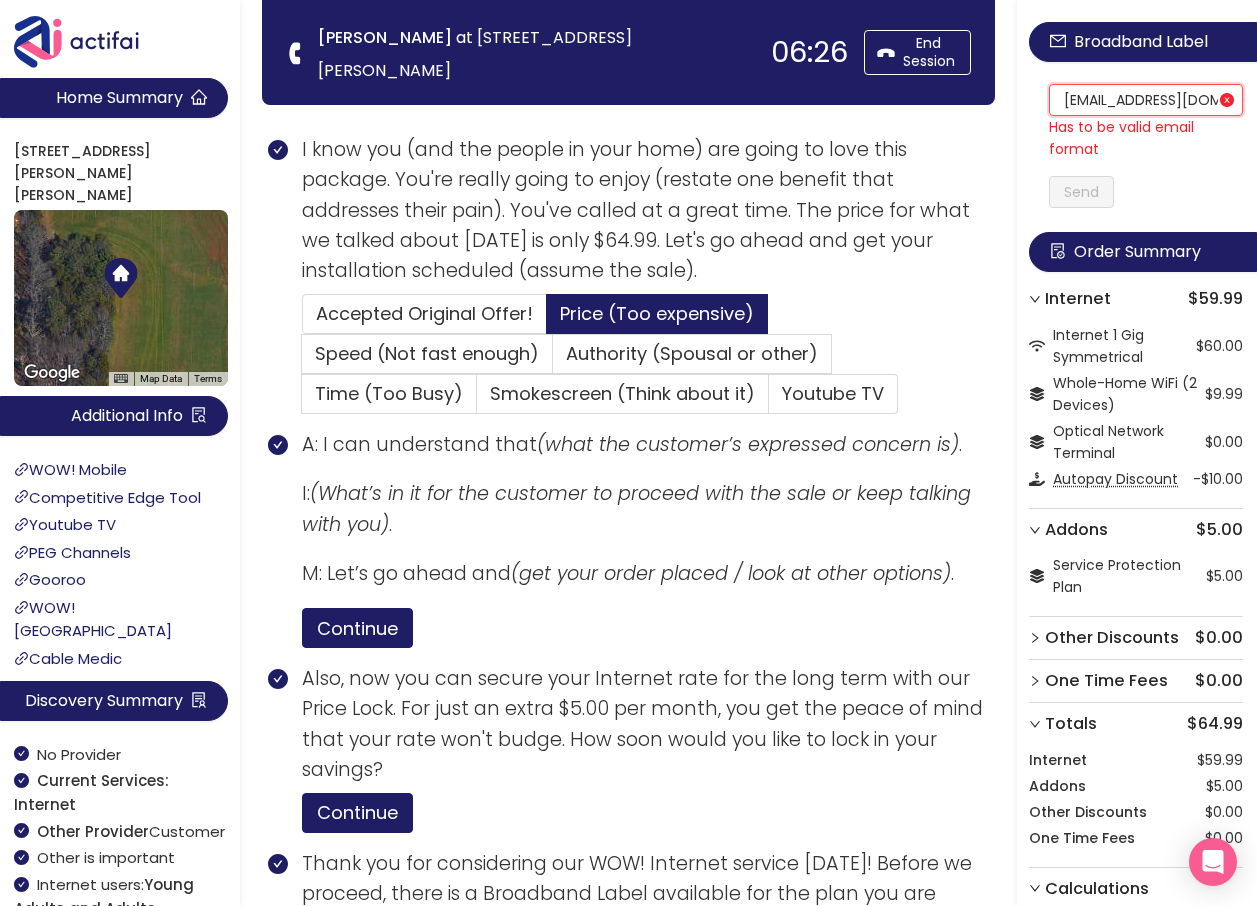 scroll, scrollTop: 0, scrollLeft: 44, axis: horizontal 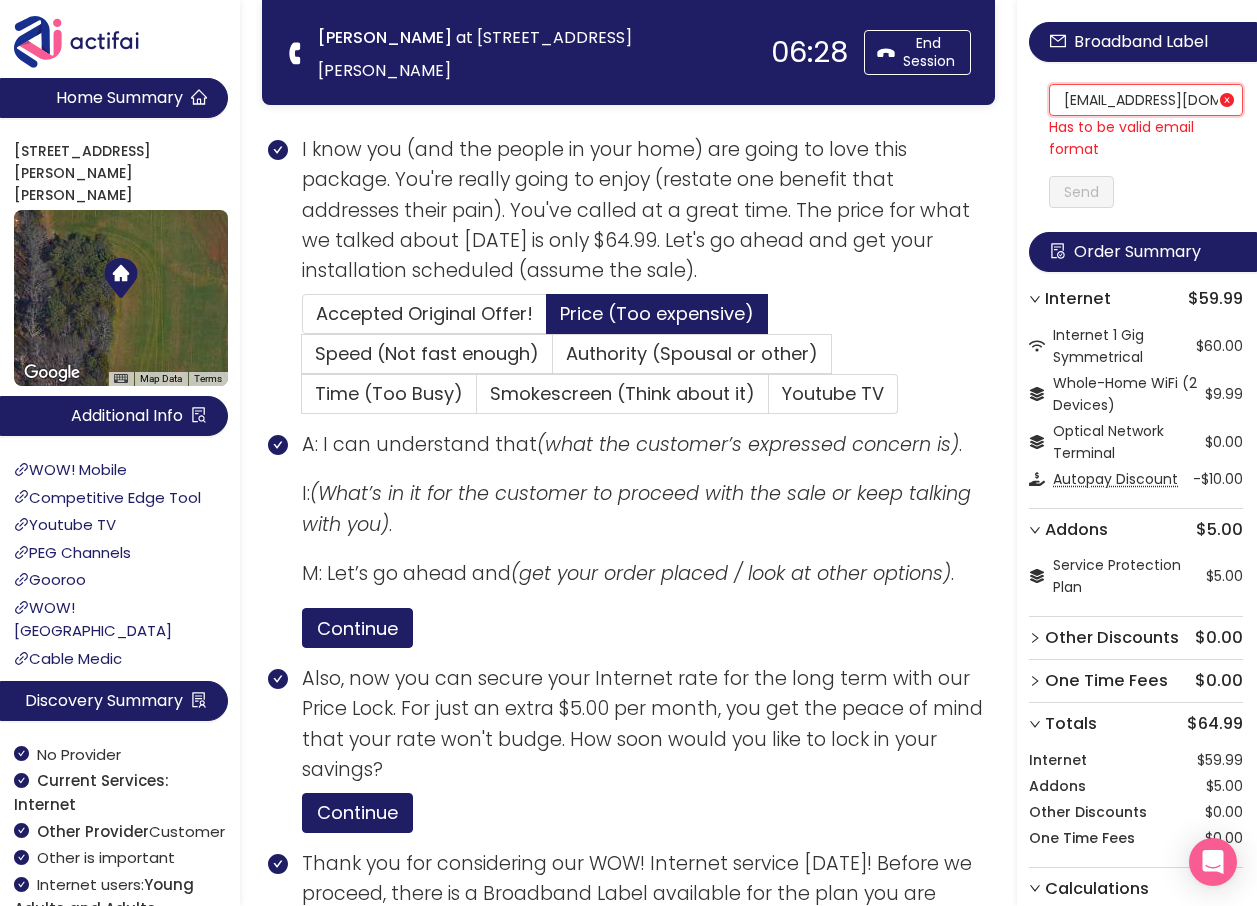 drag, startPoint x: 1106, startPoint y: 110, endPoint x: 1009, endPoint y: 140, distance: 101.53325 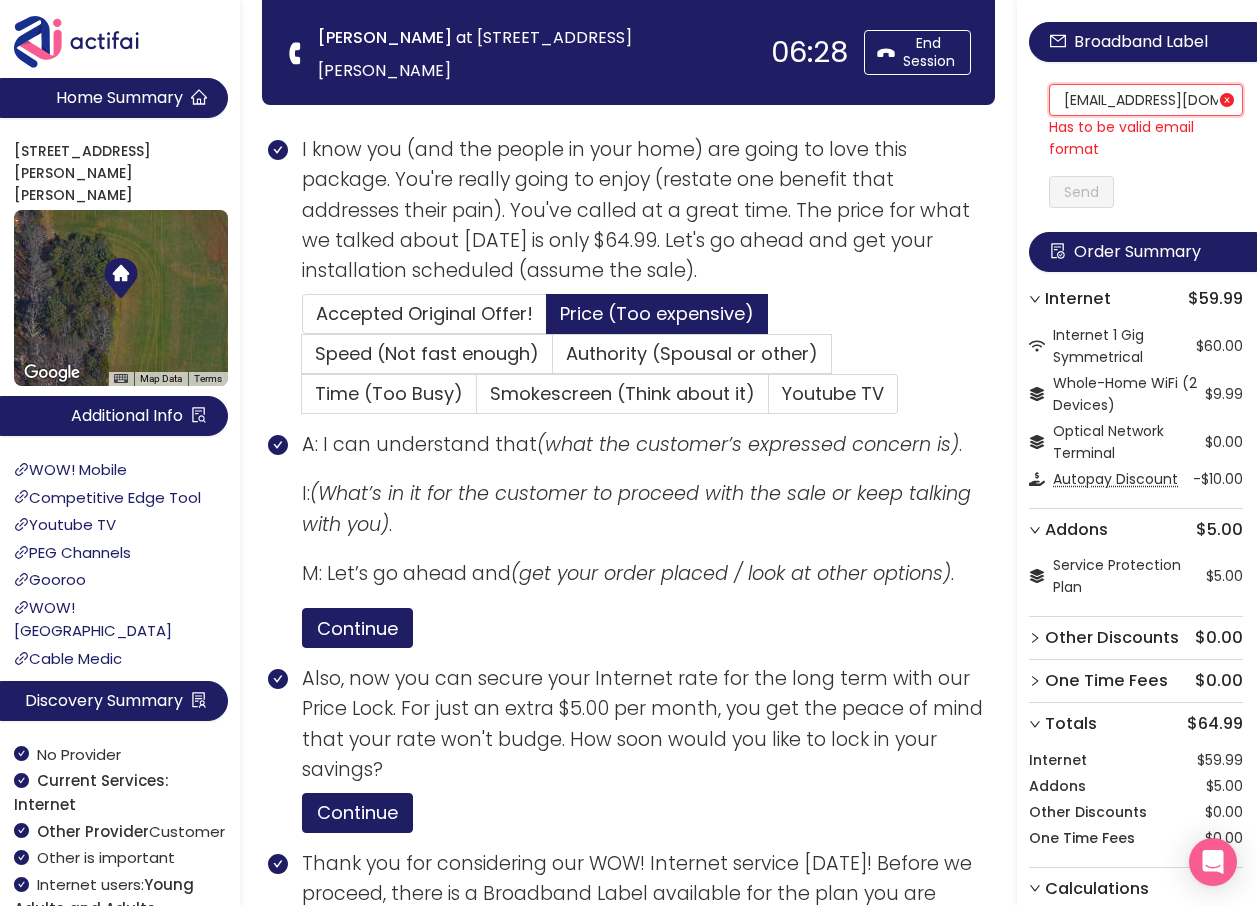 click on "Home Summary [STREET_ADDRESS][PERSON_NAME][PERSON_NAME] ← Move left → Move right ↑ Move up ↓ Move down + Zoom in - Zoom out Home Jump left by 75% End Jump right by 75% Page Up Jump up by 75% Page Down Jump down by 75% Map Data Map data ©2025 Map data ©2025 20 m  Click to toggle between metric and imperial units Terms Additional Info  WOW! Mobile  Competitive Edge Tool  Youtube TV  PEG Channels  Gooroo  WOW! Gooey  Cable Medic Discovery Summary No Provider Current Services : Internet Other Provider  Customer Other is important Internet users:  Young Adults and Adults 3  internet users in home Streams movies Plays games Works from home Devices:  TVs, Smartphone, Computers 4-7  connected devices Has Modem:  Yes Looking to buy  Internet call info discovery offers summary [PERSON_NAME] at [STREET_ADDRESS][PERSON_NAME] 06:28 End Session Recommended Offer & Key Selling Points  Internet 1 Gig Symmetrical Price Lock Promise People working from home often need high speeds for pause-free video conferencing." at bounding box center (628, 1166) 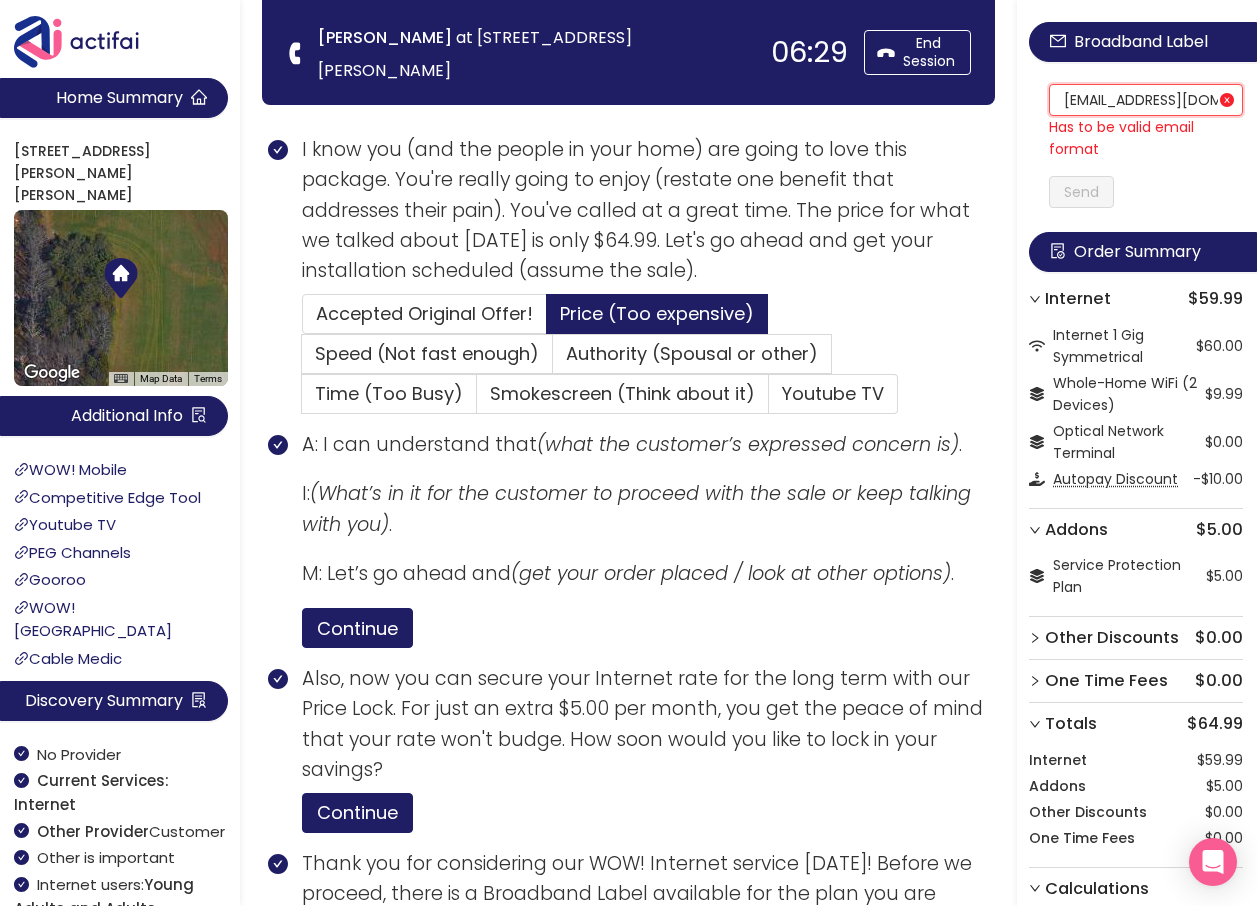 type on "[EMAIL_ADDRESS][DOMAIN_NAME]" 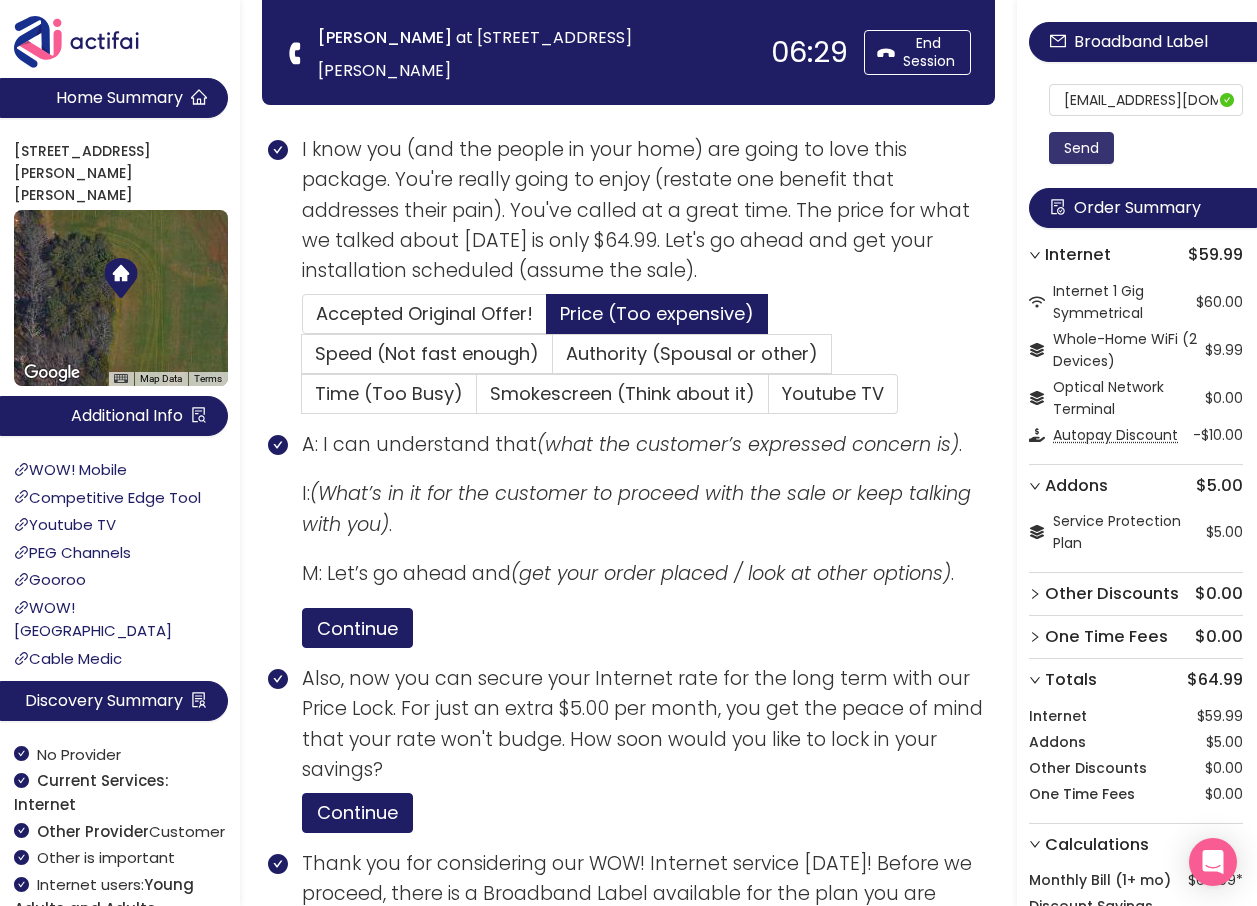 click on "Broadband Label [EMAIL_ADDRESS][DOMAIN_NAME] Send Order Summary Internet  $59.99 Internet 1 Gig Symmetrical $60.00  Whole-Home WiFi (2 Devices) $9.99  Optical Network Terminal $0.00  Autopay Discount -$10.00  Addons  $5.00 Service Protection Plan $5.00  Other Discounts  $0.00 One Time Fees  $0.00 Totals  $64.99 Internet $59.99 Addons $5.00 Other Discounts $0.00 One Time Fees $0.00 Calculations Monthly Bill (1+ mo) $64.99 * Discount Savings (1 year) $420.00 *Excluding regional taxes and fees. Offer Codes" 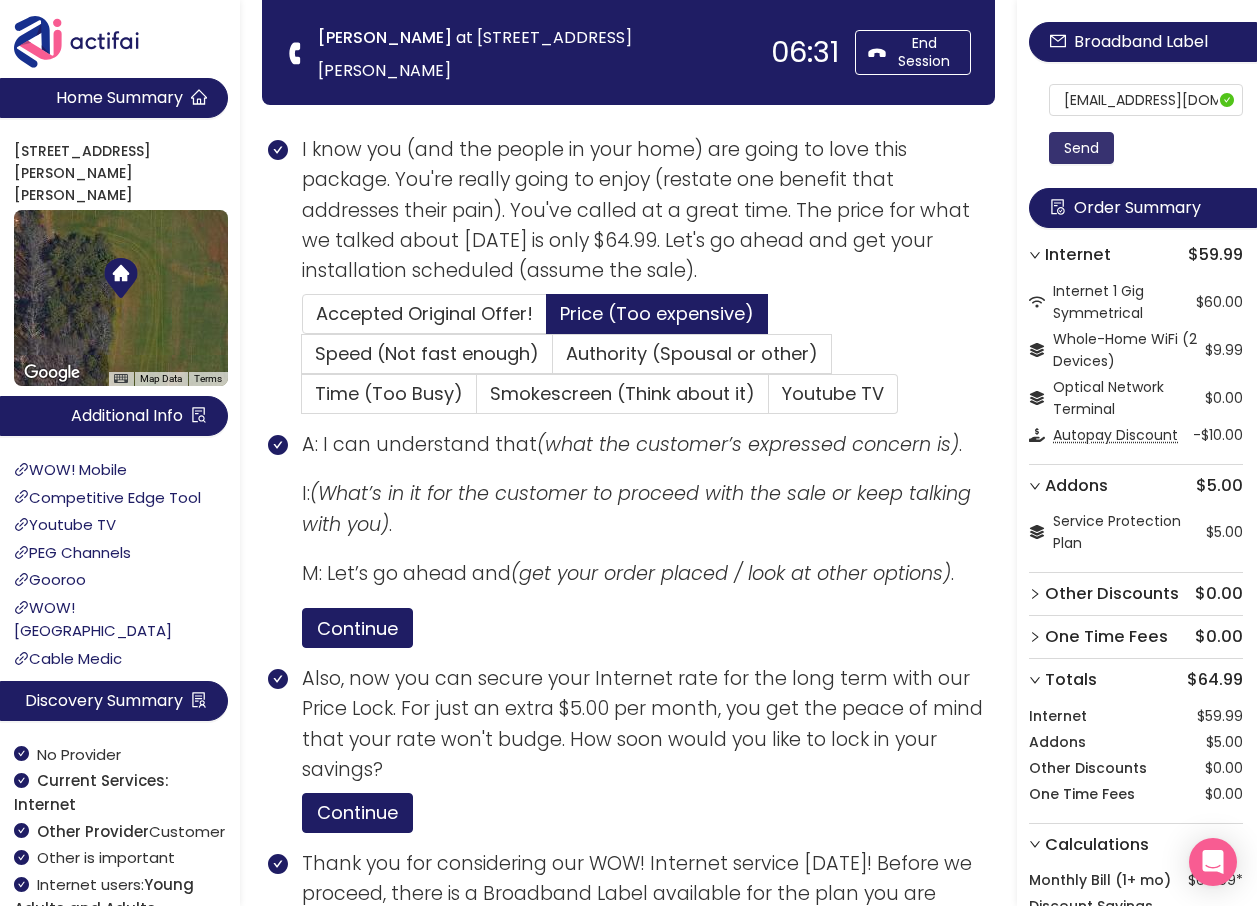 click on "Send" at bounding box center [1081, 148] 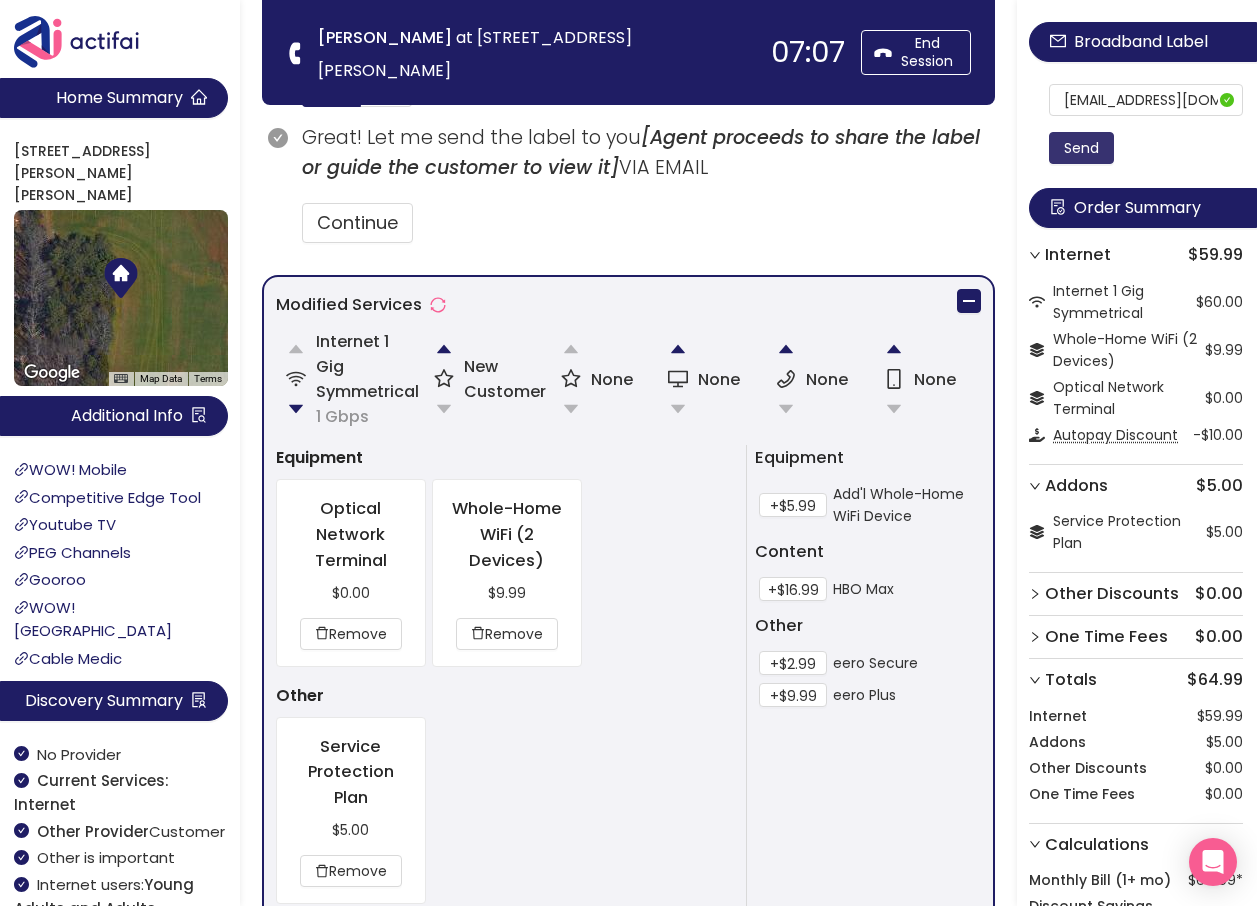 scroll, scrollTop: 1500, scrollLeft: 0, axis: vertical 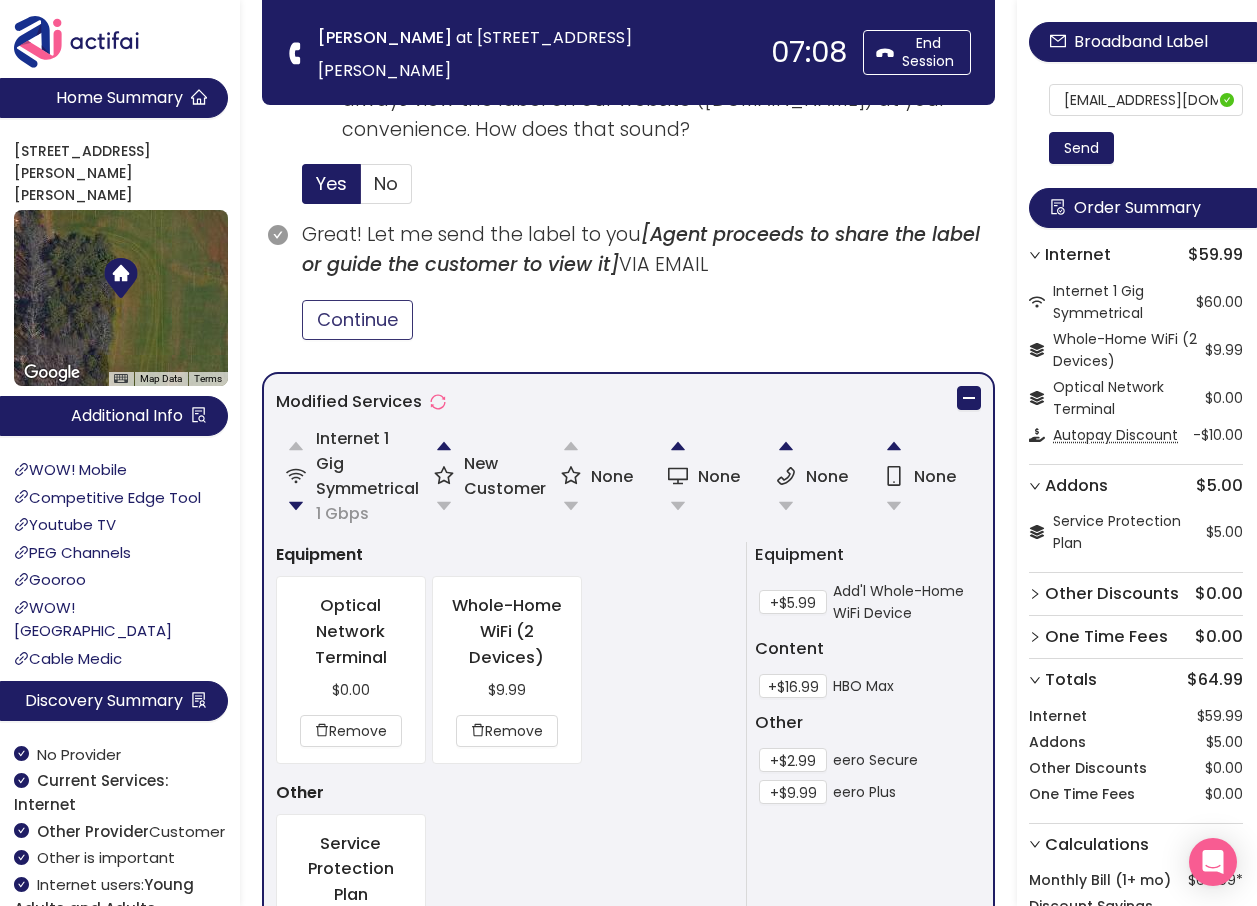click on "Continue" at bounding box center (357, 320) 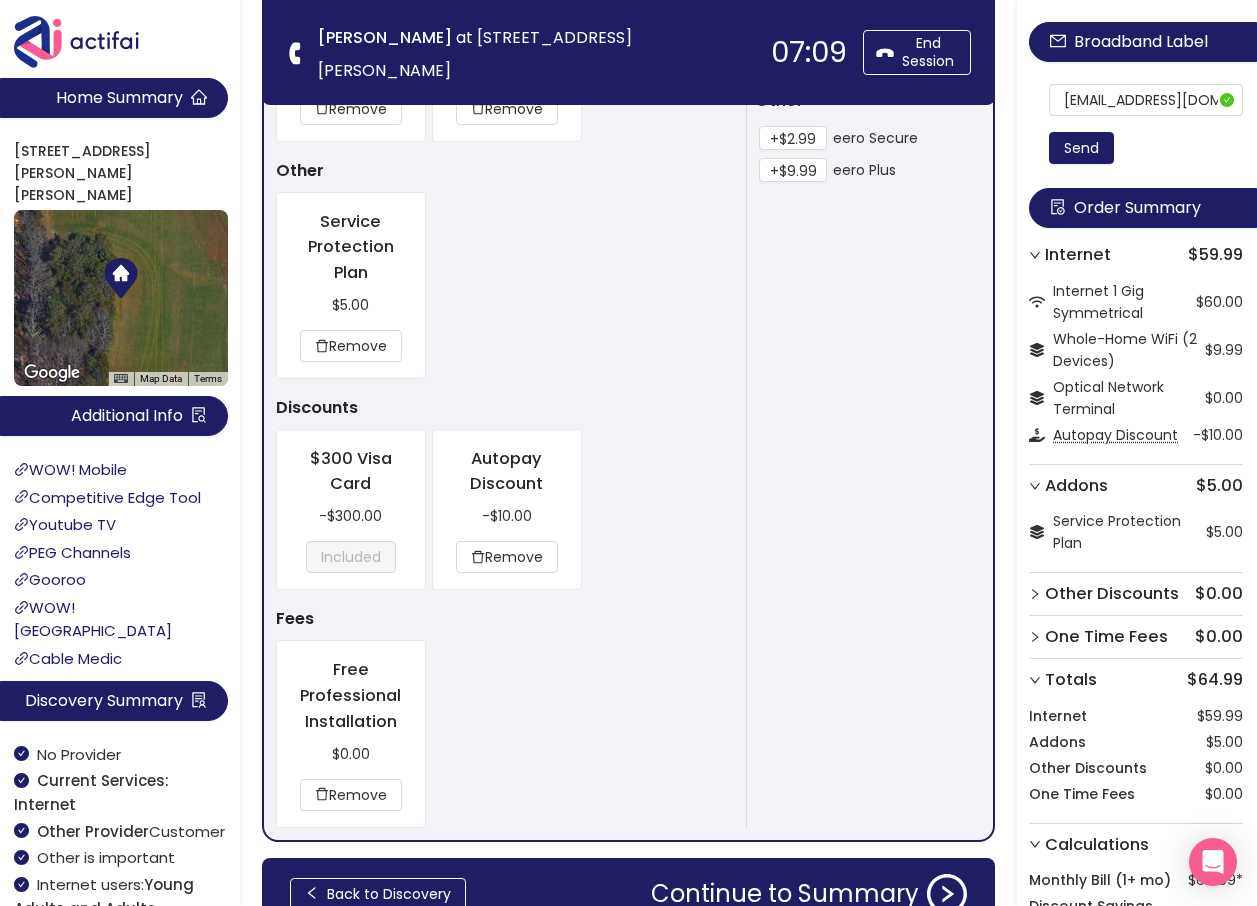 scroll, scrollTop: 2226, scrollLeft: 0, axis: vertical 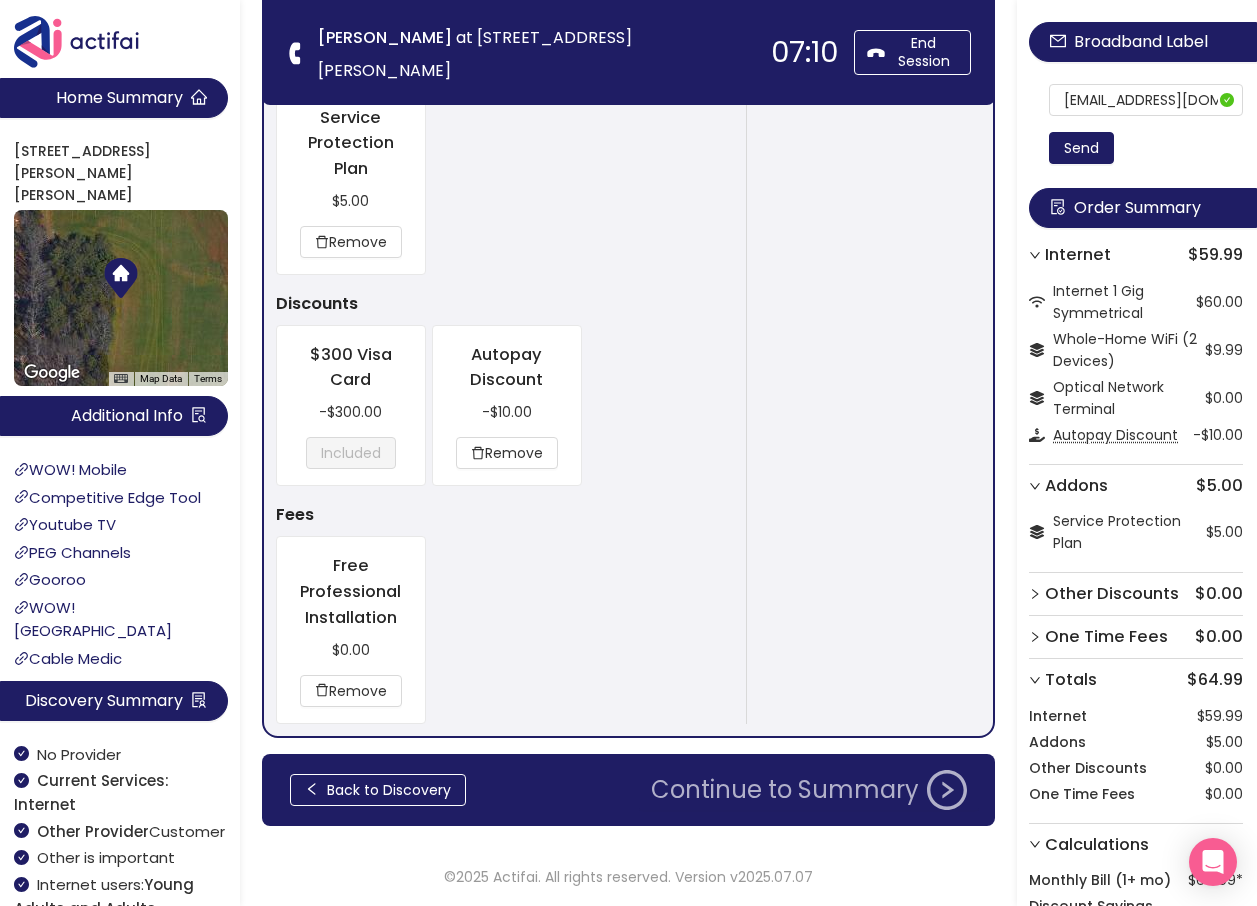 click on "Continue to Summary" 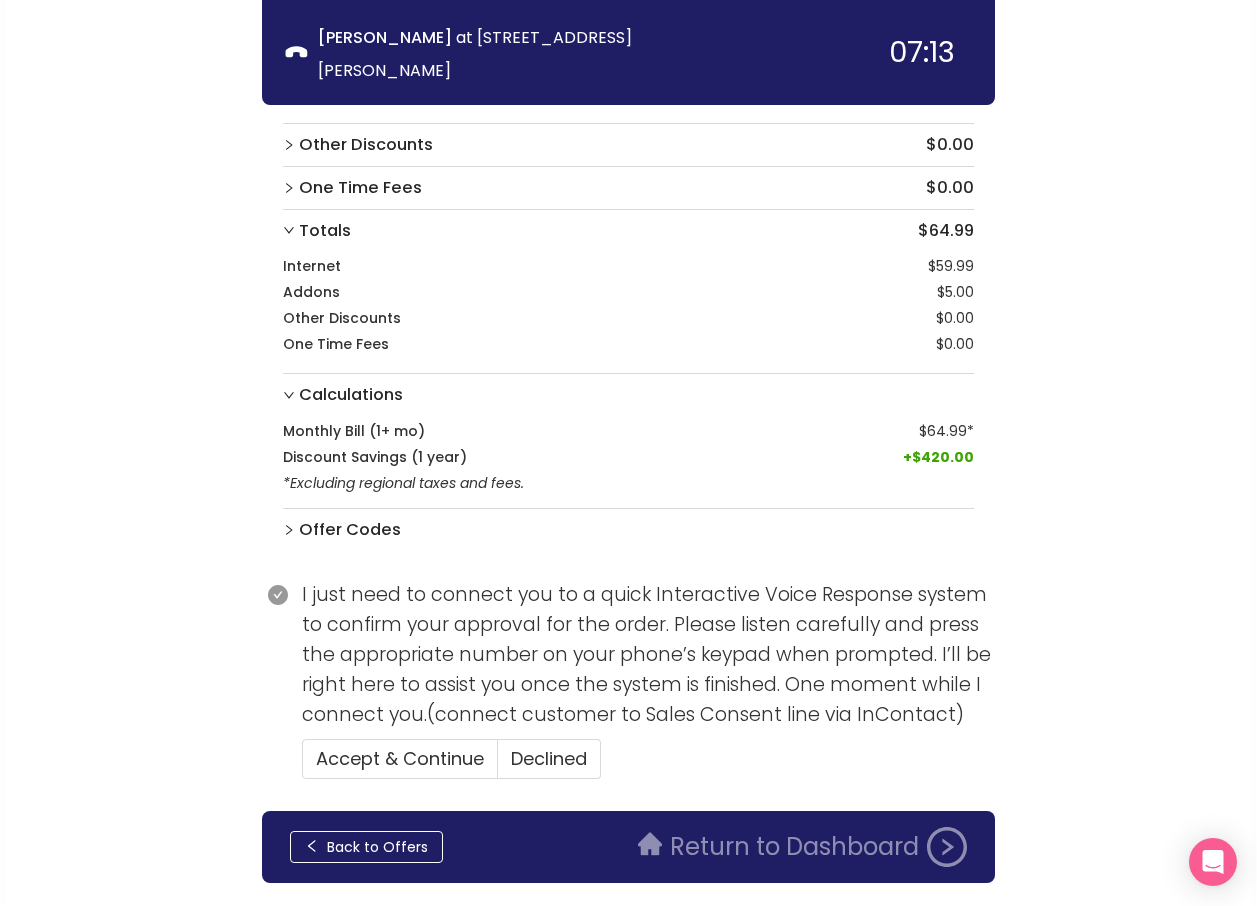 scroll, scrollTop: 357, scrollLeft: 0, axis: vertical 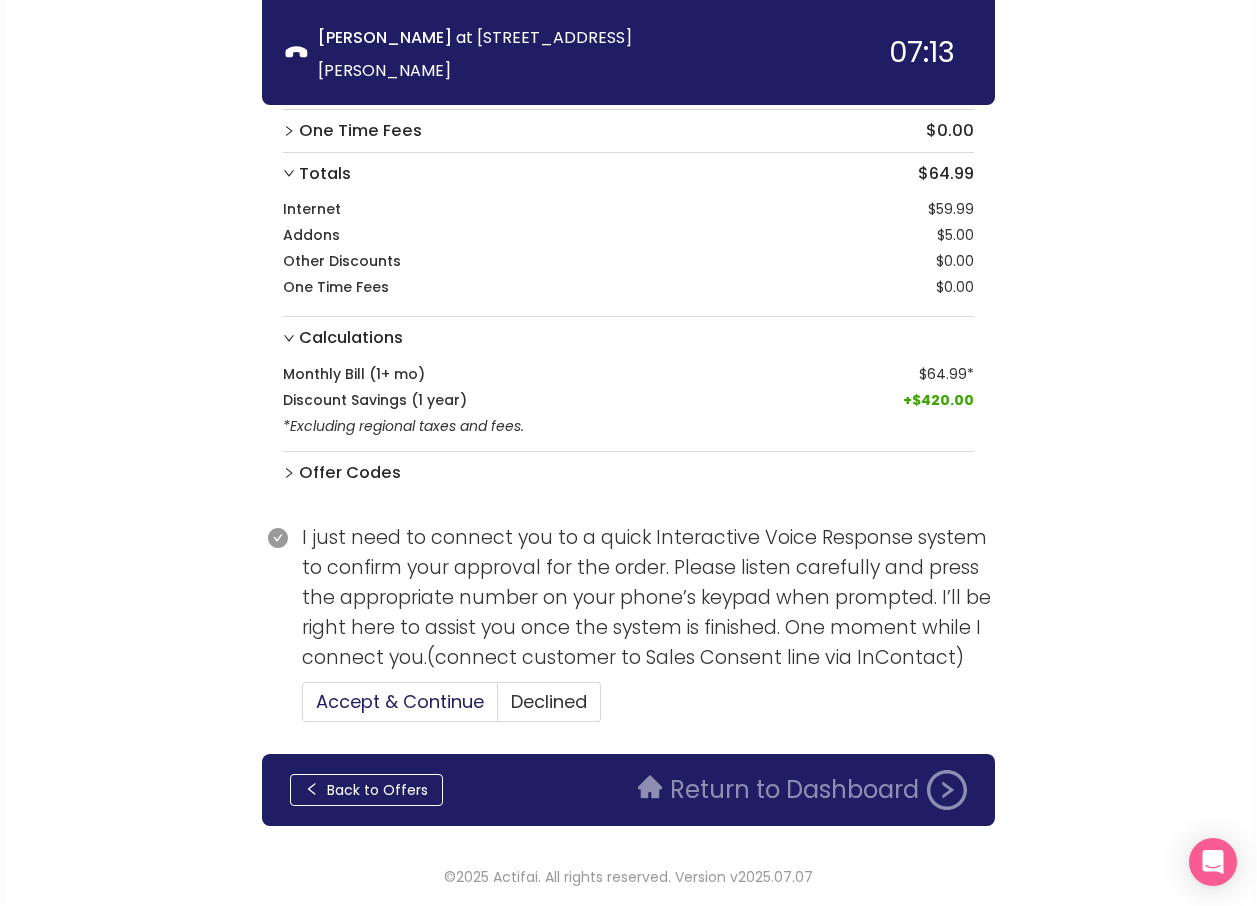 drag, startPoint x: 927, startPoint y: 711, endPoint x: 379, endPoint y: 712, distance: 548.0009 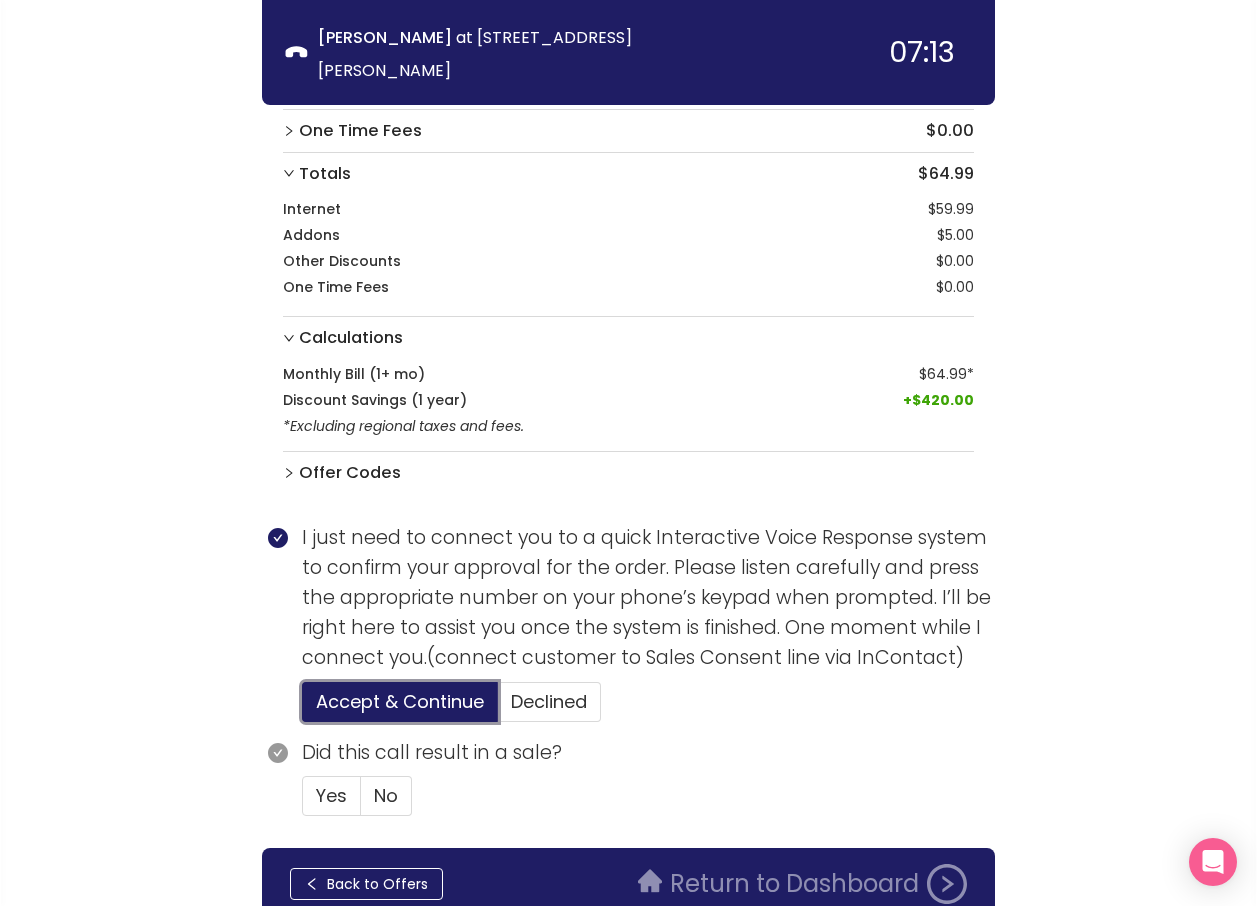 scroll, scrollTop: 451, scrollLeft: 0, axis: vertical 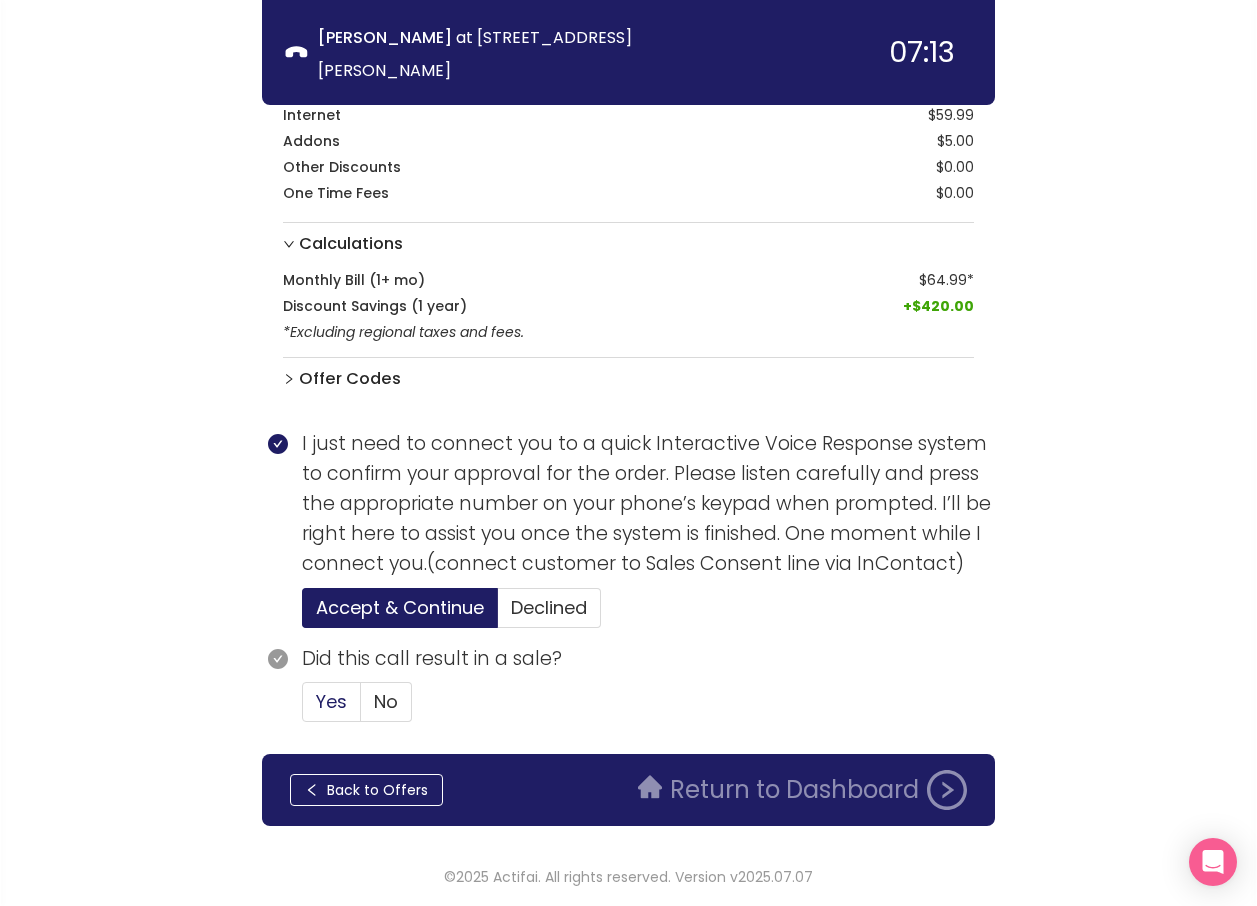 click on "Yes" at bounding box center [331, 701] 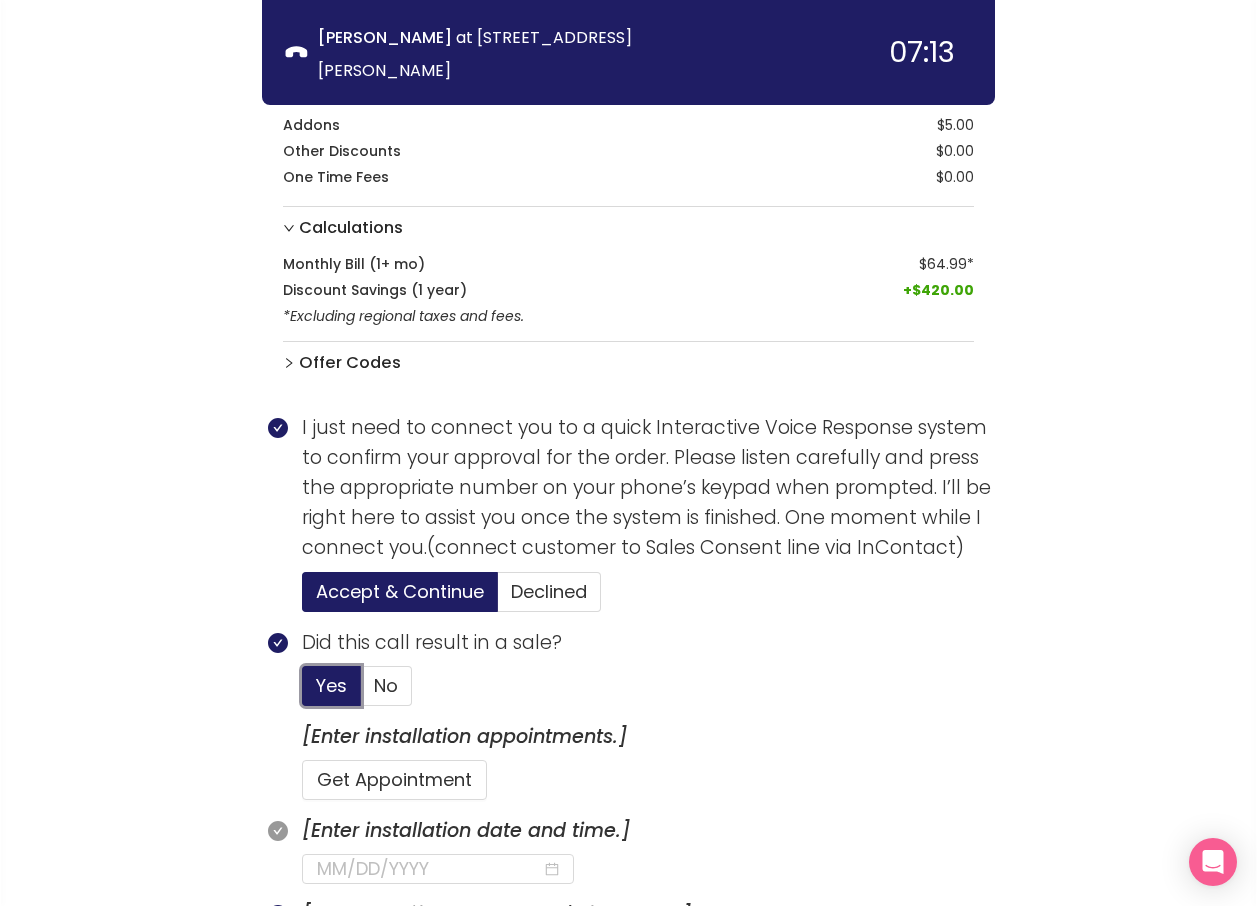 scroll, scrollTop: 751, scrollLeft: 0, axis: vertical 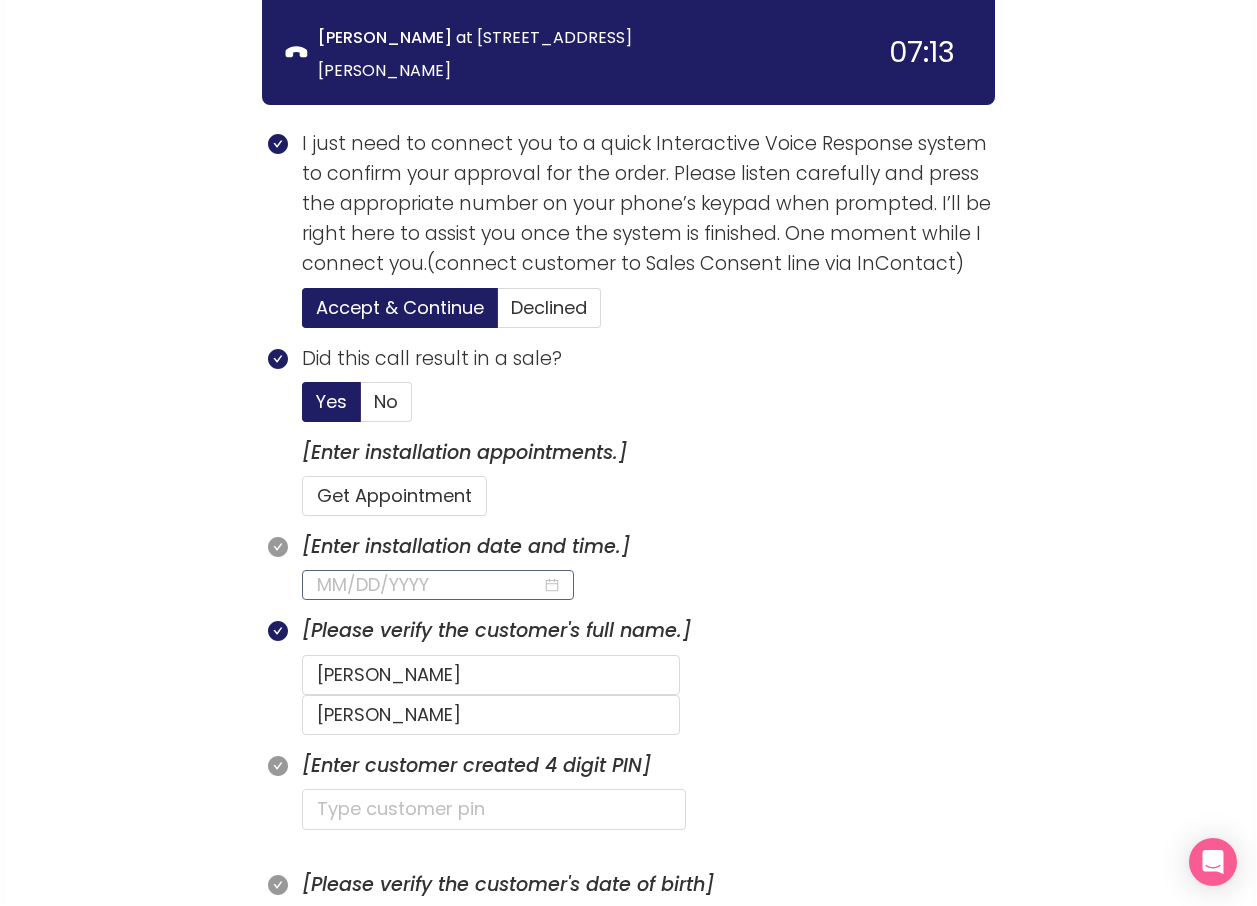 click at bounding box center (429, 585) 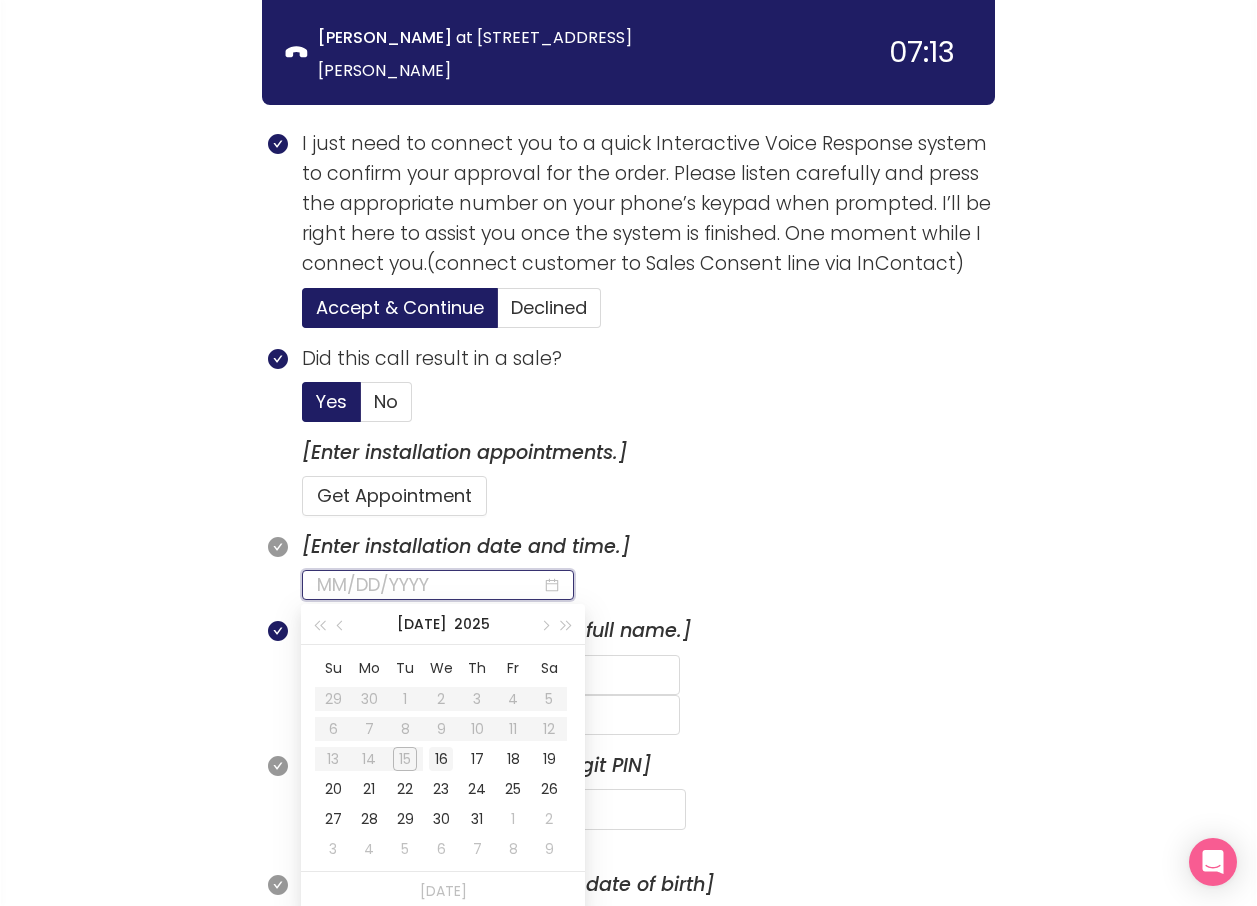 type on "[DATE]" 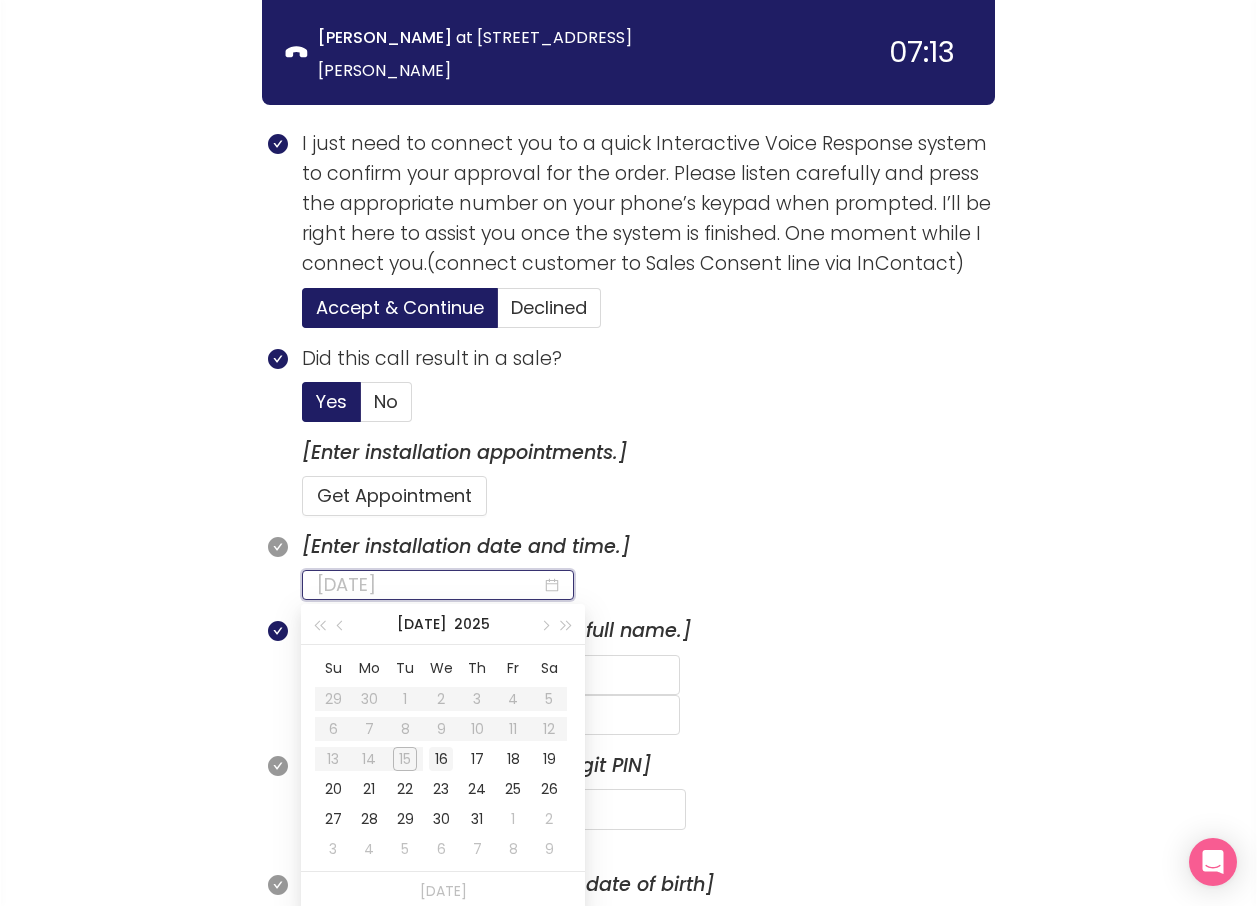 click on "16" at bounding box center [441, 759] 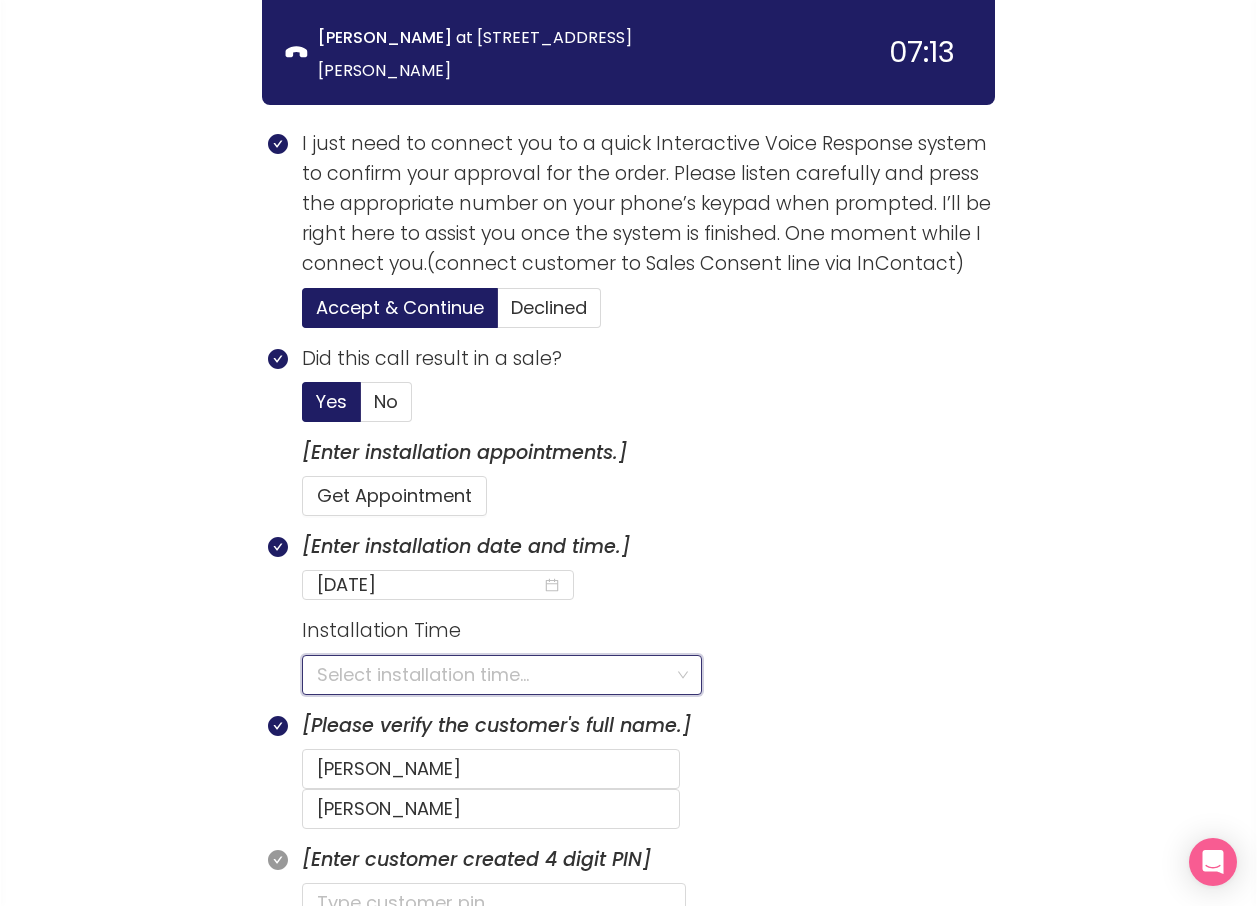 click at bounding box center (495, 675) 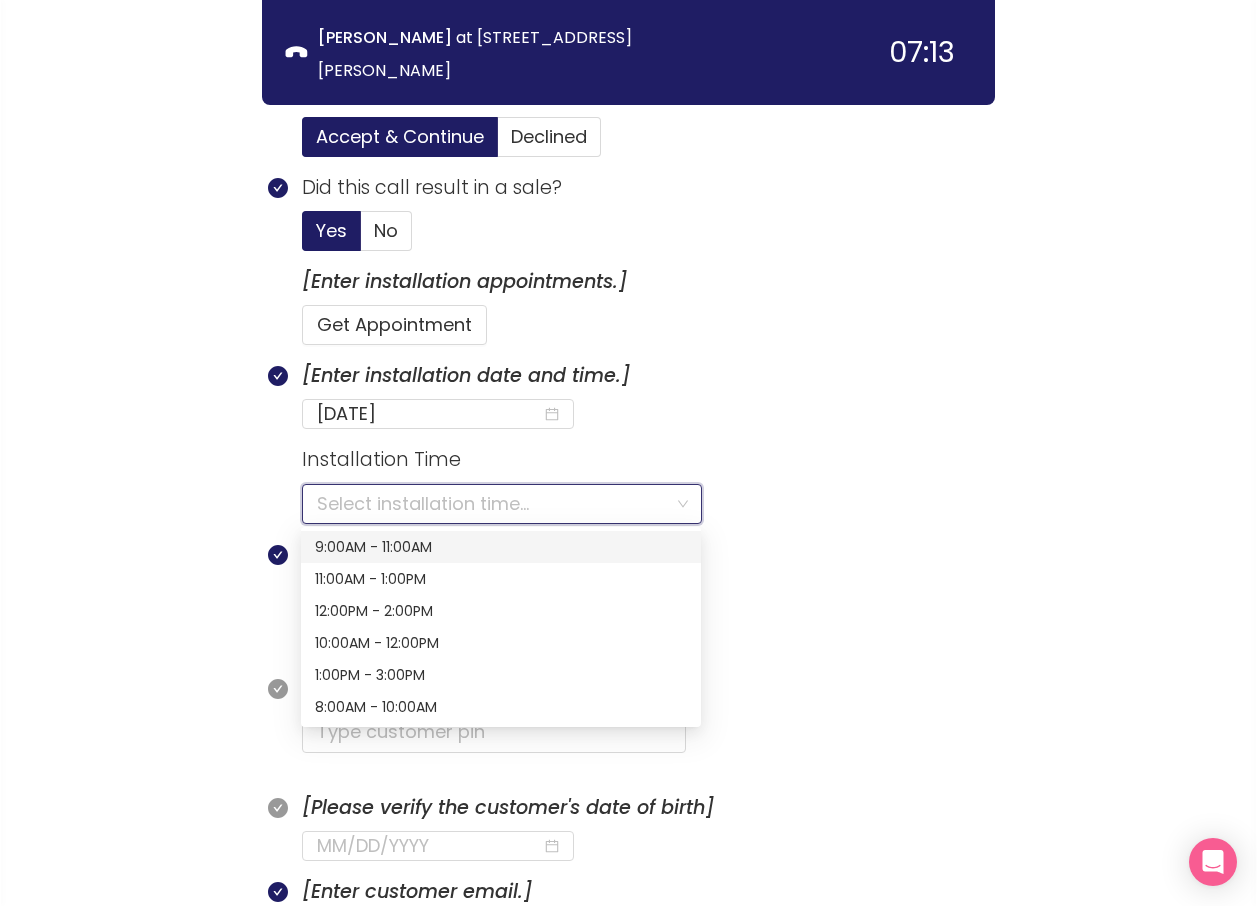 scroll, scrollTop: 951, scrollLeft: 0, axis: vertical 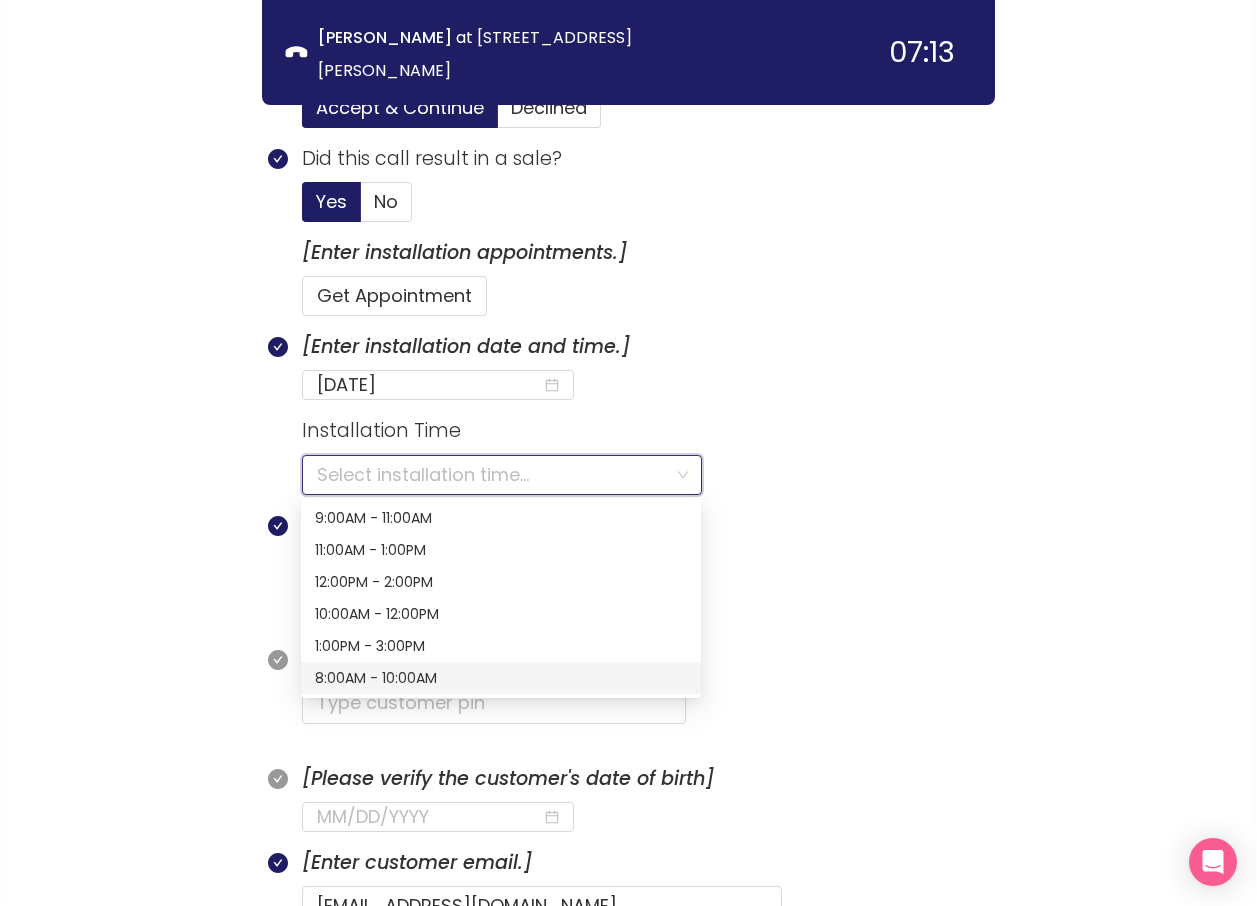 click on "8:00AM - 10:00AM" at bounding box center [501, 678] 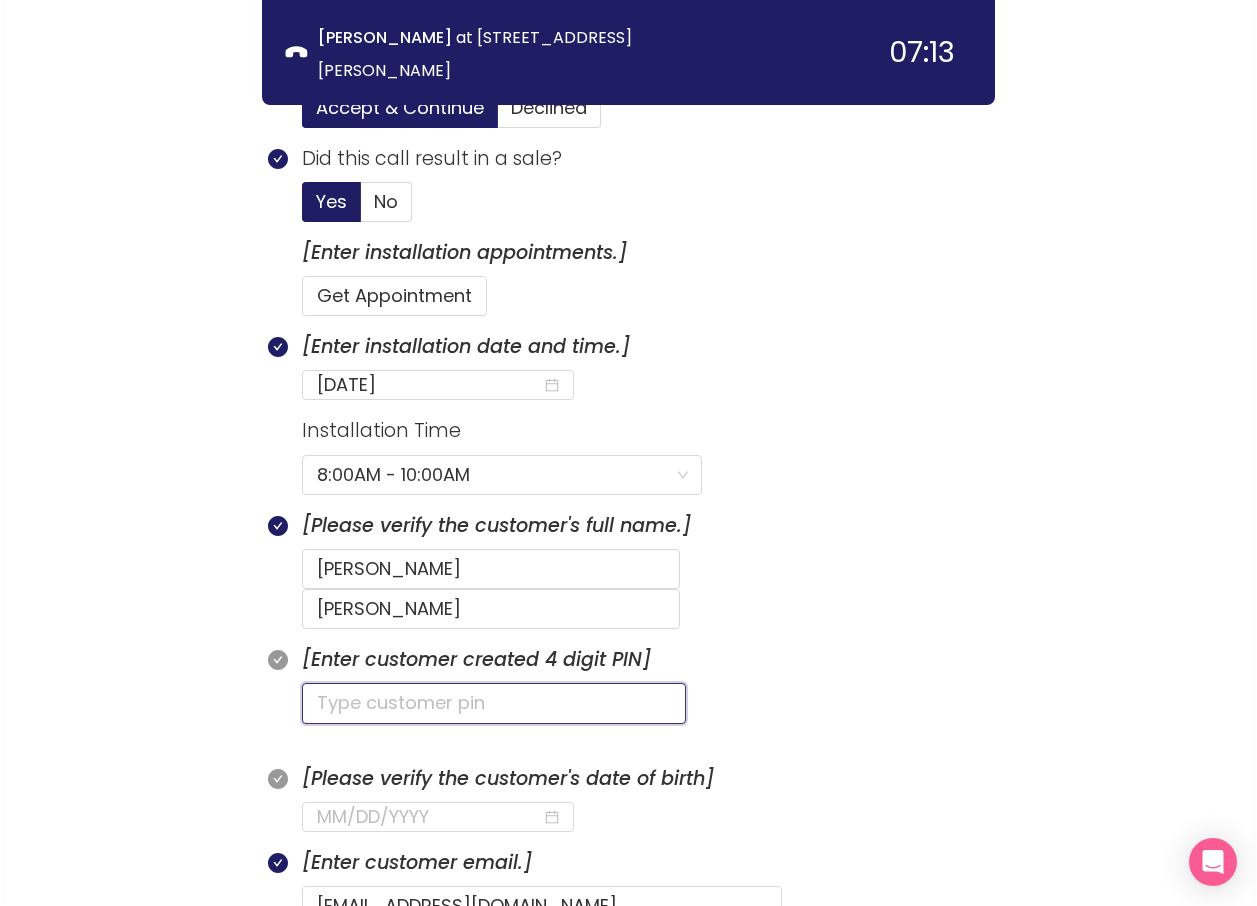click 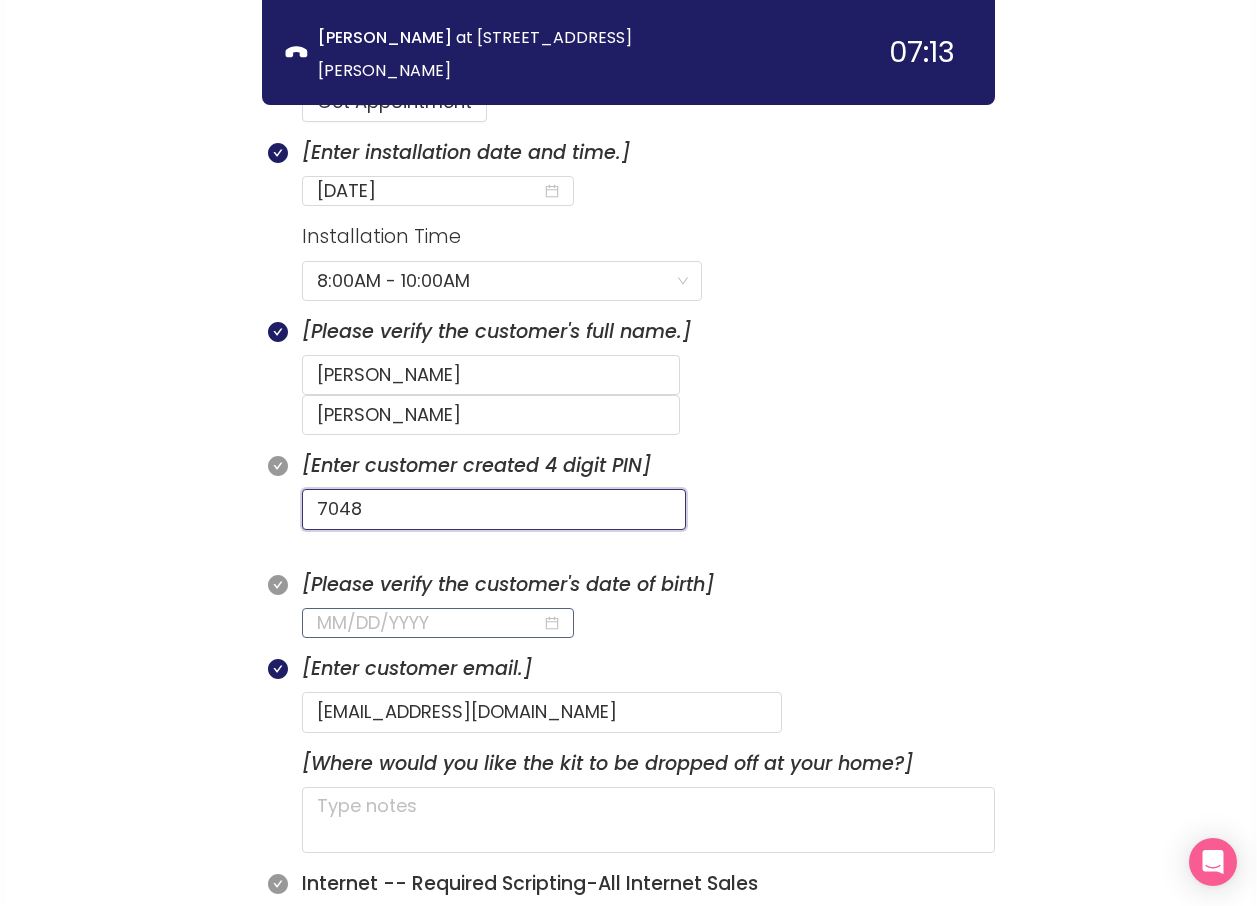scroll, scrollTop: 1151, scrollLeft: 0, axis: vertical 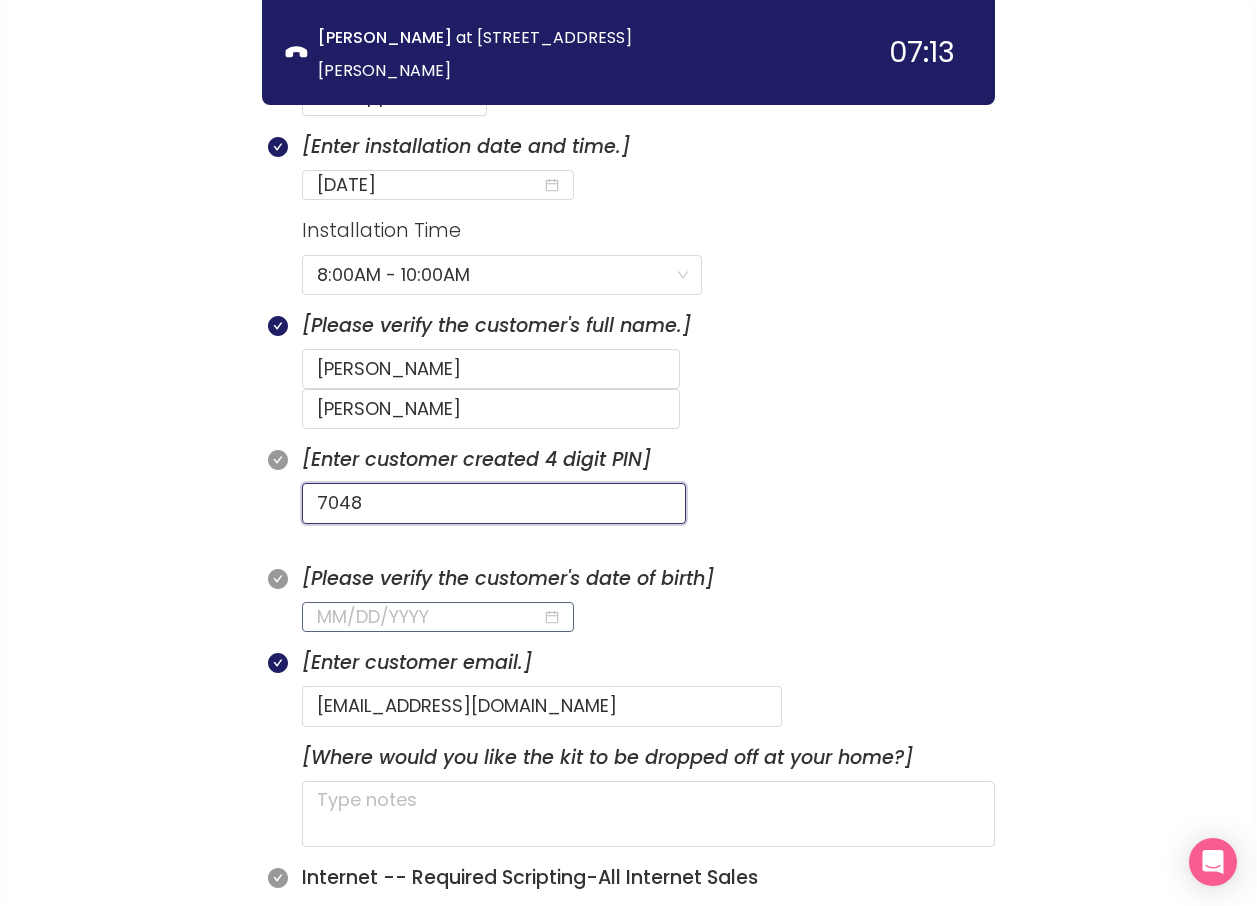 type on "7048" 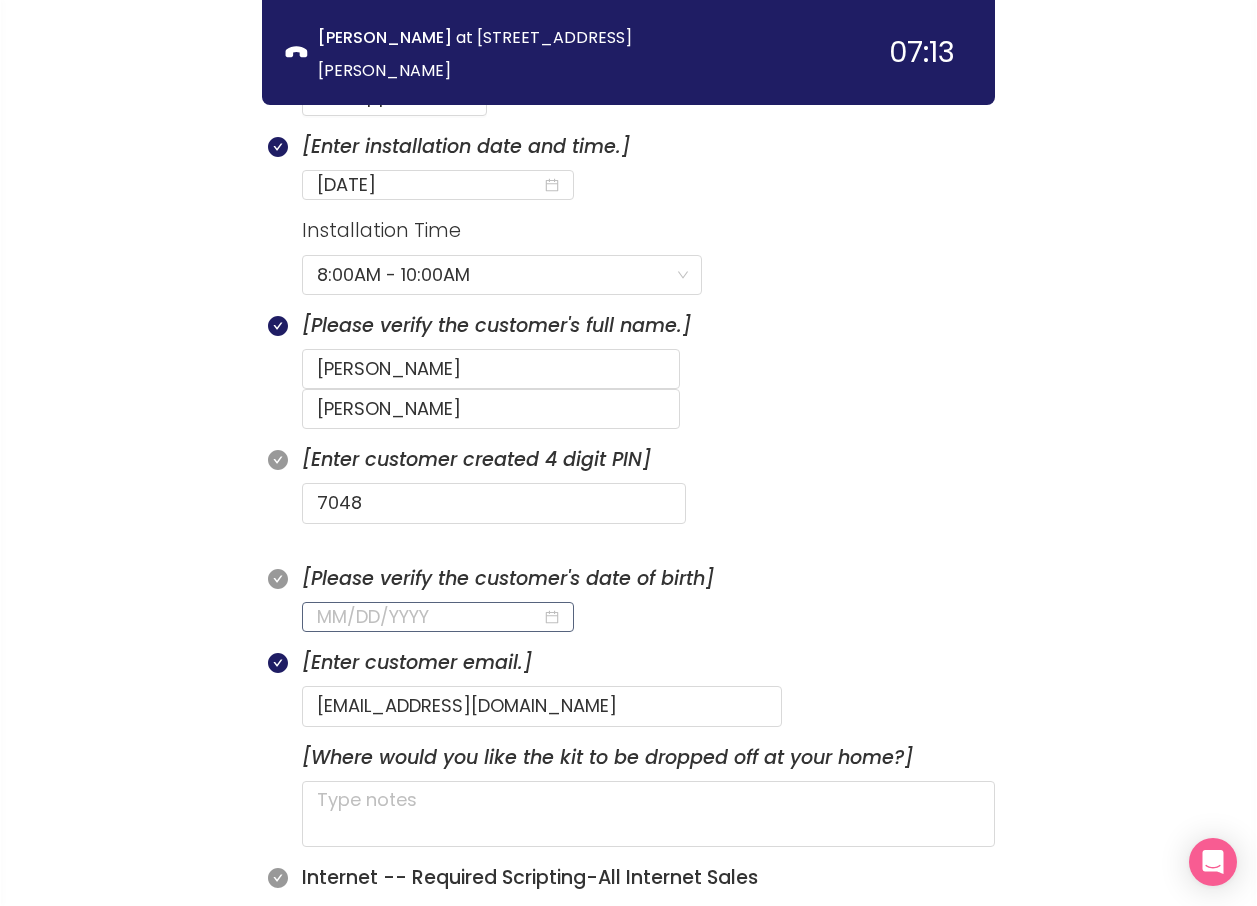click at bounding box center (429, 617) 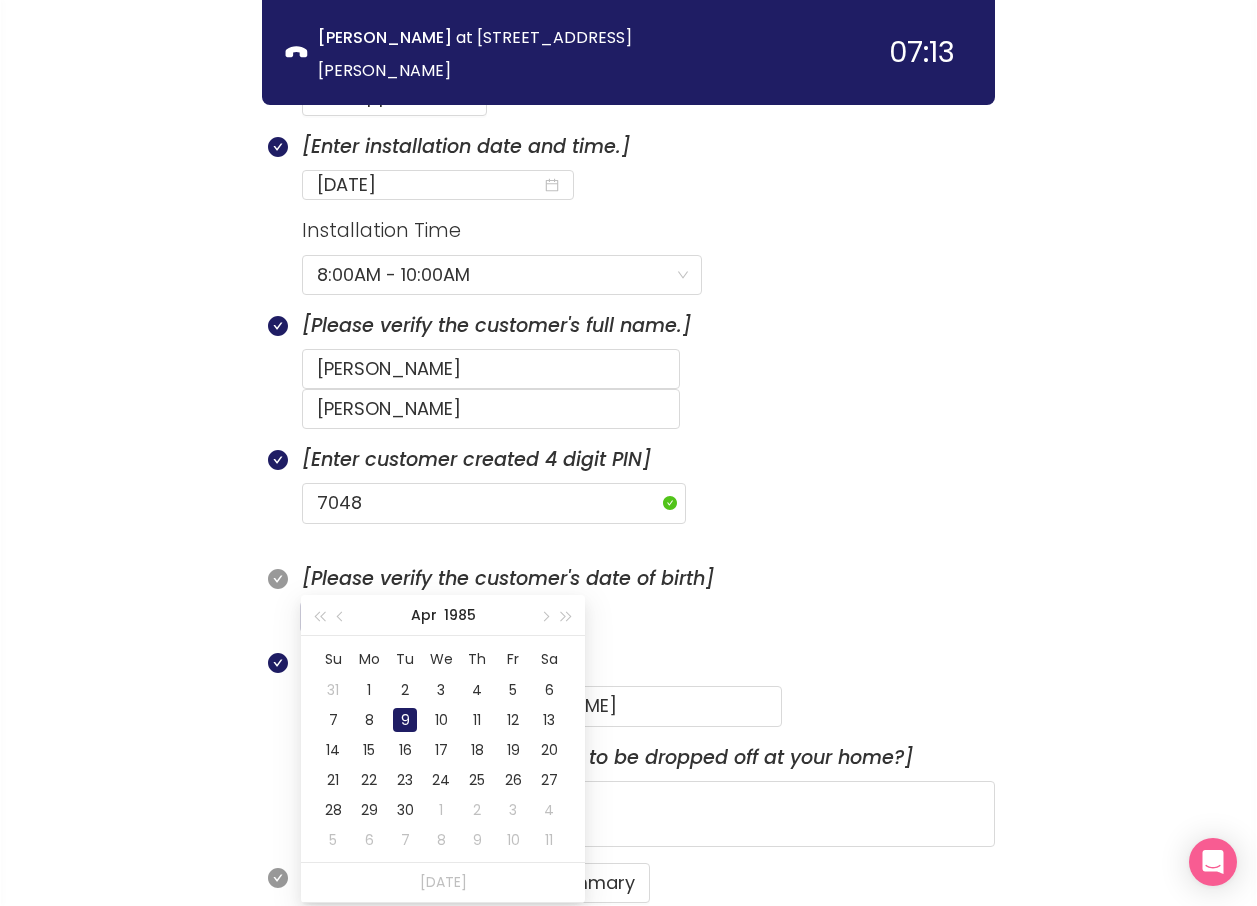 click on "9" at bounding box center [405, 720] 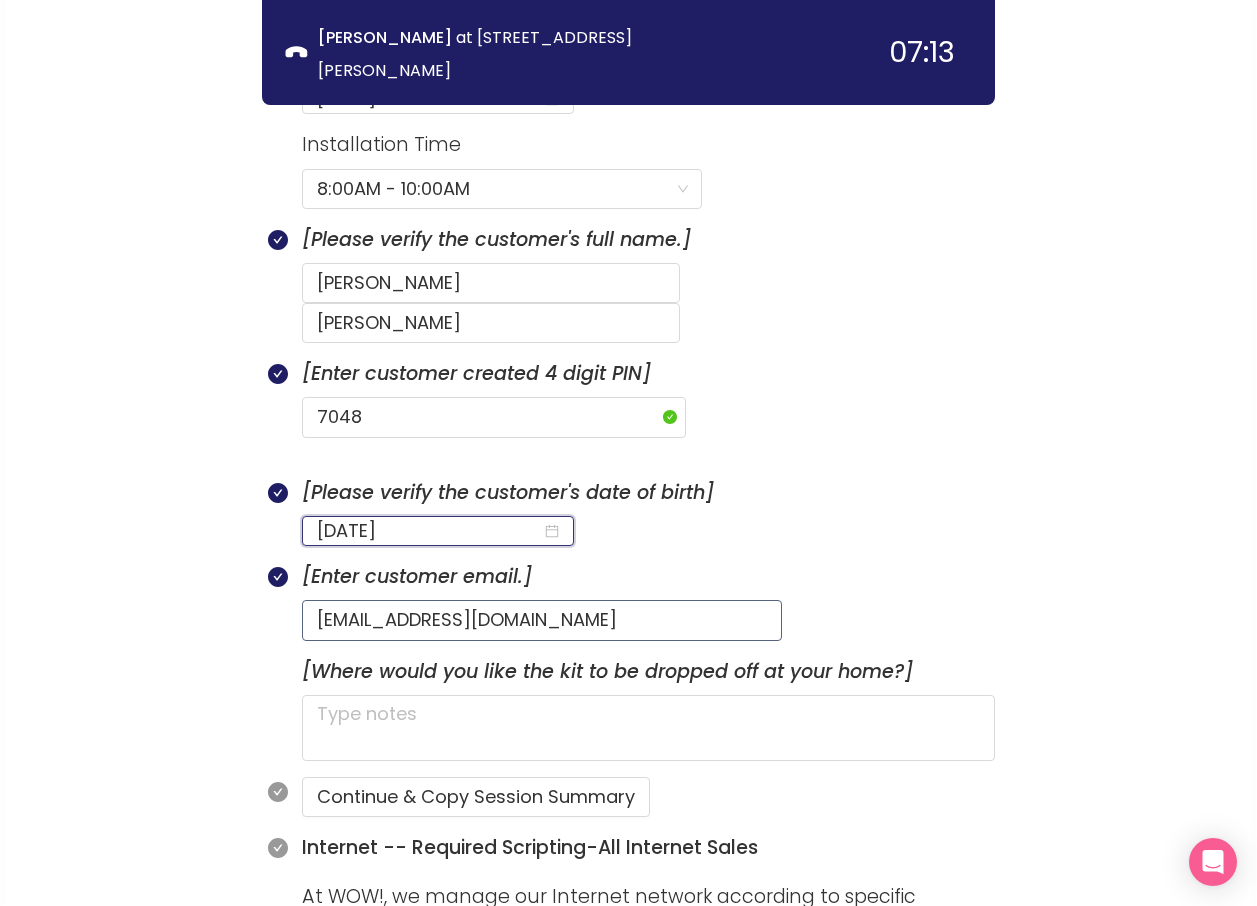 scroll, scrollTop: 1451, scrollLeft: 0, axis: vertical 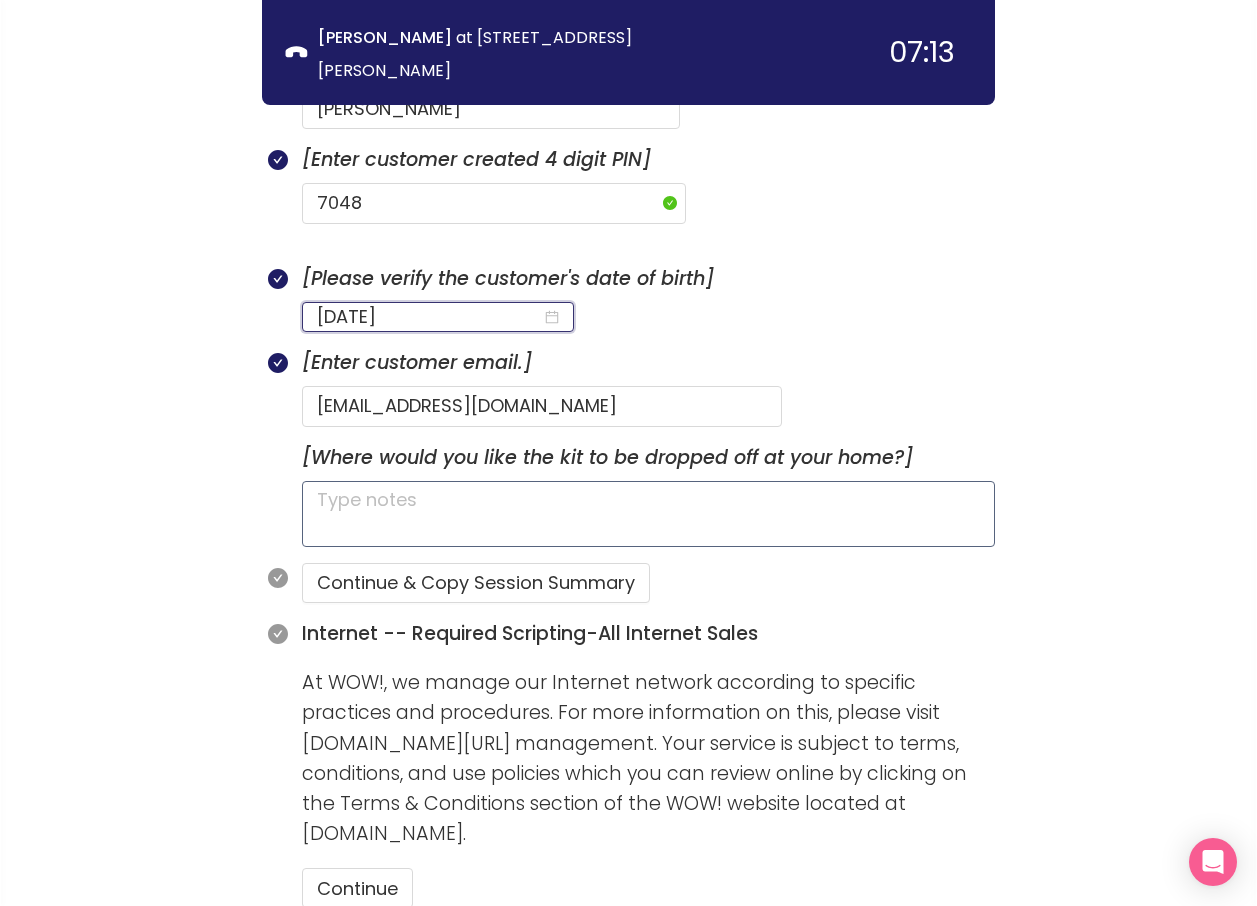 type on "[DATE]" 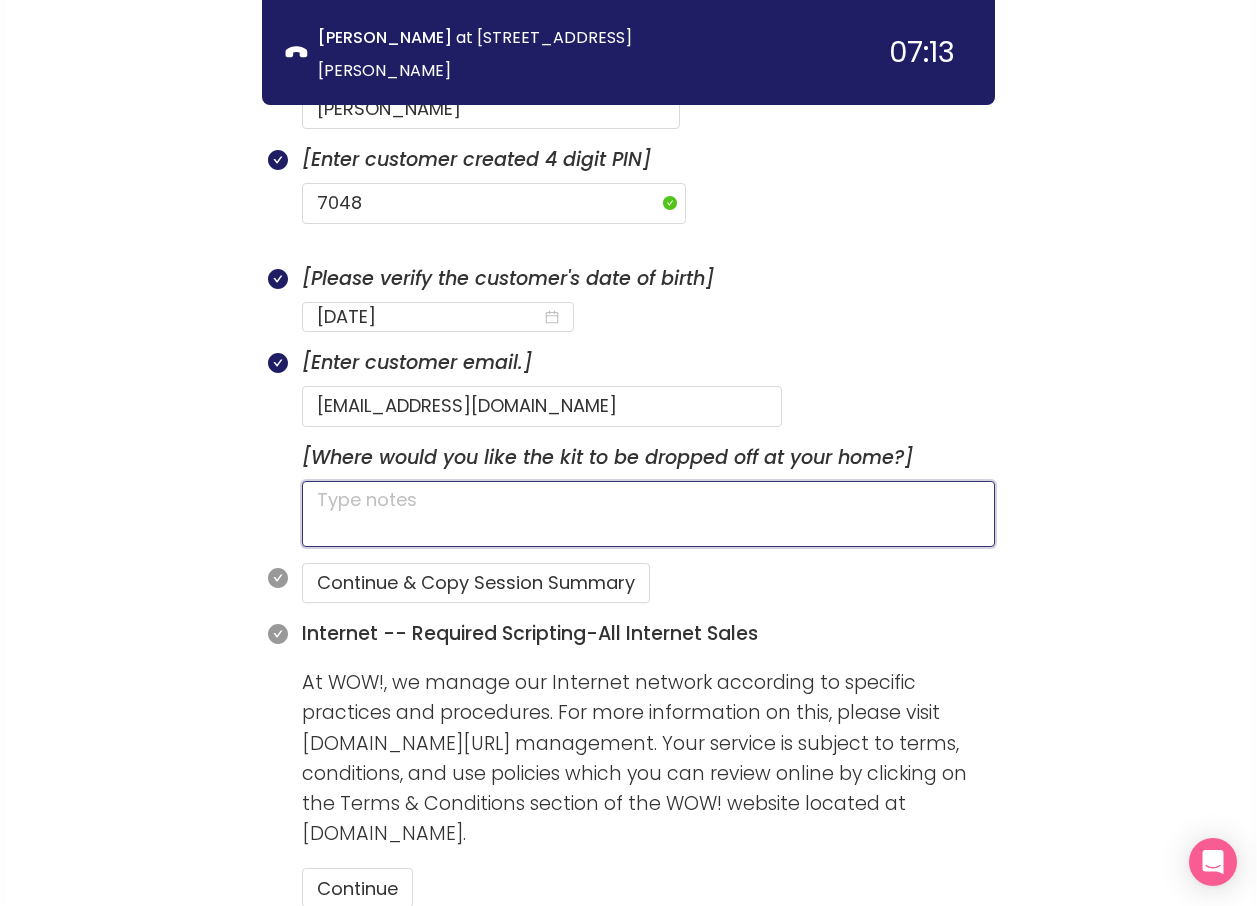 click 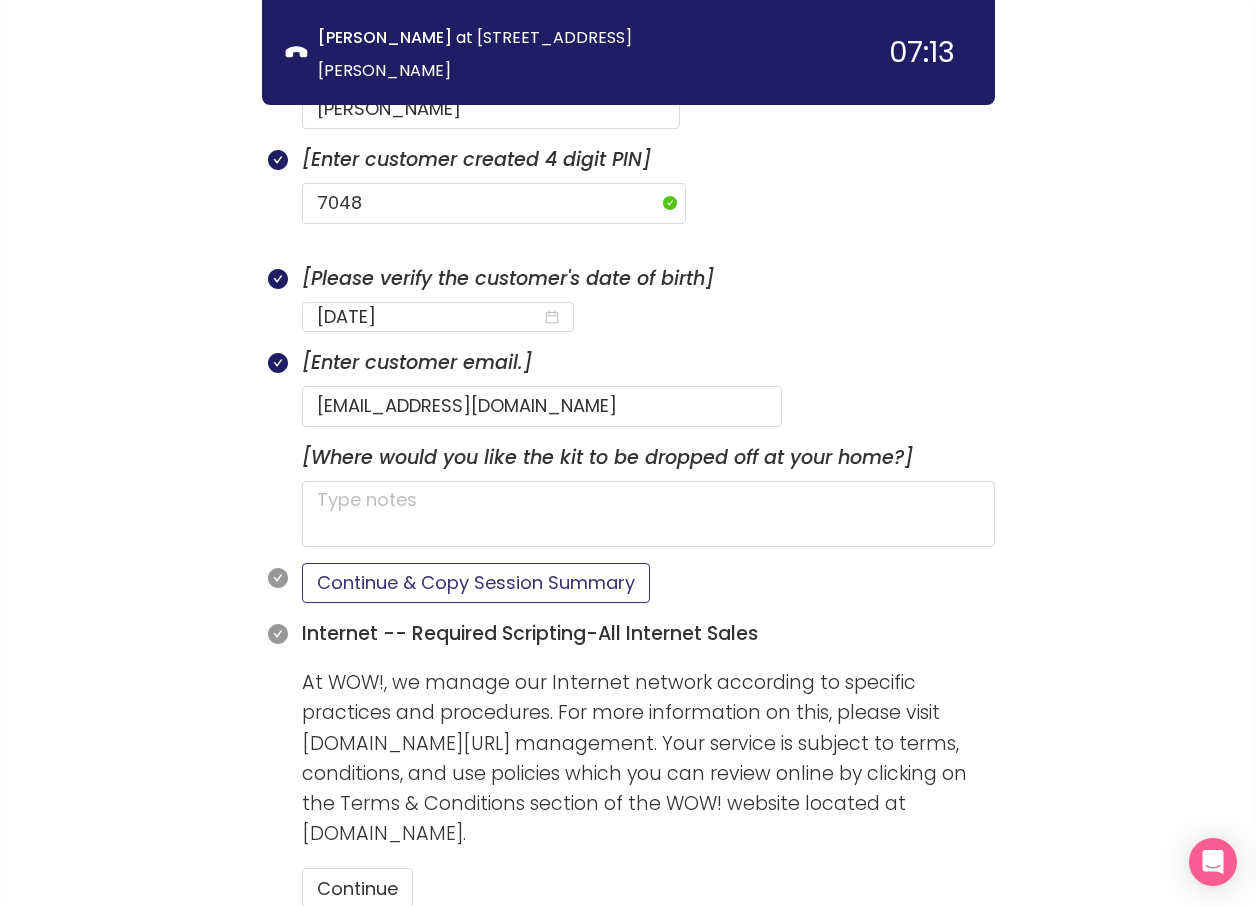 click on "Continue & Copy Session Summary" at bounding box center [476, 583] 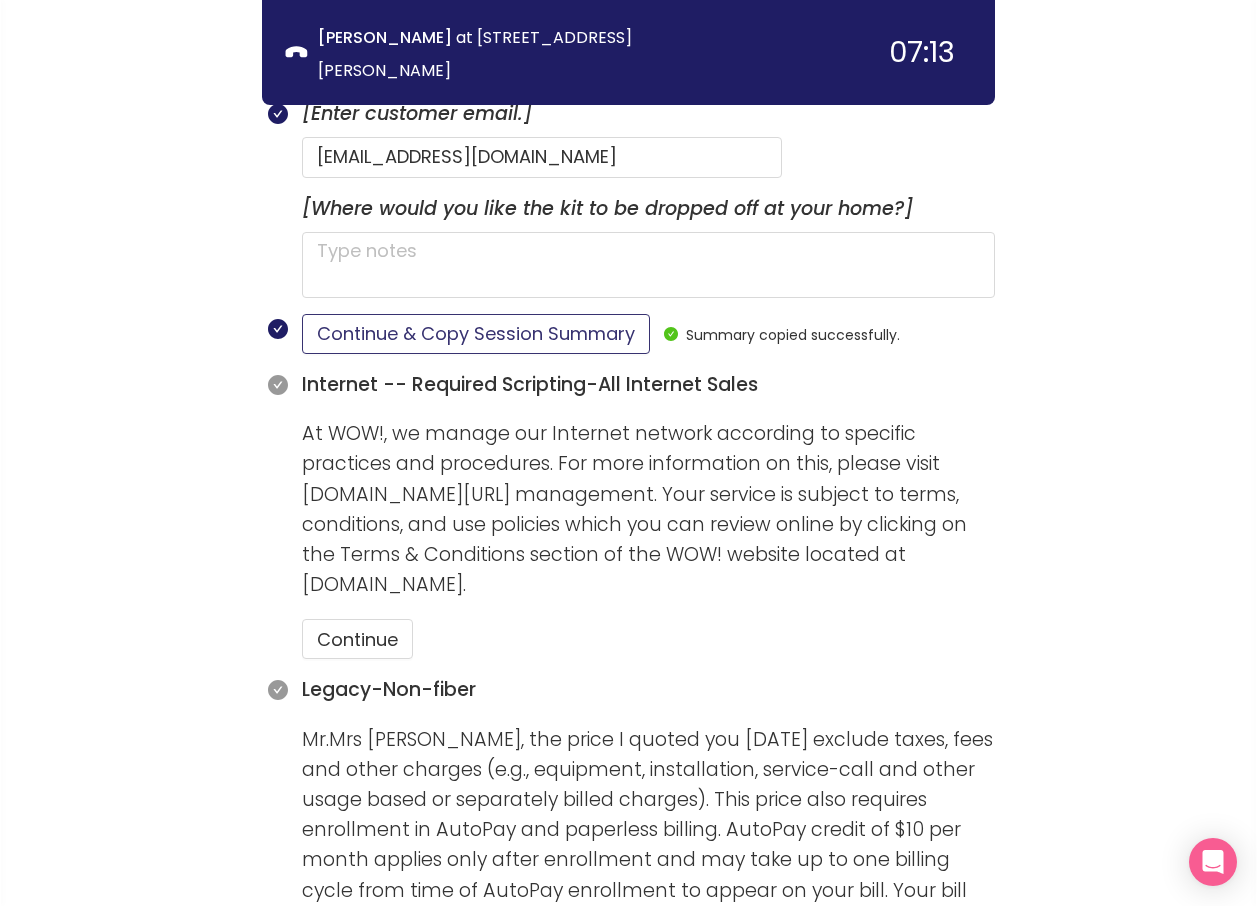 scroll, scrollTop: 1751, scrollLeft: 0, axis: vertical 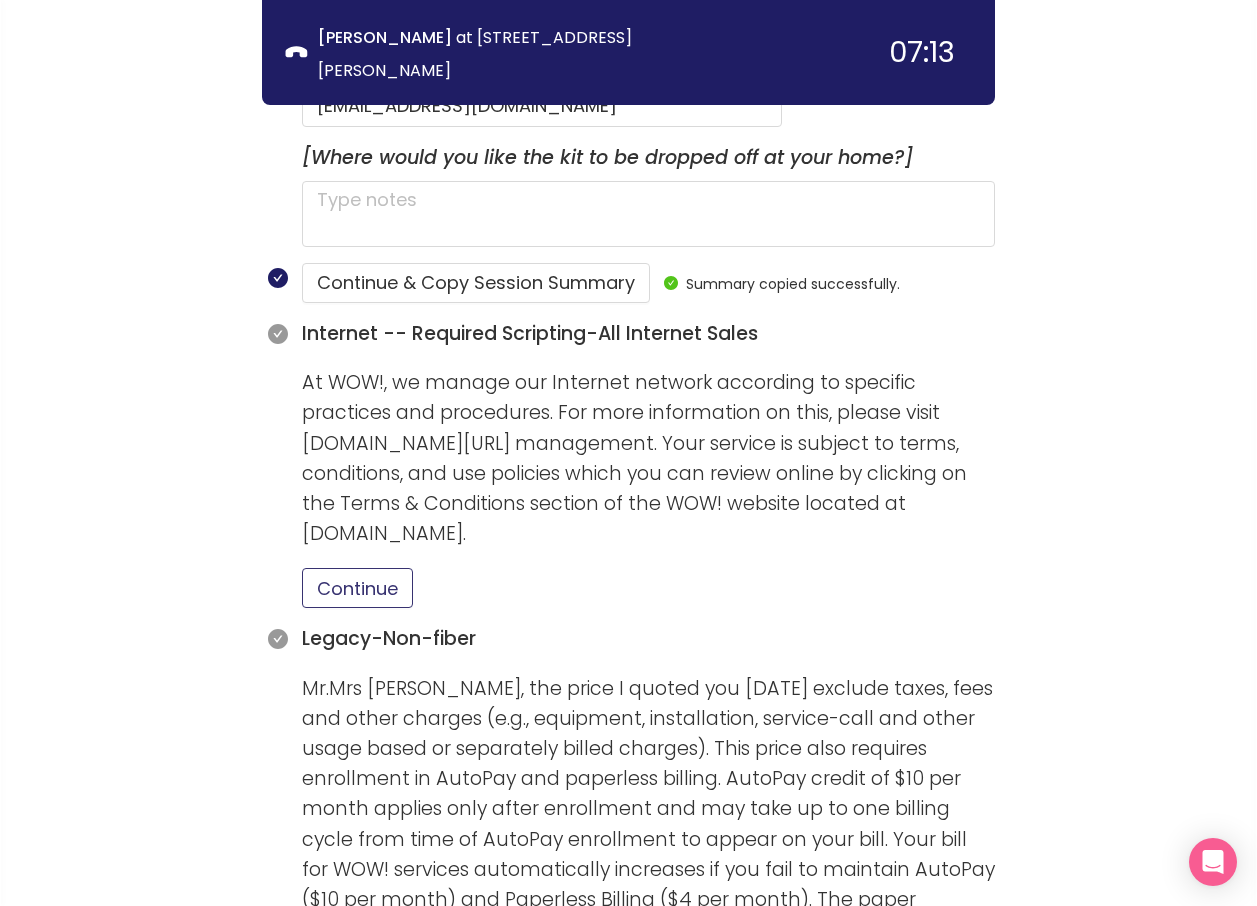 click on "Continue" at bounding box center (357, 588) 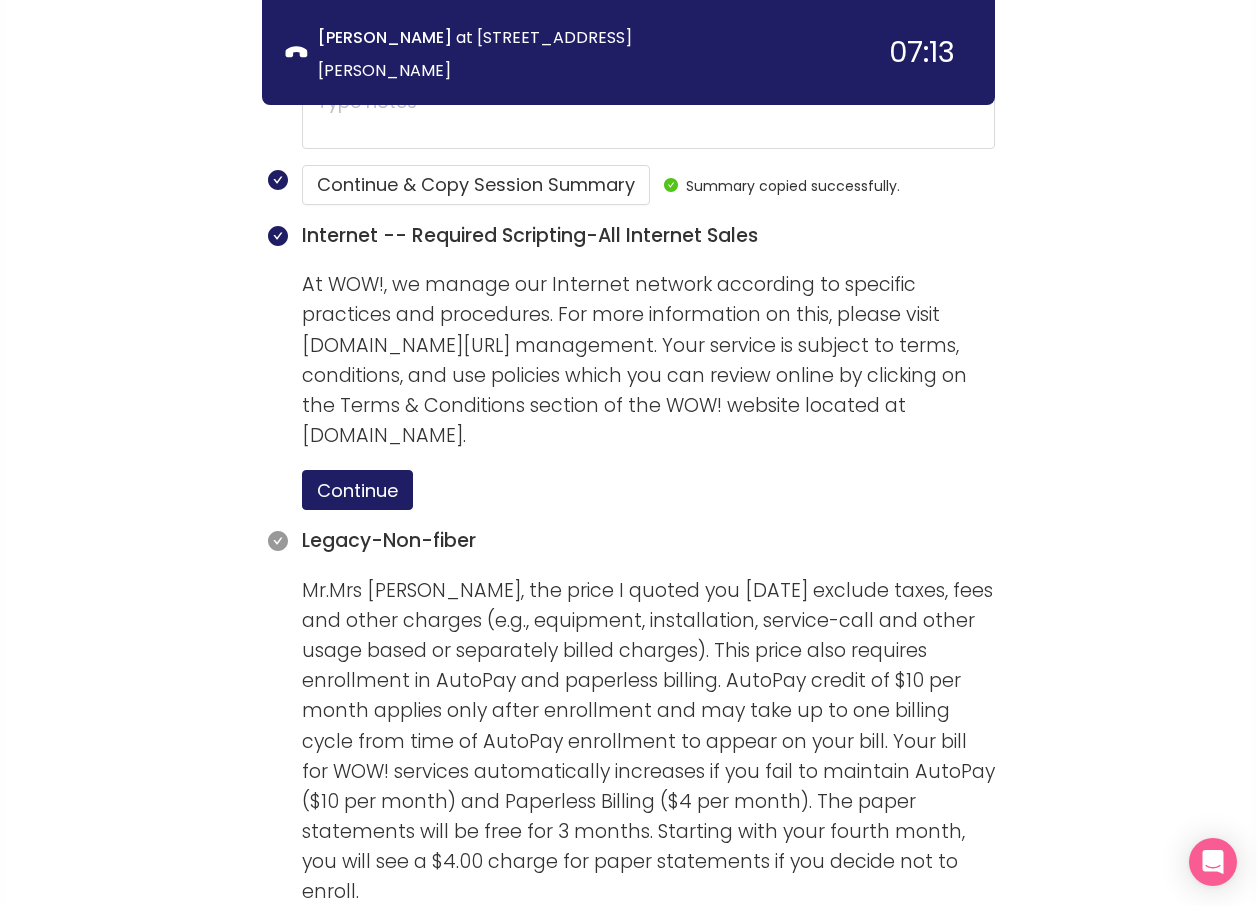 scroll, scrollTop: 2051, scrollLeft: 0, axis: vertical 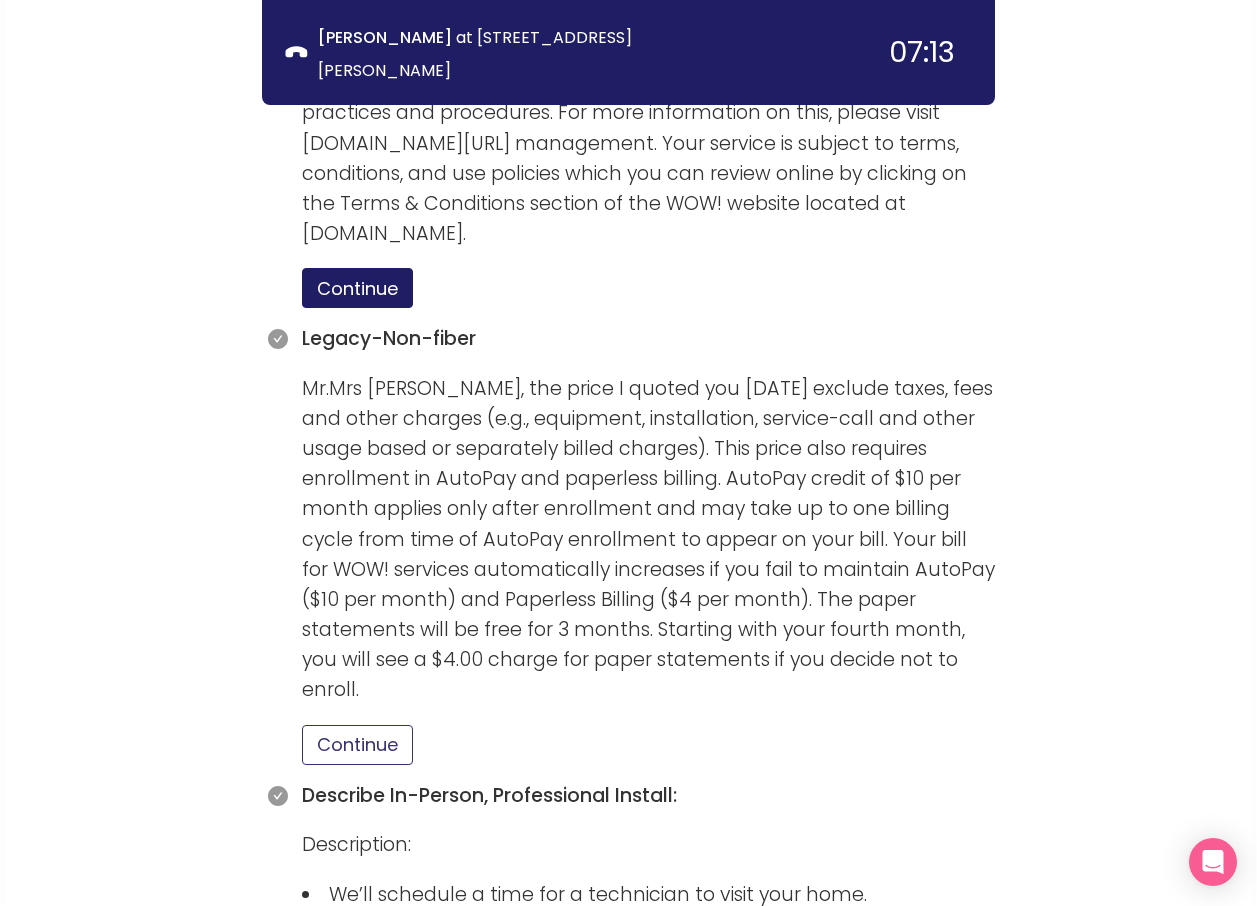 click on "Continue" at bounding box center [357, 745] 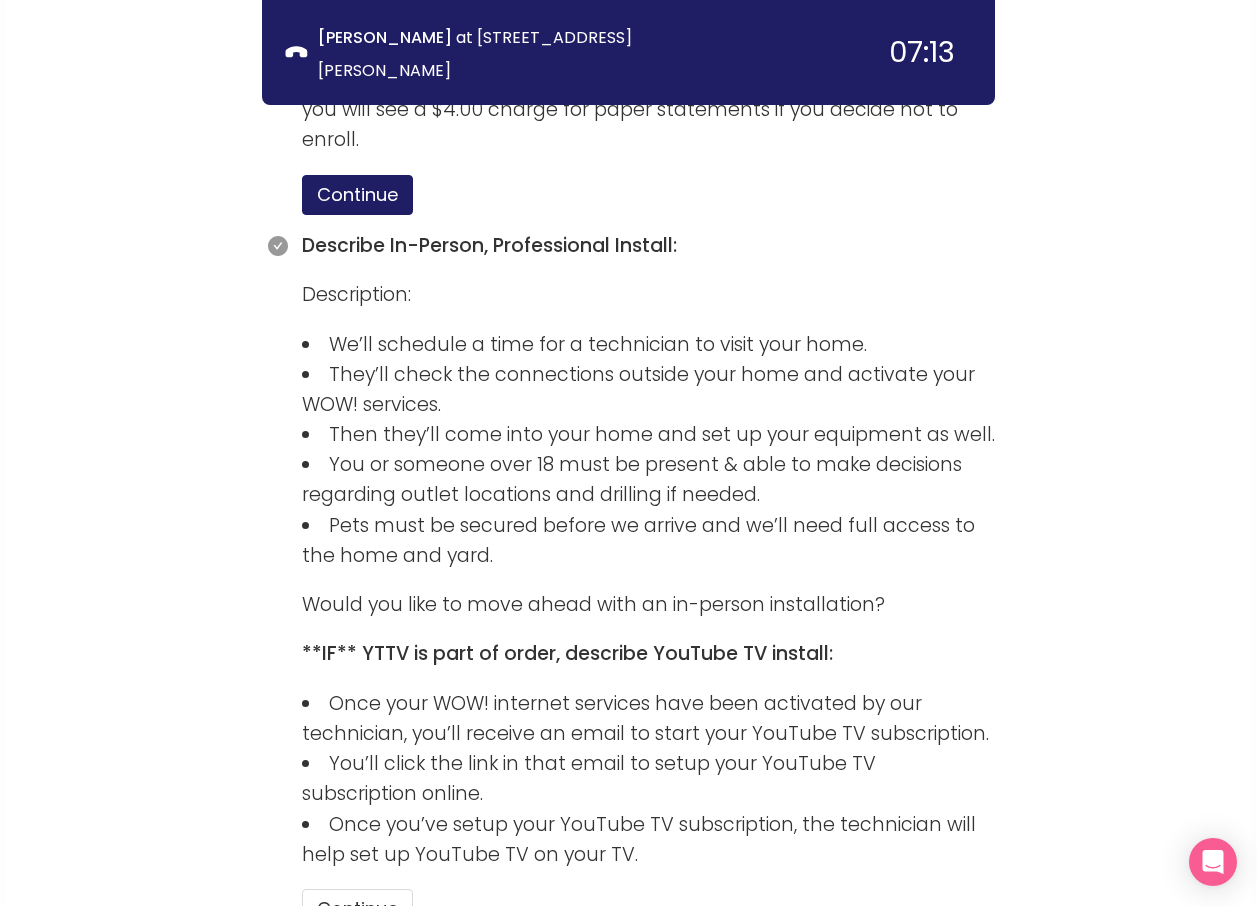 scroll, scrollTop: 2751, scrollLeft: 0, axis: vertical 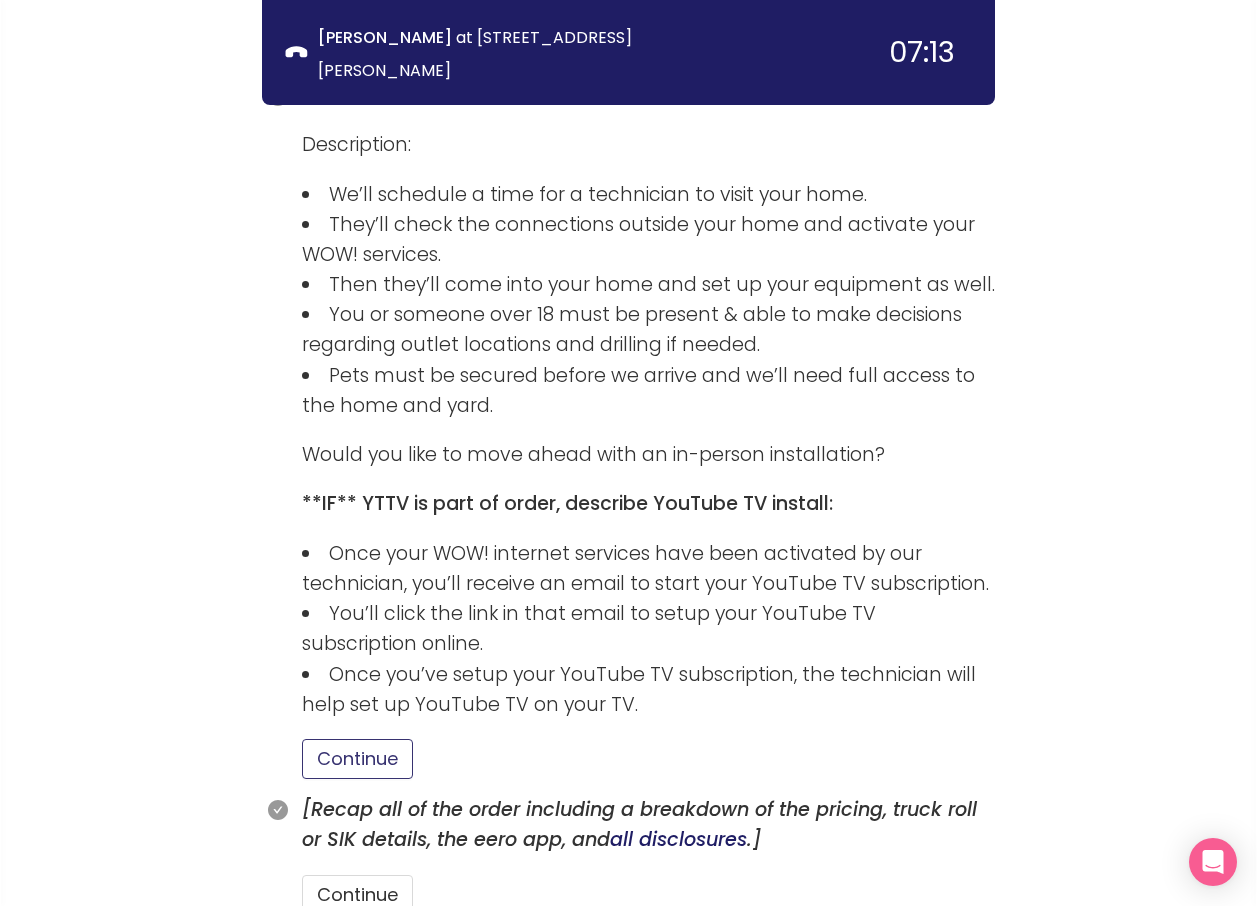 click on "Continue" at bounding box center (357, 759) 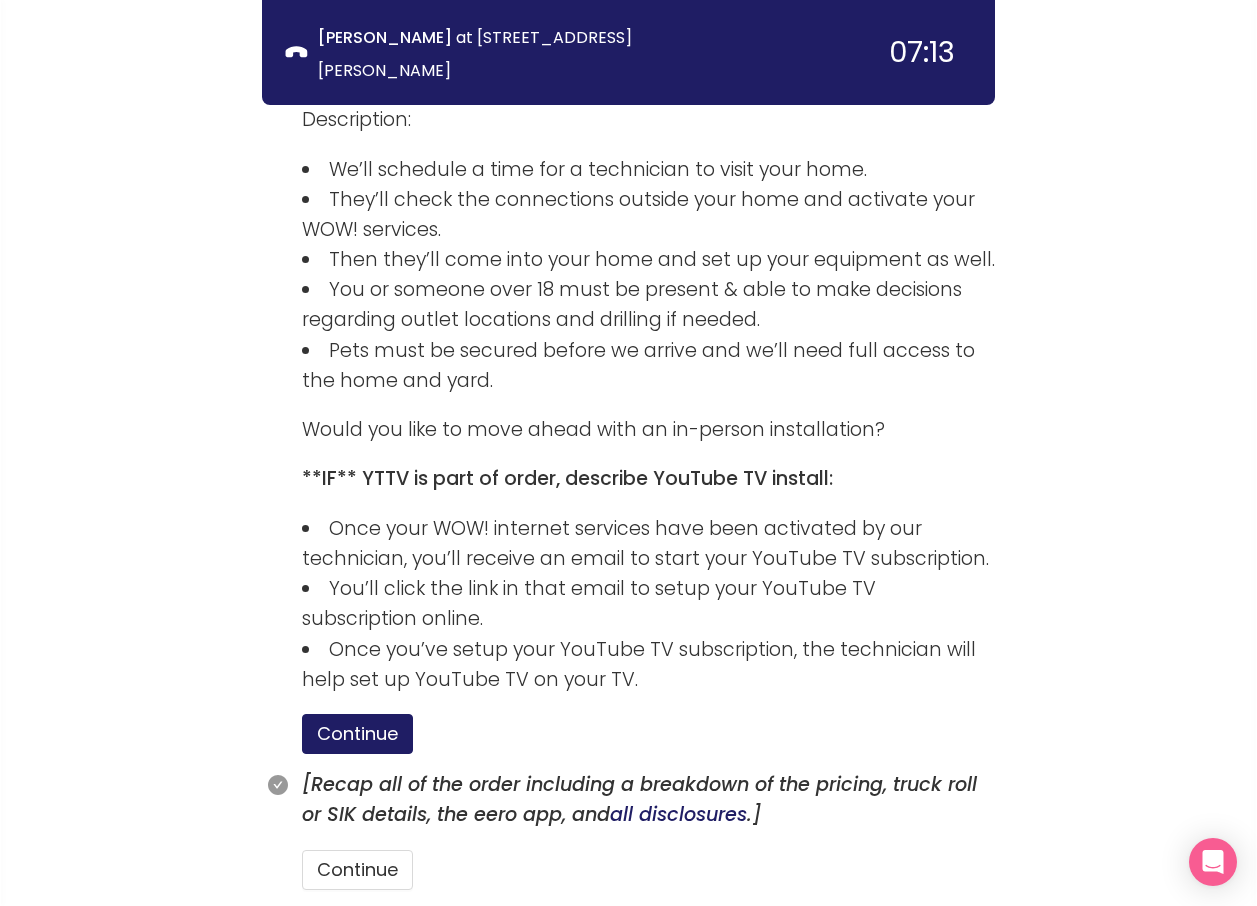 scroll, scrollTop: 2873, scrollLeft: 0, axis: vertical 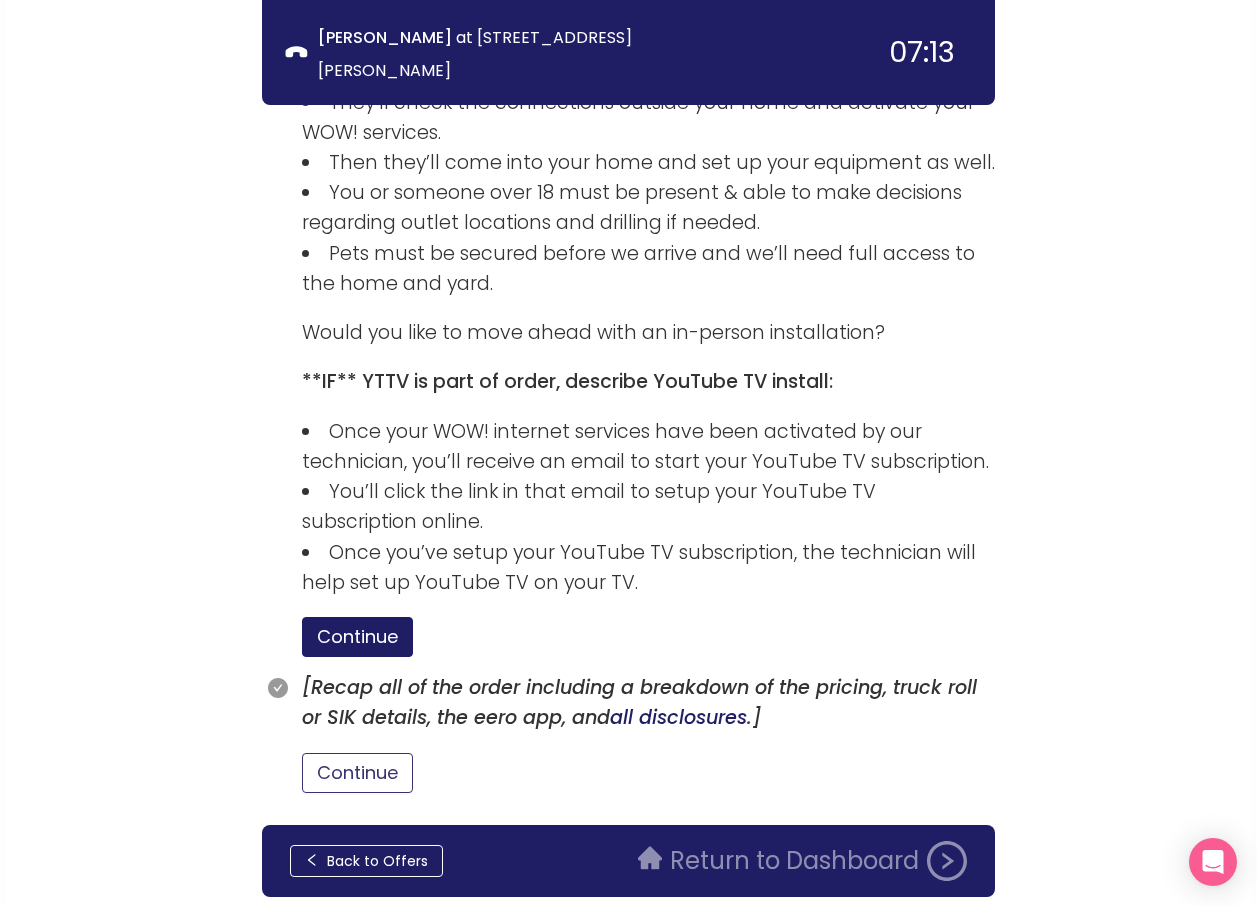 click on "Continue" at bounding box center (357, 773) 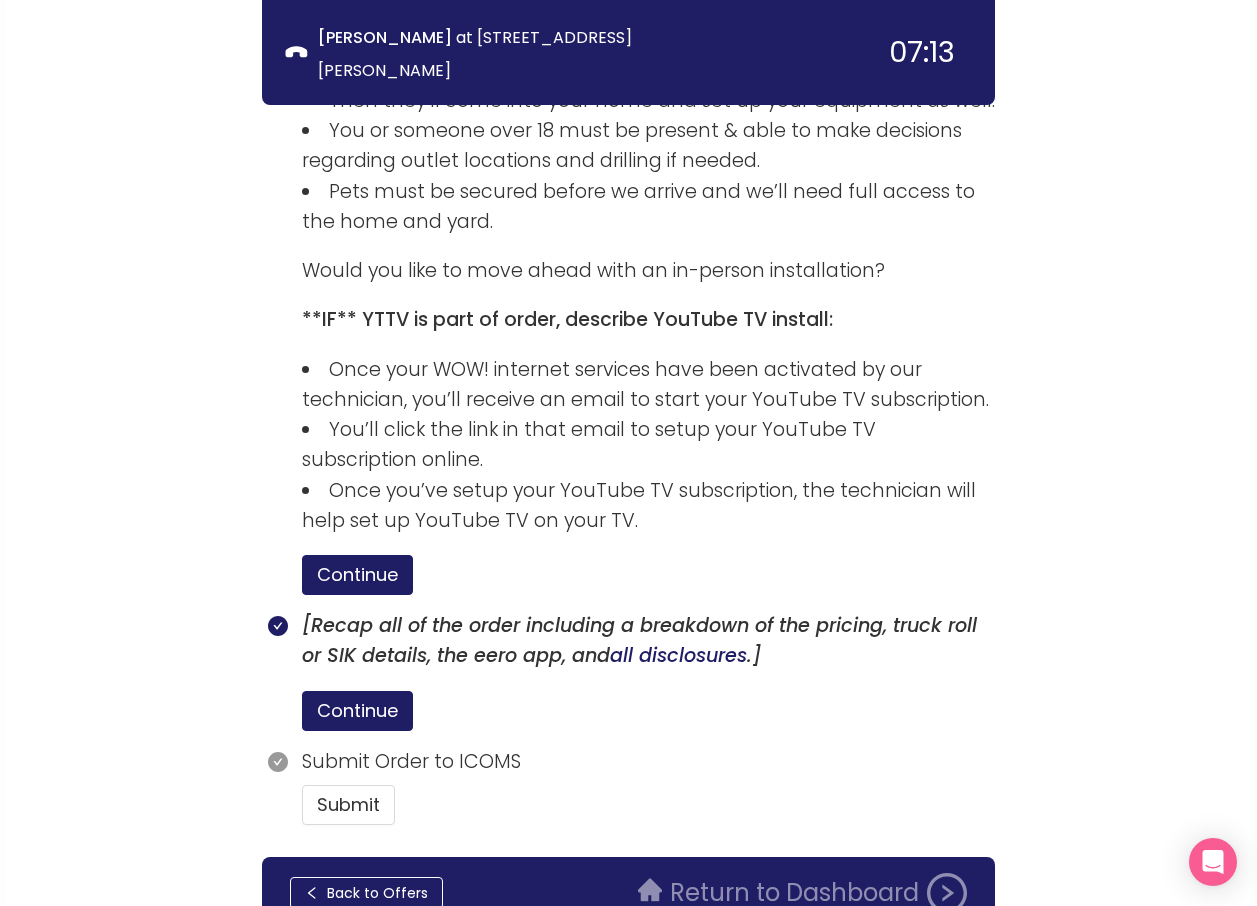 scroll, scrollTop: 2967, scrollLeft: 0, axis: vertical 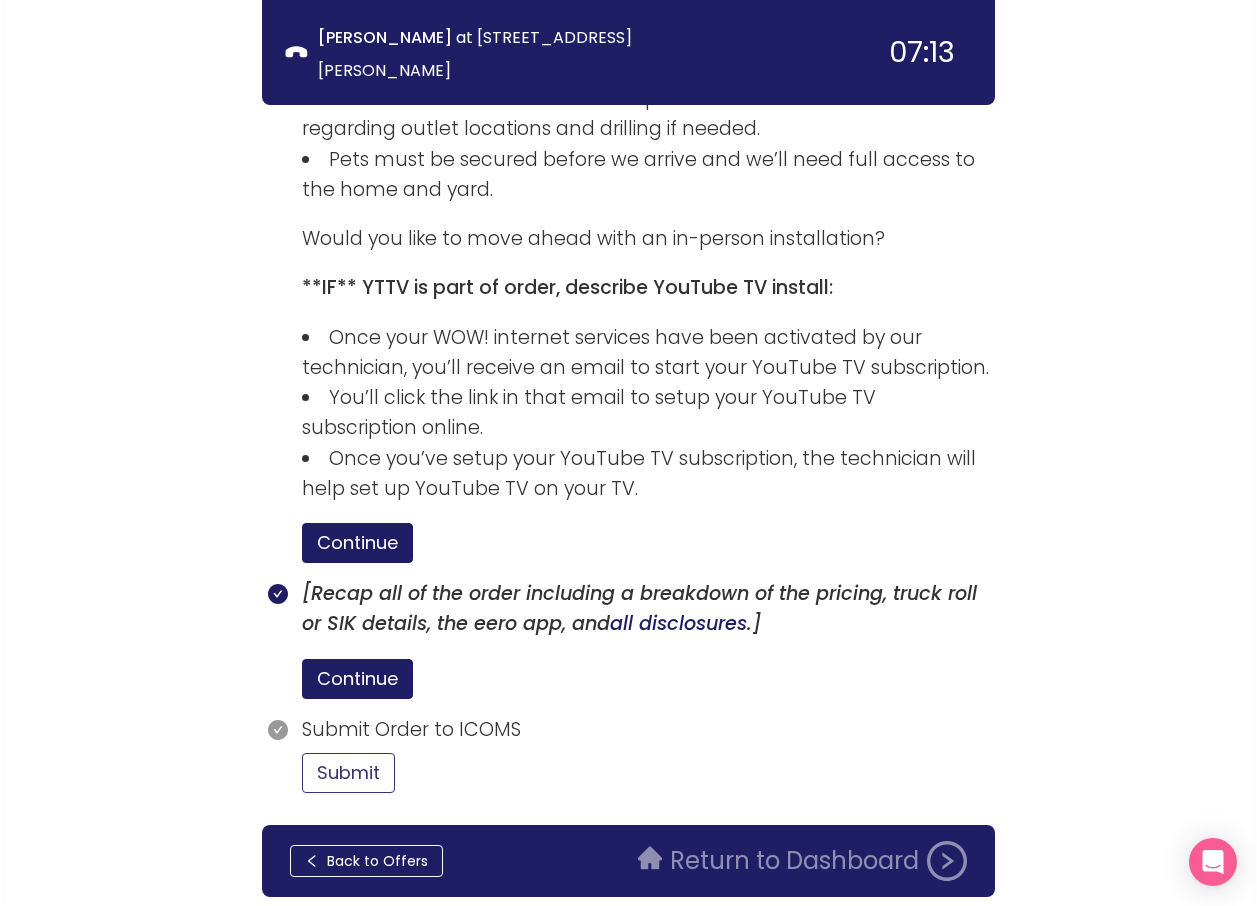 click on "Submit" at bounding box center [348, 773] 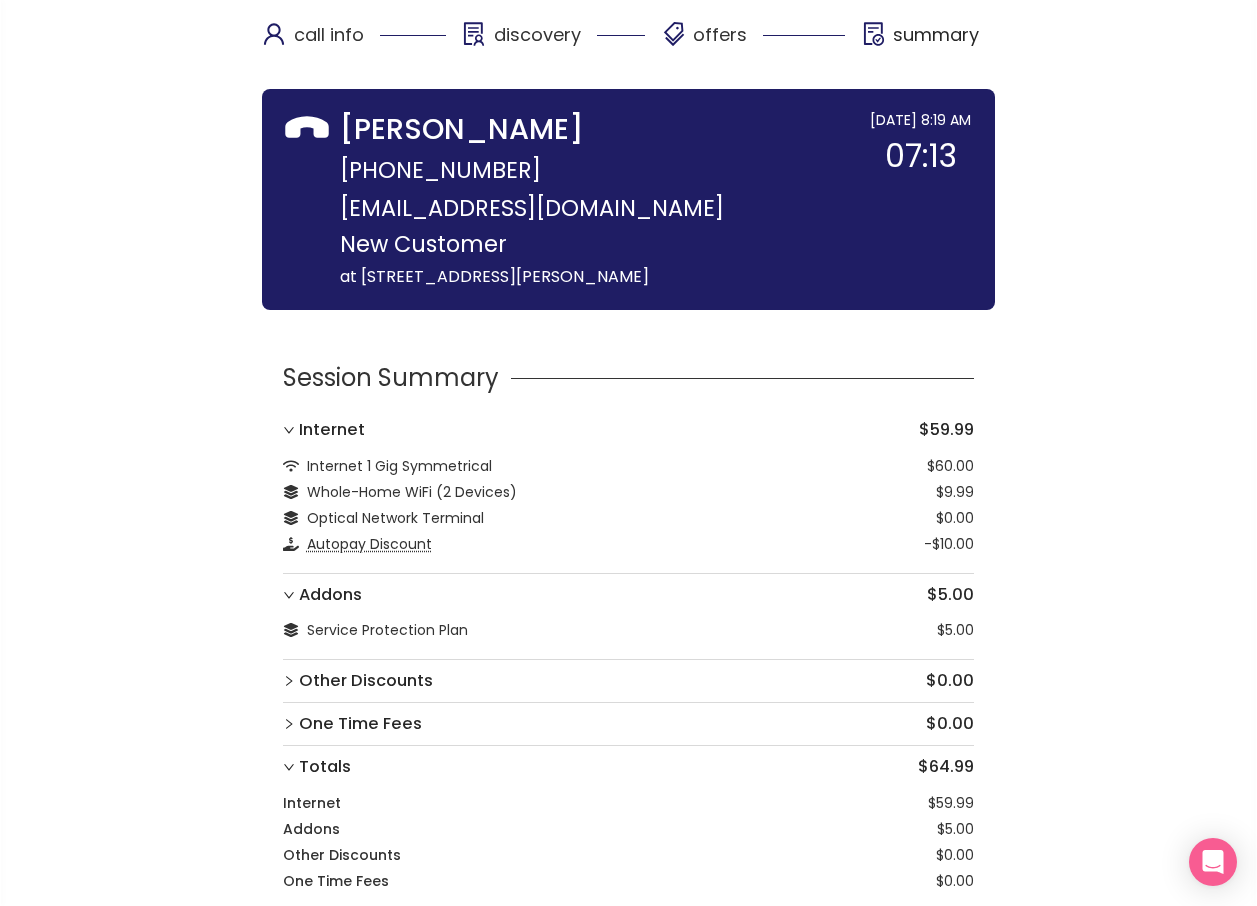 scroll, scrollTop: 0, scrollLeft: 0, axis: both 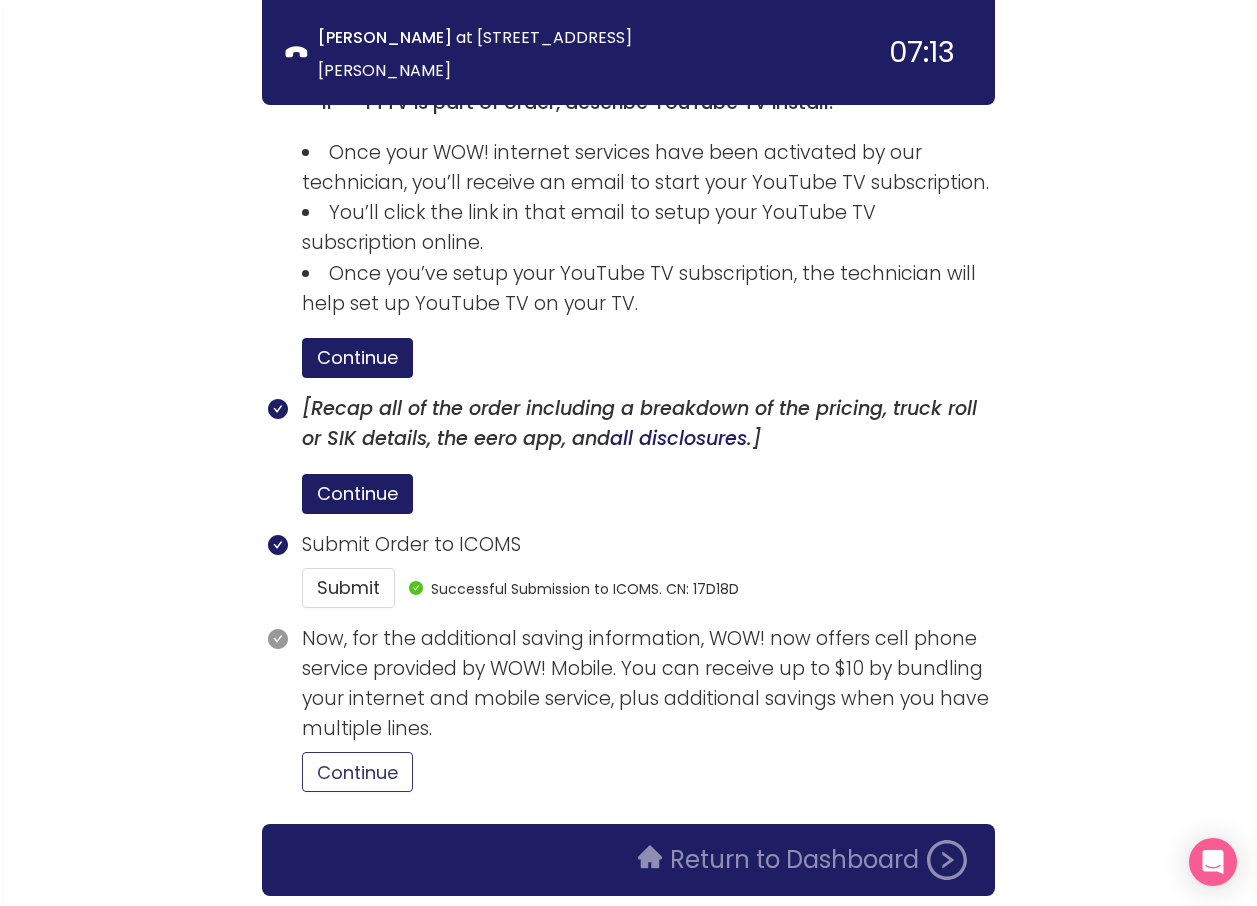 click on "Continue" at bounding box center (357, 772) 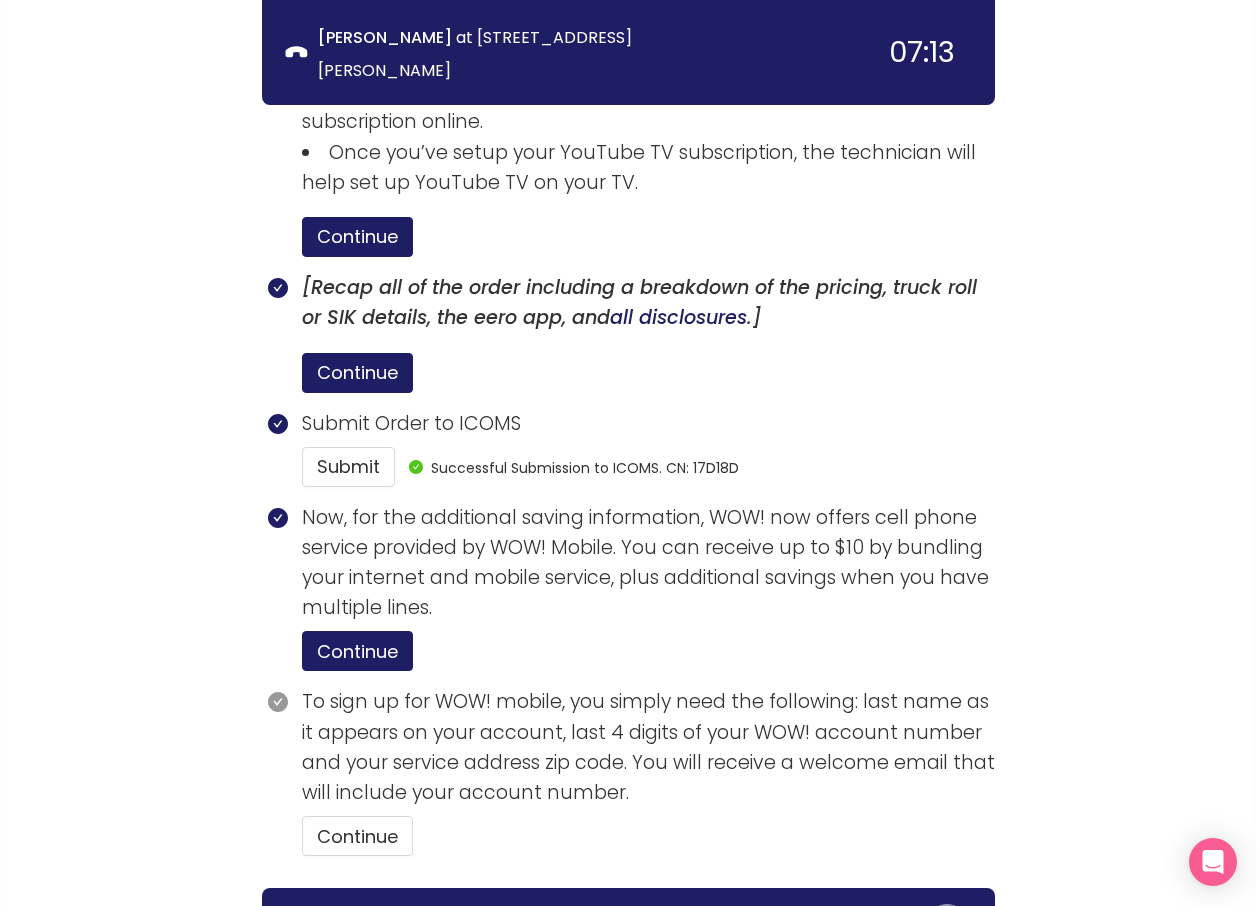 scroll, scrollTop: 3337, scrollLeft: 0, axis: vertical 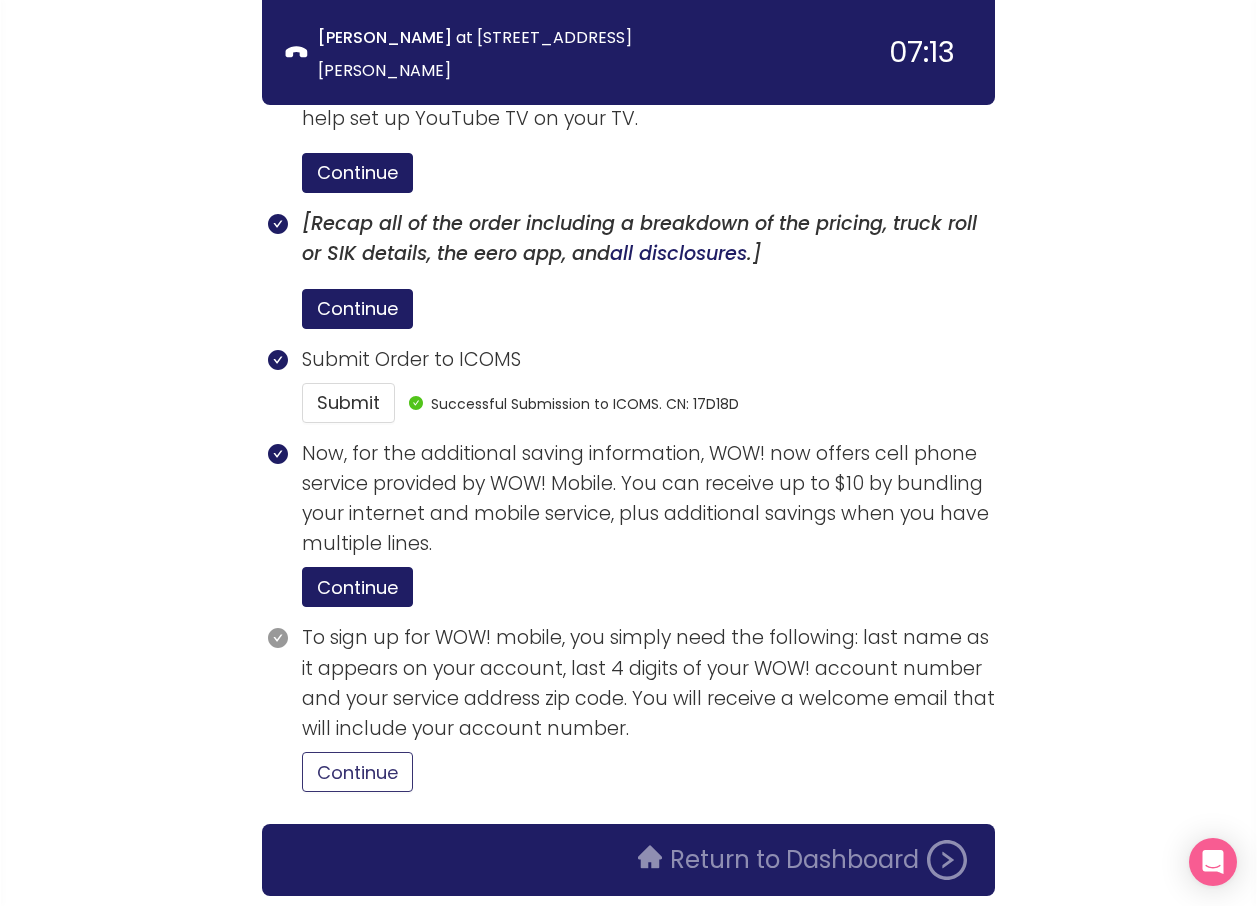 click on "Continue" at bounding box center [357, 772] 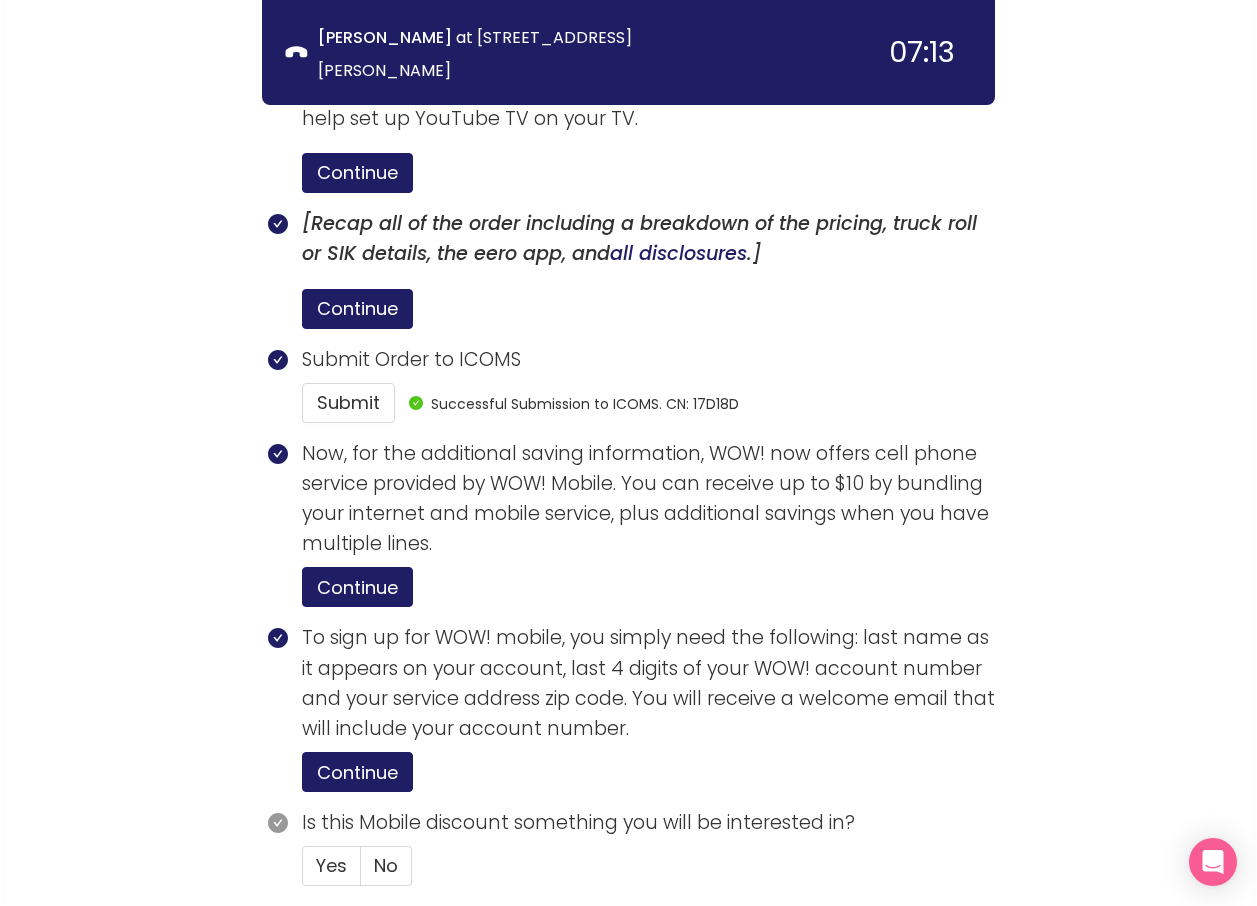 scroll, scrollTop: 3431, scrollLeft: 0, axis: vertical 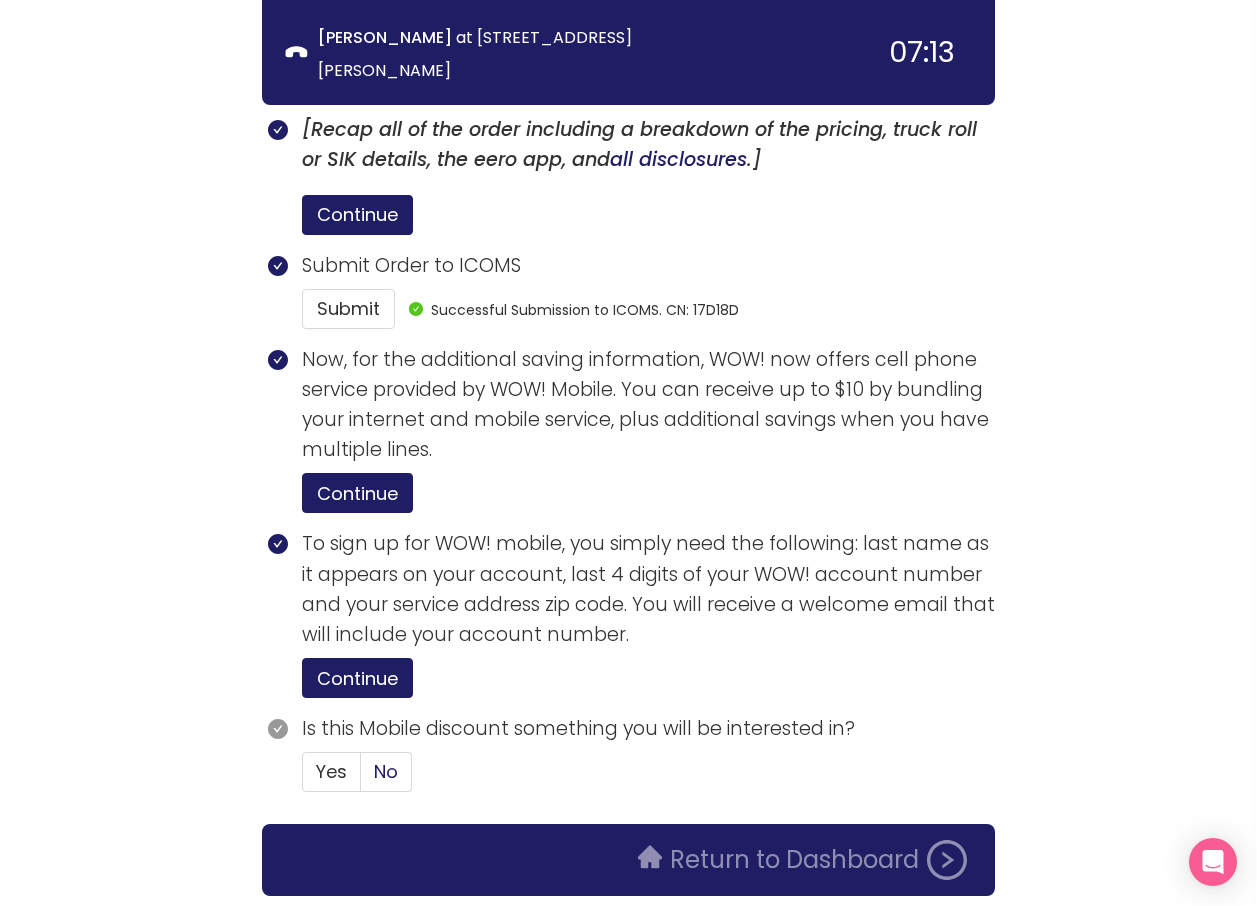 click on "No" at bounding box center [386, 771] 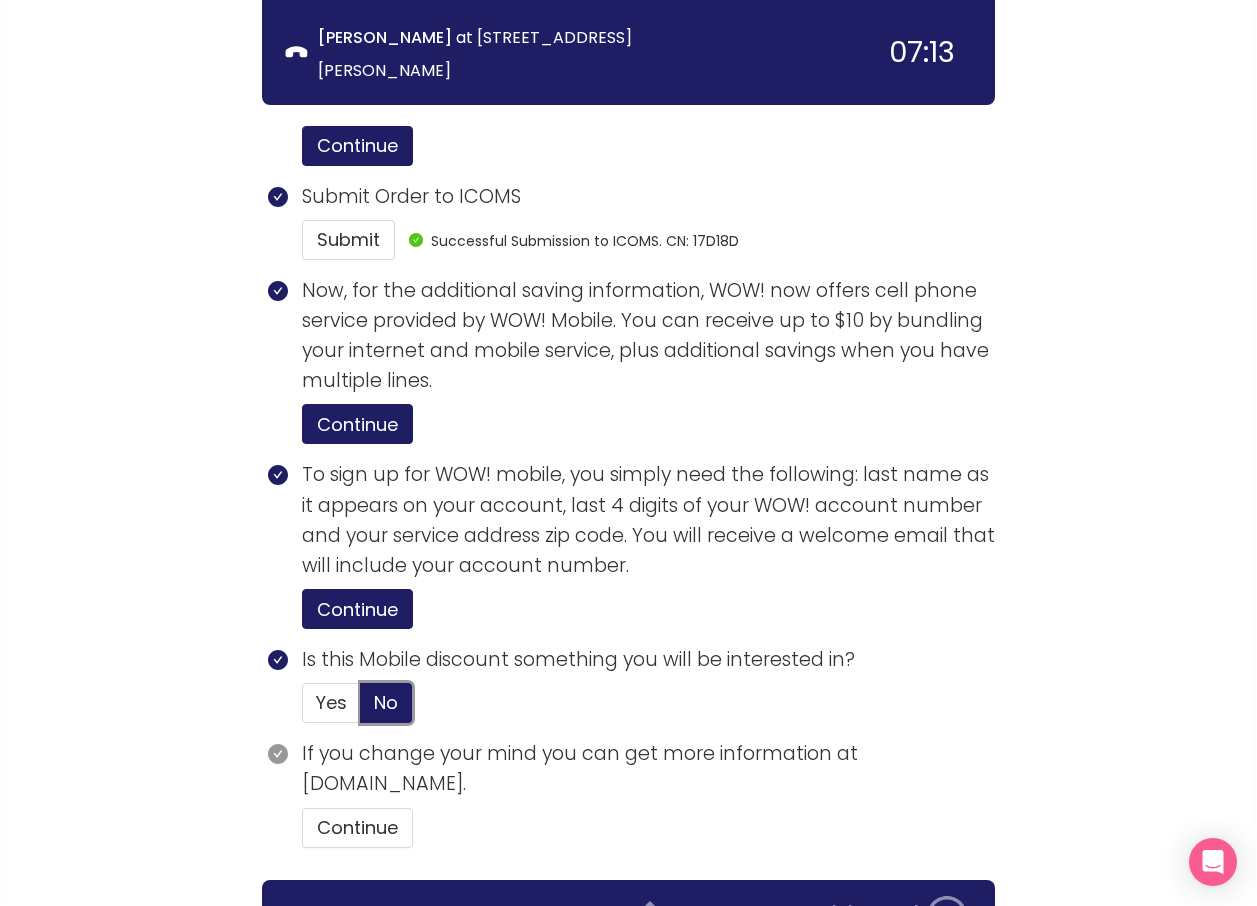 scroll, scrollTop: 3555, scrollLeft: 0, axis: vertical 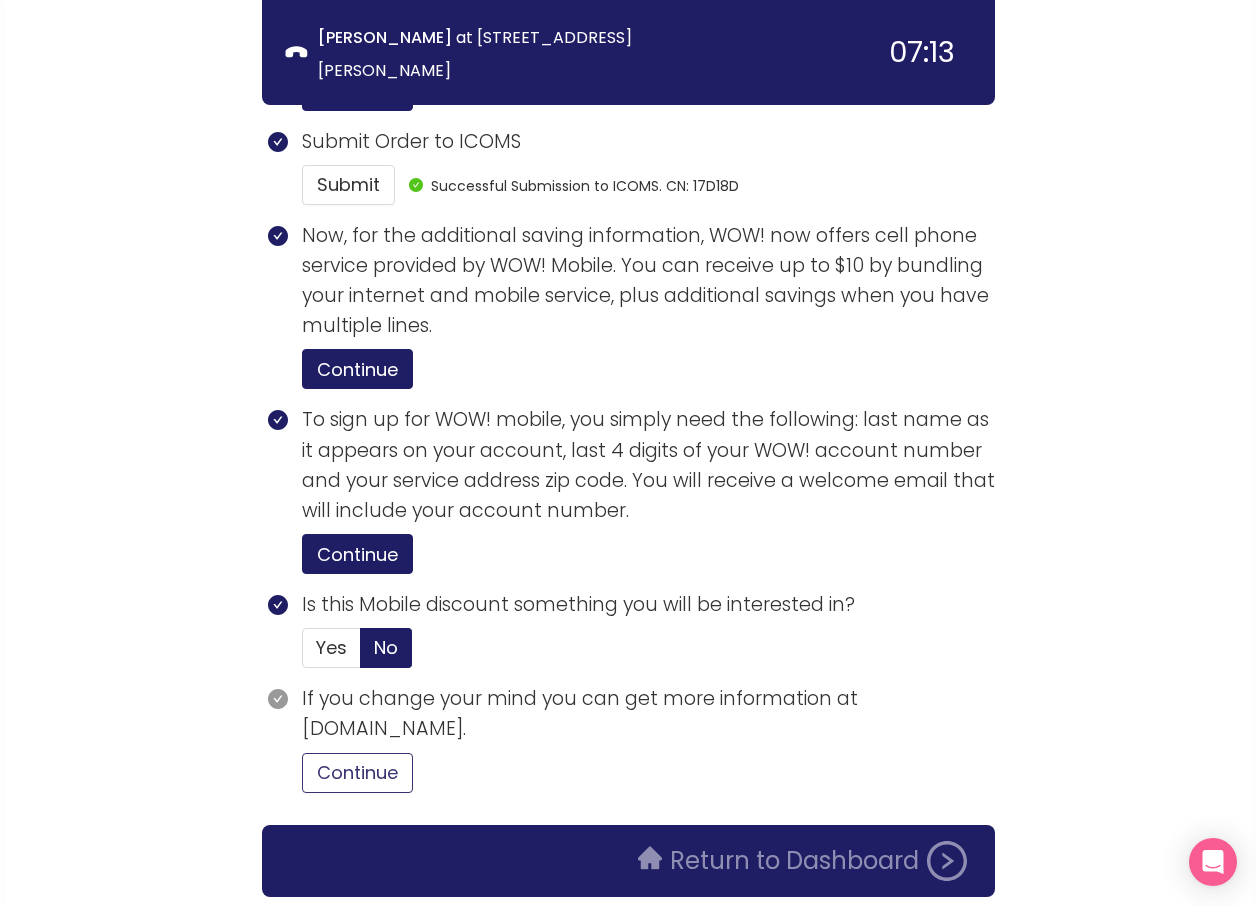 drag, startPoint x: 362, startPoint y: 683, endPoint x: 382, endPoint y: 693, distance: 22.36068 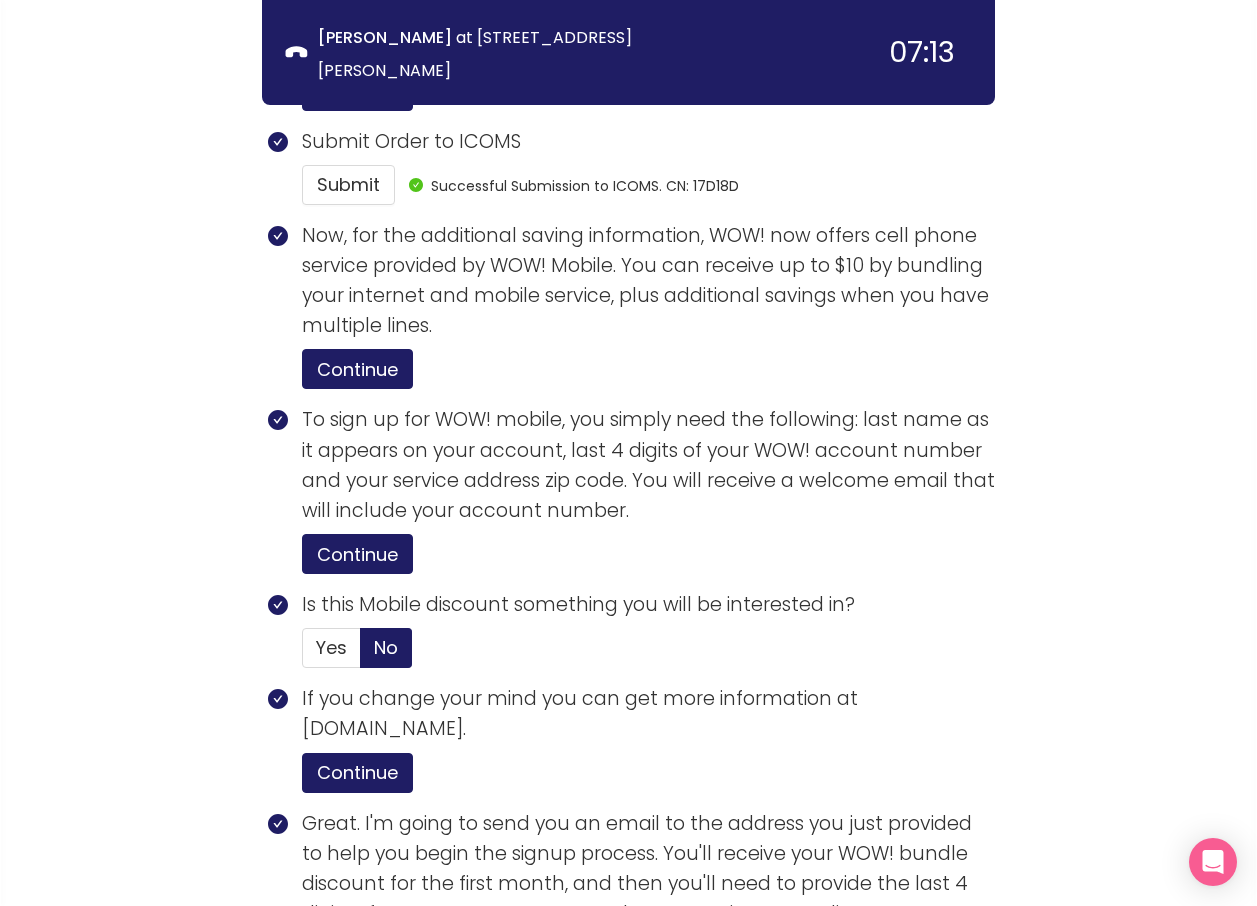 scroll, scrollTop: 3936, scrollLeft: 0, axis: vertical 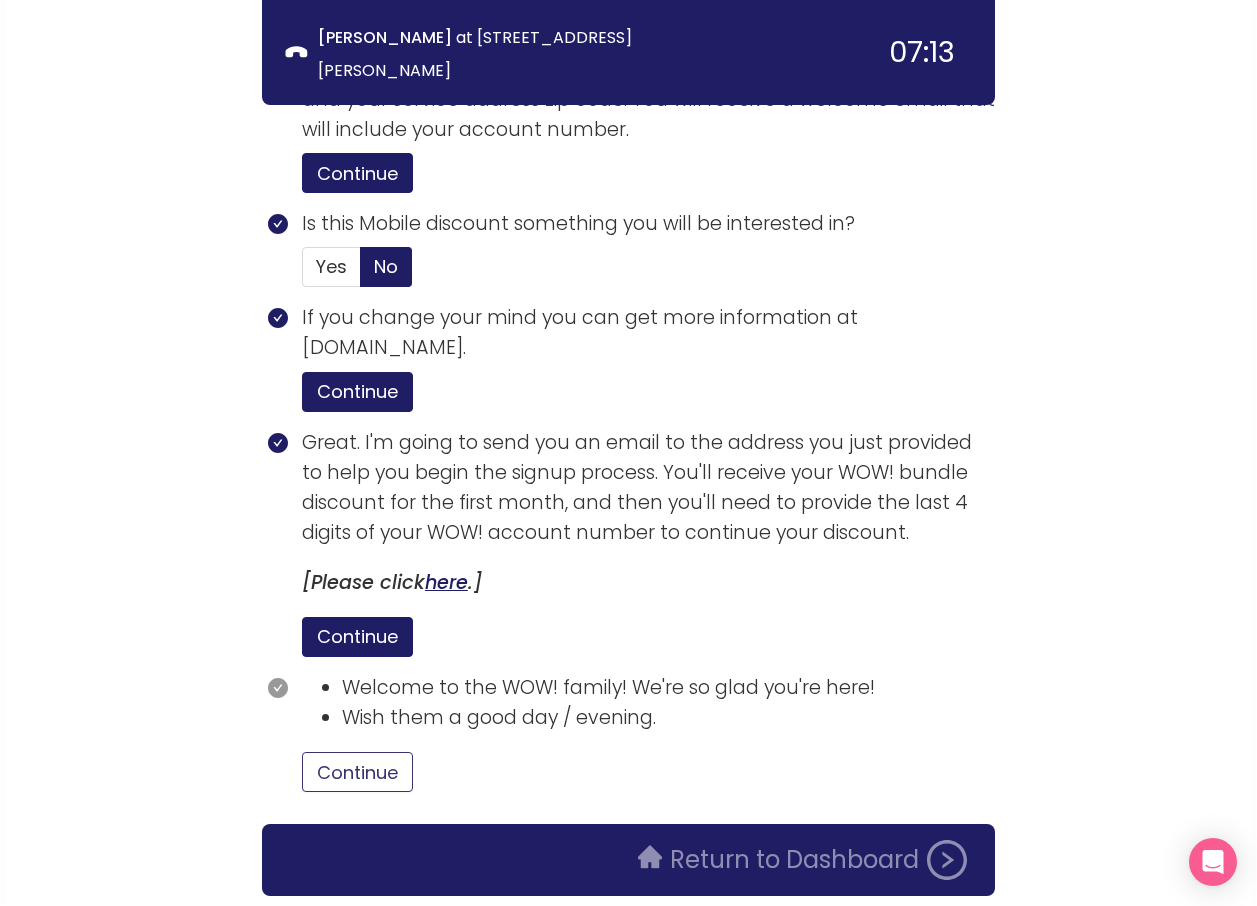 click on "Continue" at bounding box center (357, 772) 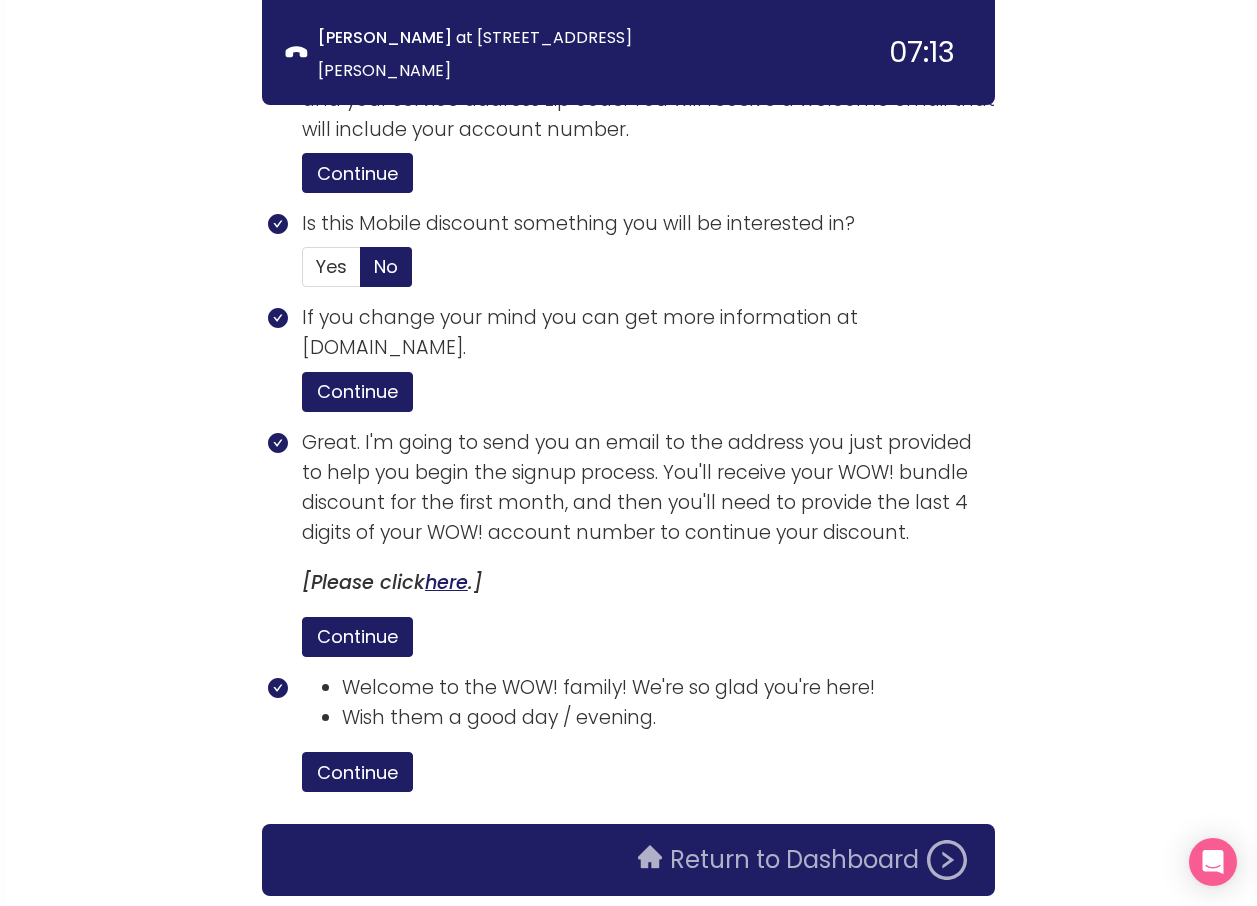 click on "Return to Dashboard" 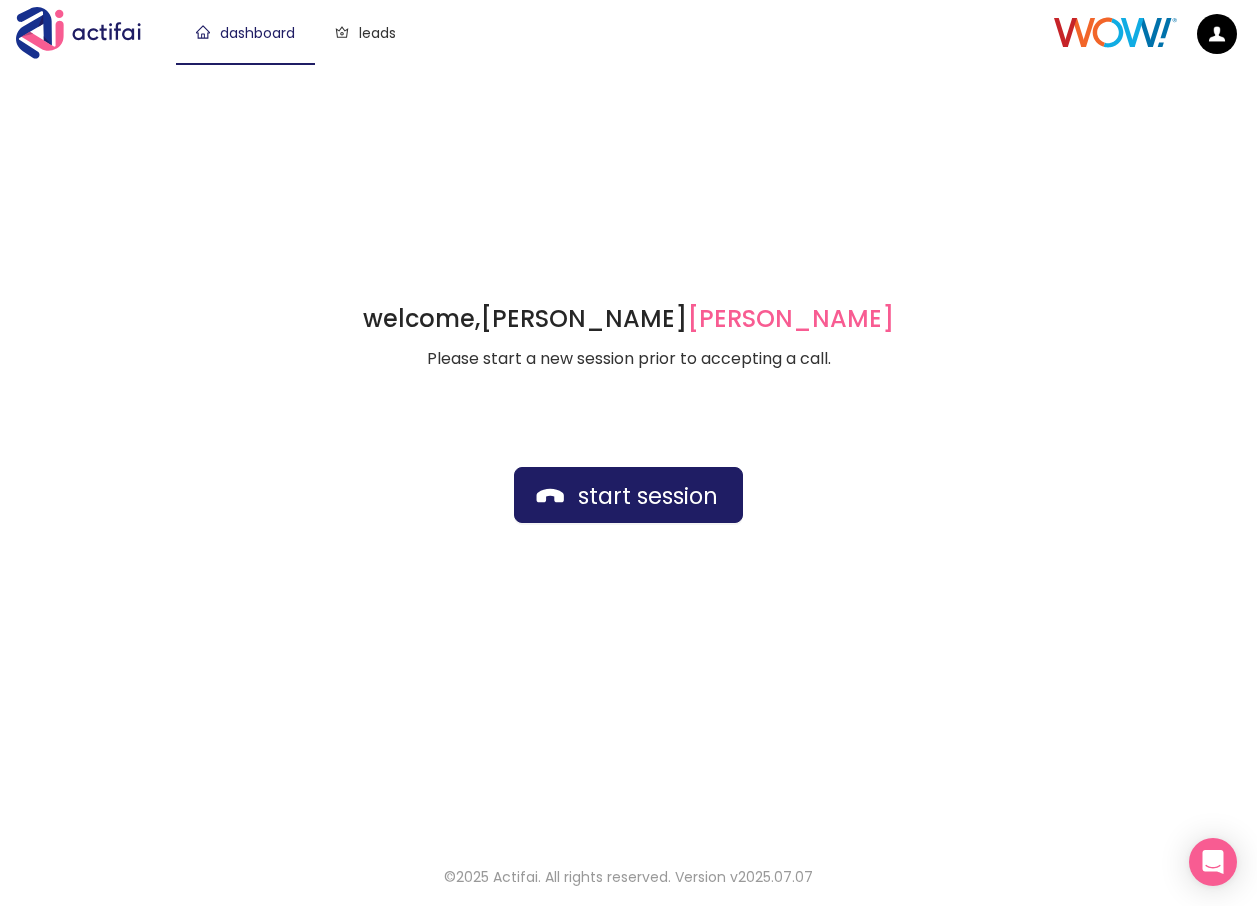 scroll, scrollTop: 0, scrollLeft: 0, axis: both 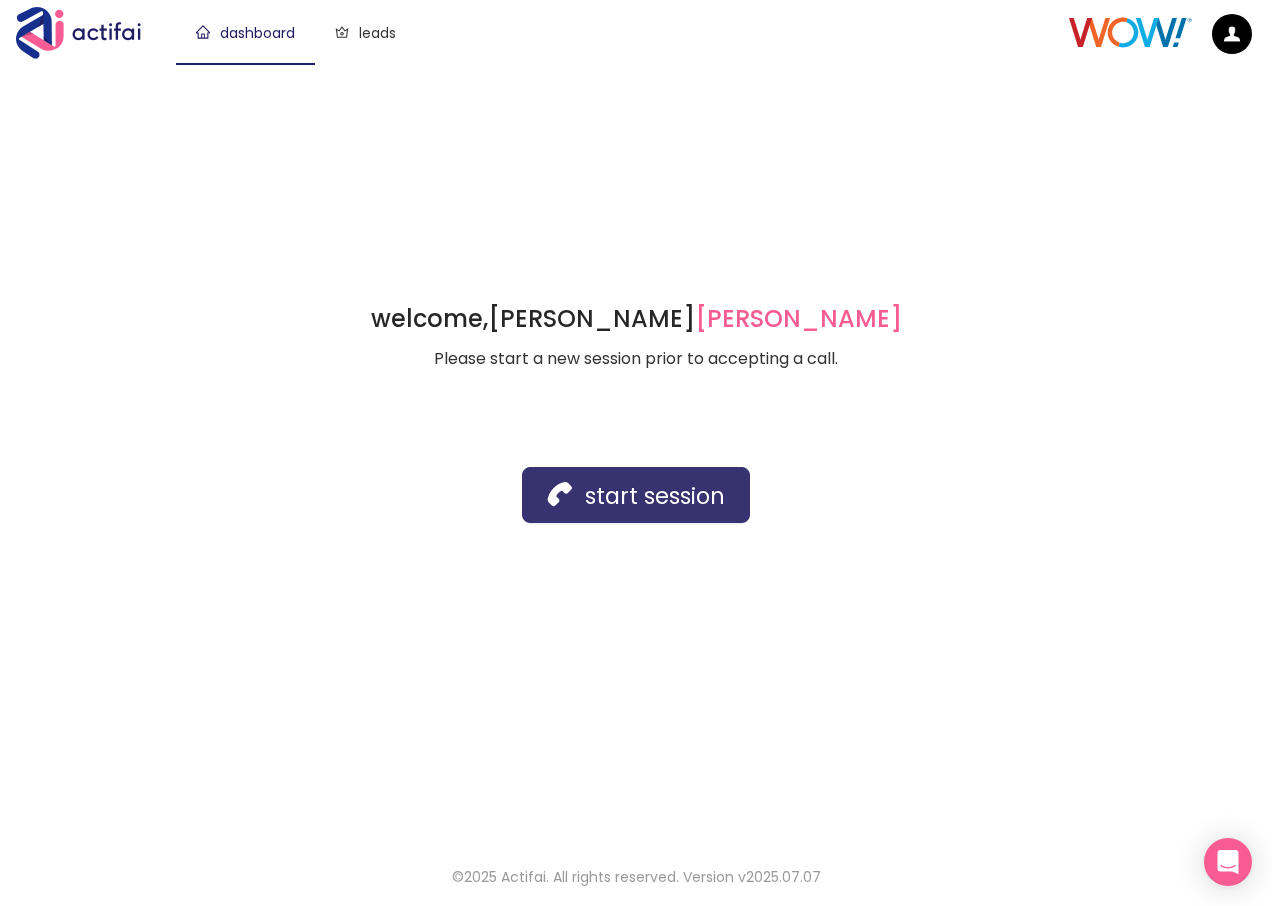 click on "start session" at bounding box center [636, 495] 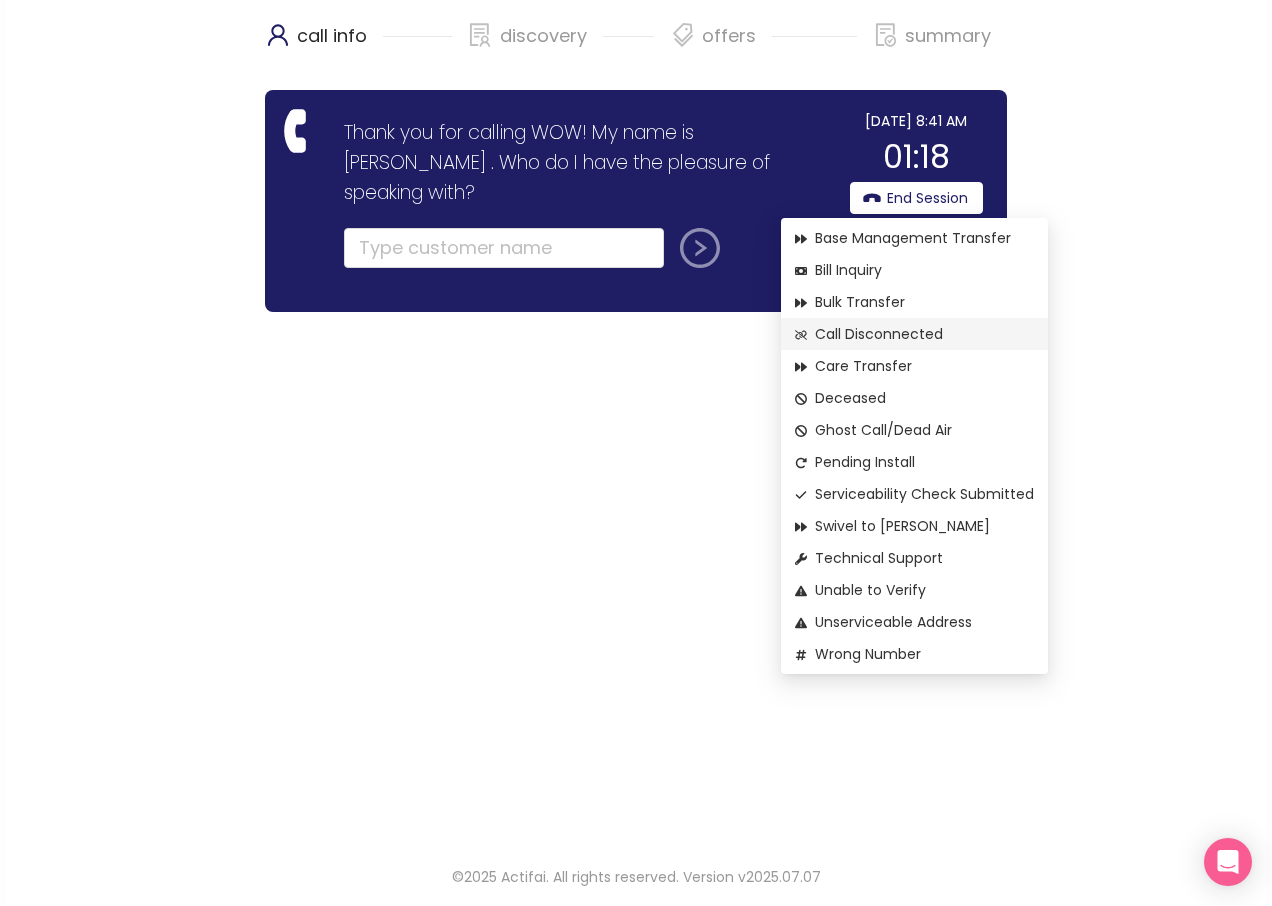 click on "Call Disconnected" 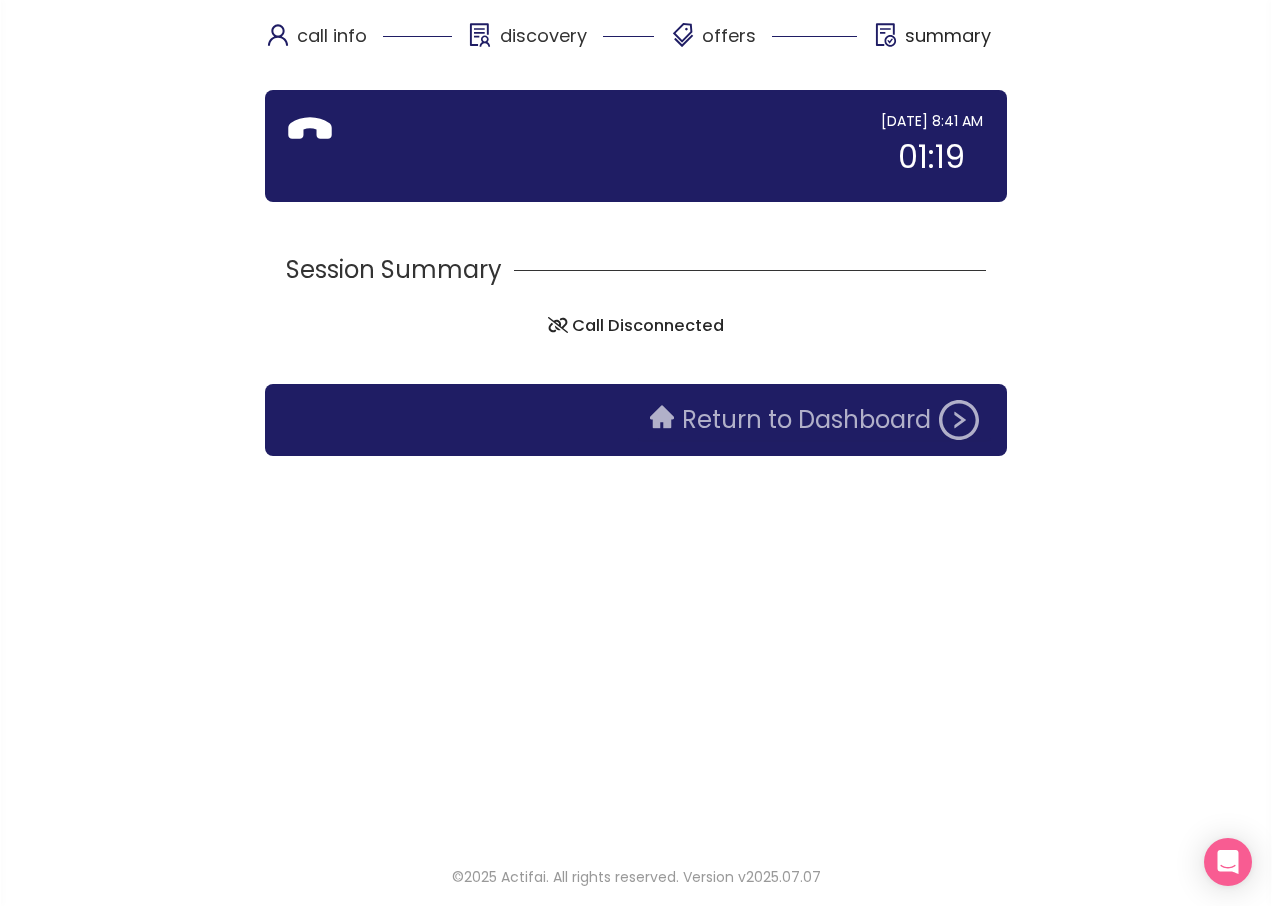 click on "Return to Dashboard" 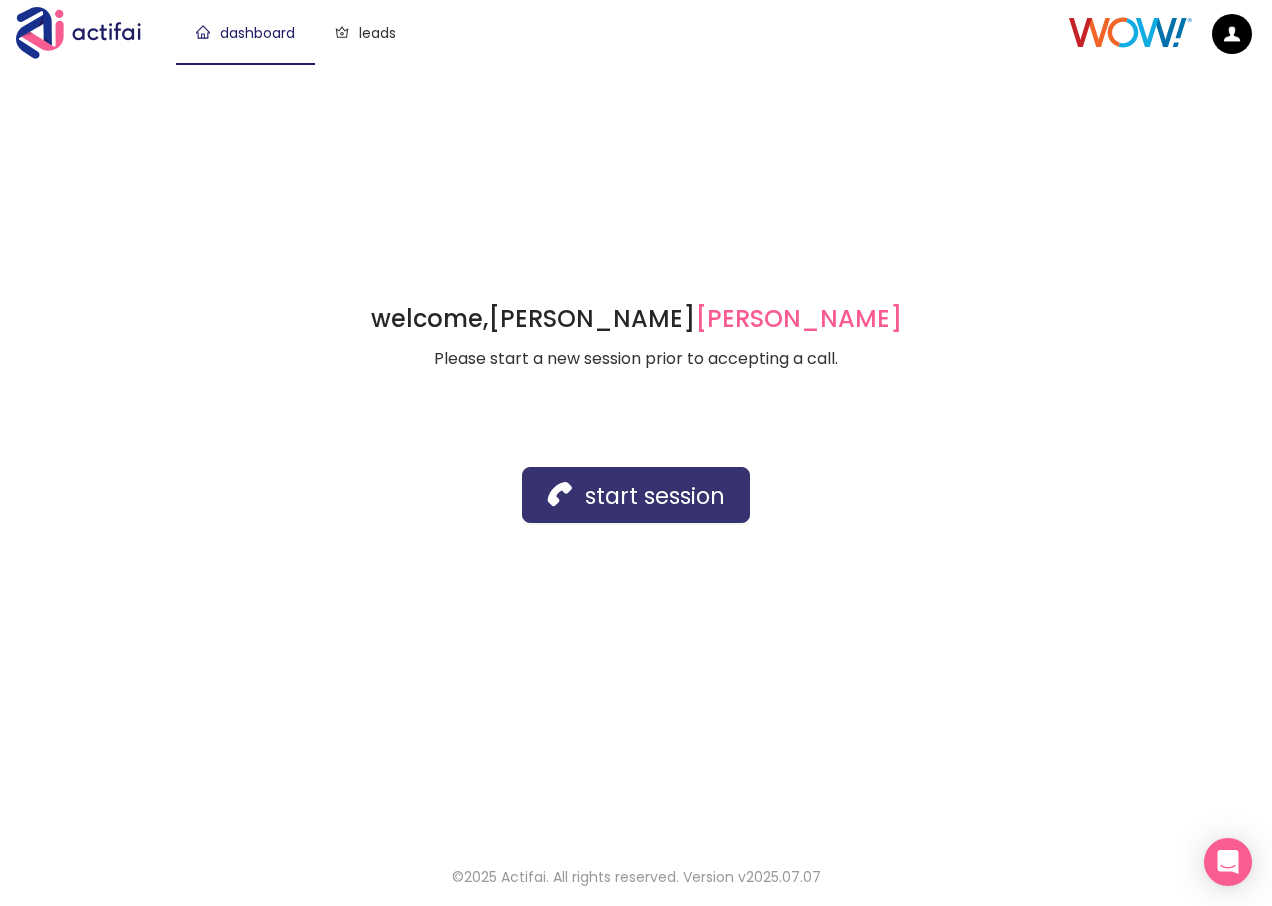 click on "start session" at bounding box center [636, 495] 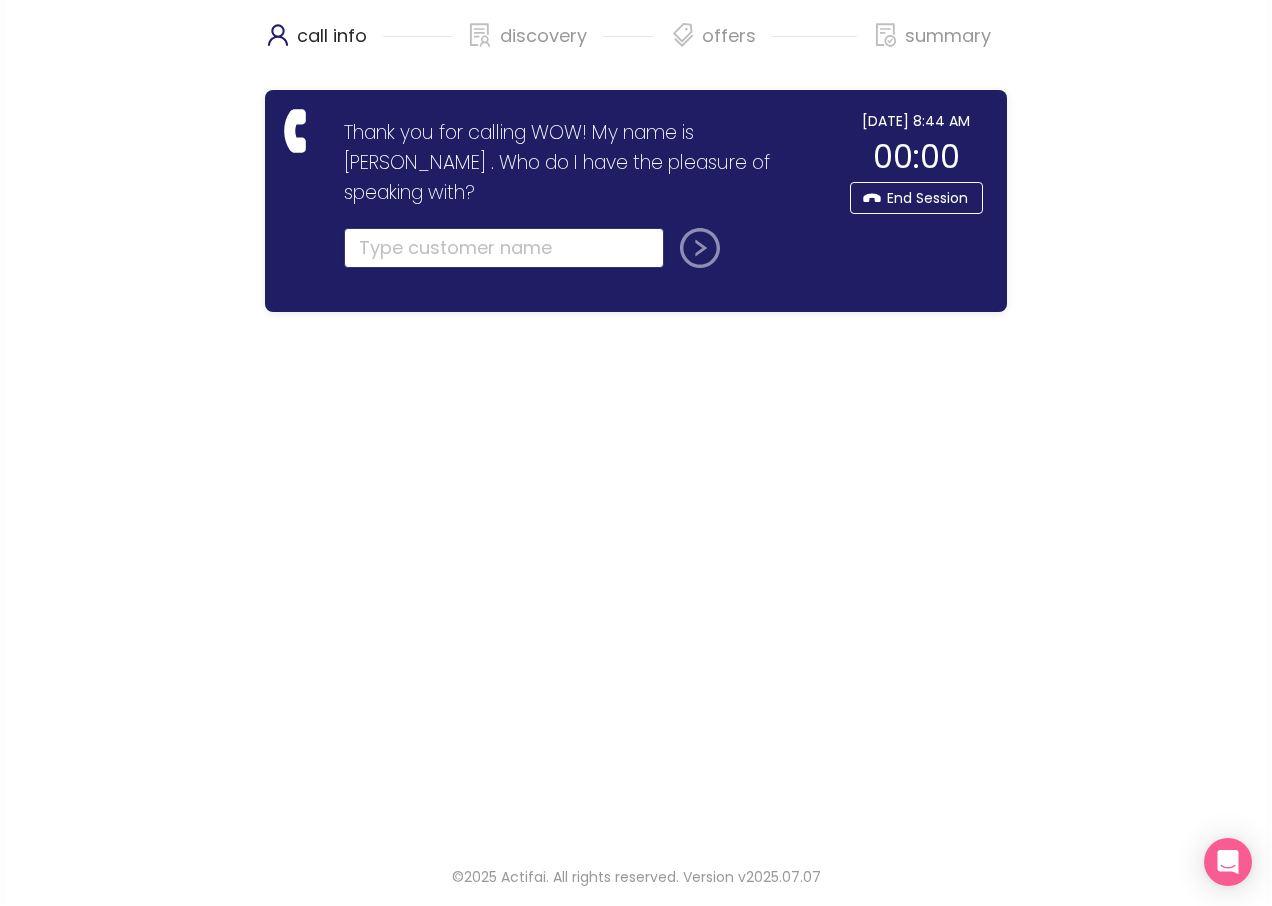 click 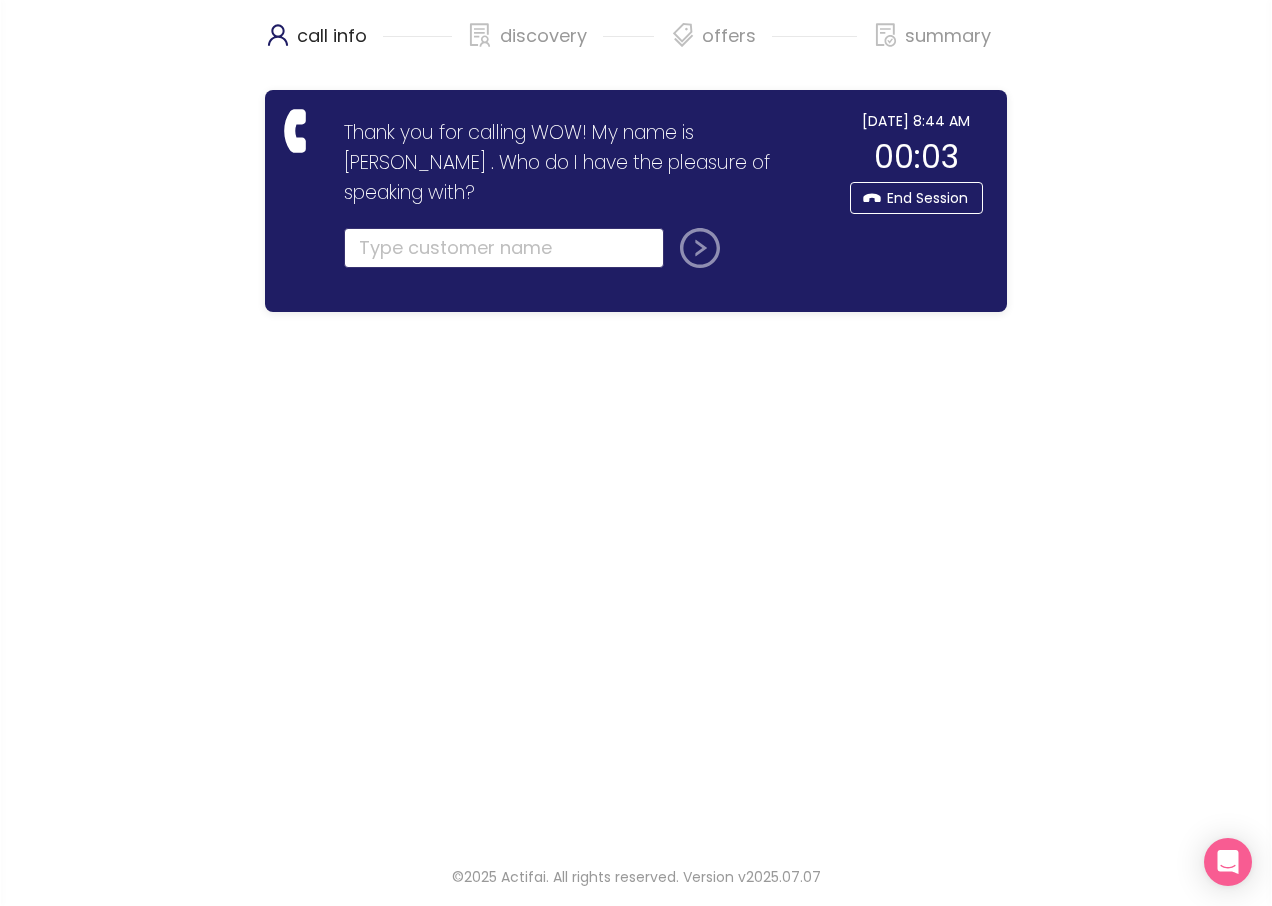 drag, startPoint x: 428, startPoint y: 215, endPoint x: 400, endPoint y: 212, distance: 28.160255 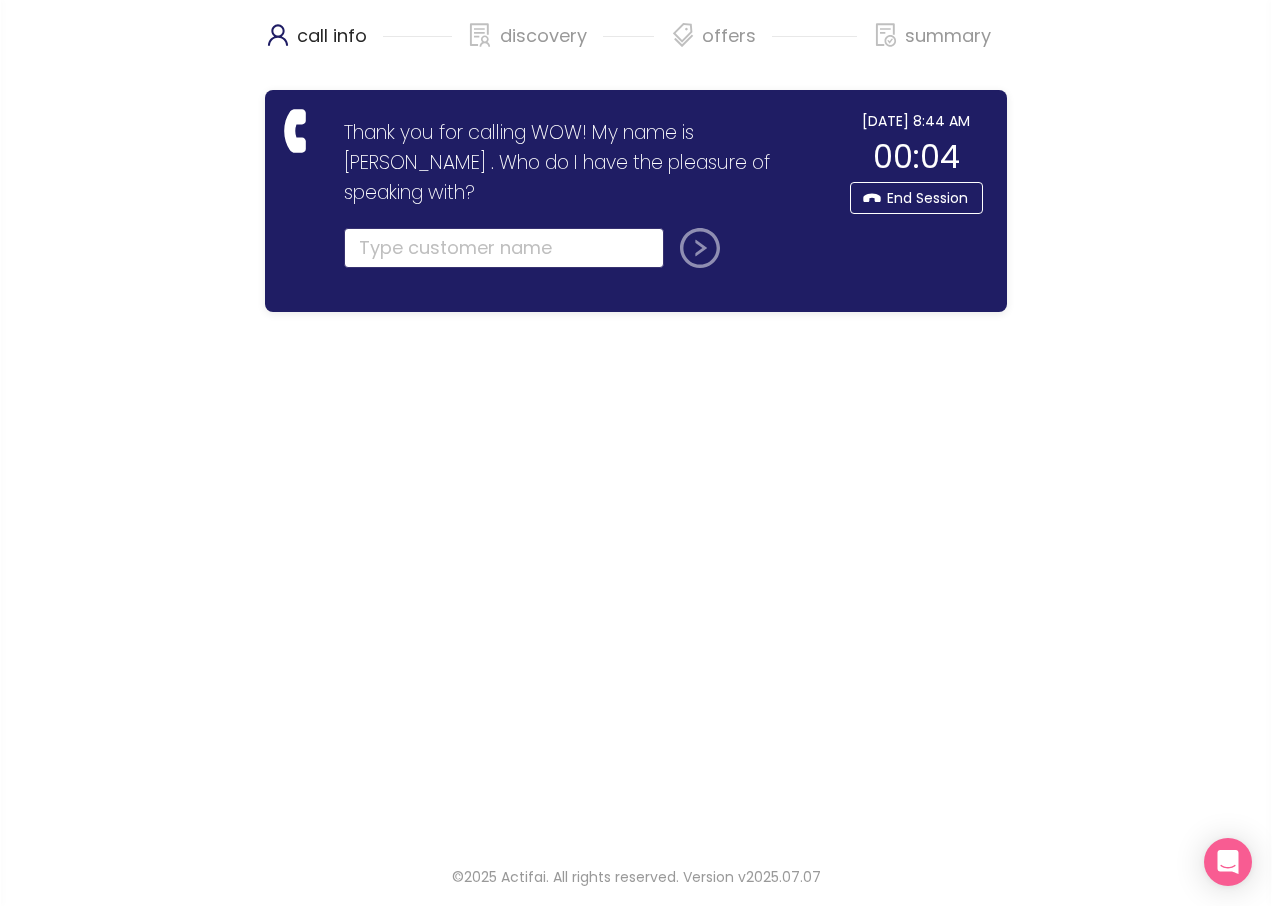 click 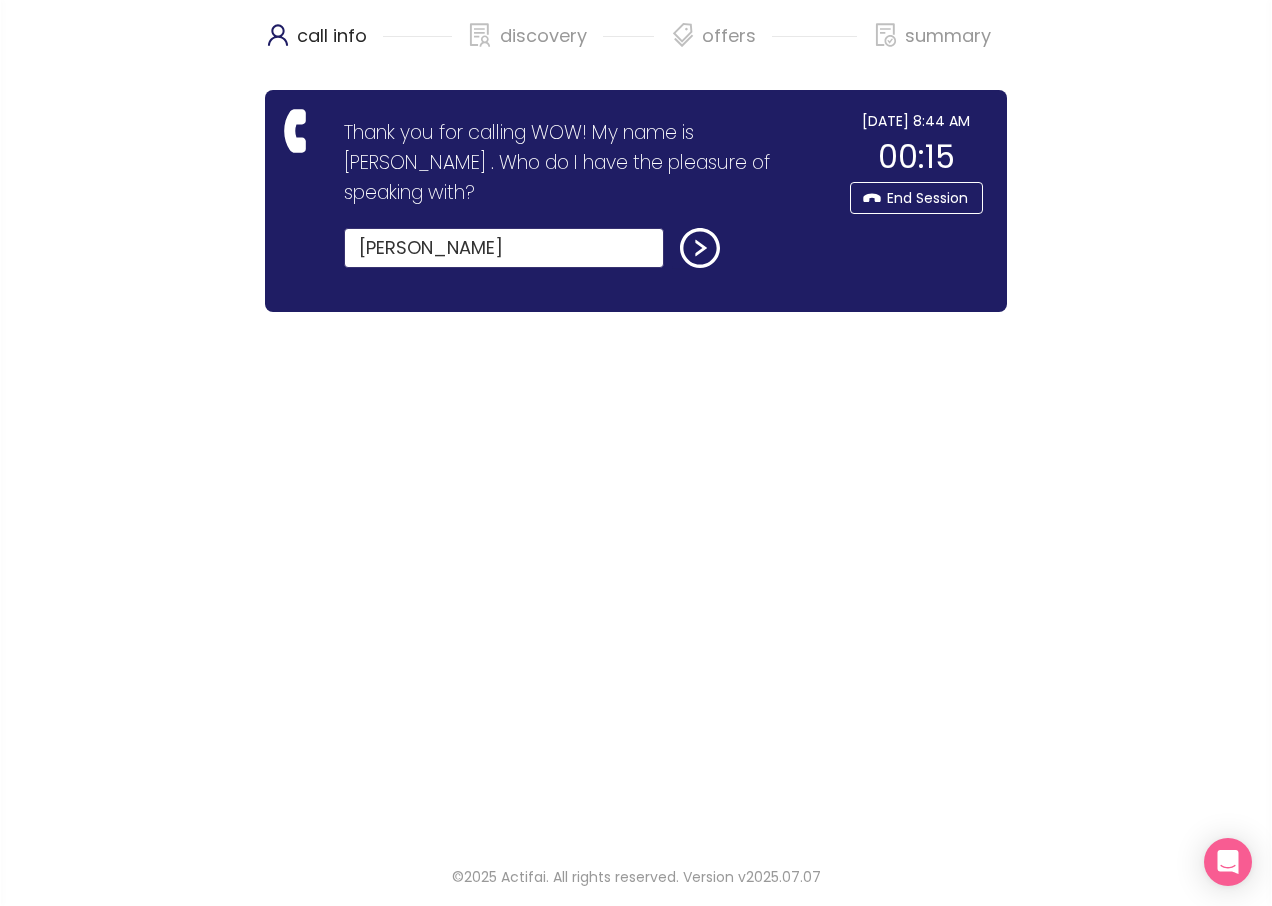 type on "[PERSON_NAME]" 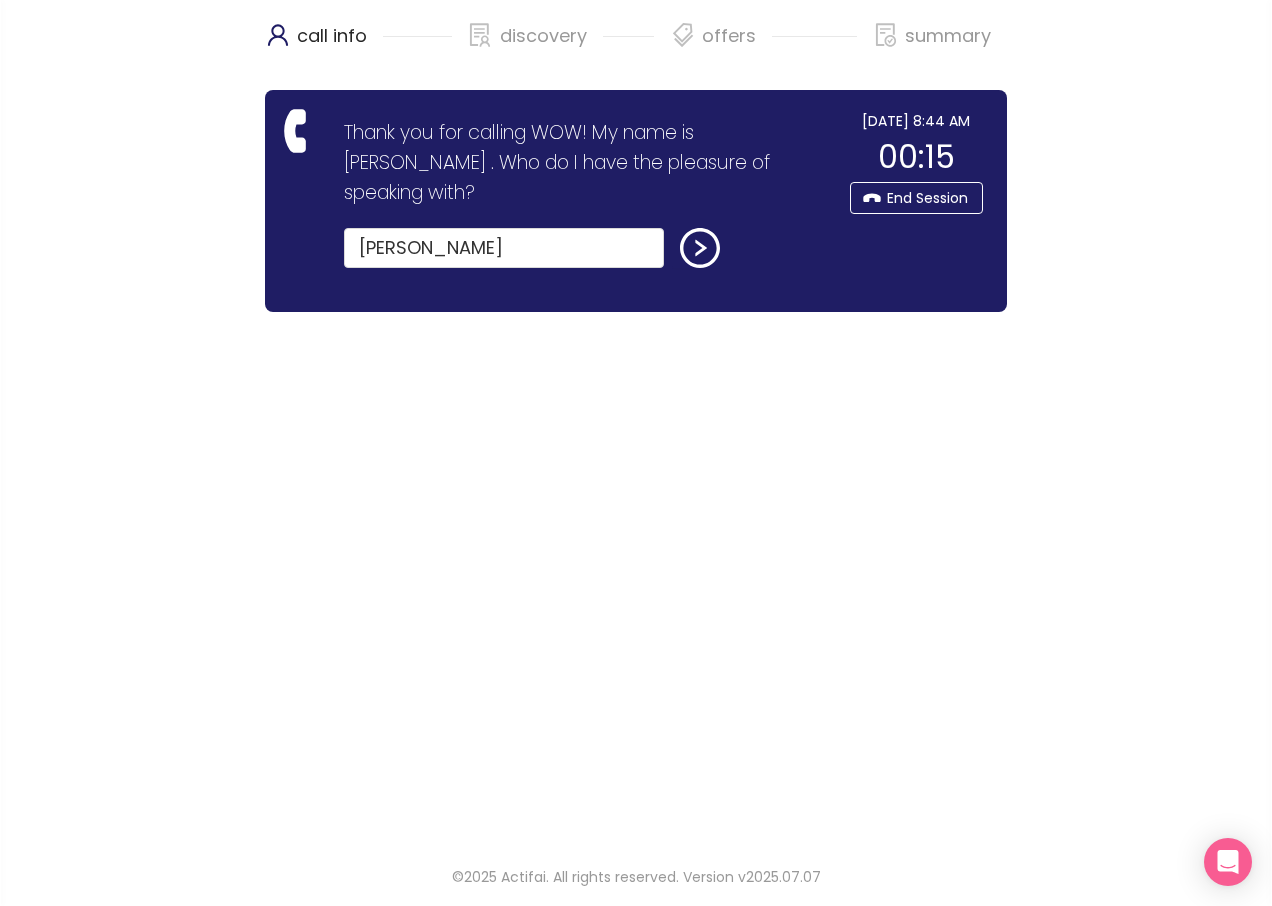 drag, startPoint x: 453, startPoint y: 414, endPoint x: 420, endPoint y: 413, distance: 33.01515 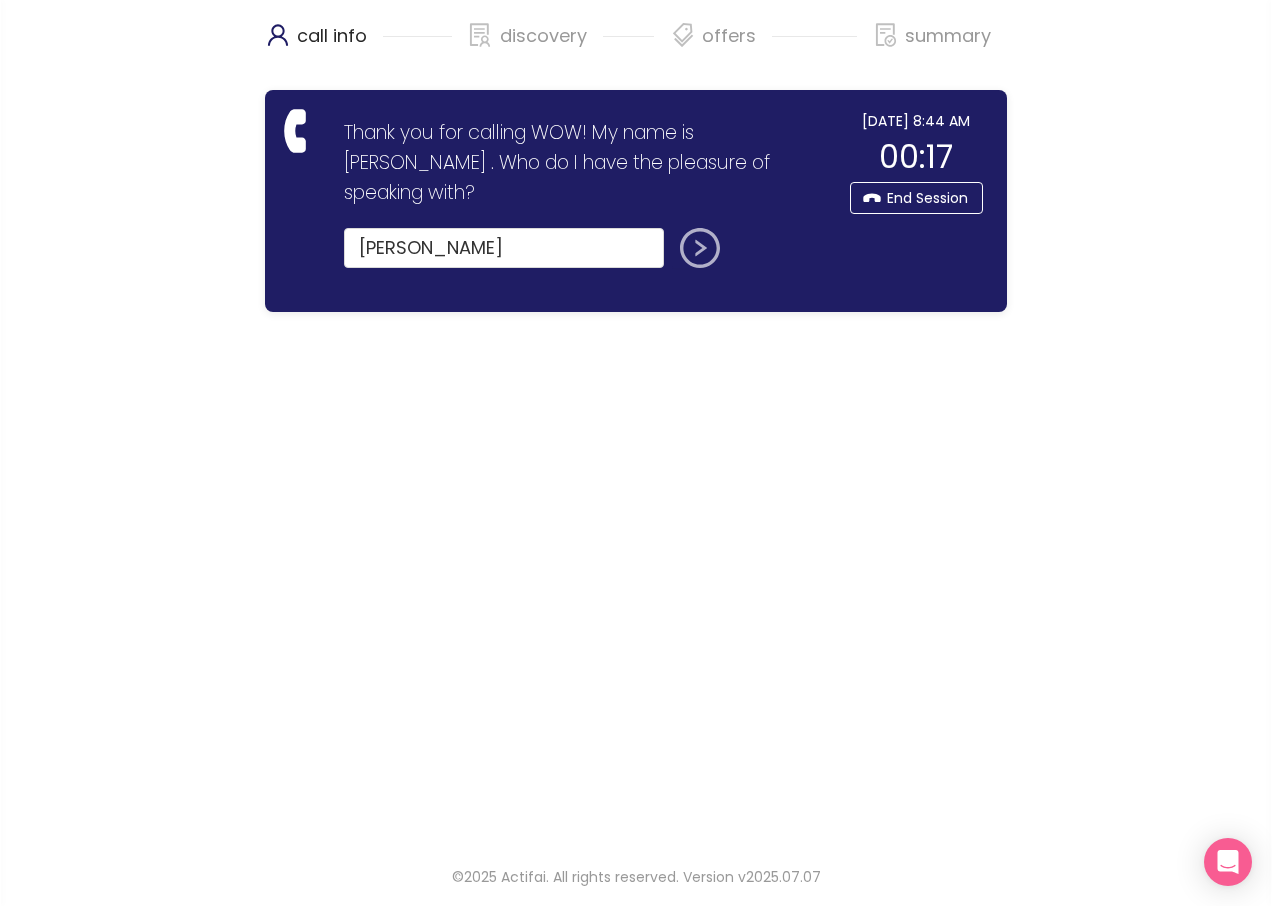 drag, startPoint x: 420, startPoint y: 413, endPoint x: 696, endPoint y: 218, distance: 337.93637 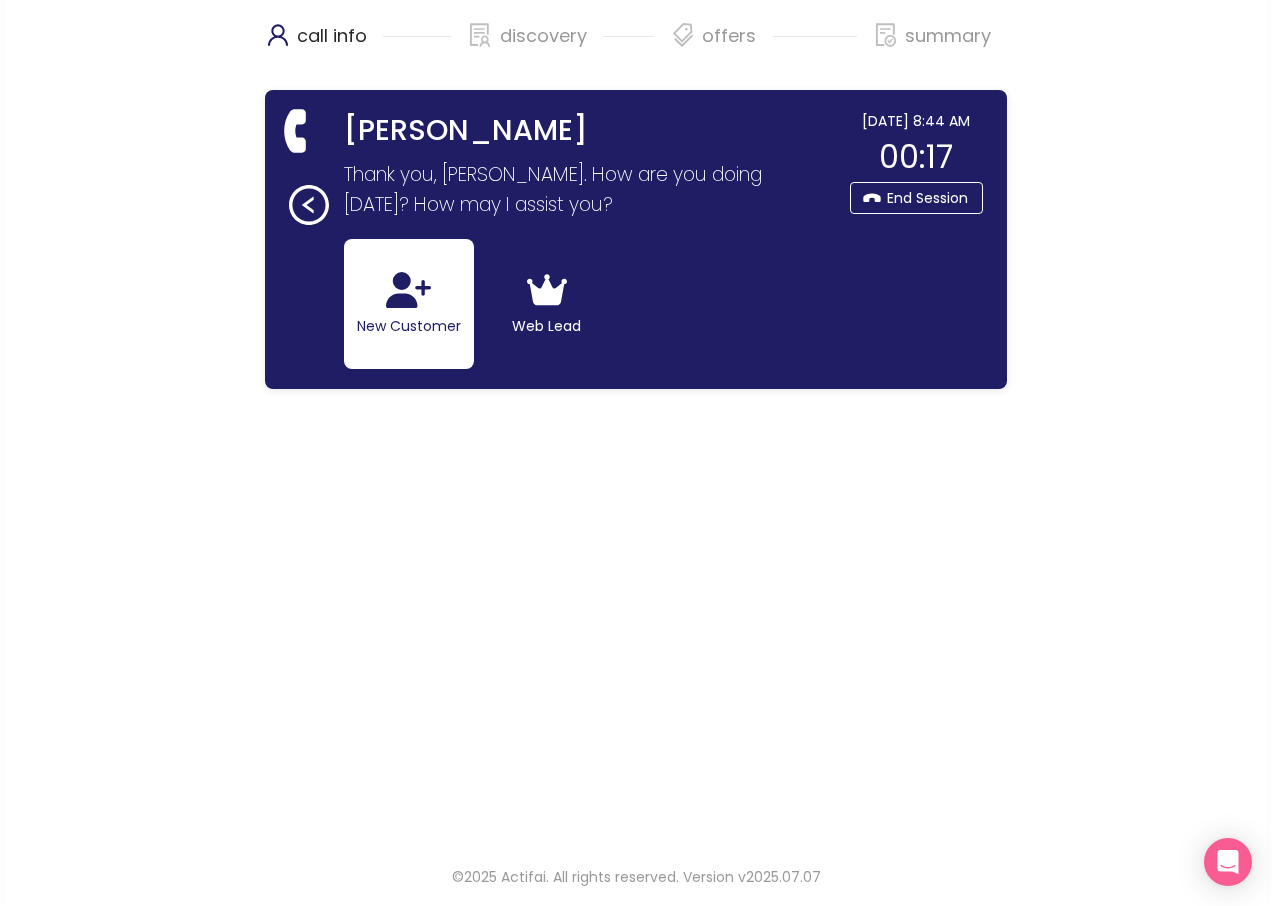 click 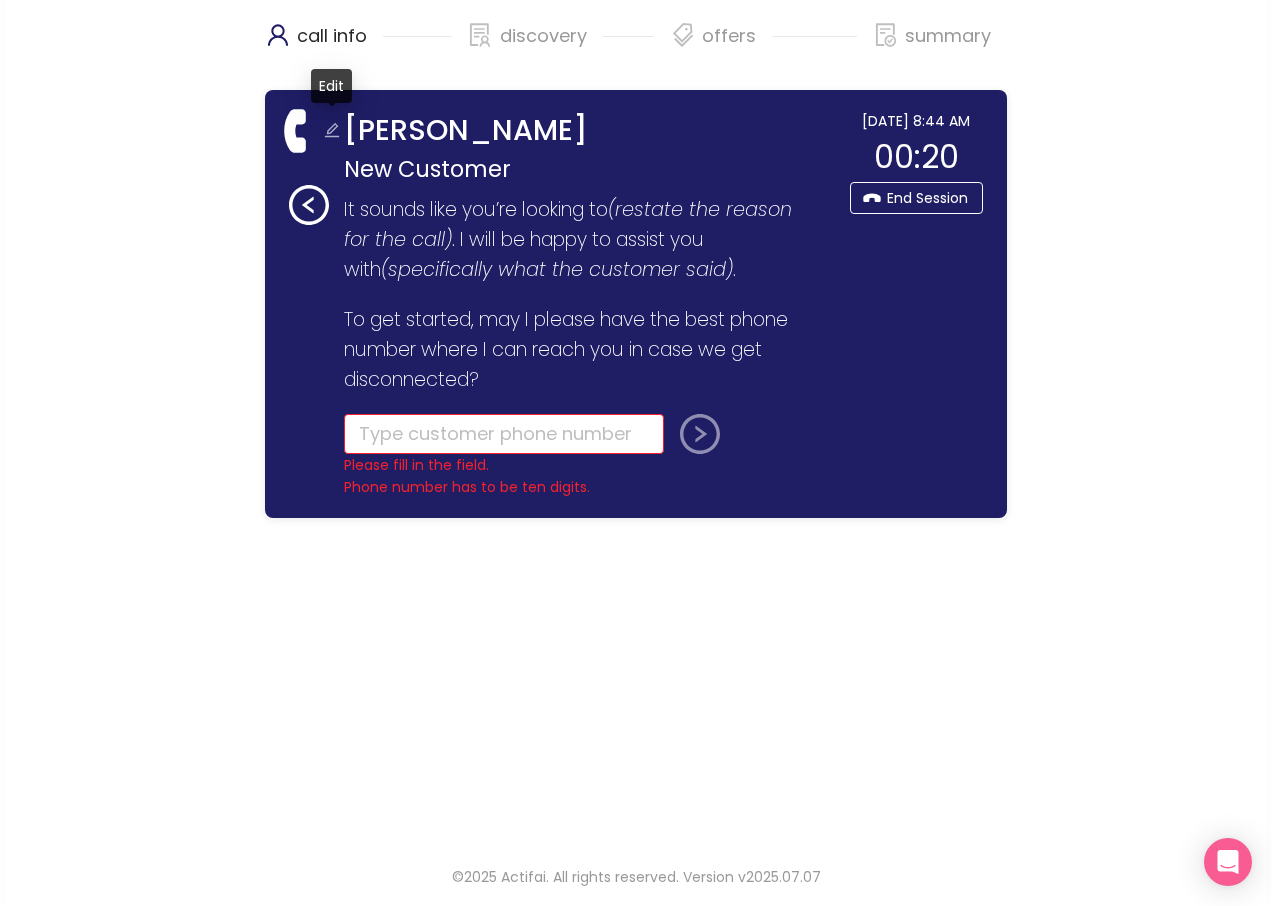 click 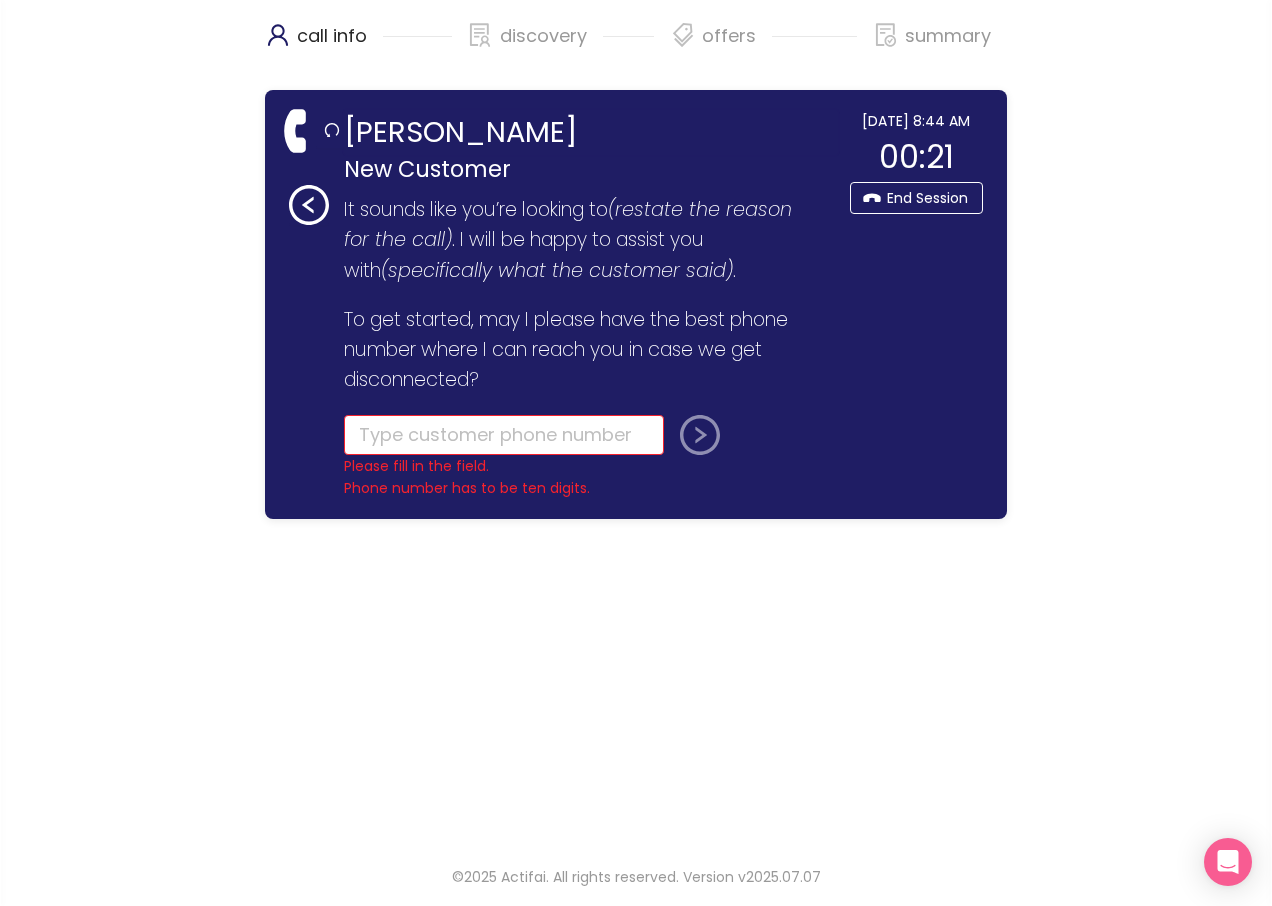 click on "[PERSON_NAME]" at bounding box center (591, 132) 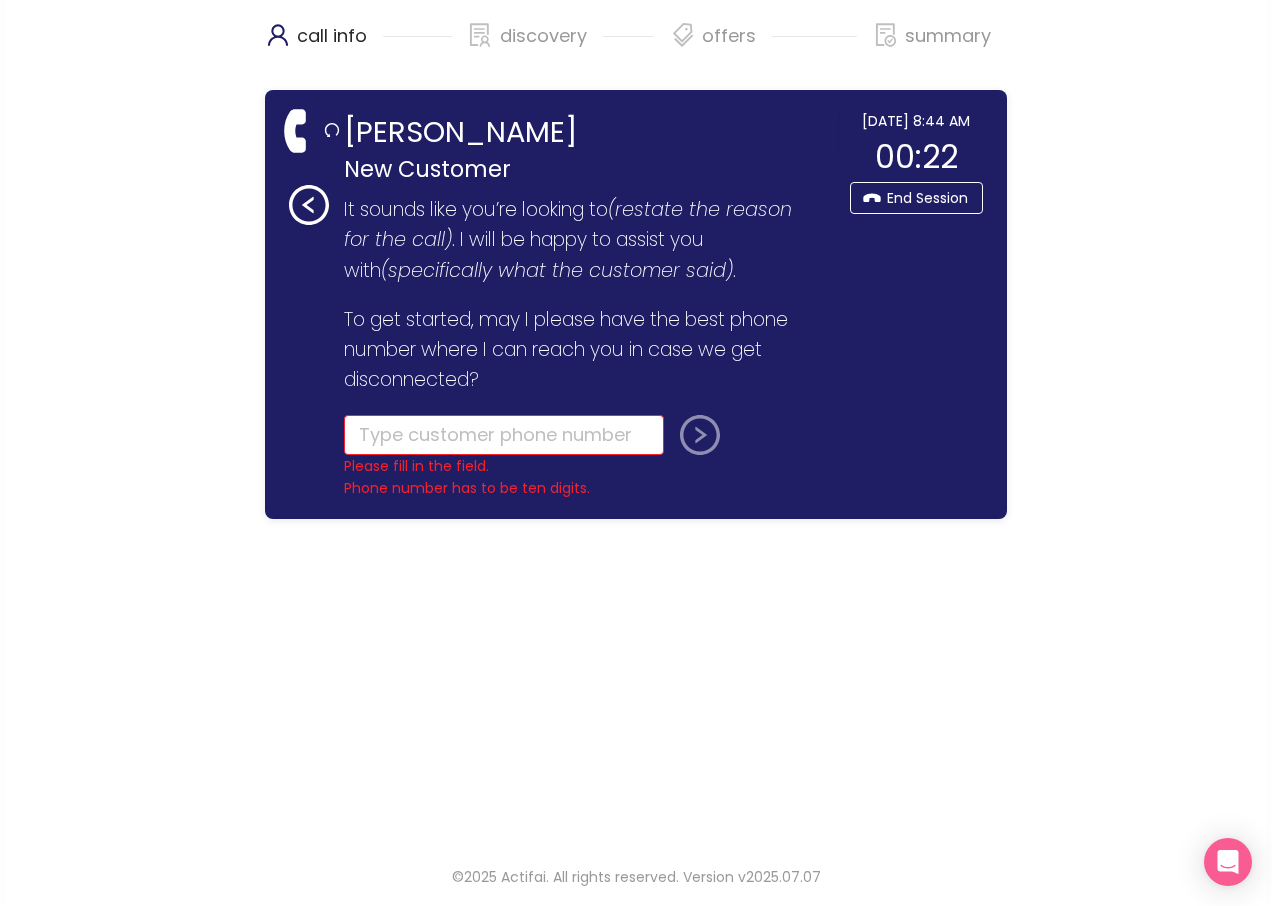 click on "[PERSON_NAME]" at bounding box center [591, 132] 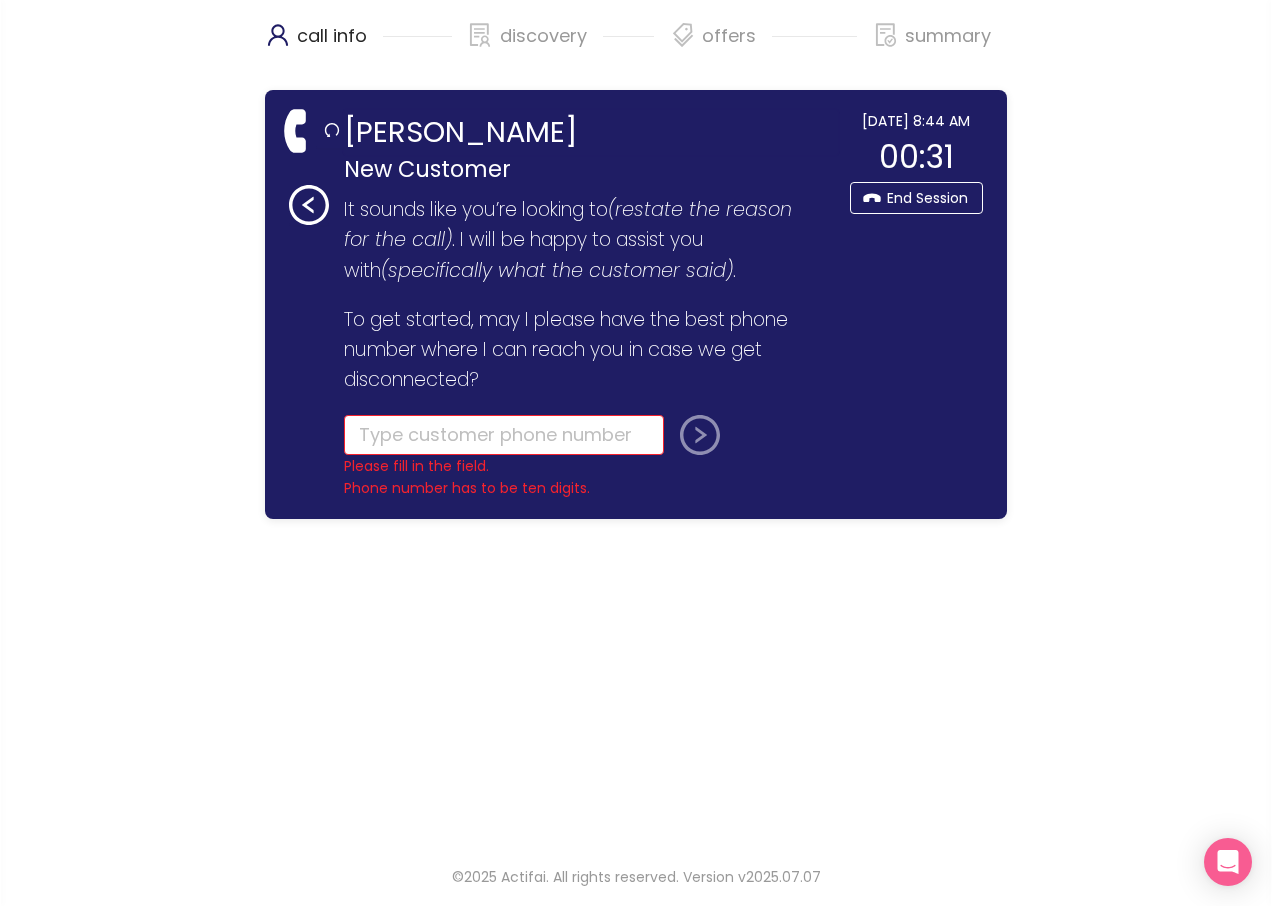 click on "[PERSON_NAME]" at bounding box center (591, 132) 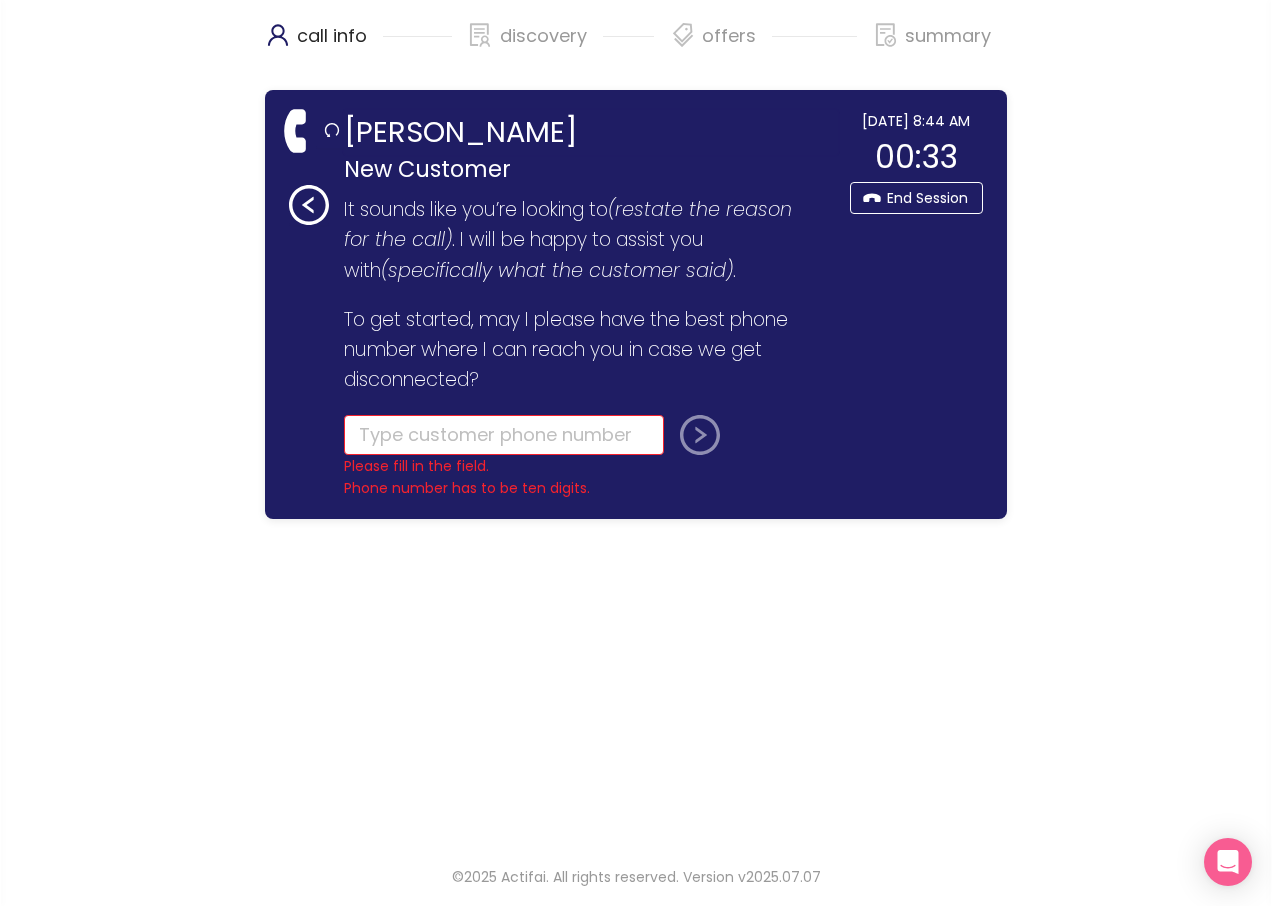 type on "[PERSON_NAME]" 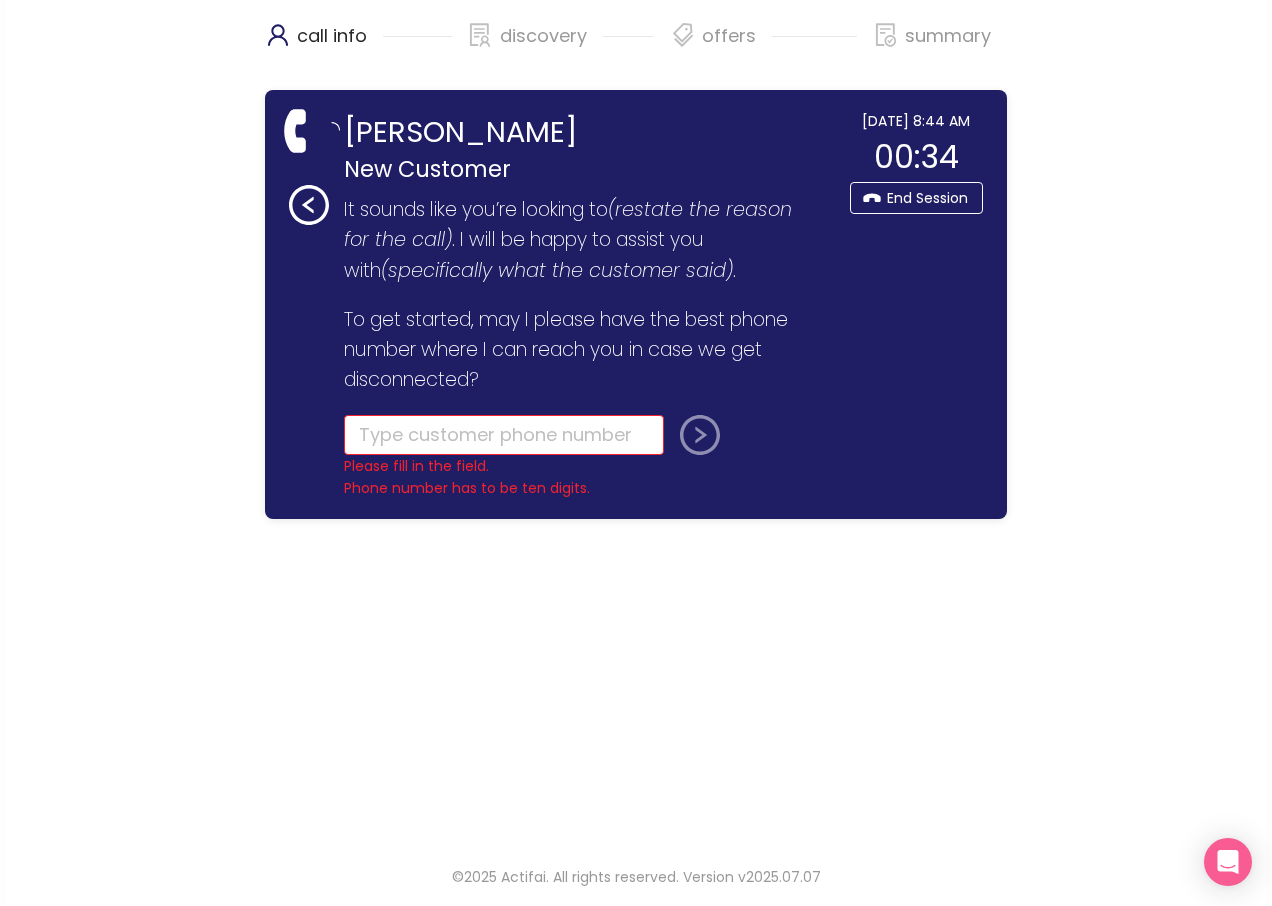 click on "New Customer" at bounding box center [591, 169] 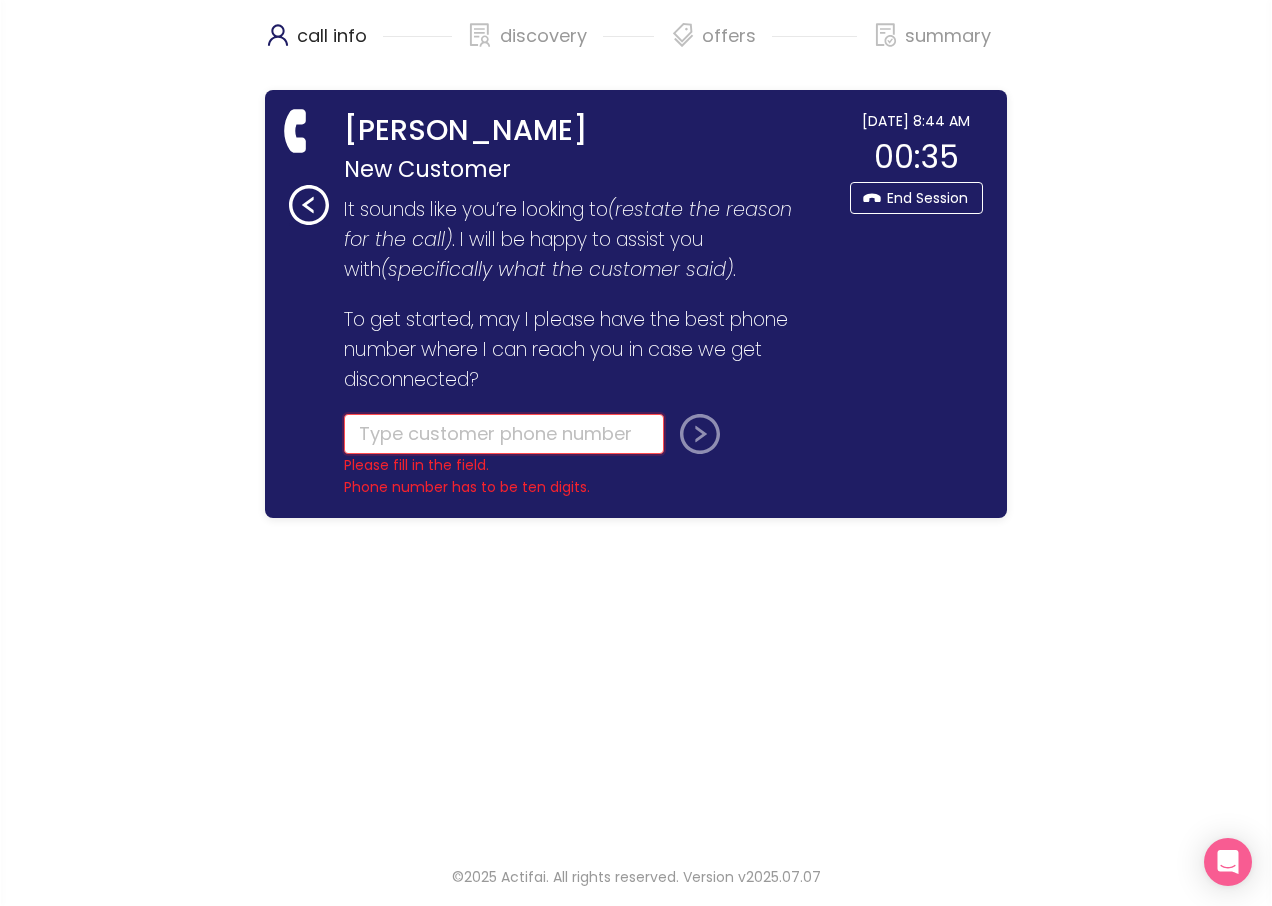 click 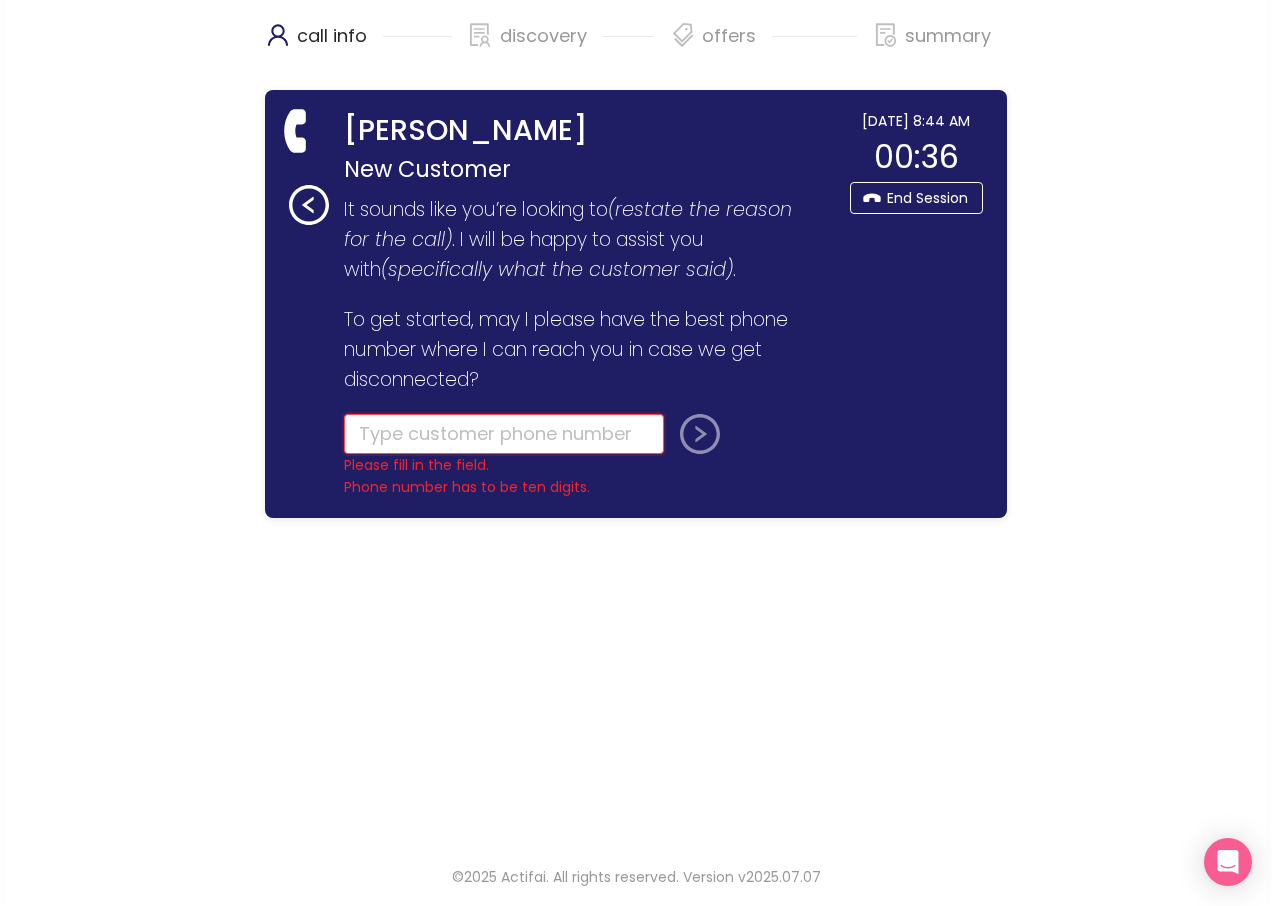 click 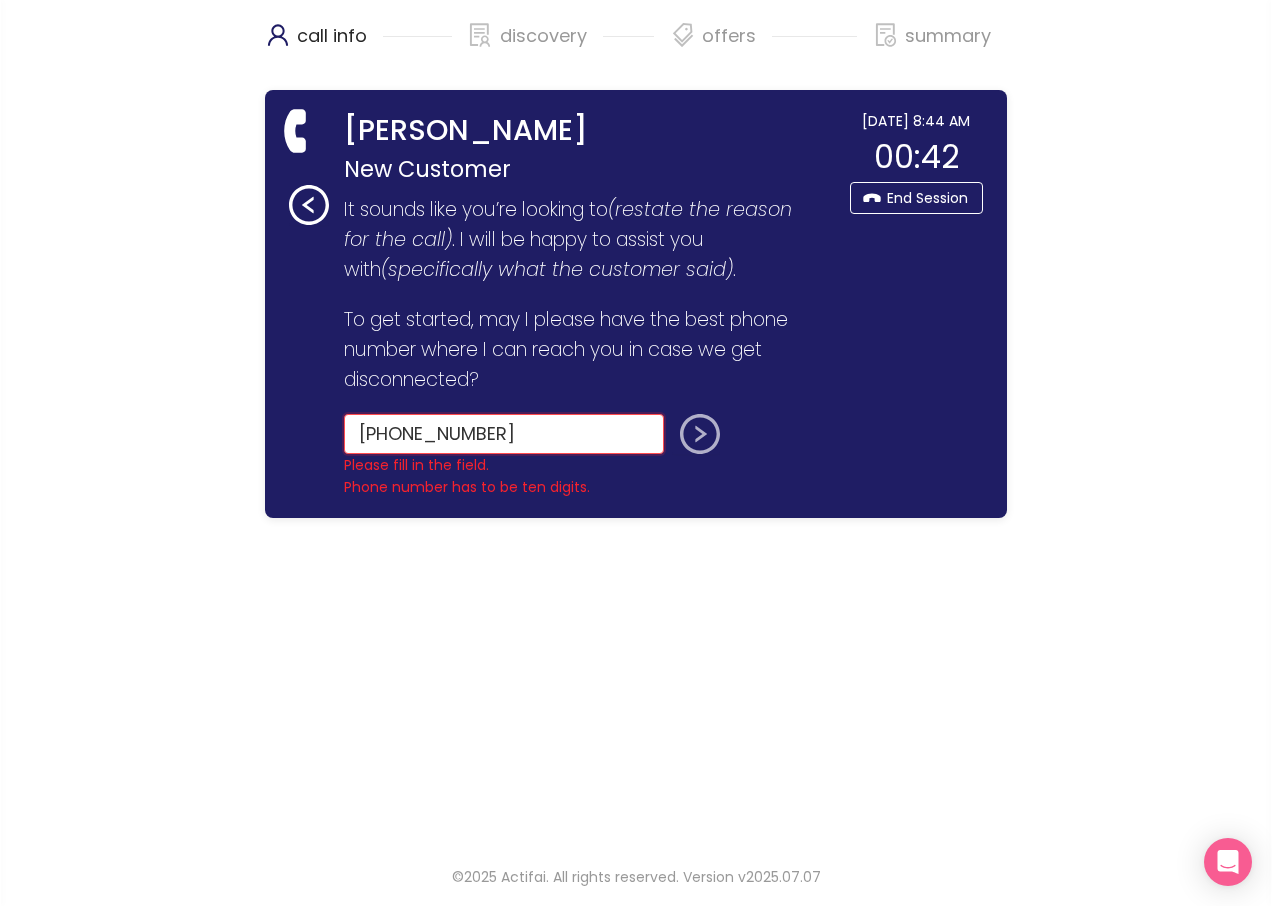 type on "[PHONE_NUMBER]" 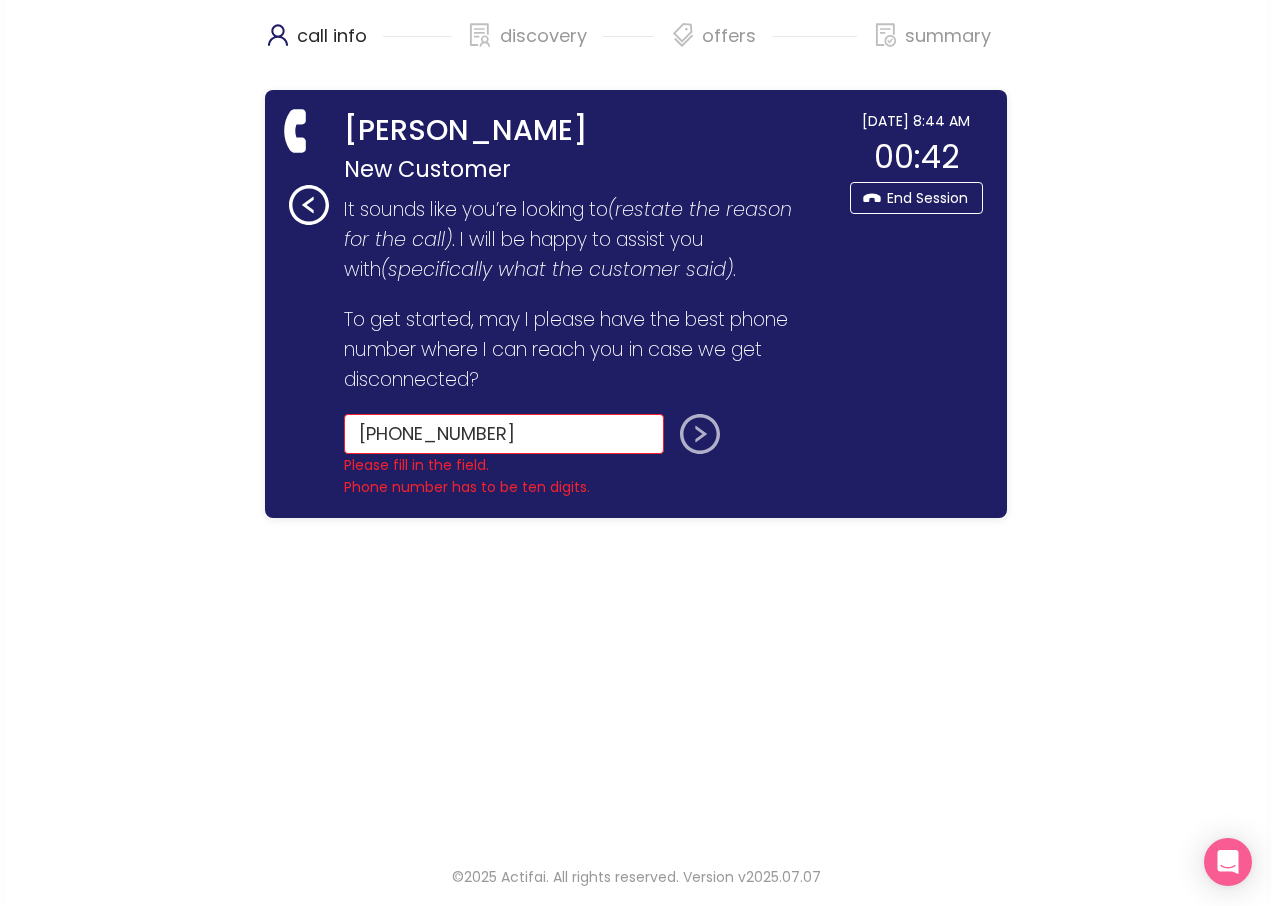 click 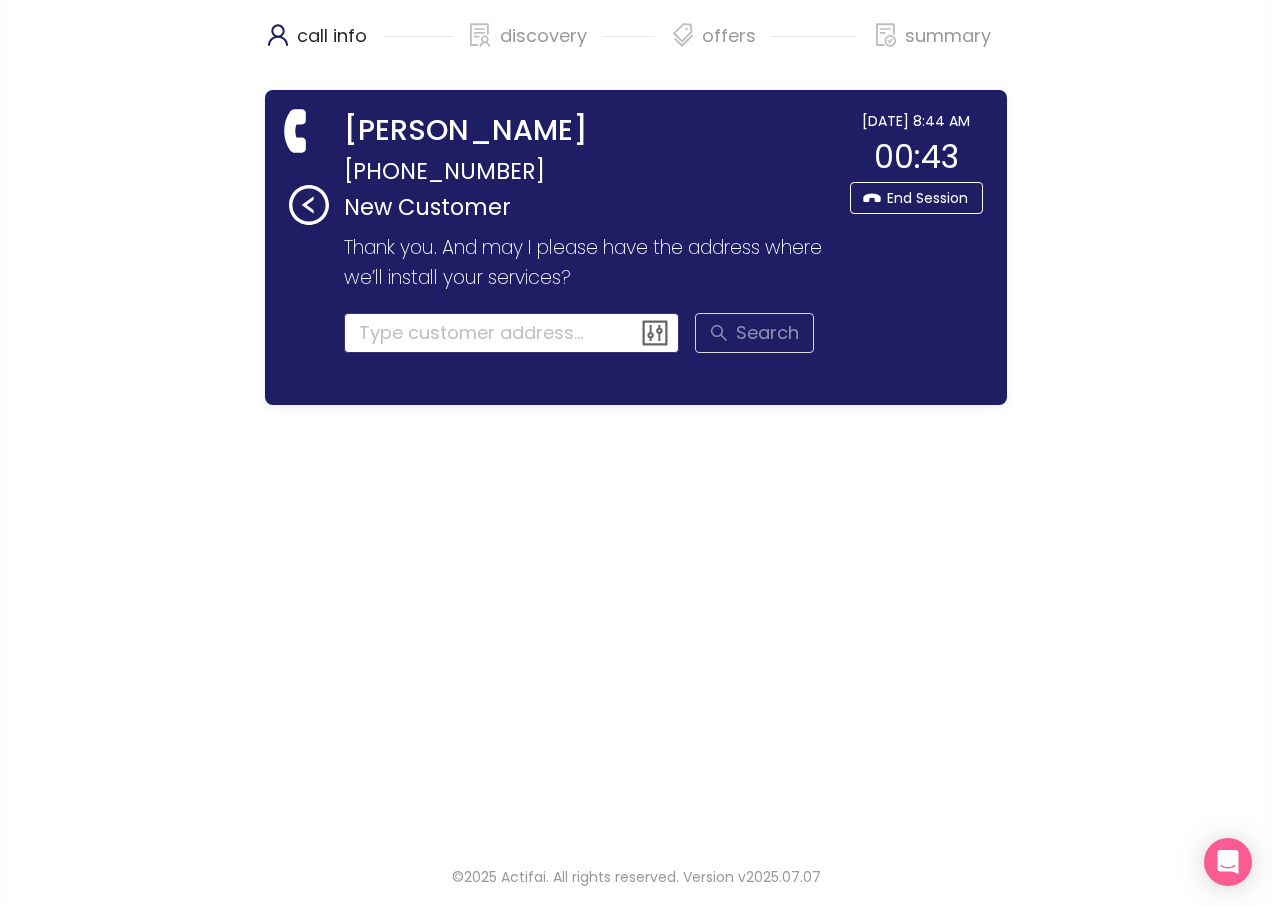 click at bounding box center (512, 333) 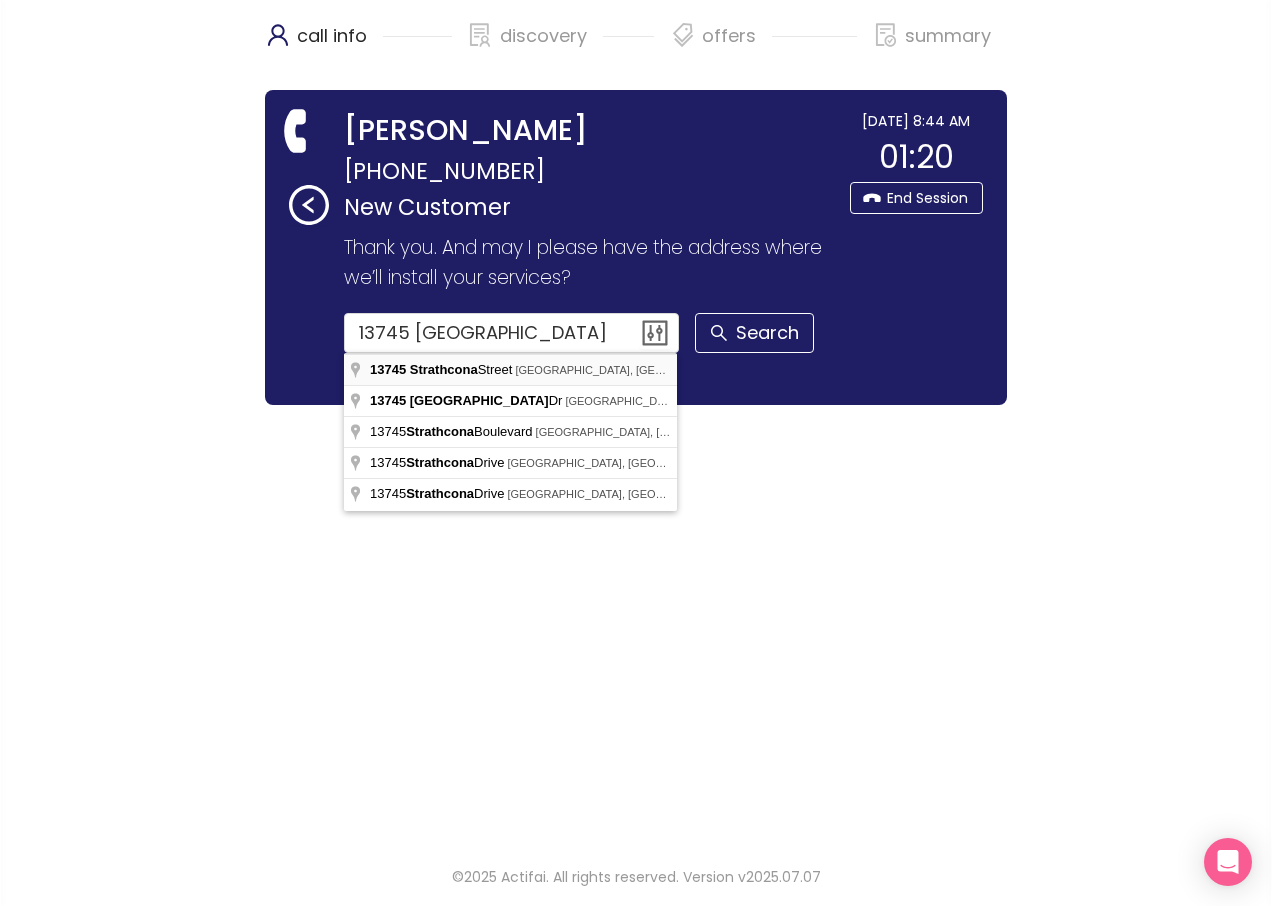 type on "[STREET_ADDRESS]" 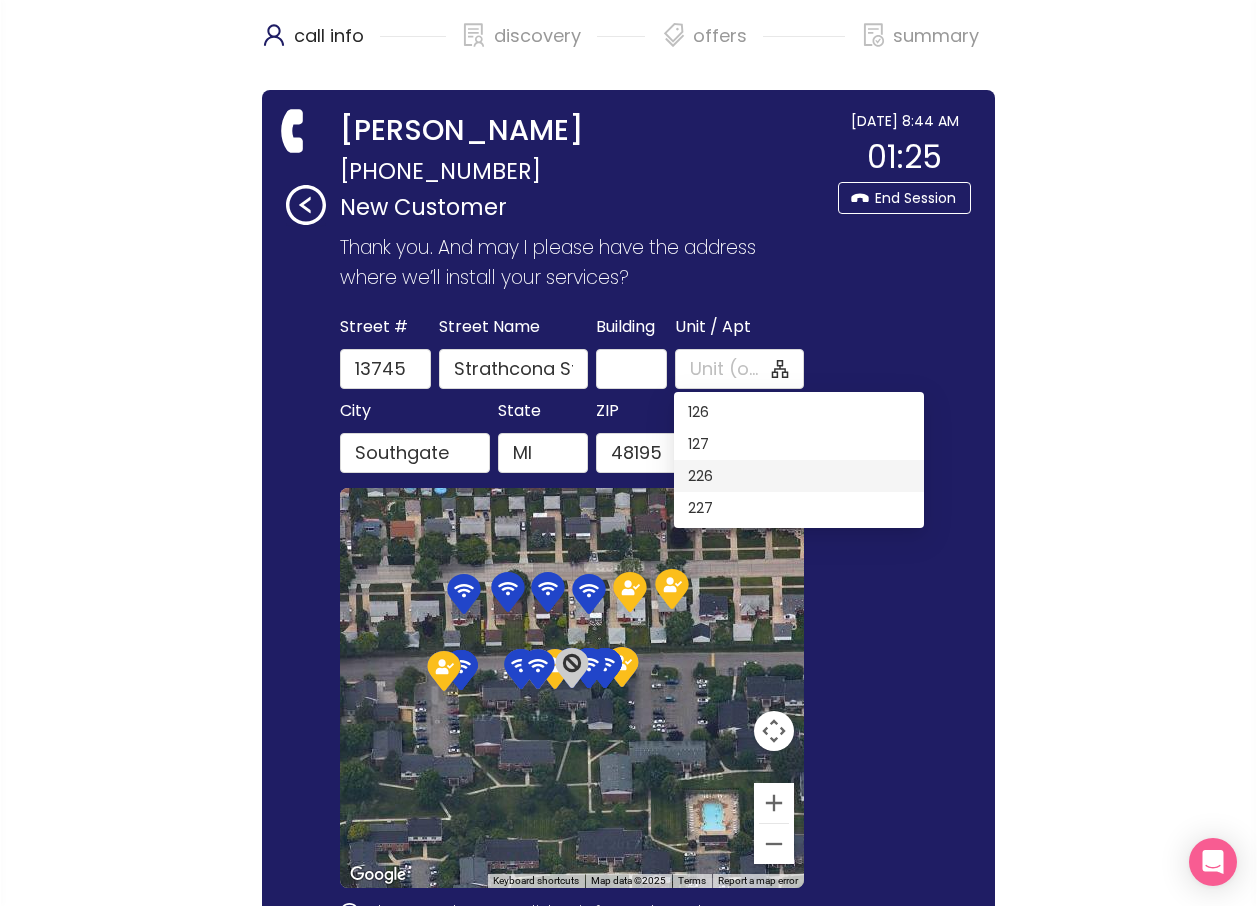 click on "226" at bounding box center [799, 476] 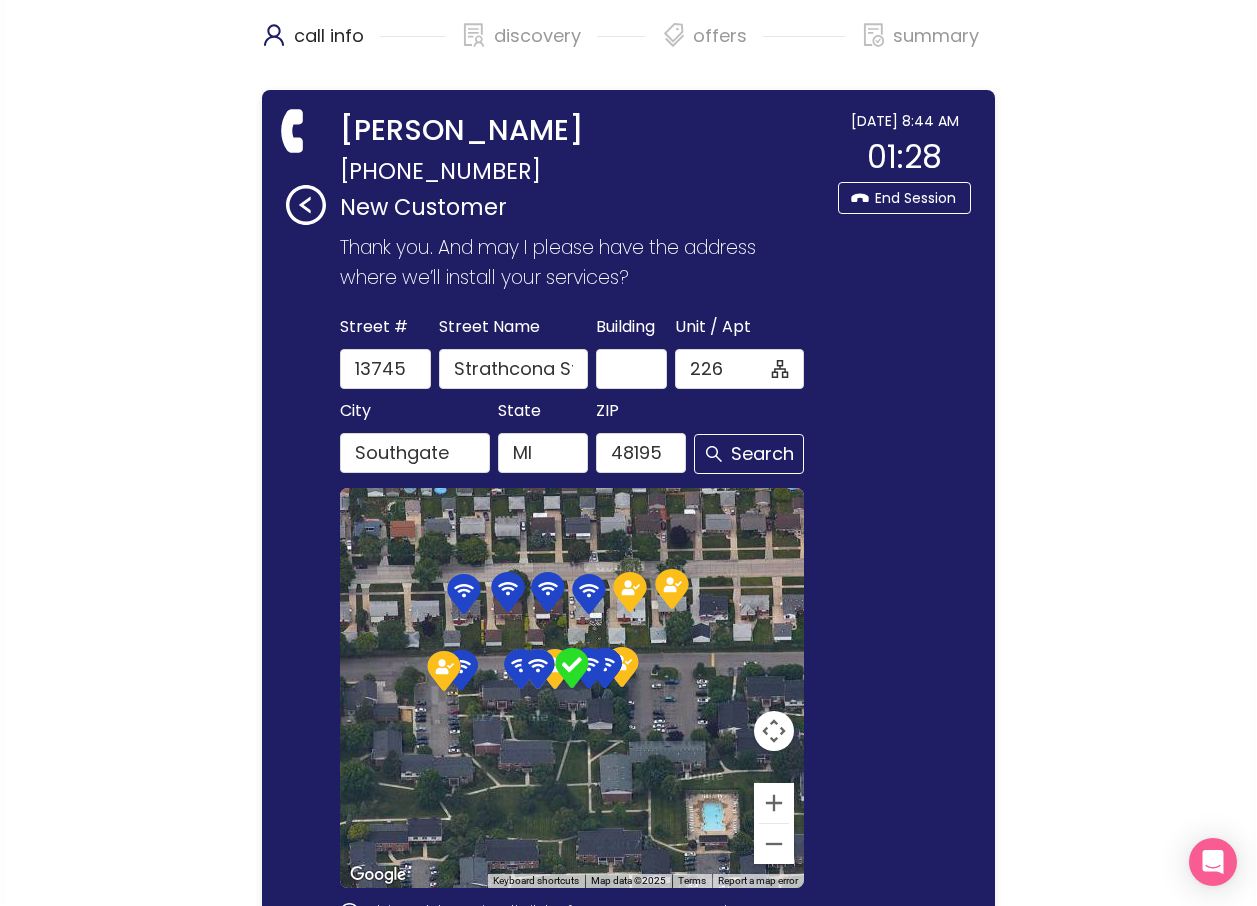 scroll, scrollTop: 230, scrollLeft: 0, axis: vertical 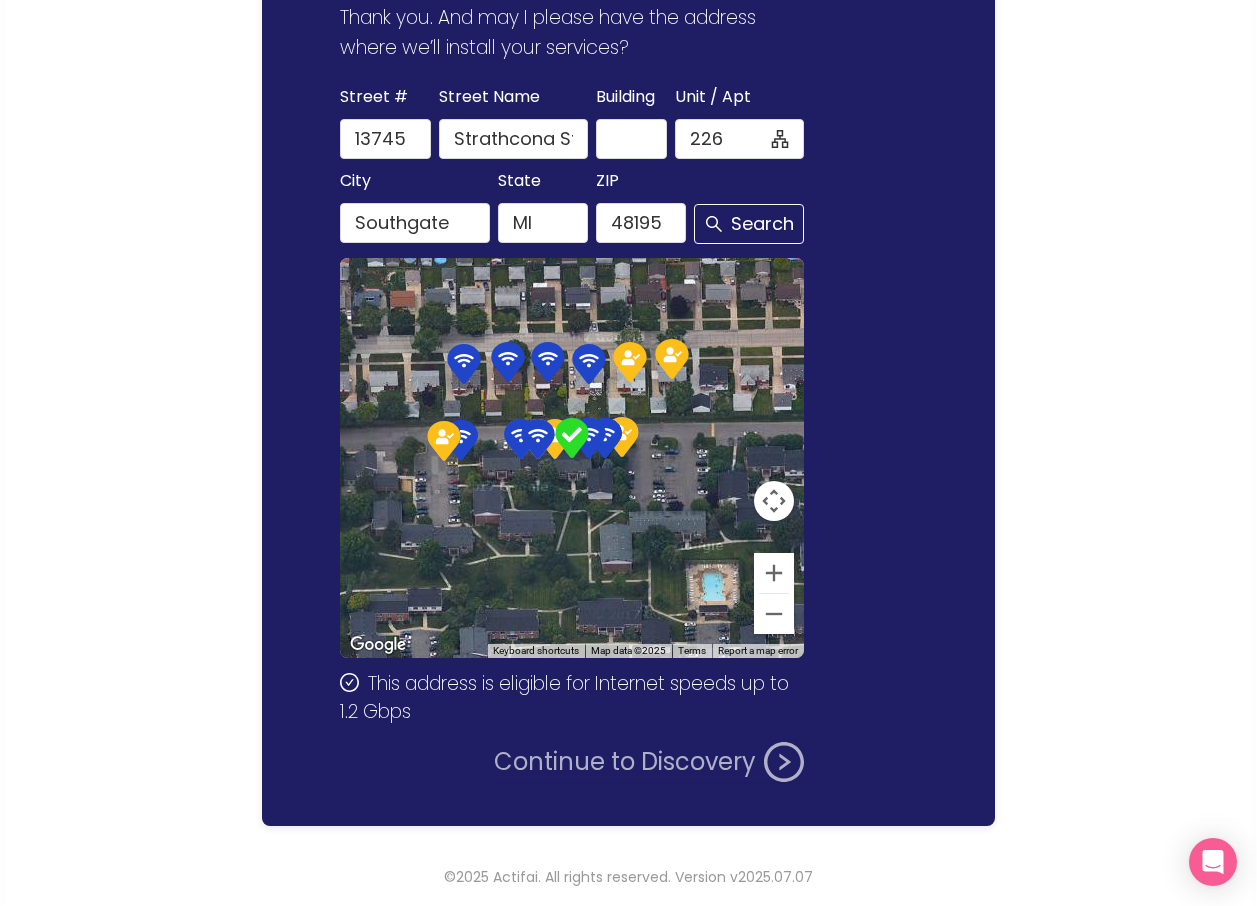 click on "Continue to Discovery" 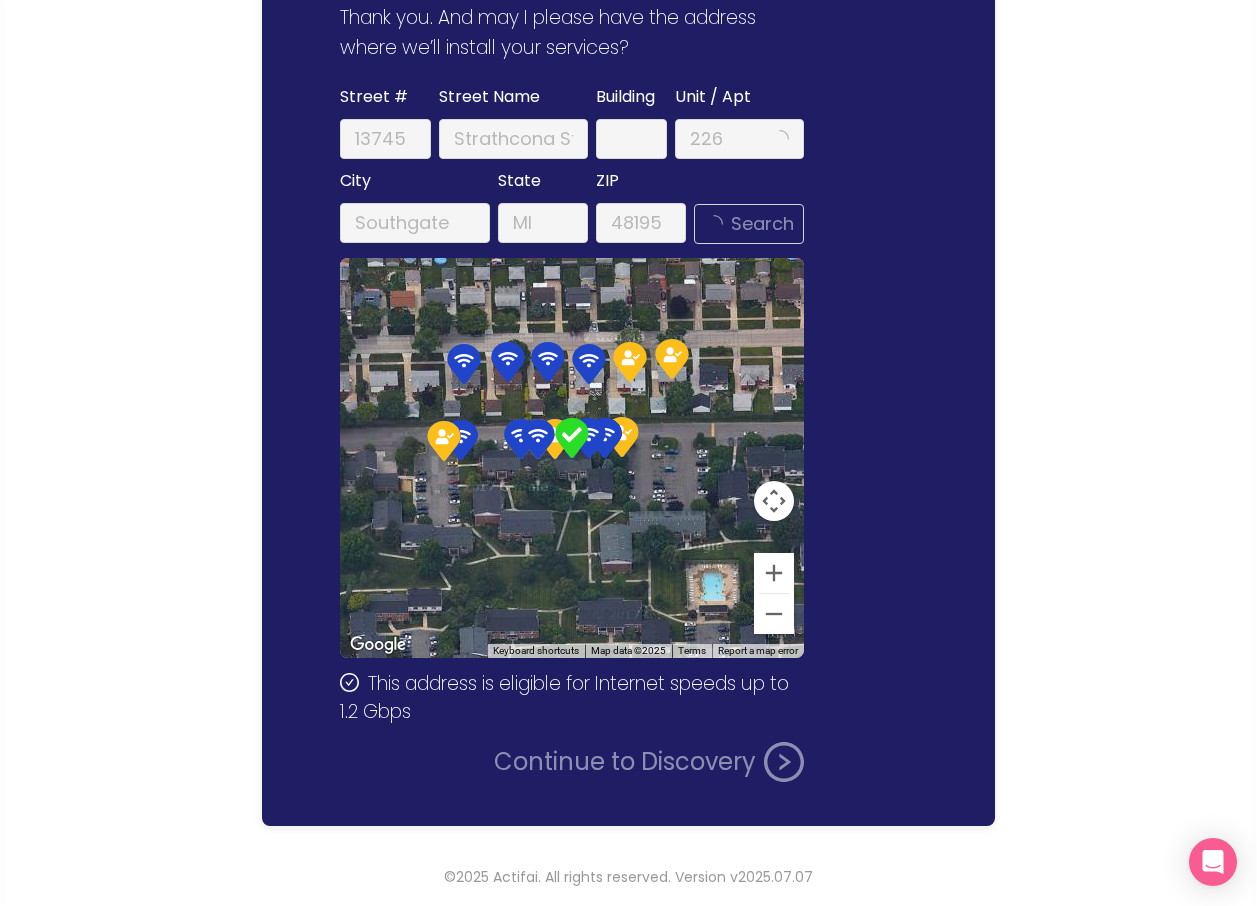 scroll, scrollTop: 0, scrollLeft: 0, axis: both 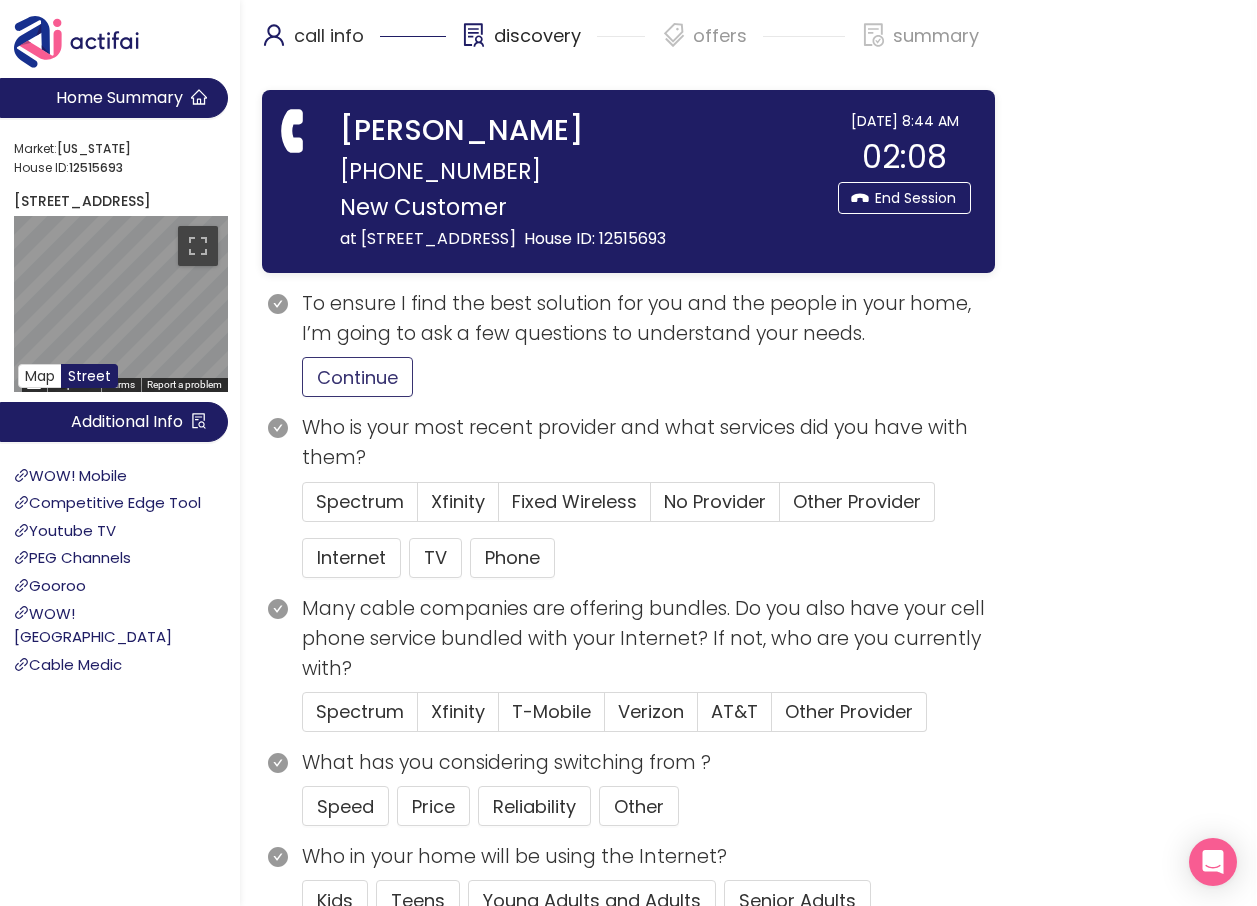 click on "Continue" at bounding box center [357, 377] 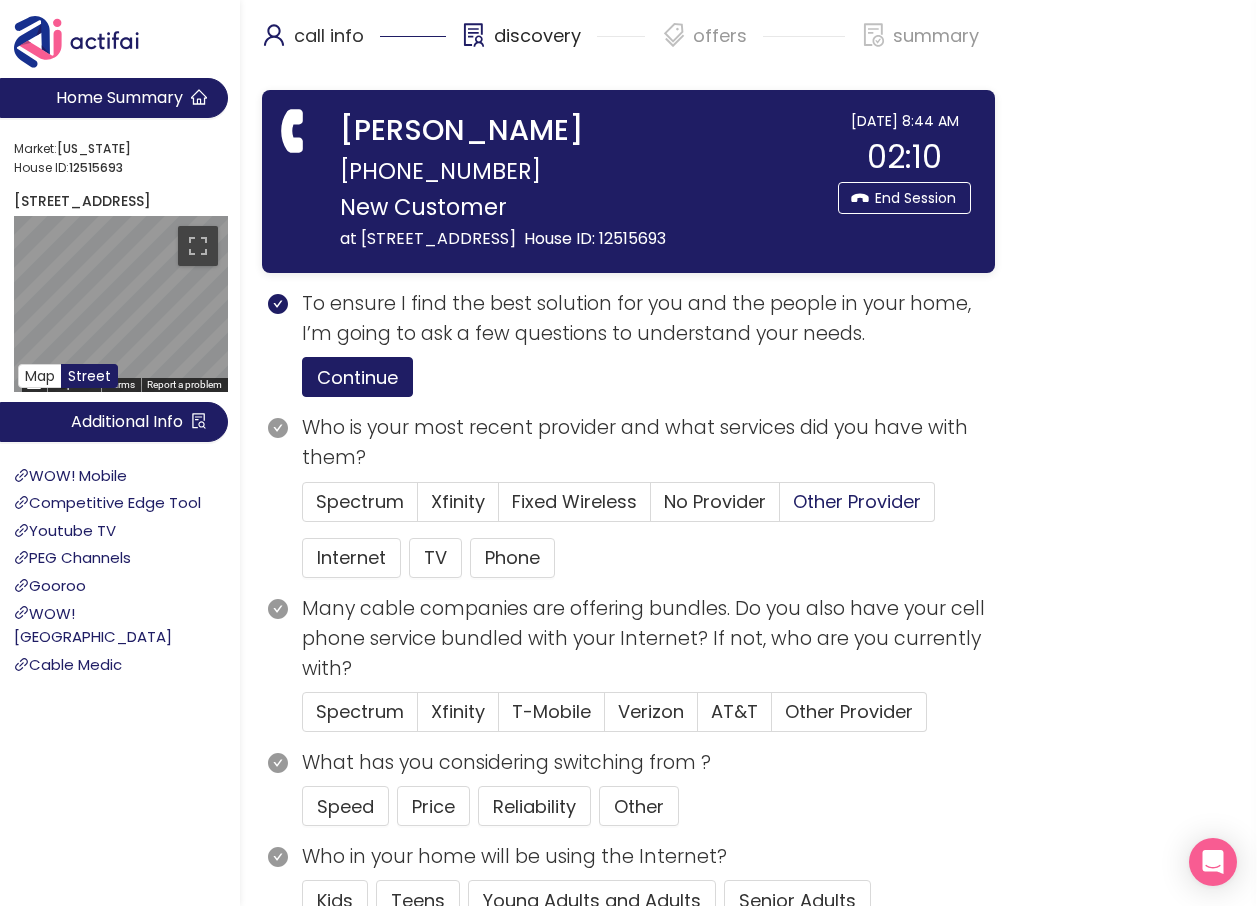 click on "Other Provider" at bounding box center [857, 501] 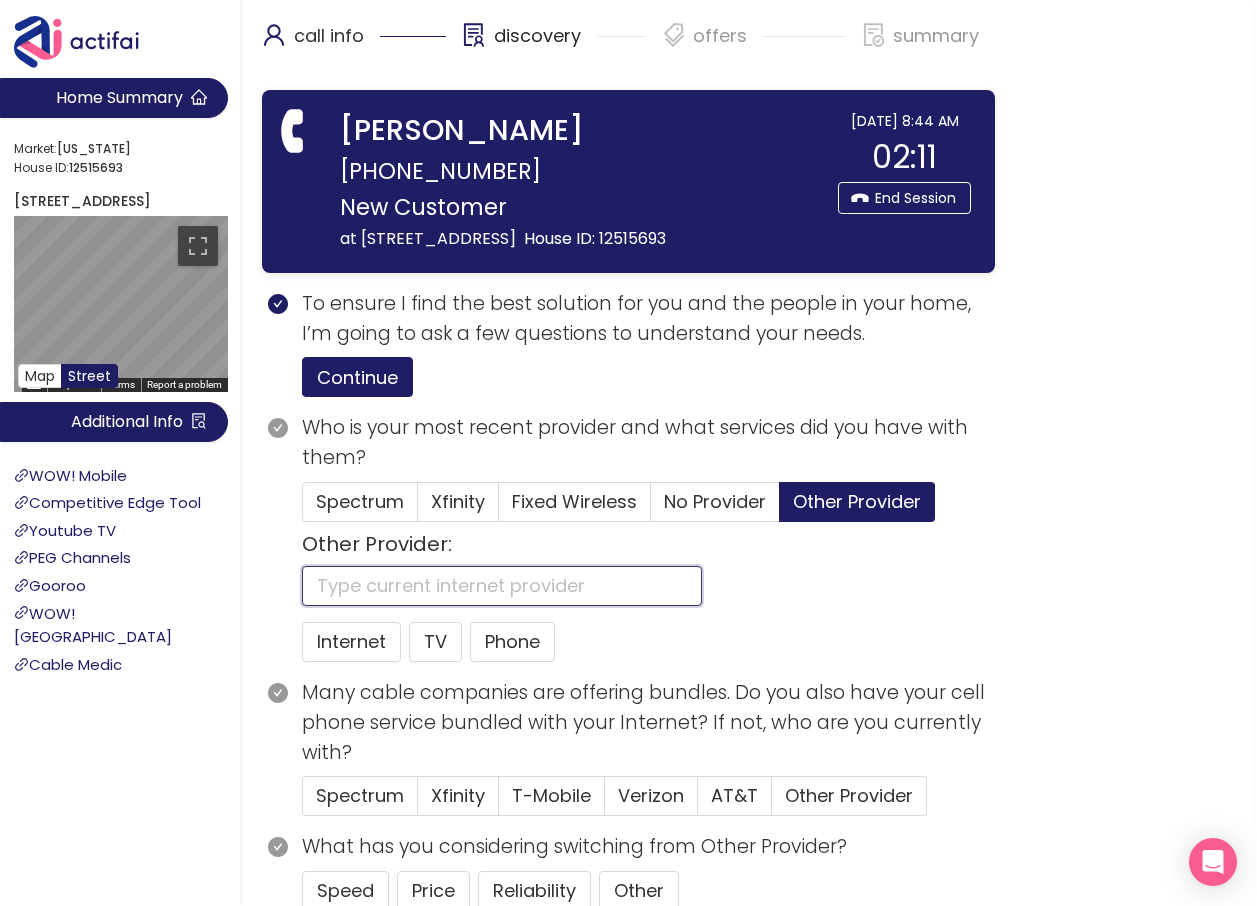 click 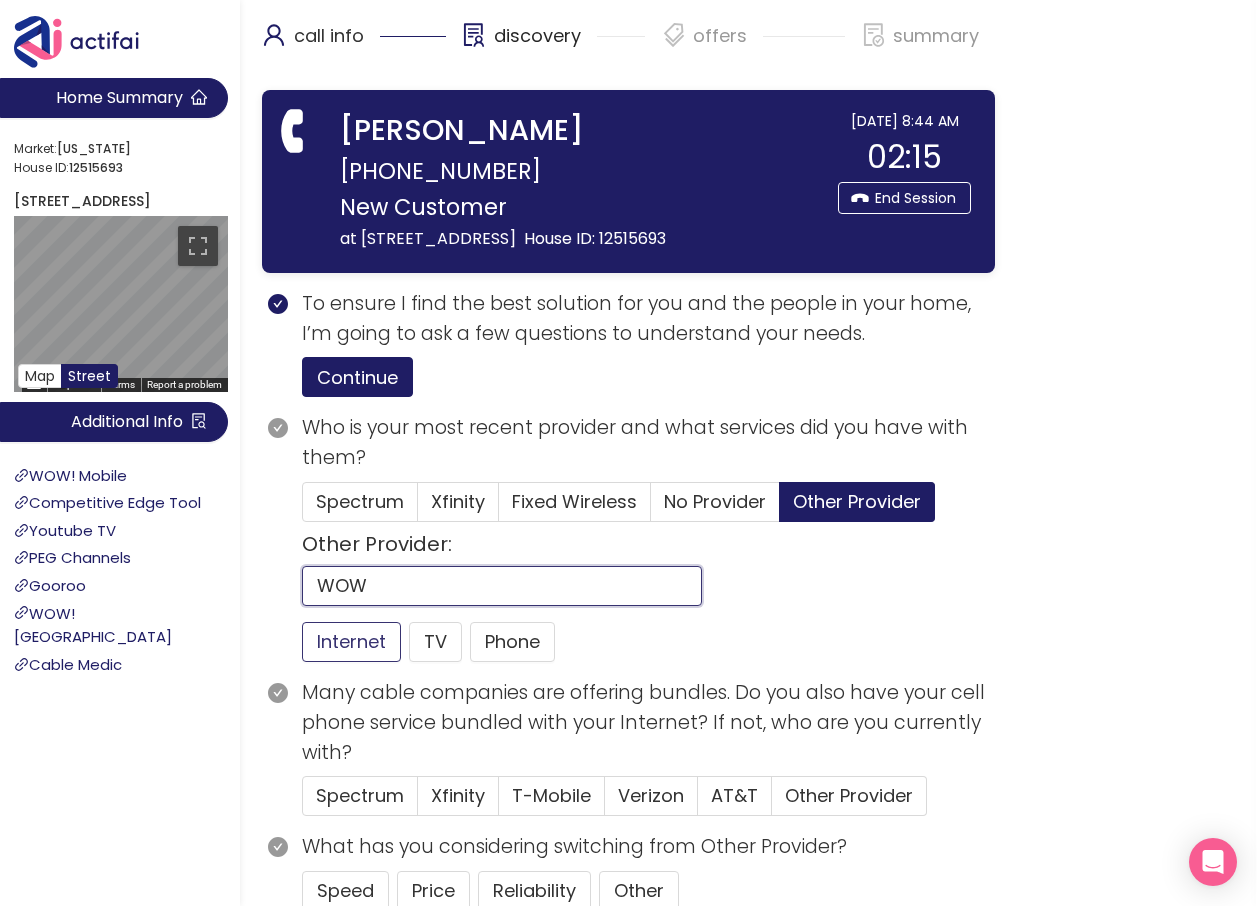 type on "WOW" 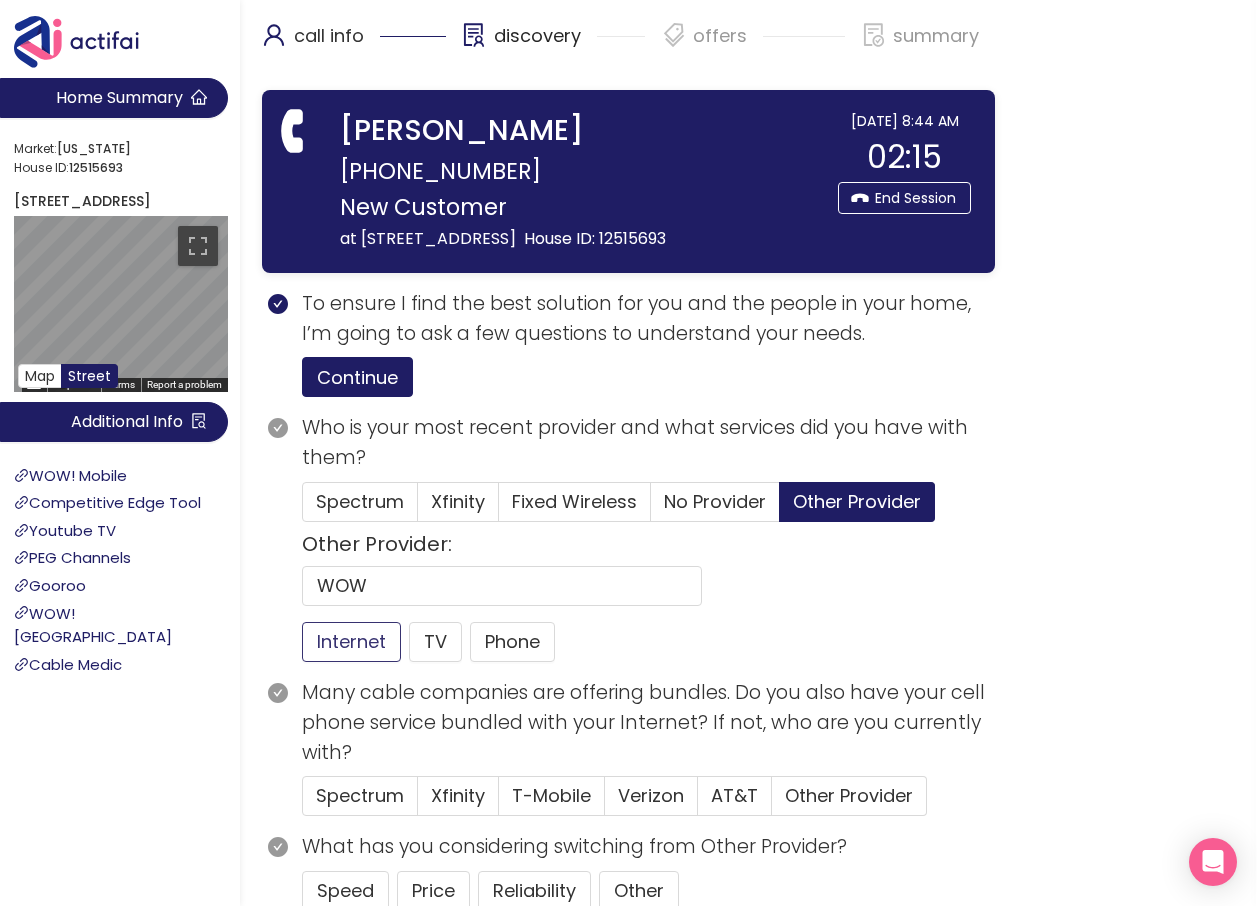 click on "Internet" 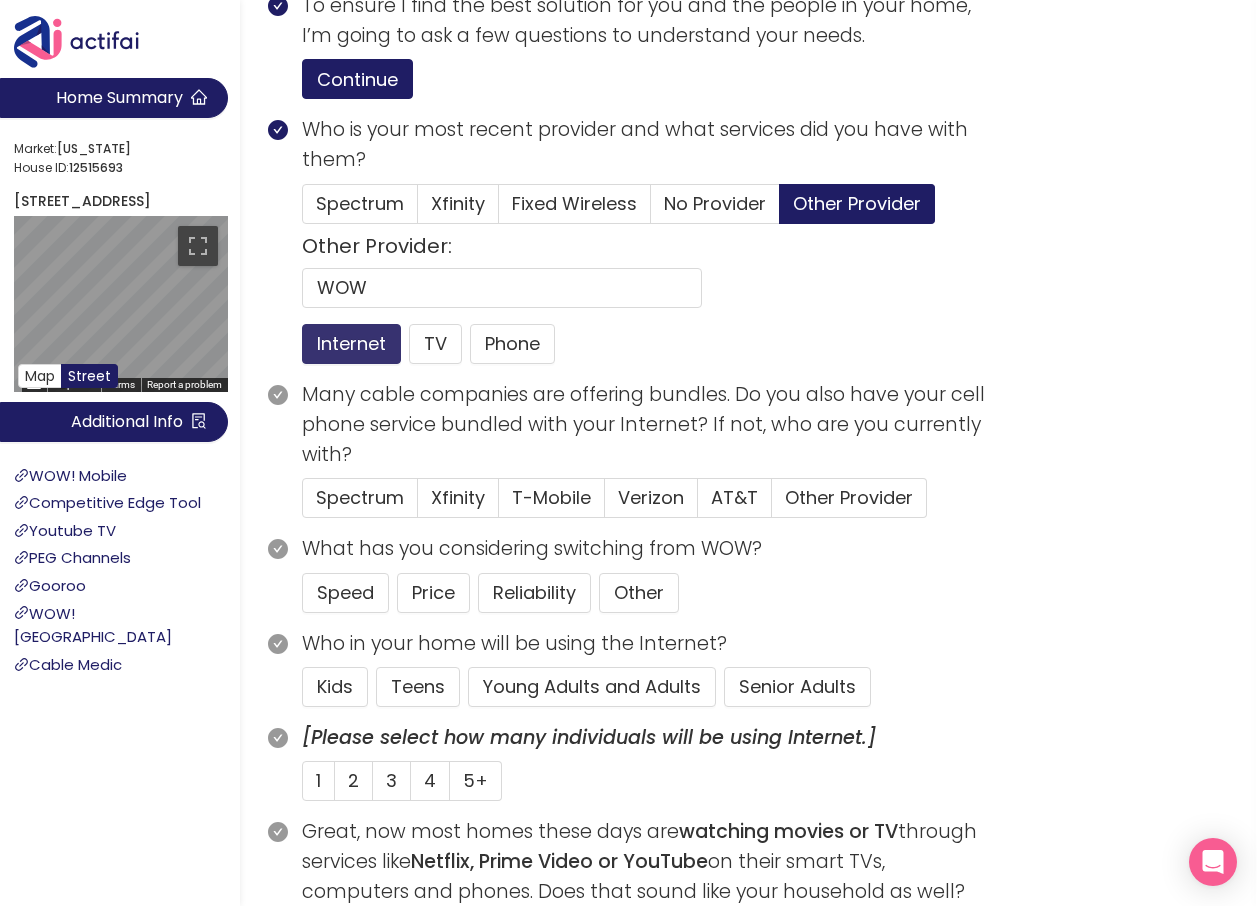 scroll, scrollTop: 300, scrollLeft: 0, axis: vertical 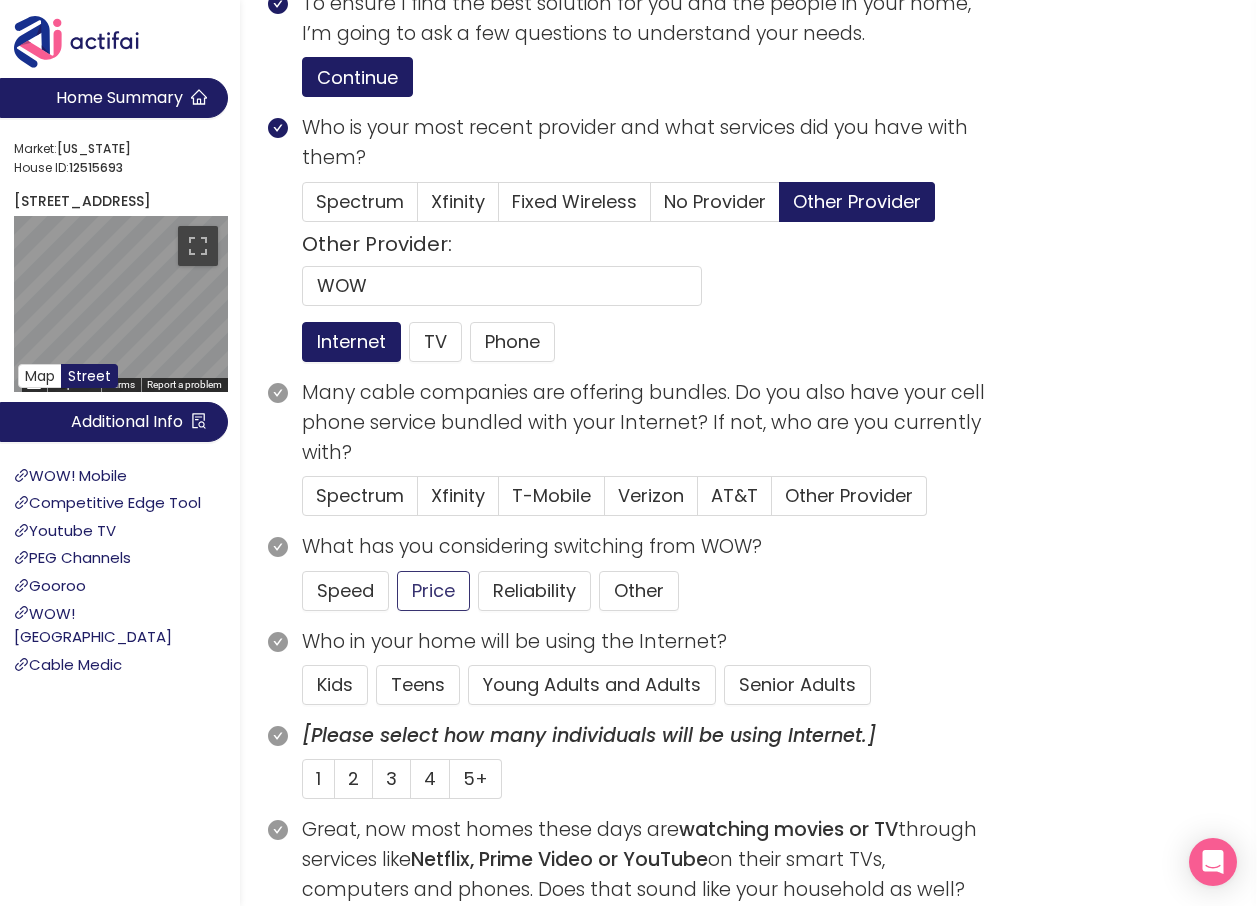 click on "Price" 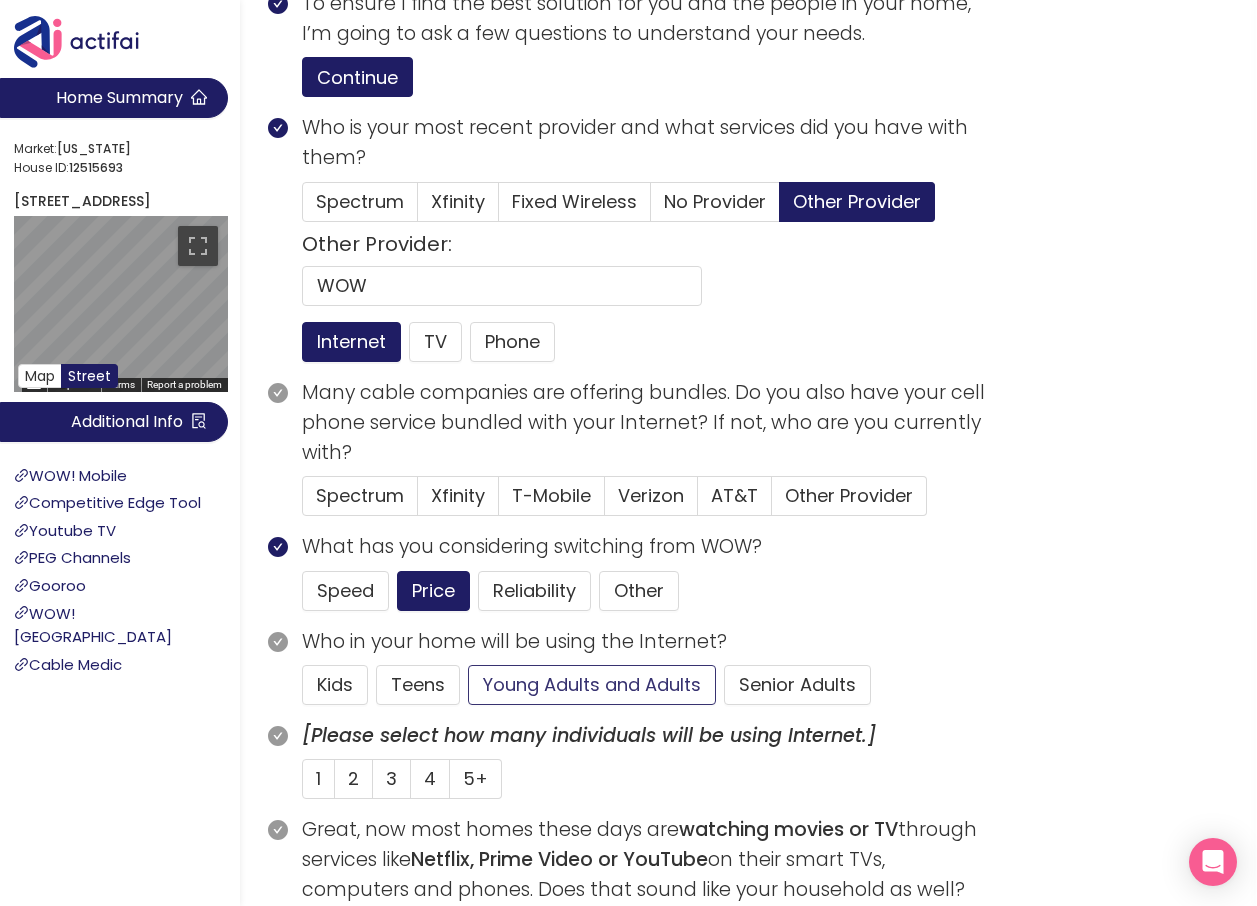click on "Young Adults and Adults" 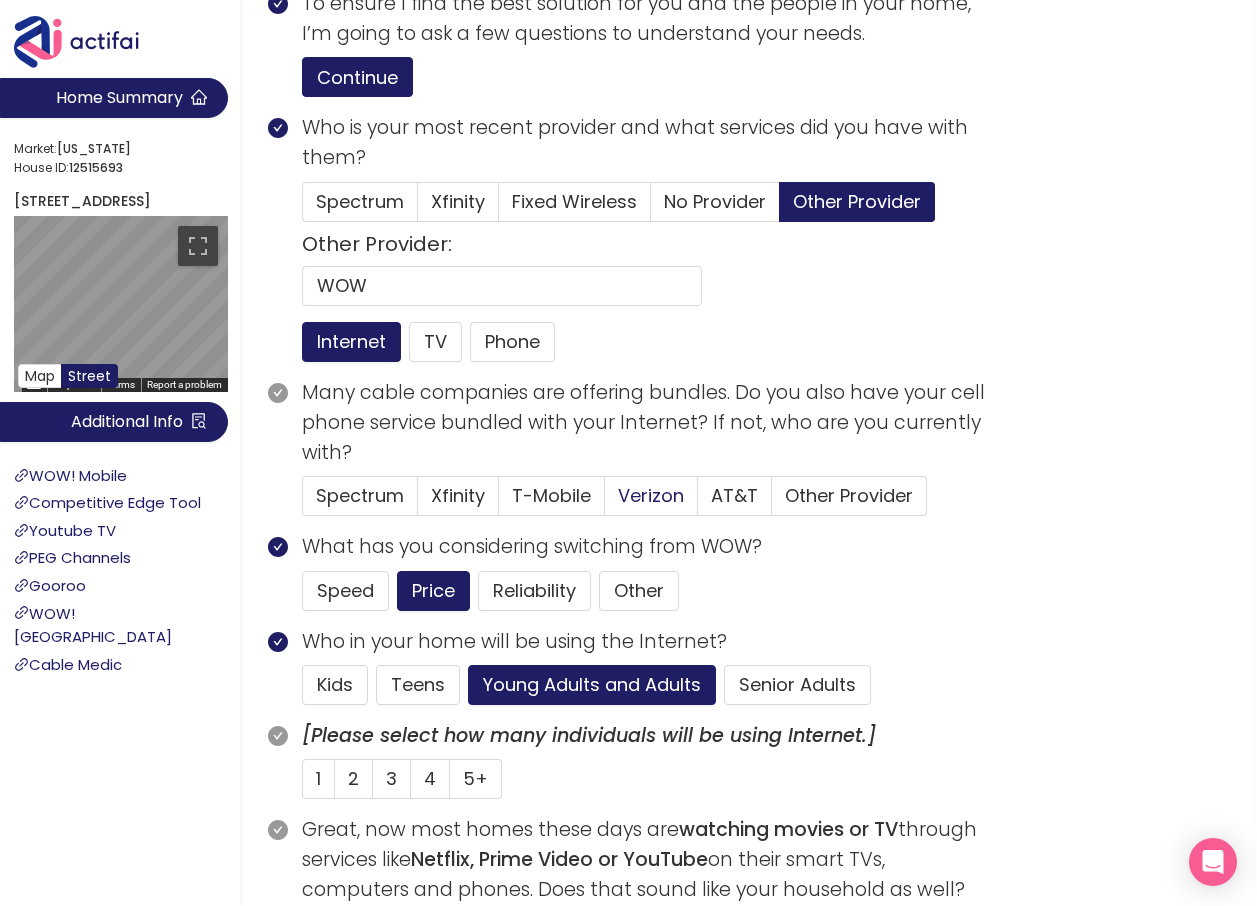 click on "Verizon" at bounding box center (651, 495) 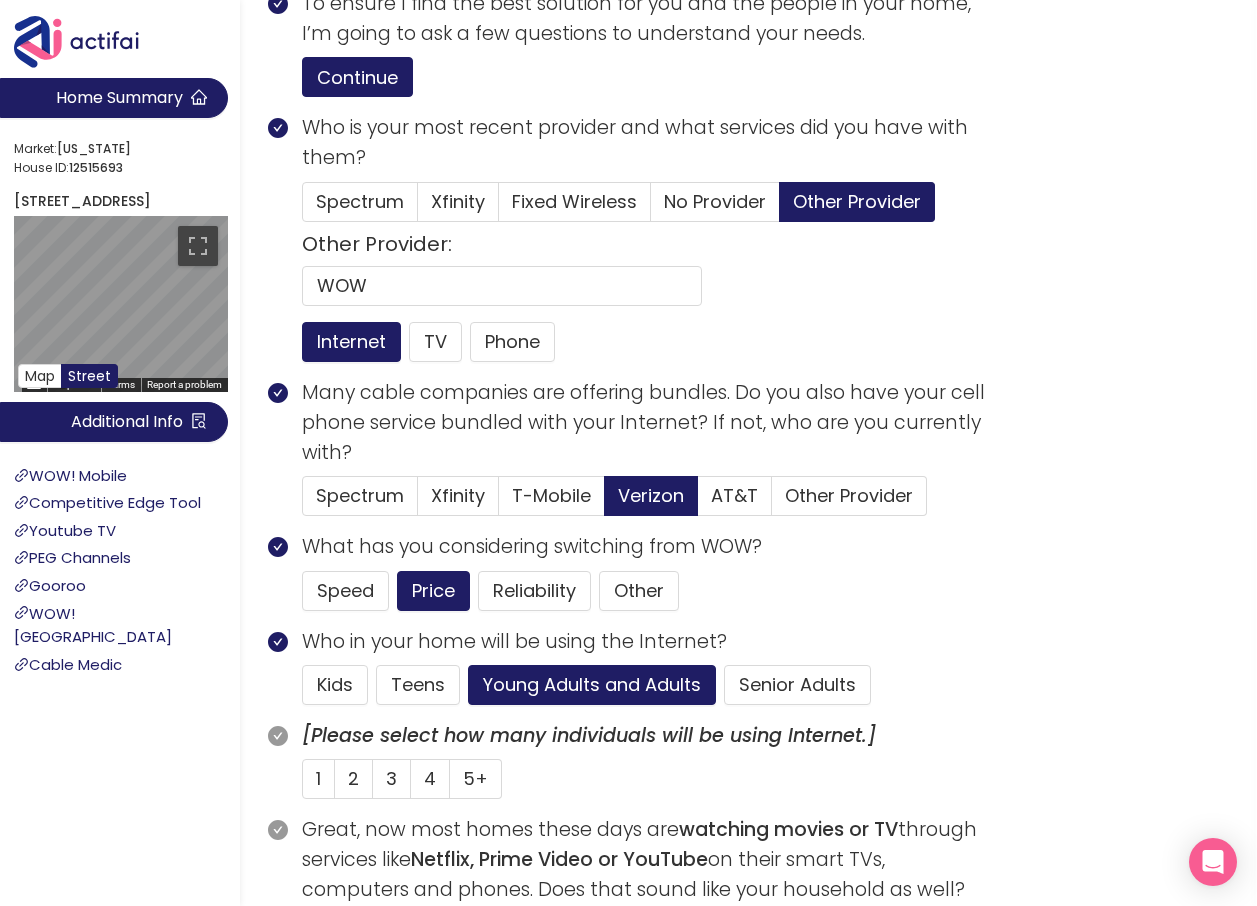 drag, startPoint x: 307, startPoint y: 804, endPoint x: 594, endPoint y: 674, distance: 315.06982 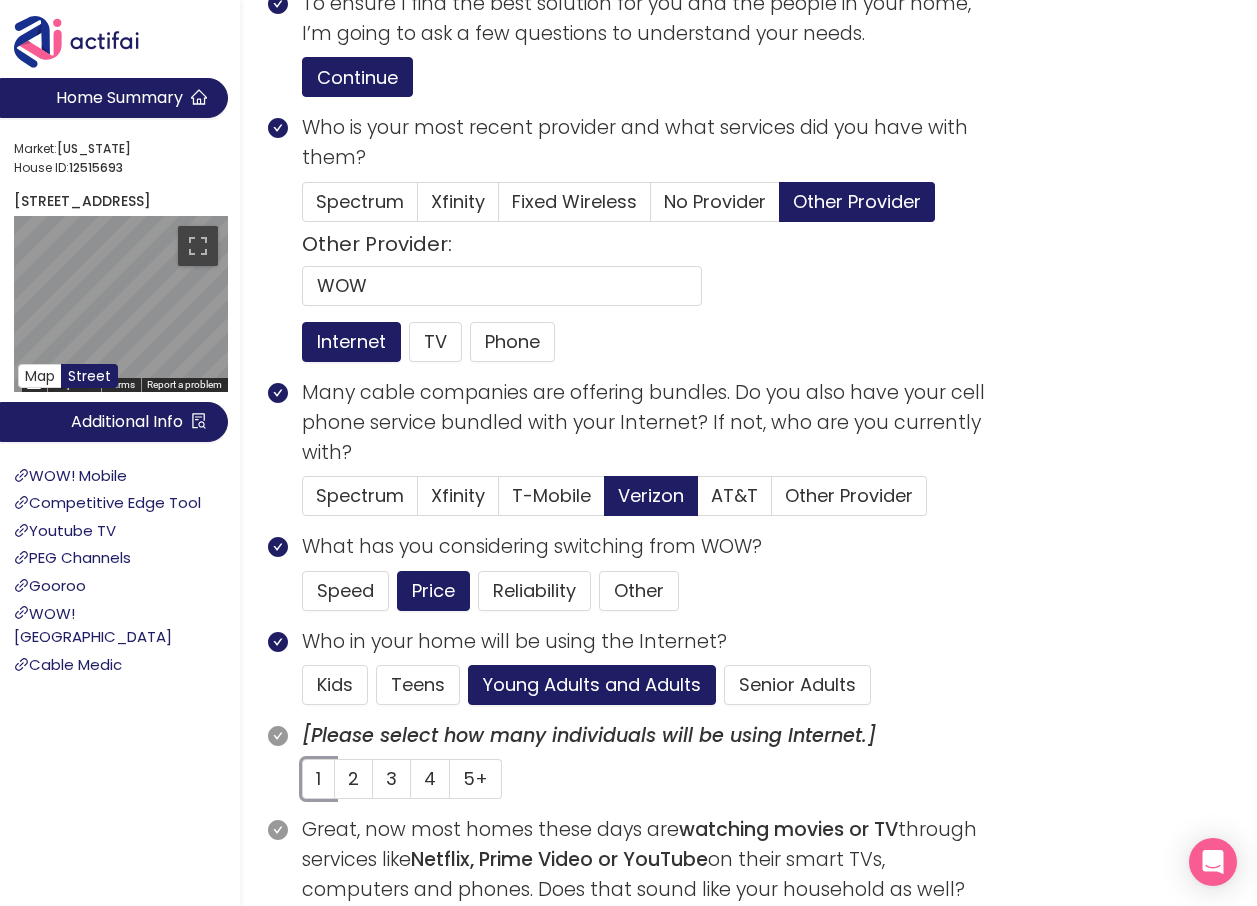 click on "1" at bounding box center (303, 785) 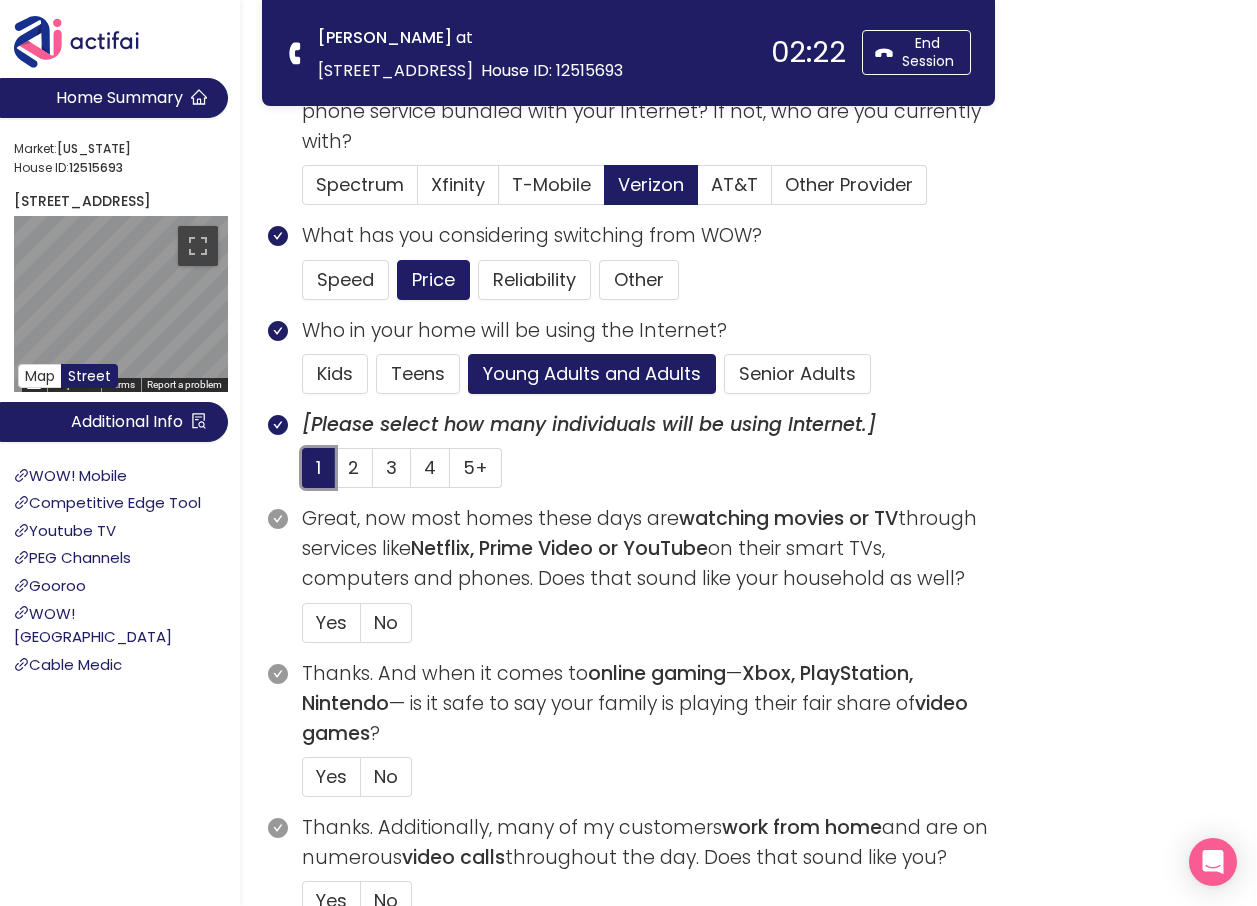 scroll, scrollTop: 600, scrollLeft: 0, axis: vertical 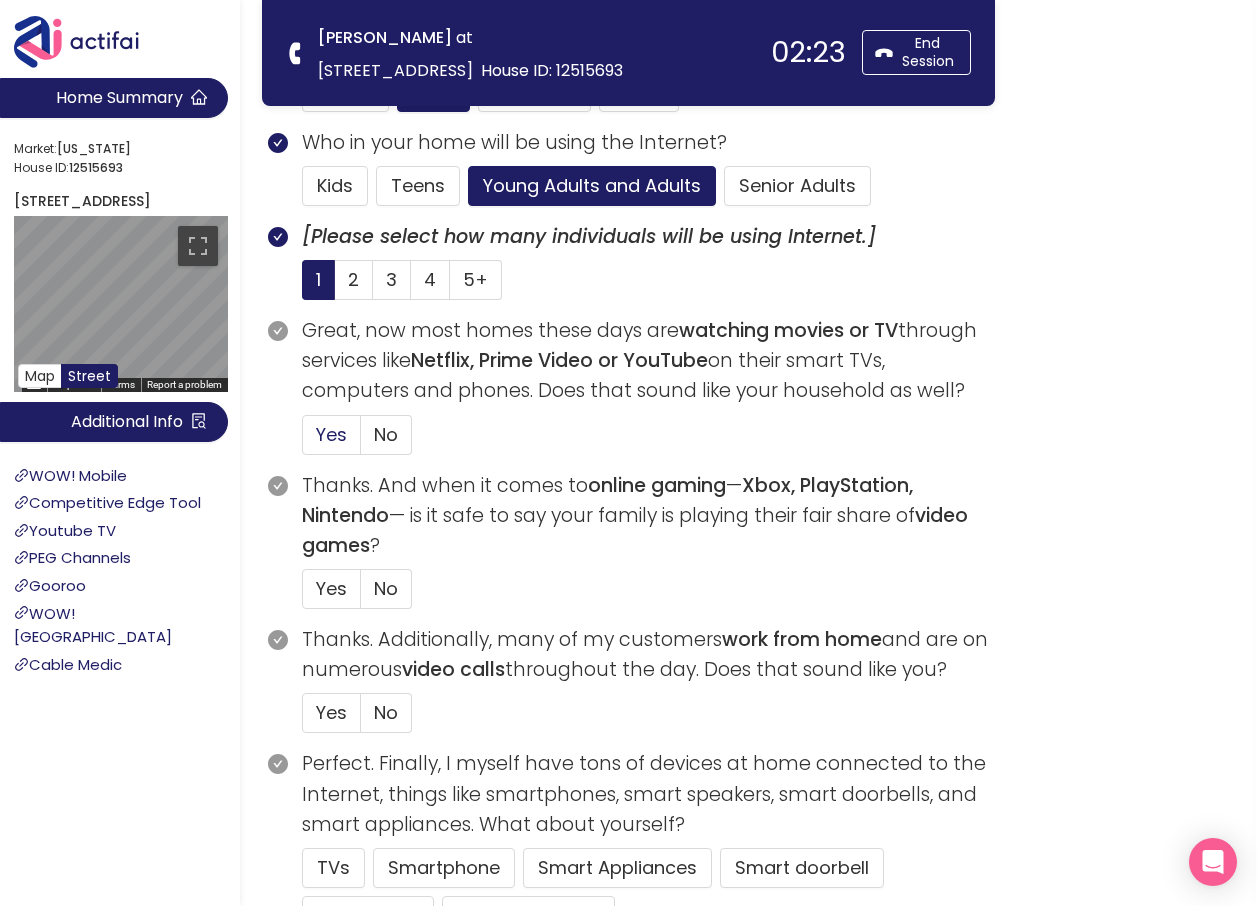 click on "Yes" at bounding box center [331, 434] 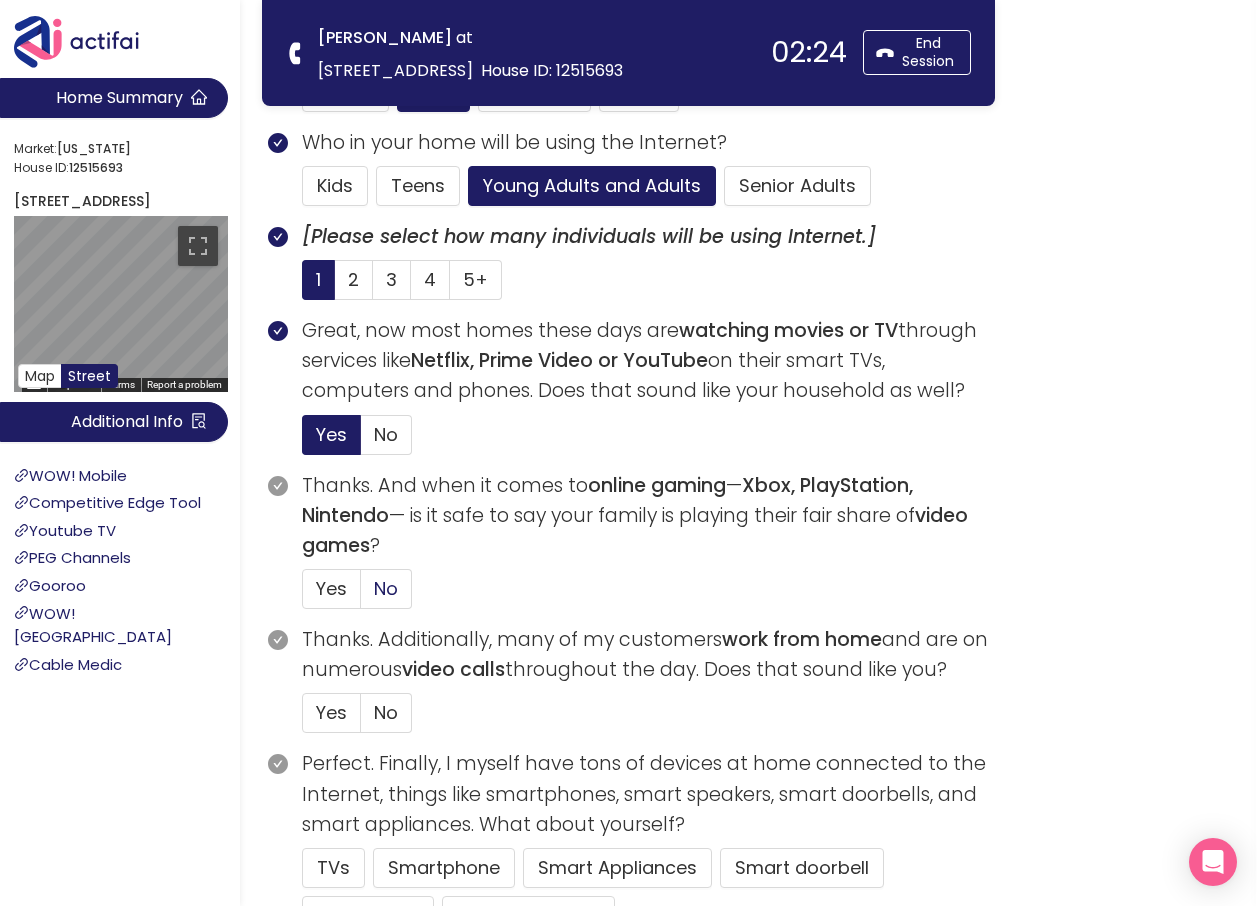 click on "No" 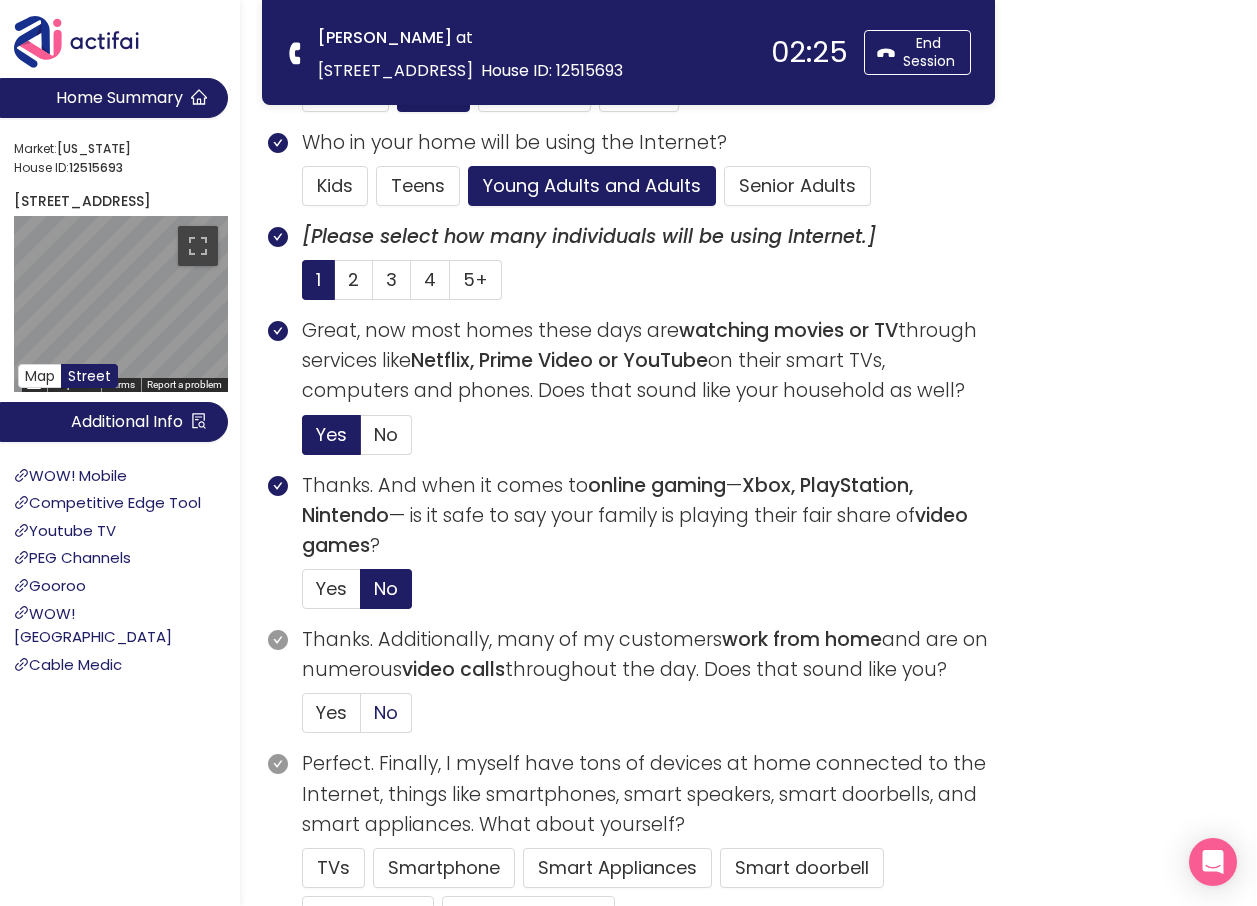 click on "No" 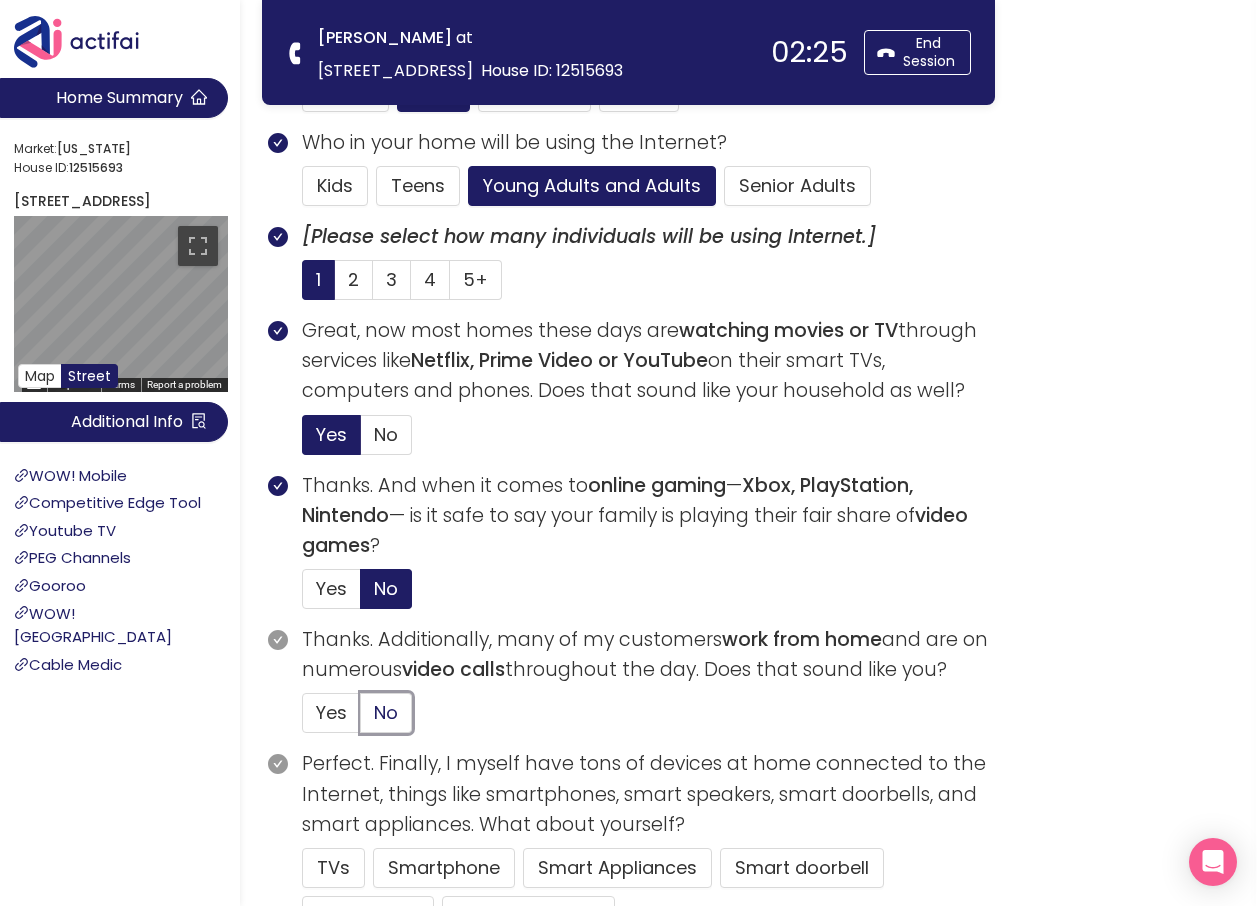 click on "No" at bounding box center (361, 719) 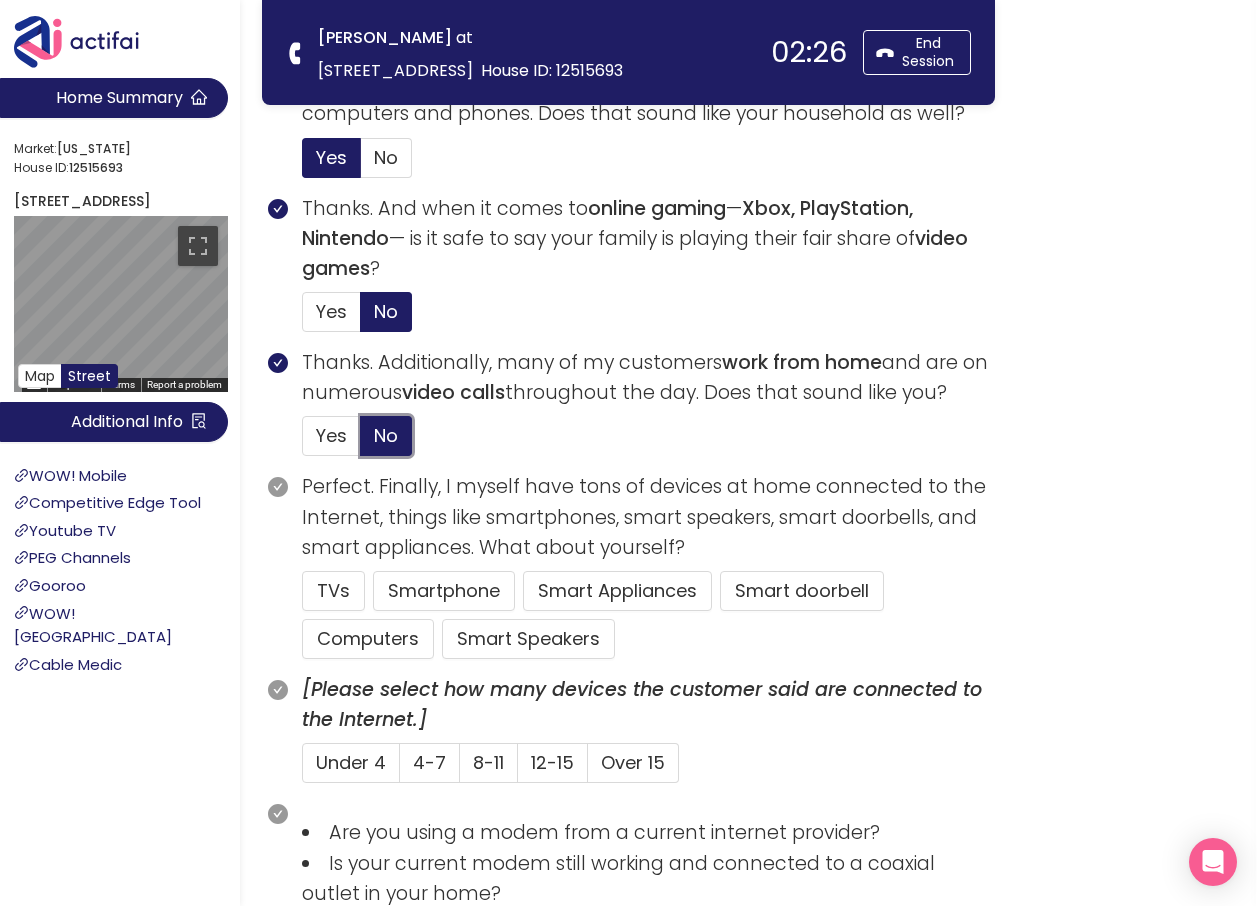 scroll, scrollTop: 900, scrollLeft: 0, axis: vertical 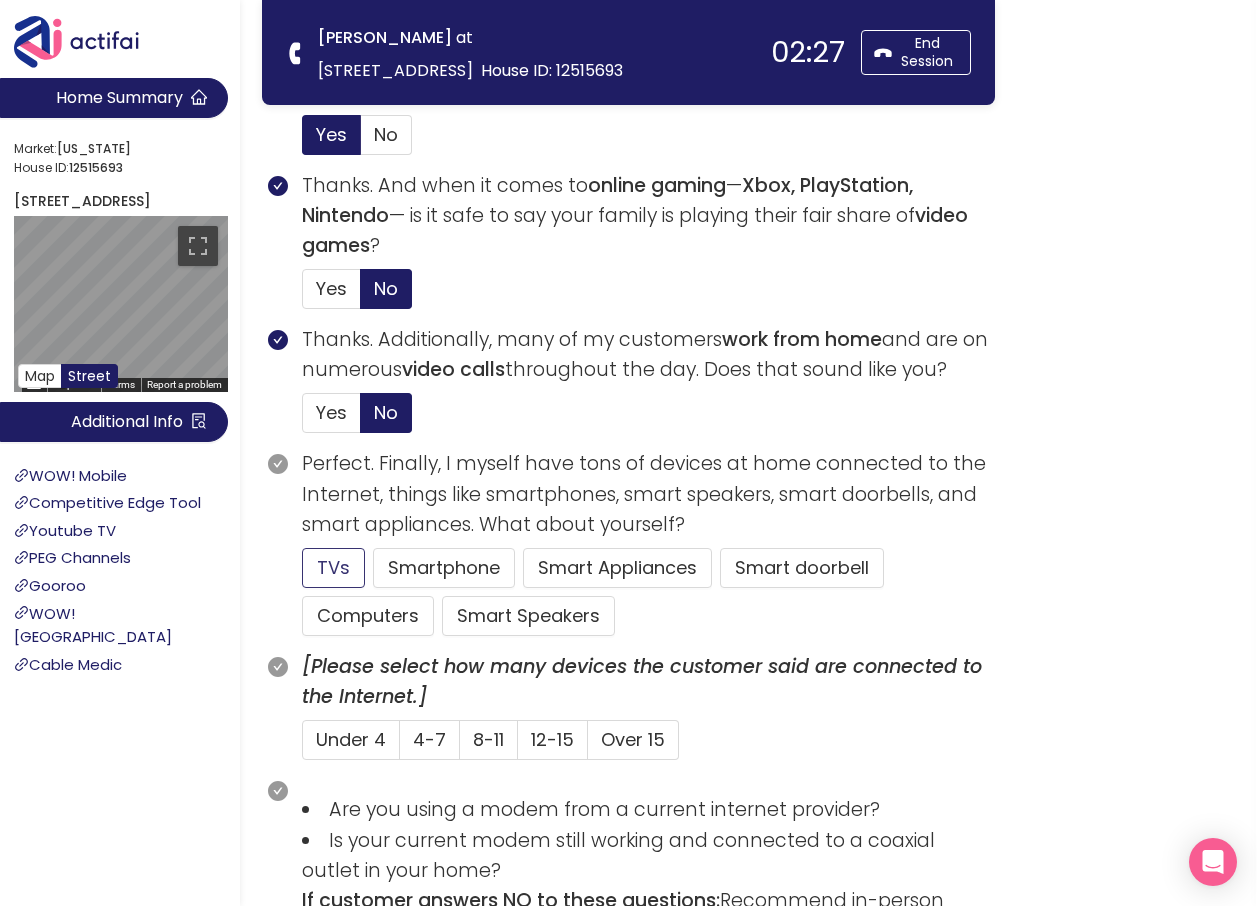 click on "TVs" 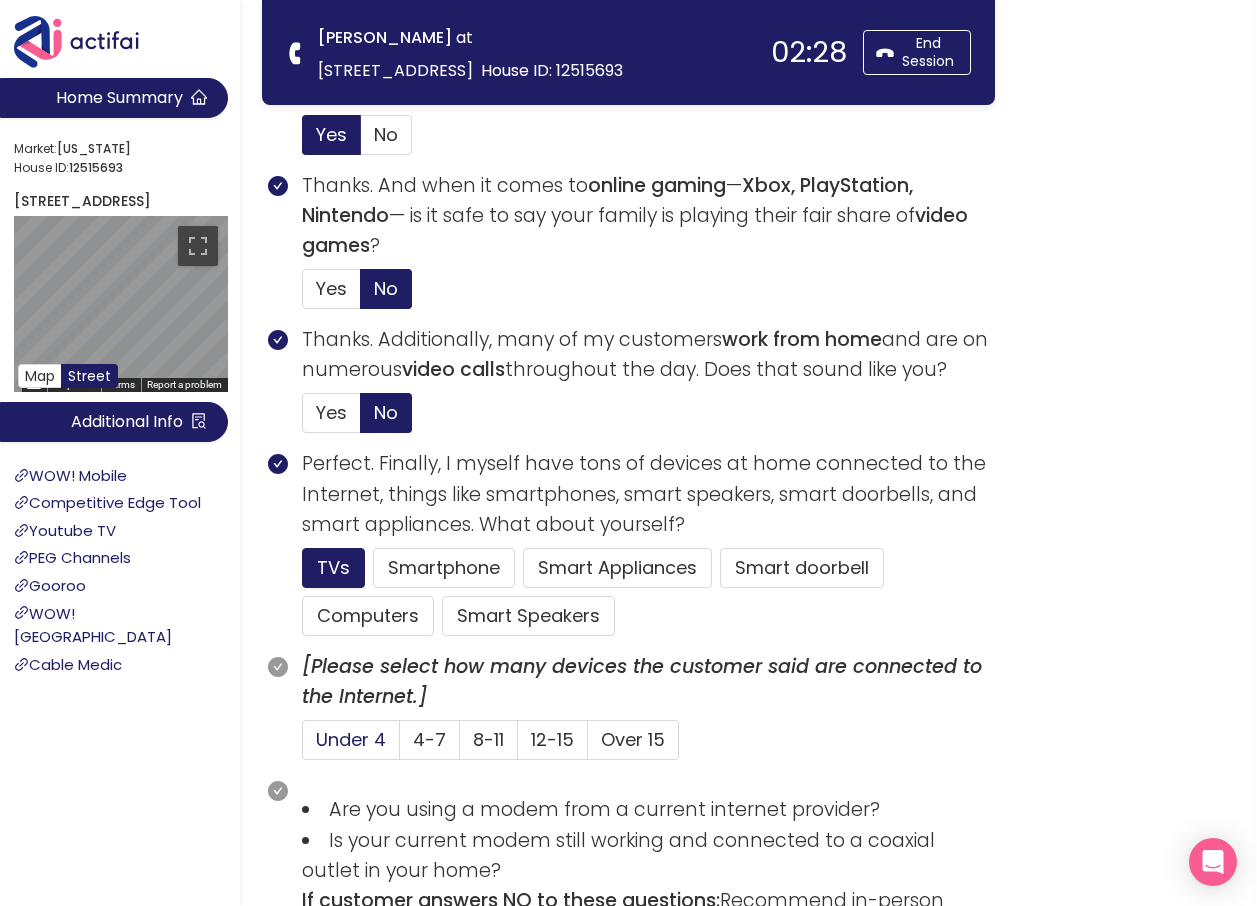 click on "Under 4" at bounding box center [351, 739] 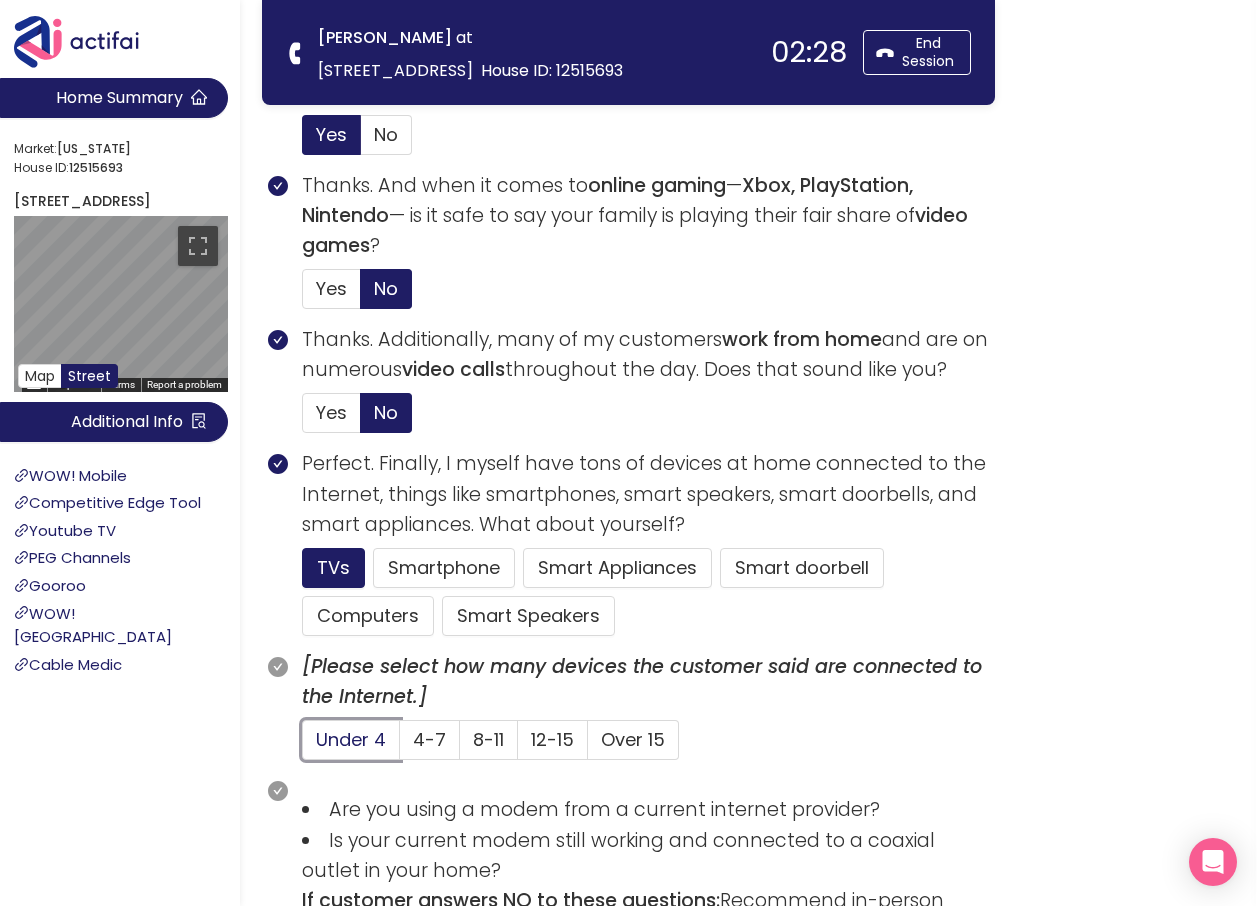 click on "Under 4" at bounding box center [303, 746] 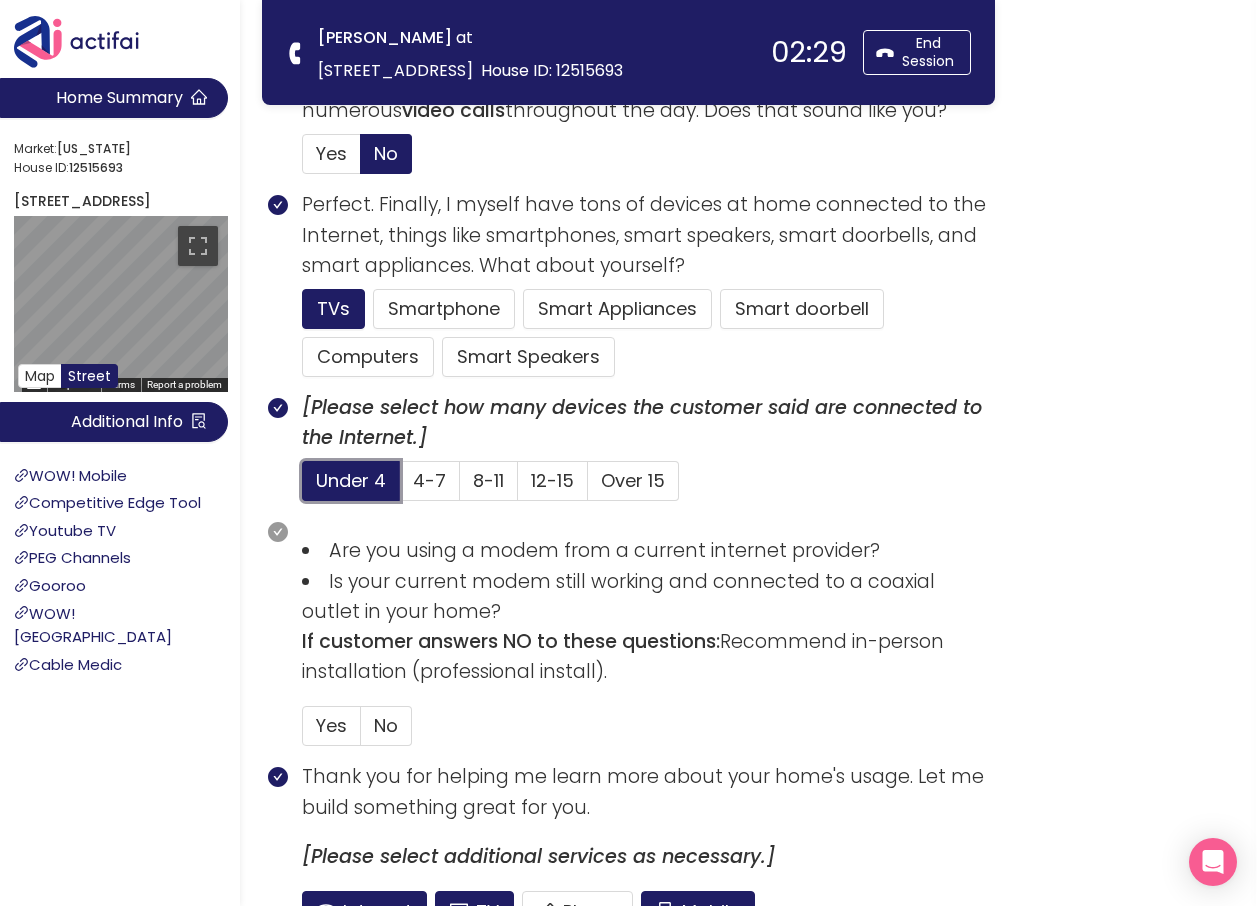 scroll, scrollTop: 1368, scrollLeft: 0, axis: vertical 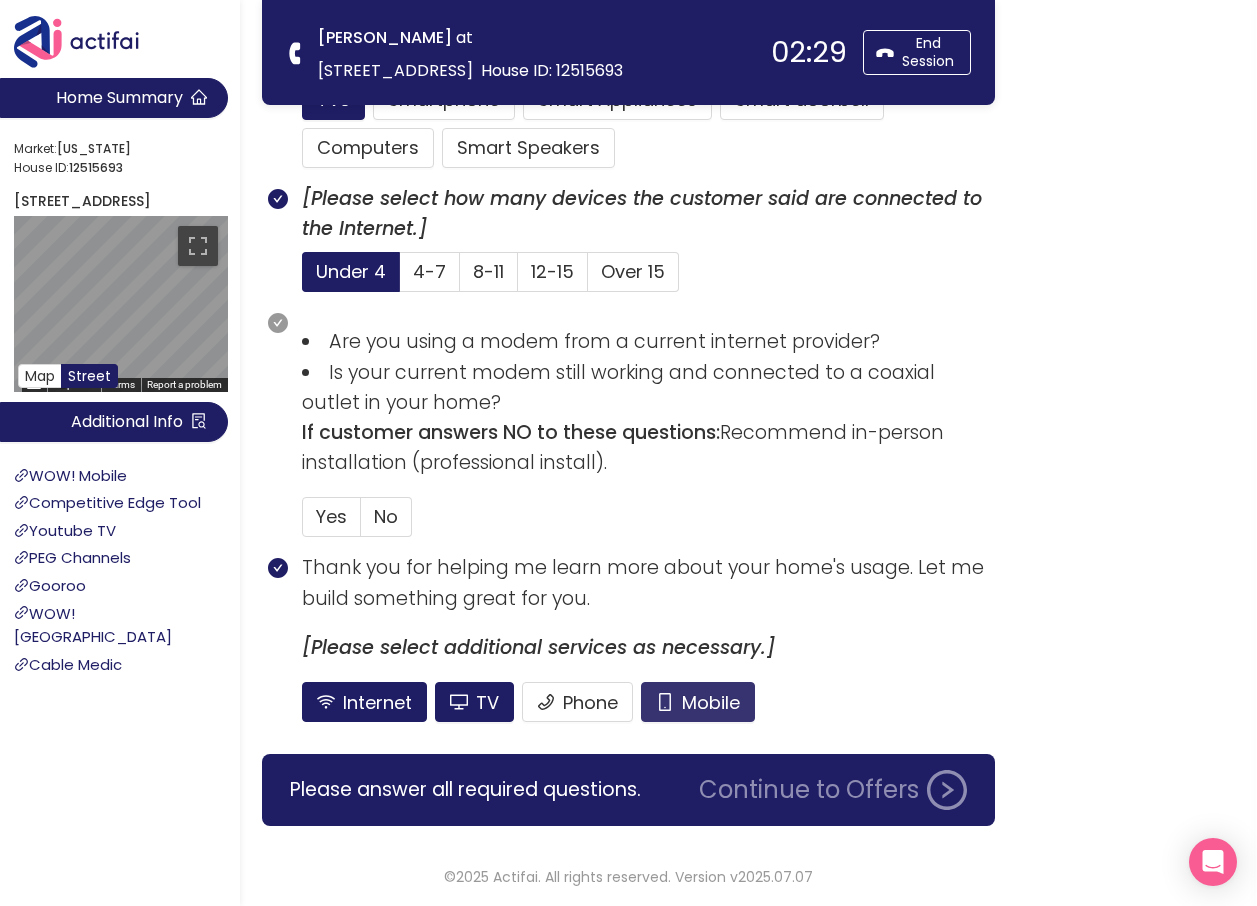 click on "Mobile" 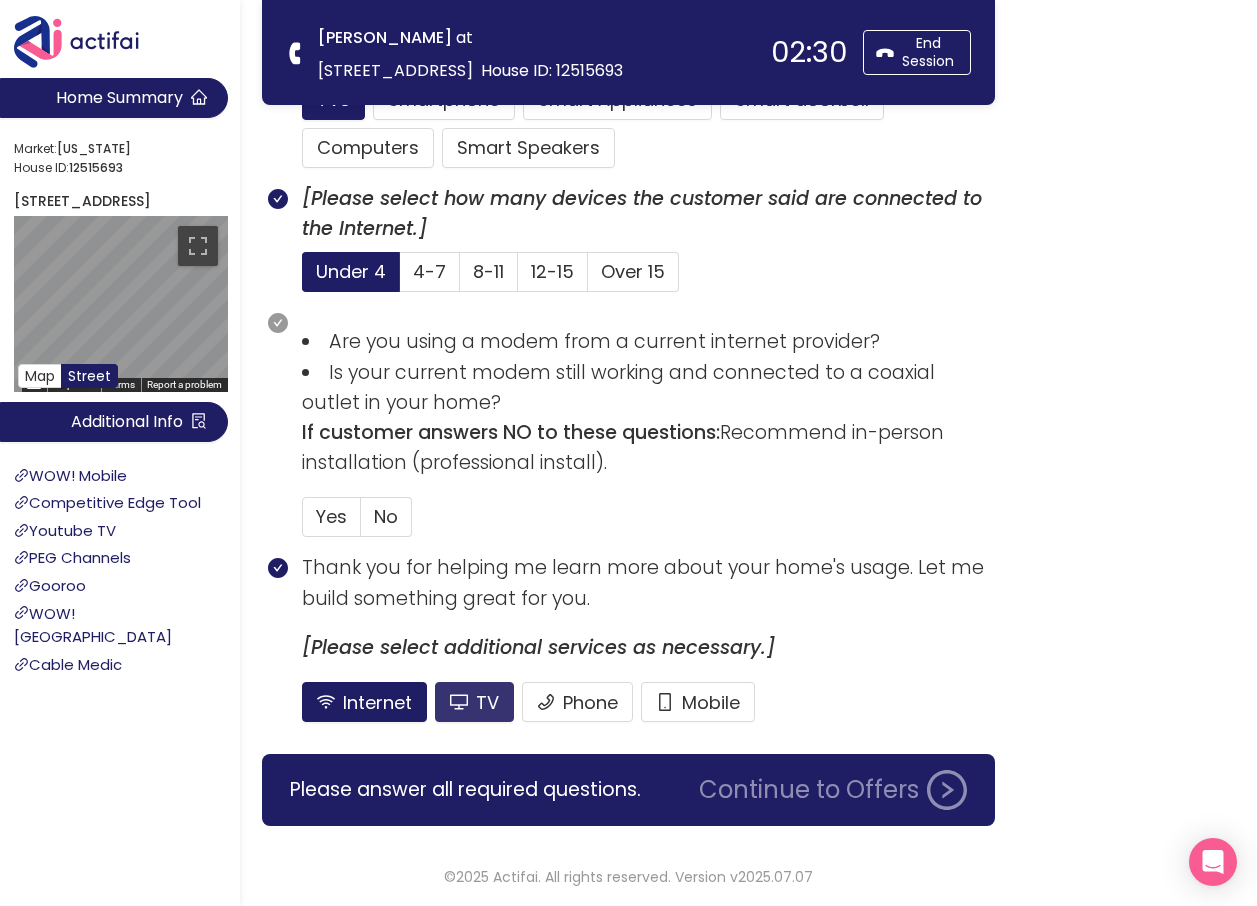 click on "TV" 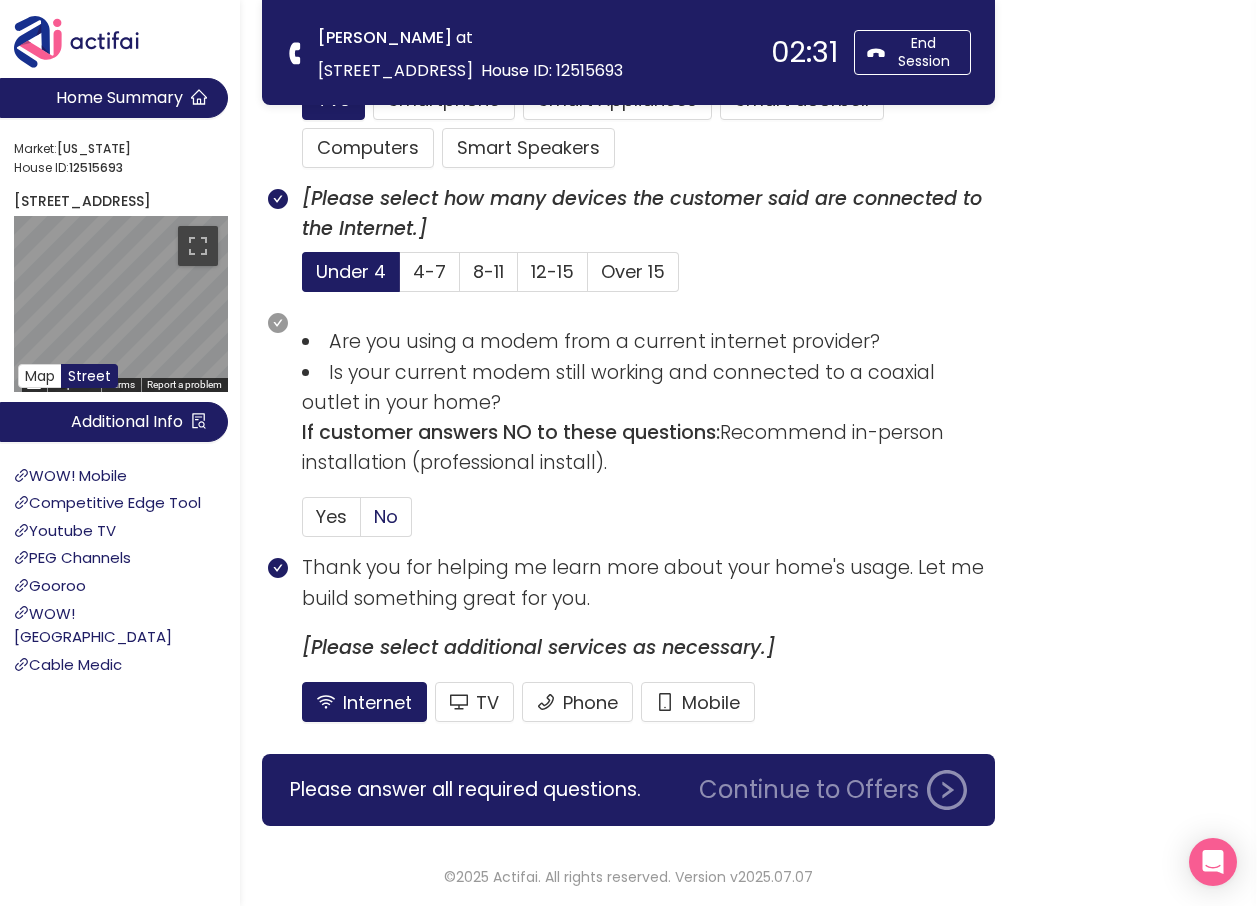 click on "No" at bounding box center (386, 516) 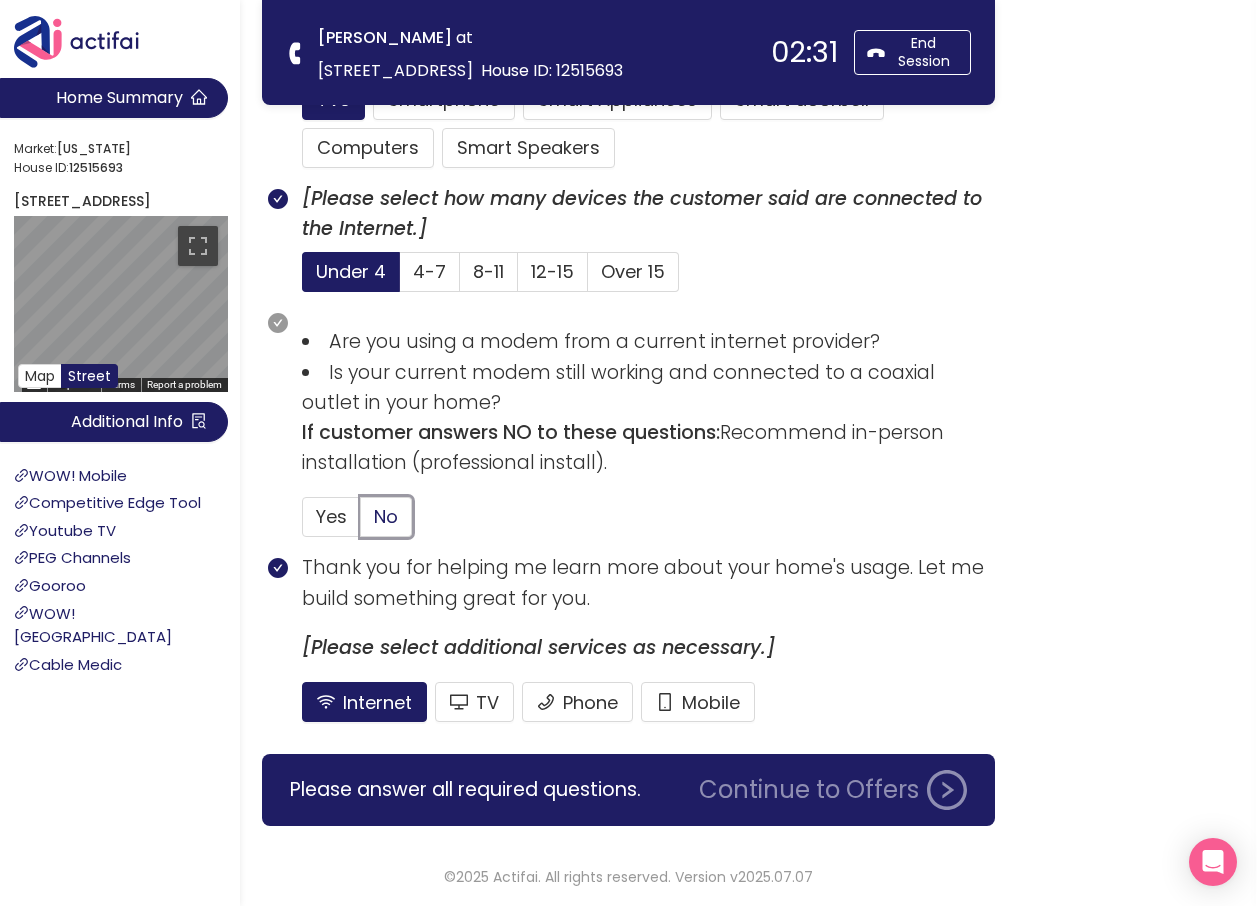 click on "No" at bounding box center [361, 523] 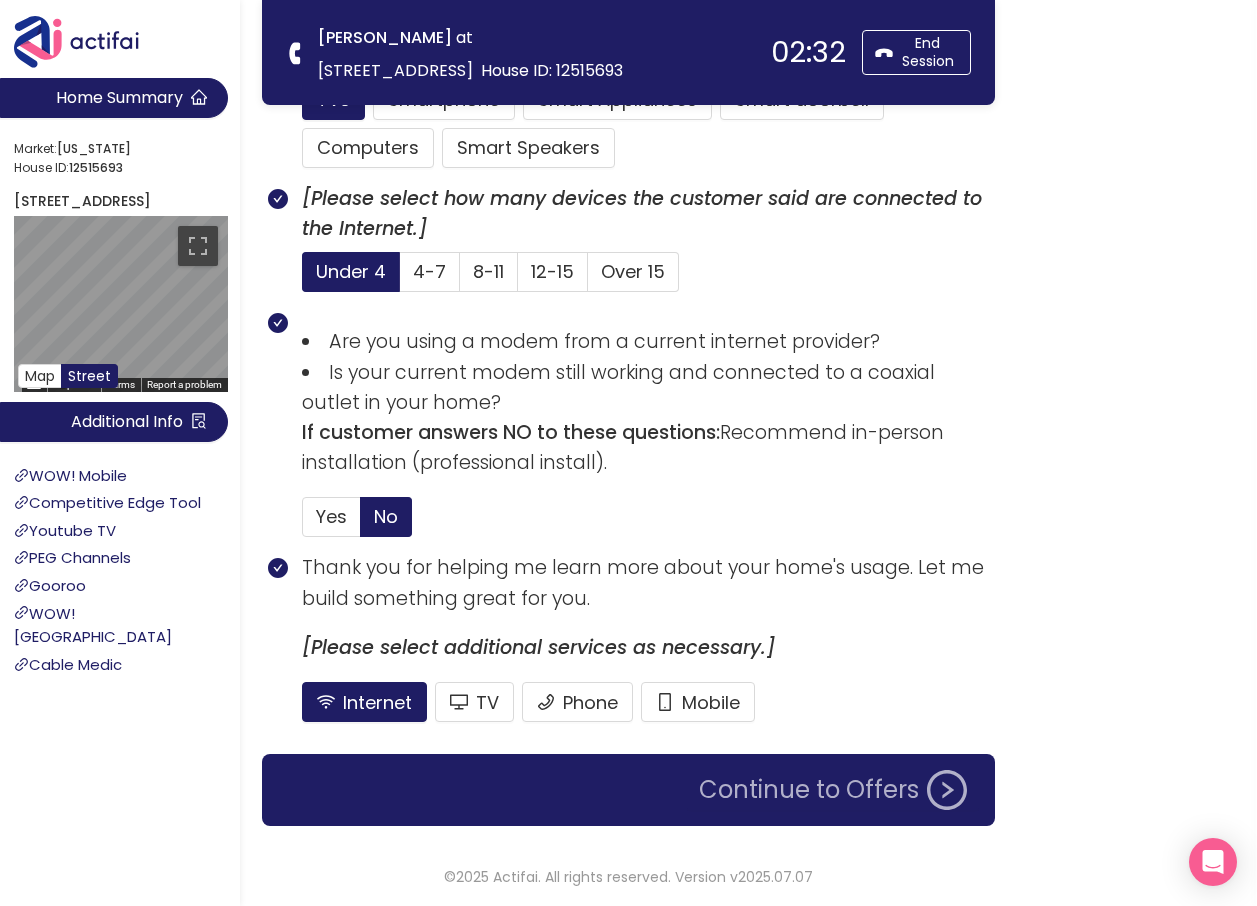 click on "Continue to Offers" 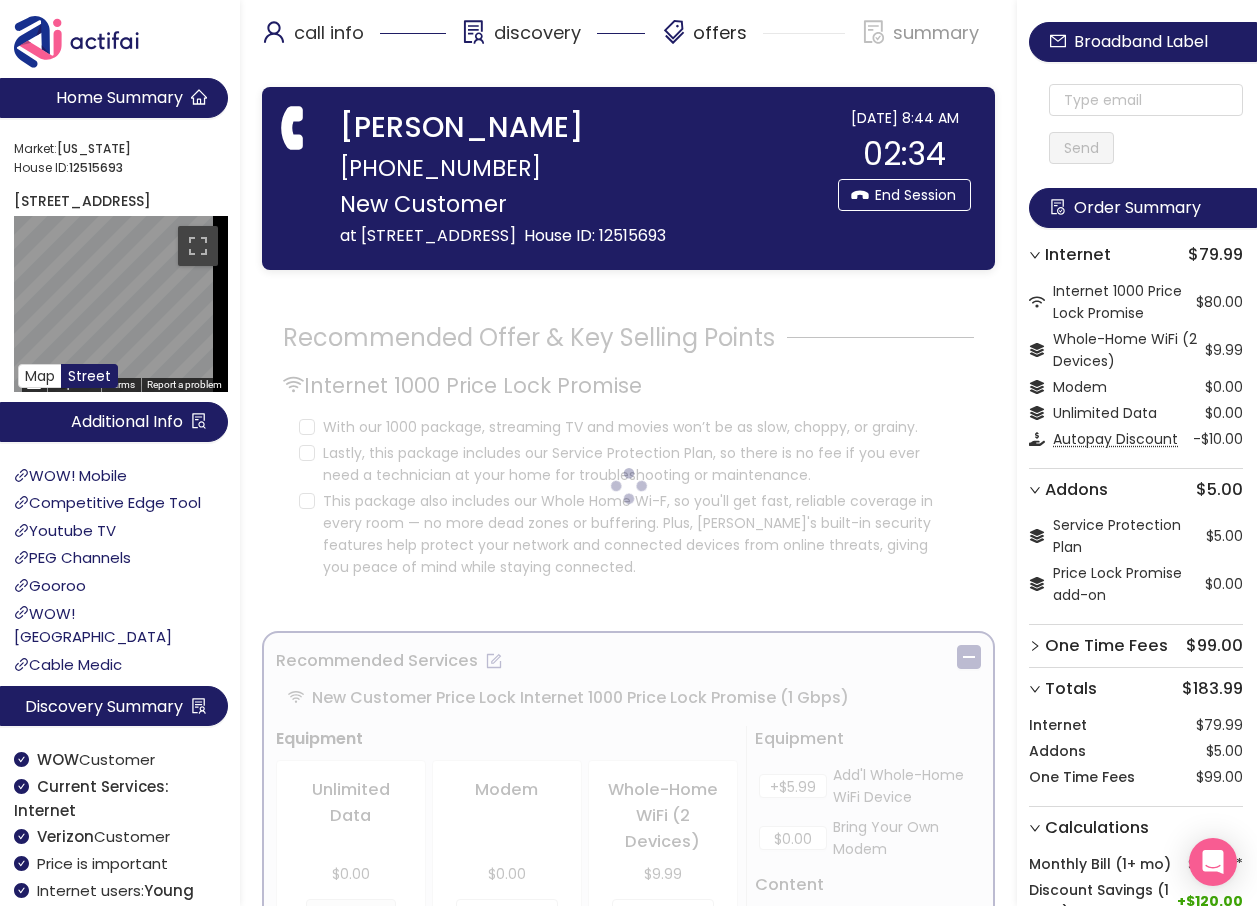 scroll, scrollTop: 0, scrollLeft: 0, axis: both 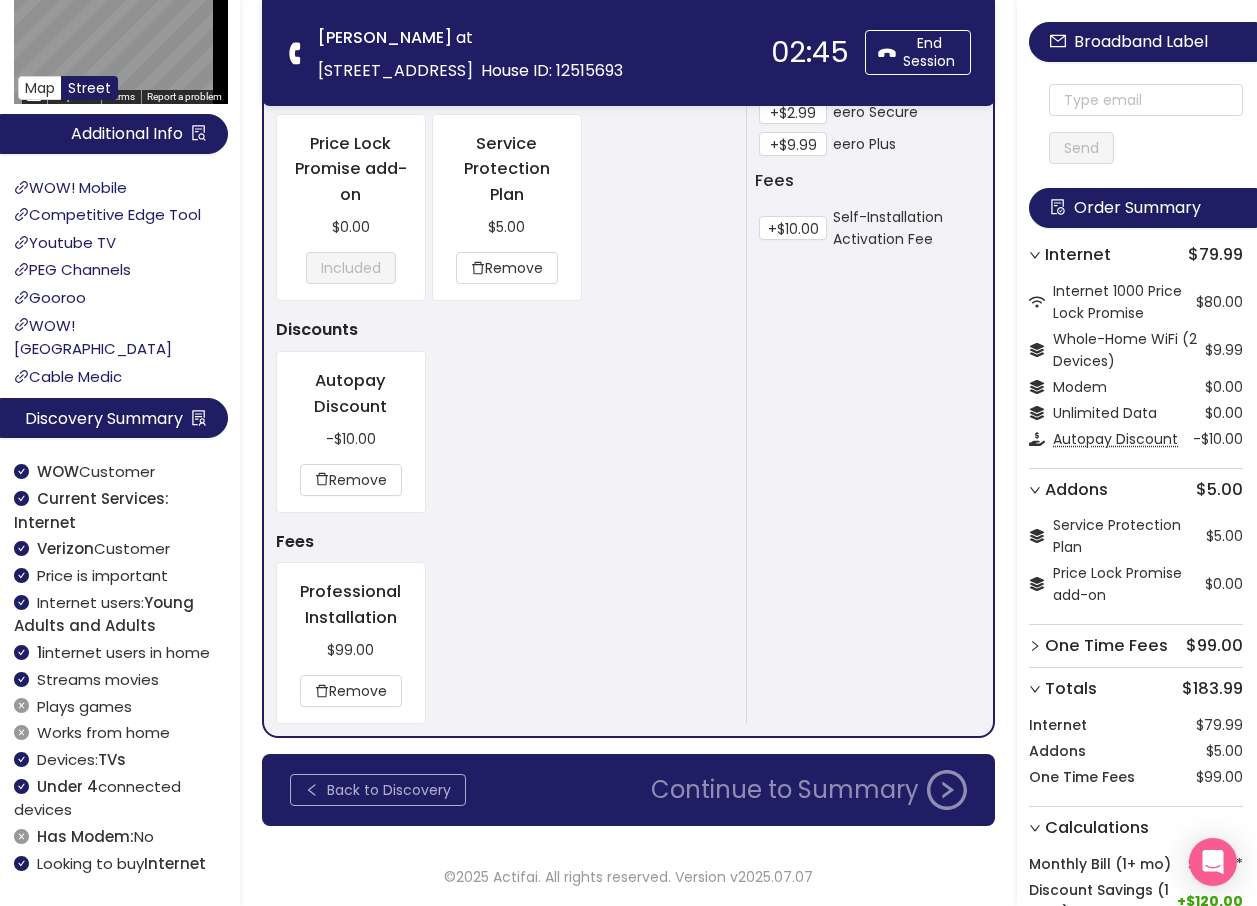 click on "Back to Discovery" 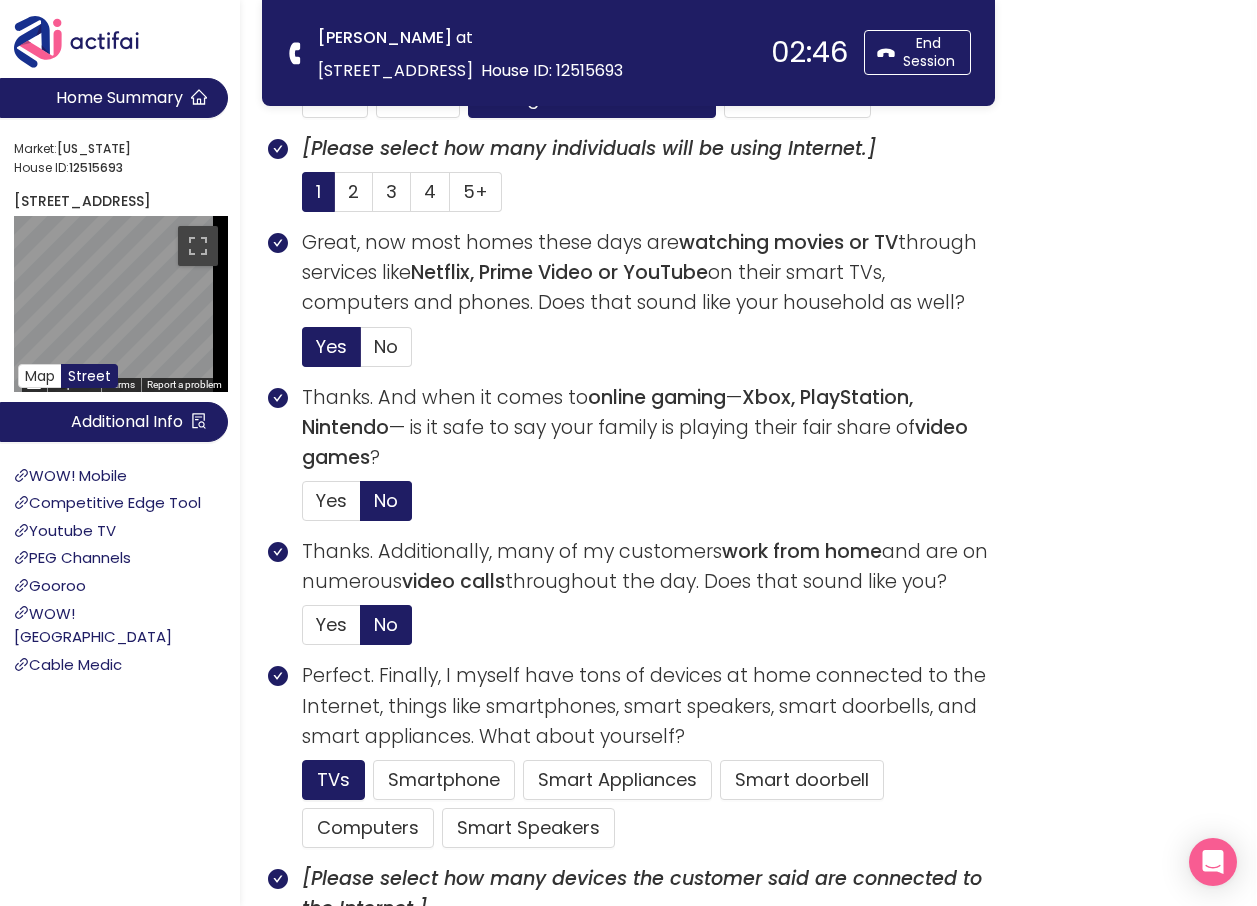 scroll, scrollTop: 637, scrollLeft: 0, axis: vertical 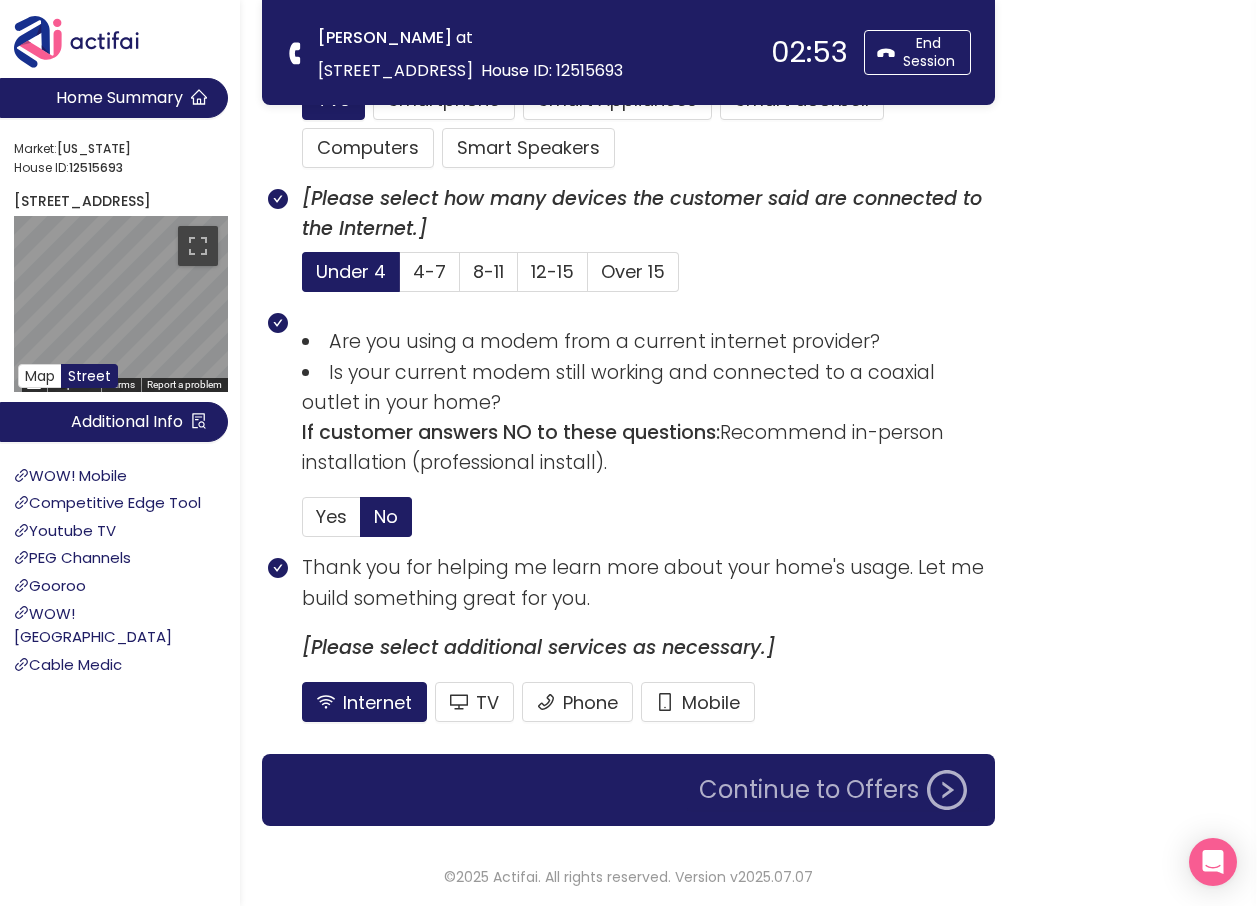 click on "Continue to Offers" 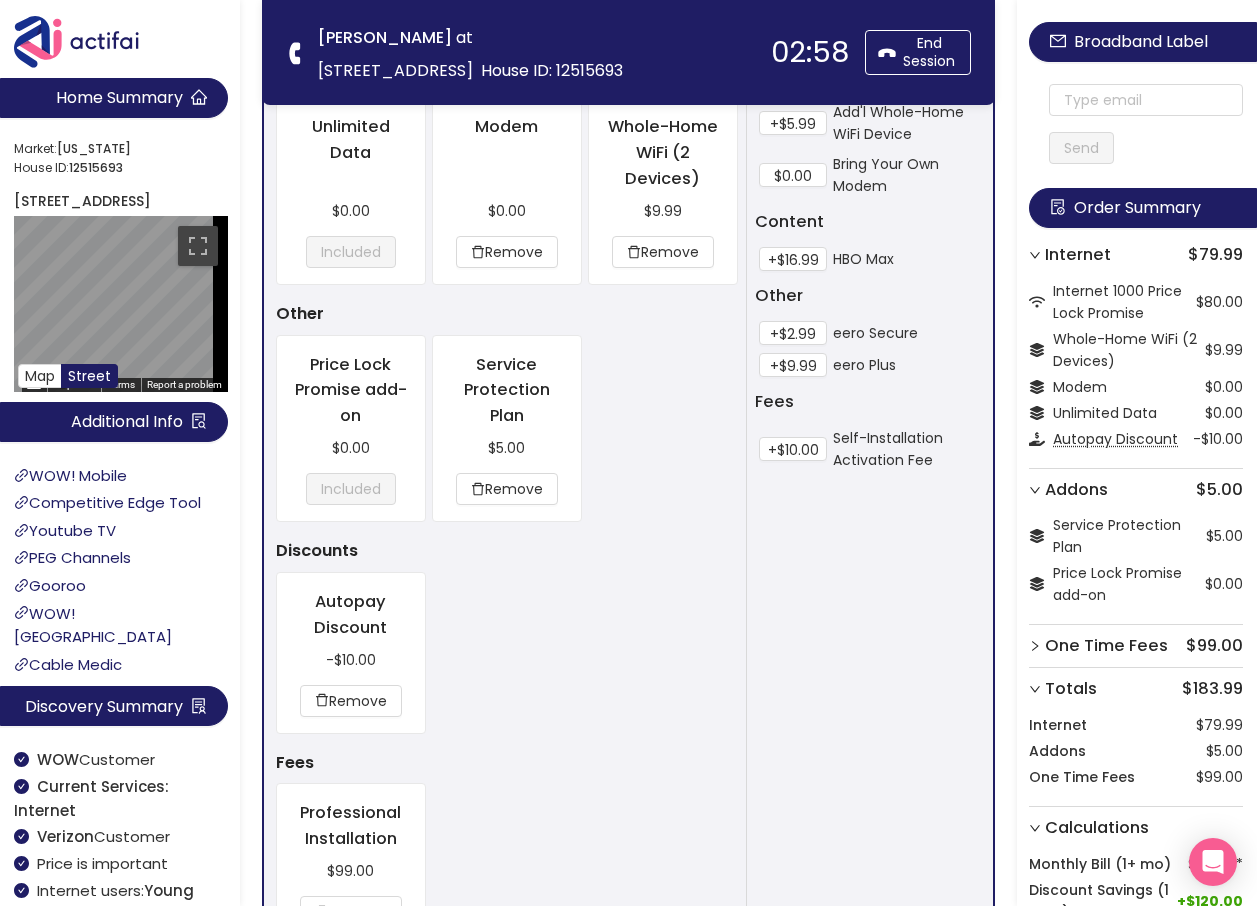 scroll, scrollTop: 188, scrollLeft: 0, axis: vertical 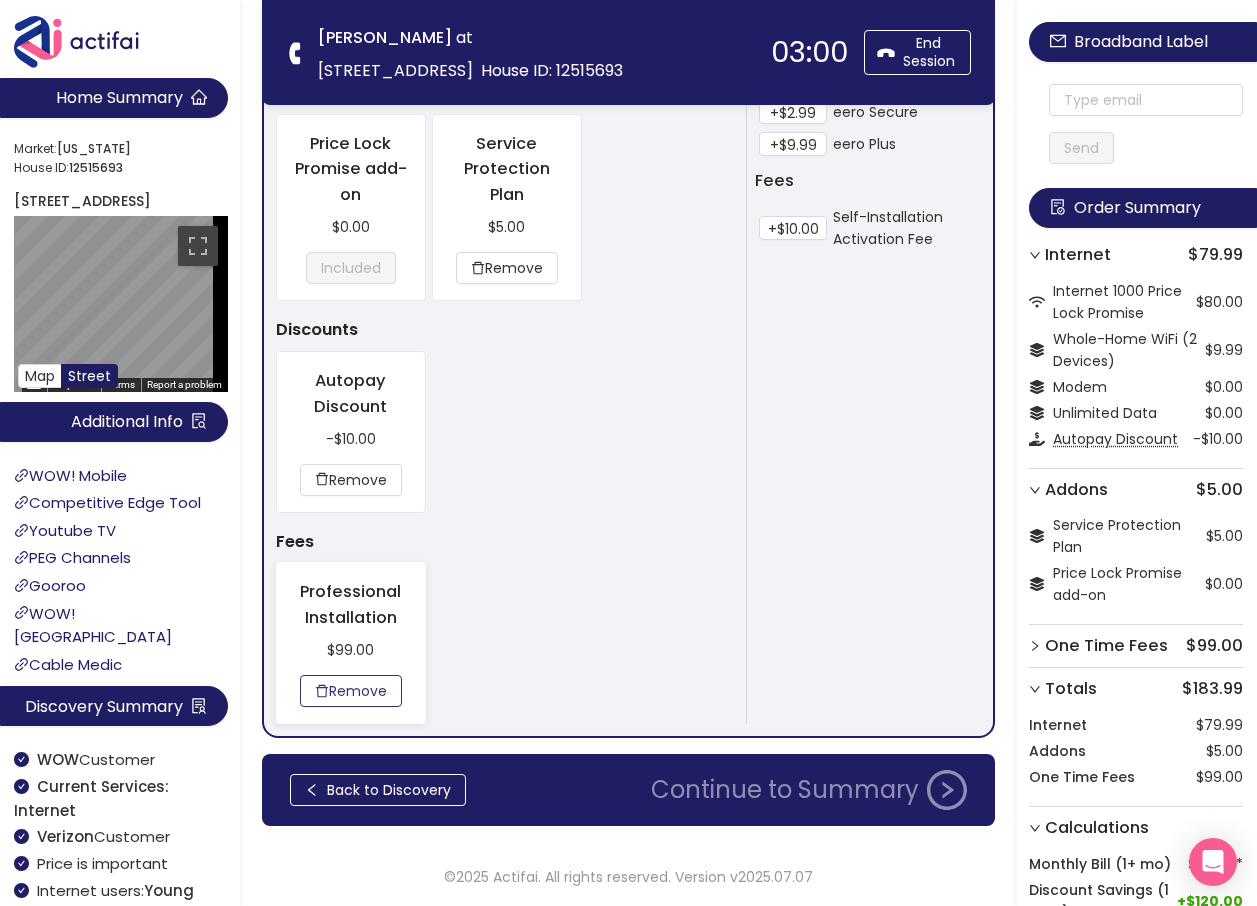 click on "Remove" at bounding box center (351, 691) 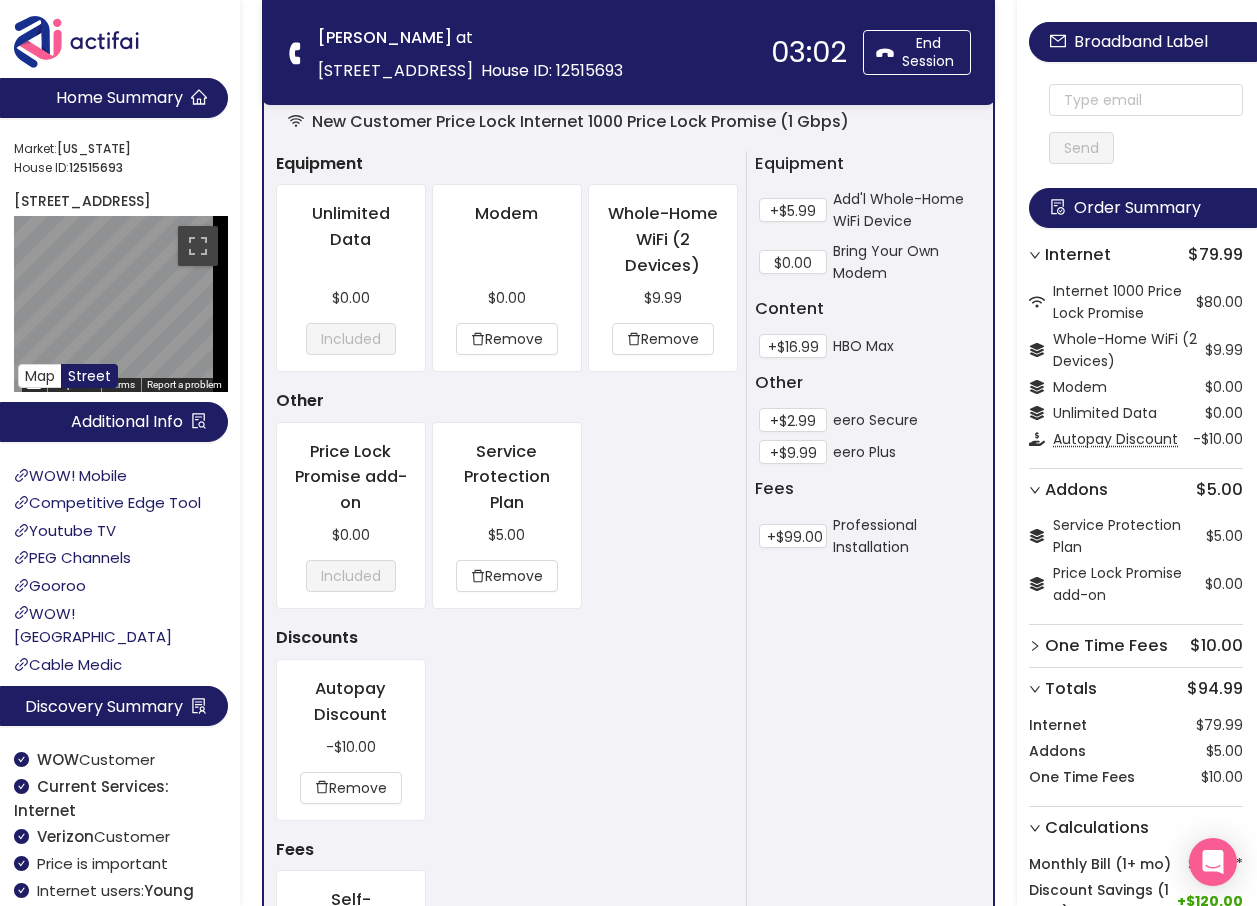scroll, scrollTop: 0, scrollLeft: 0, axis: both 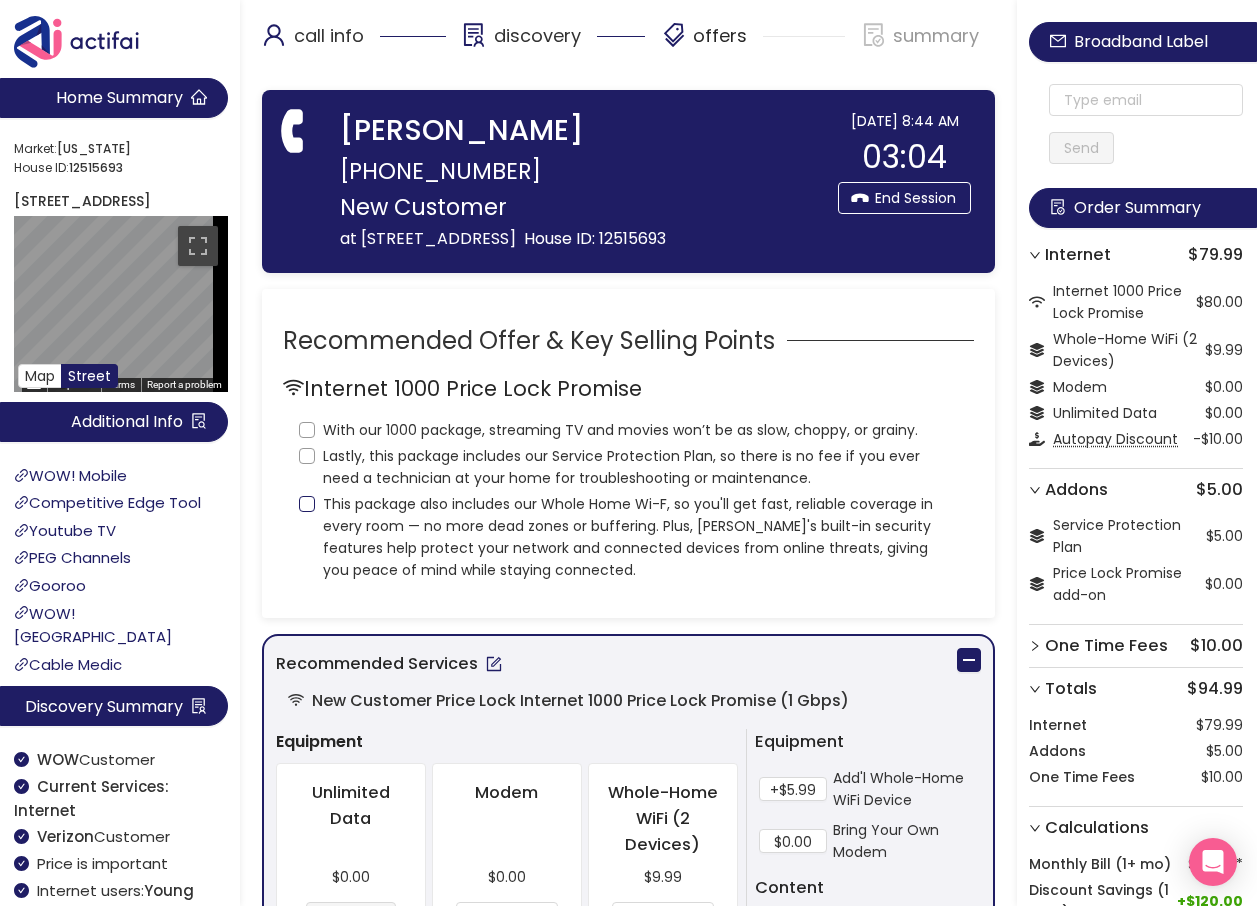 click on "This package also includes our Whole Home Wi-F, so you'll get fast, reliable coverage in every room — no more dead zones or buffering. Plus, [PERSON_NAME]'s built-in security features help protect your network and connected devices from online threats, giving you peace of mind while staying connected." at bounding box center [307, 504] 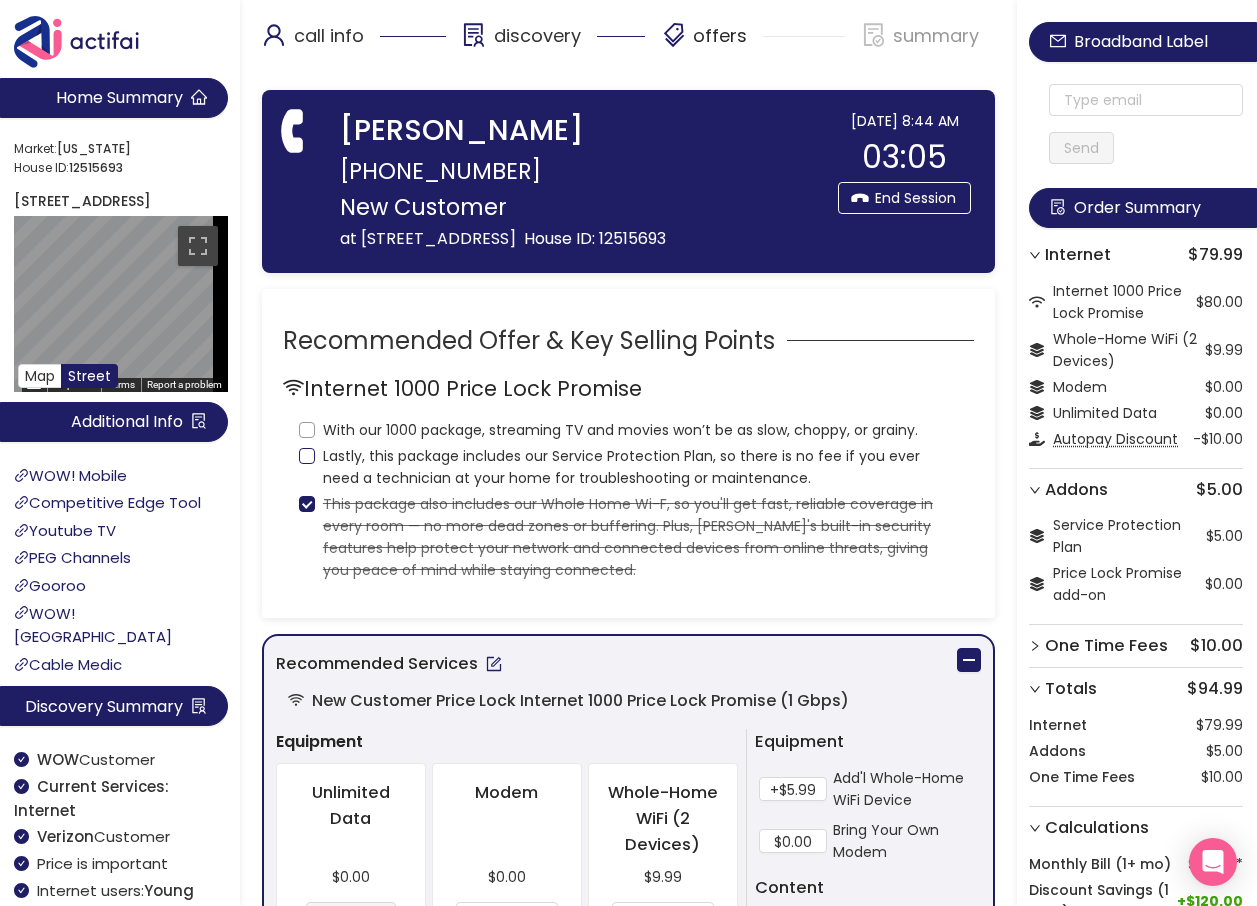 click on "Lastly, this package includes our Service Protection Plan, so there is no fee if you ever need a technician at your home for troubleshooting or maintenance." at bounding box center (307, 456) 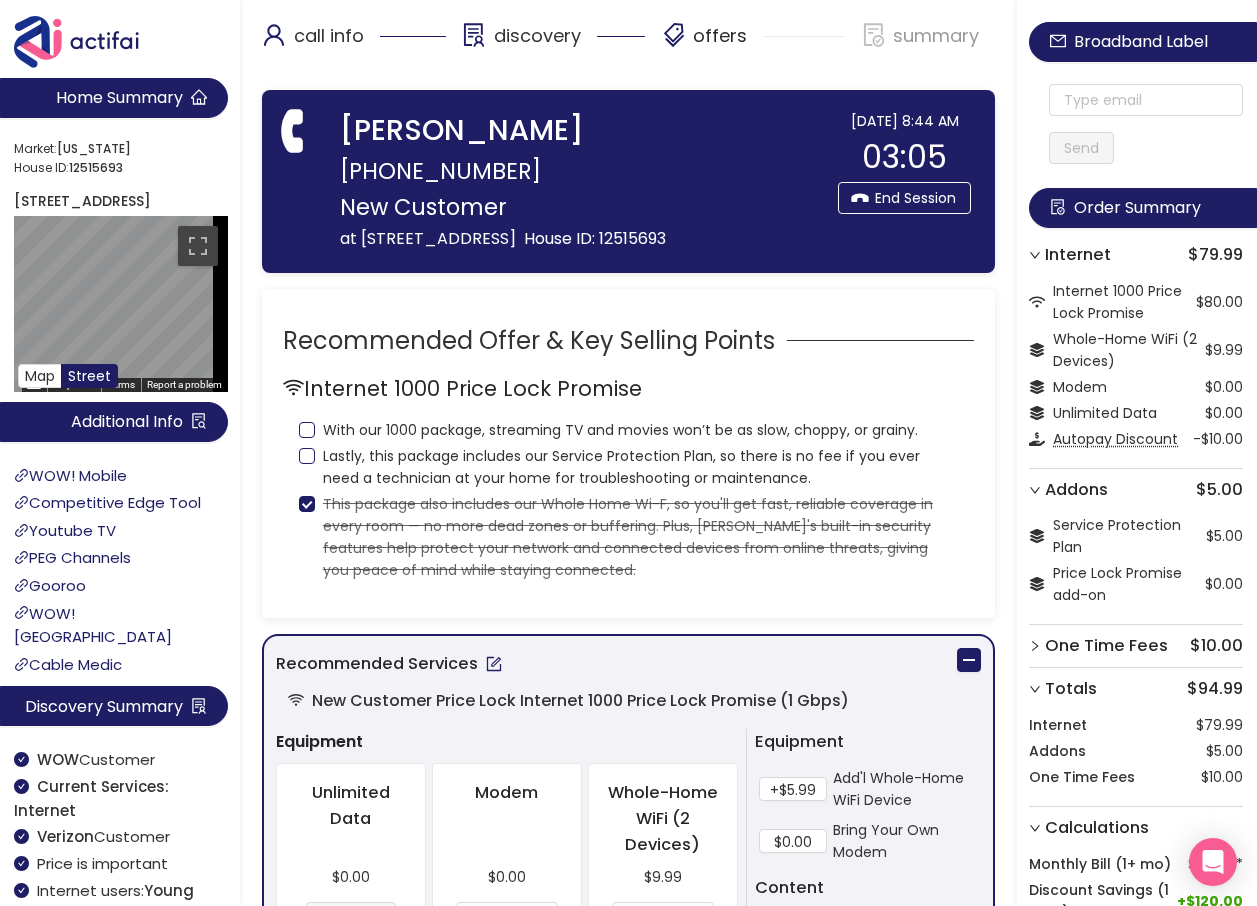 checkbox on "true" 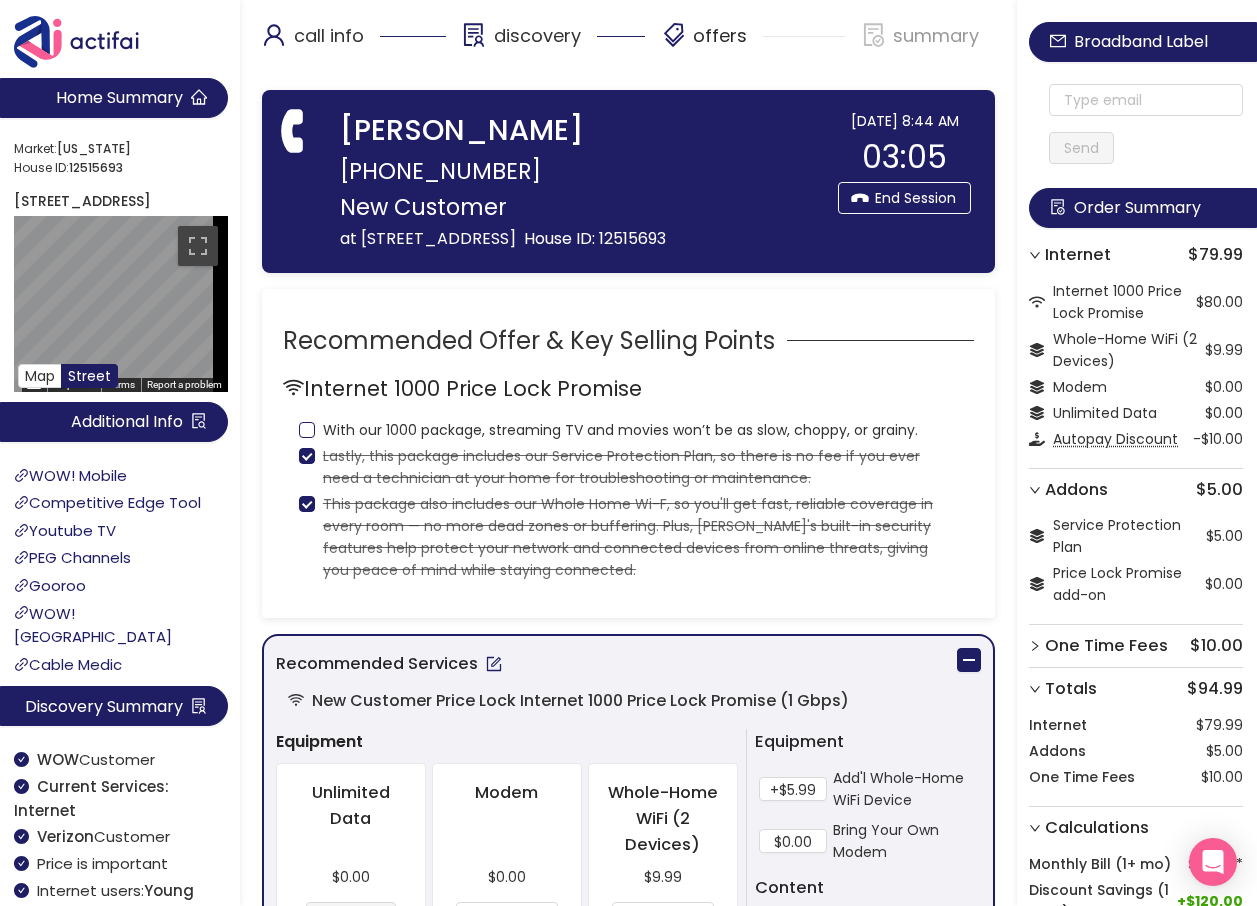 click on "With our 1000 package, streaming TV and movies won’t be as slow, choppy, or grainy." at bounding box center (307, 430) 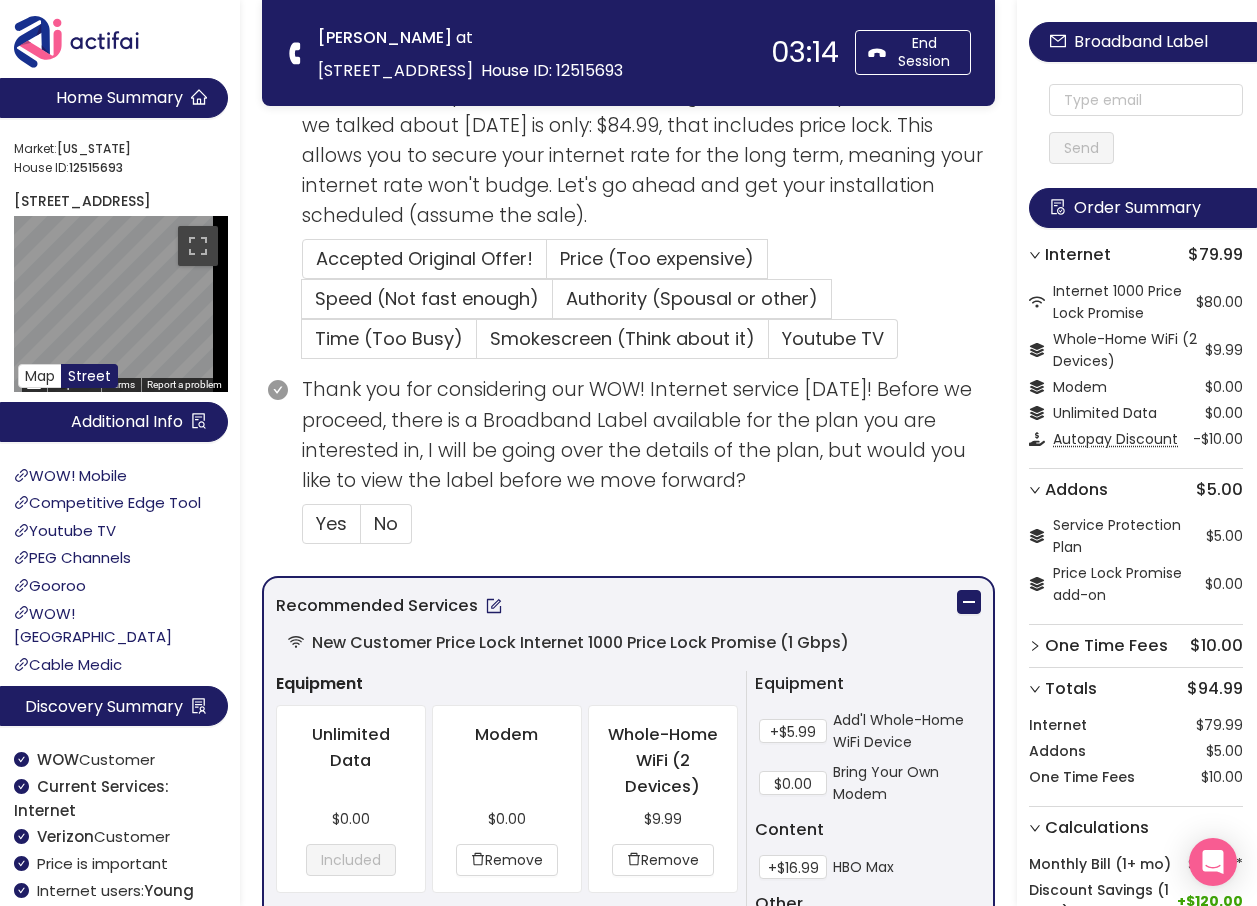 scroll, scrollTop: 400, scrollLeft: 0, axis: vertical 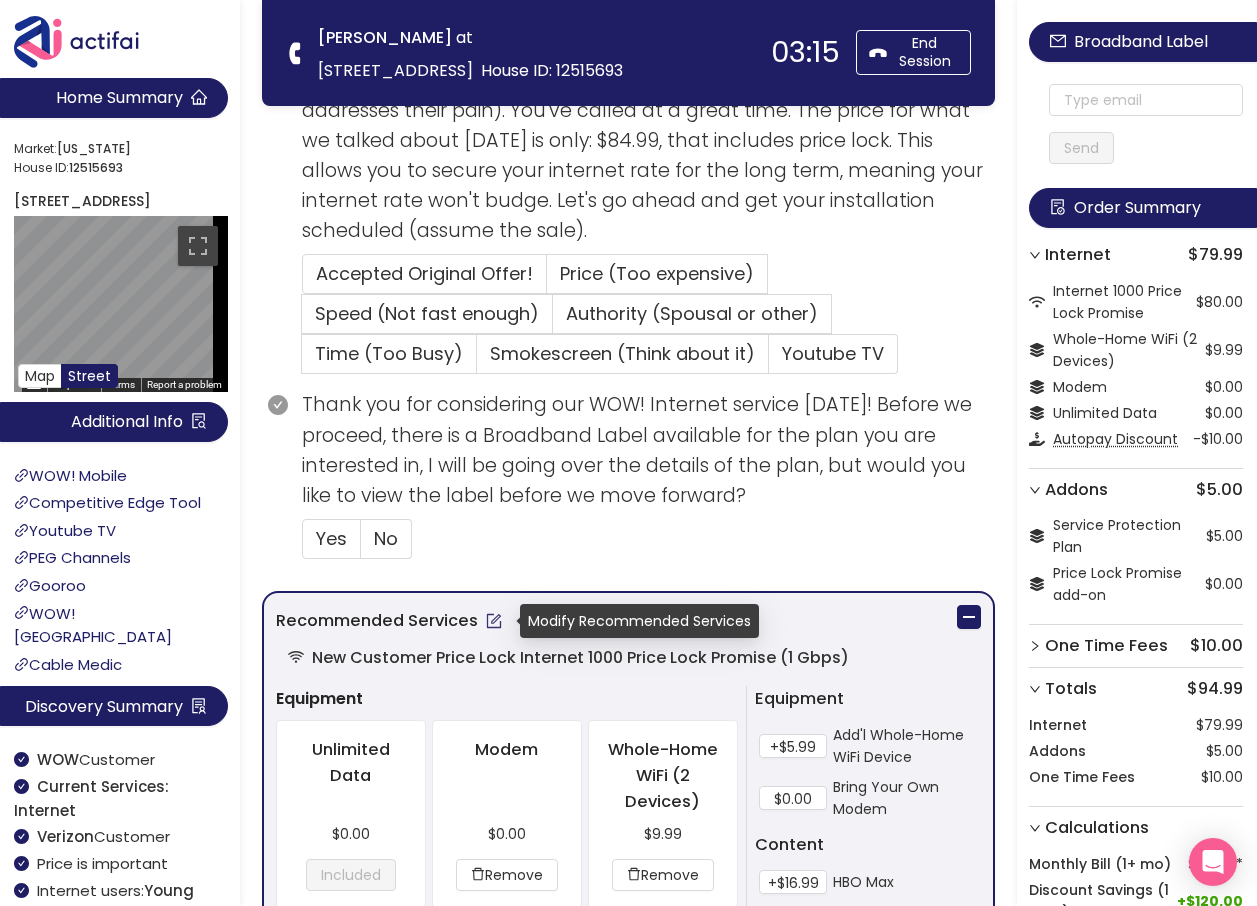 click 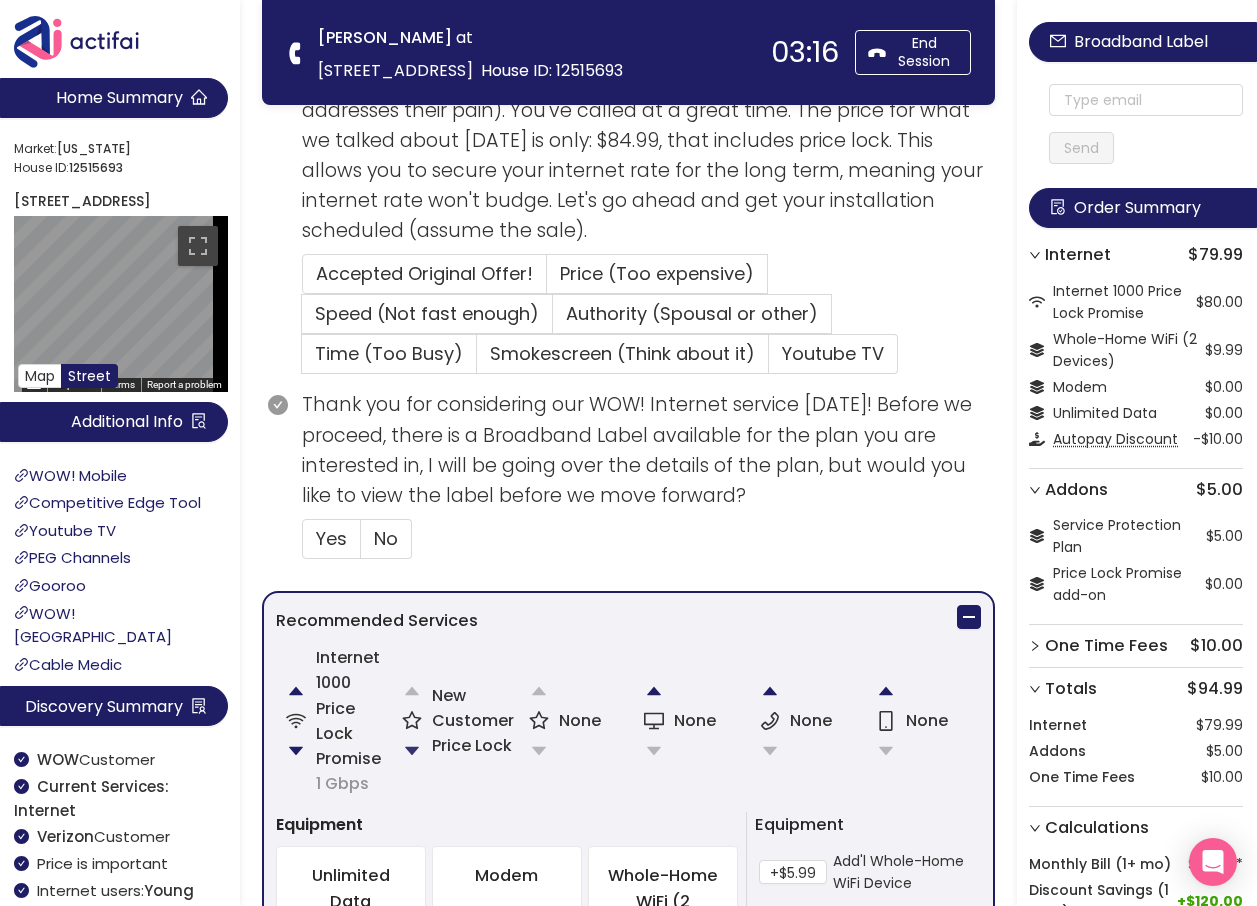 click 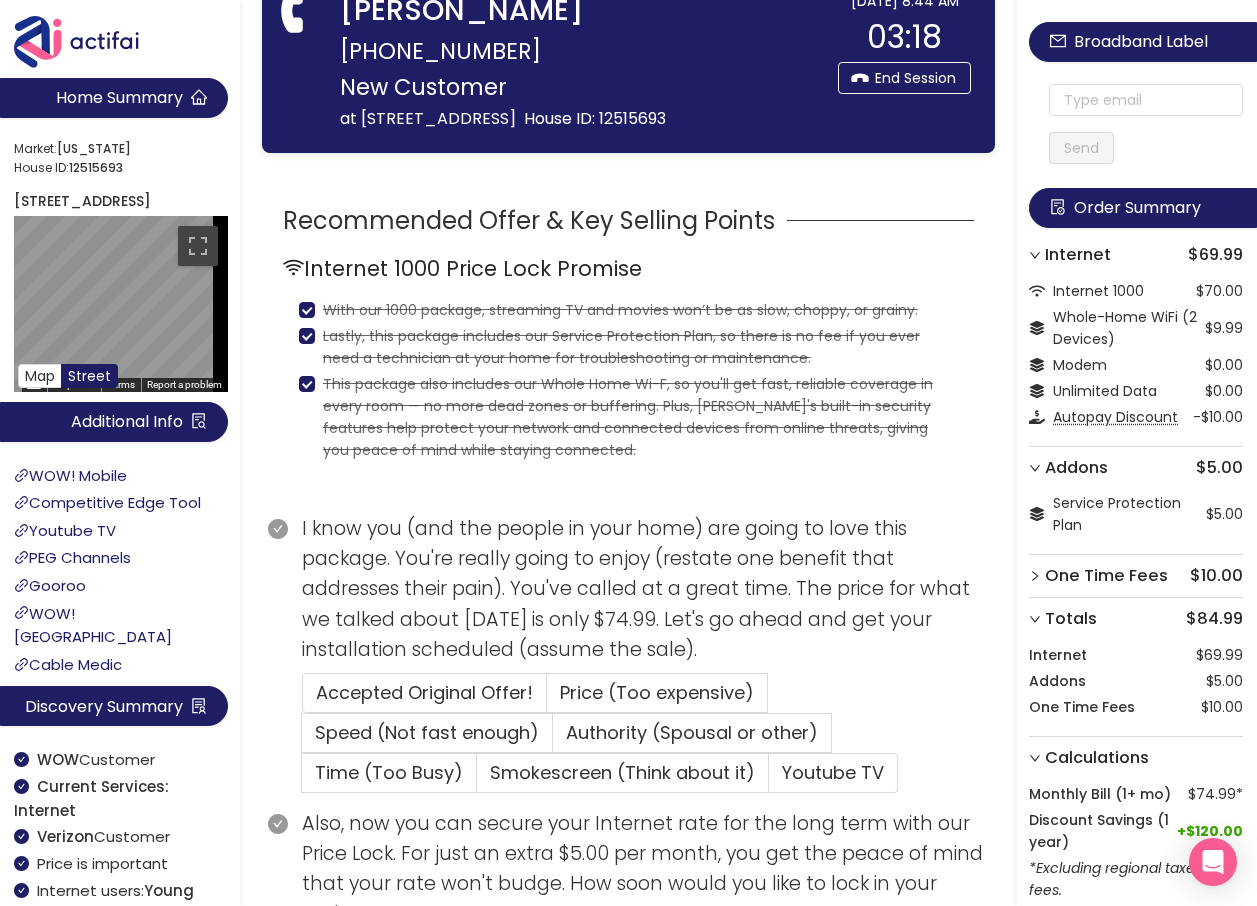 scroll, scrollTop: 500, scrollLeft: 0, axis: vertical 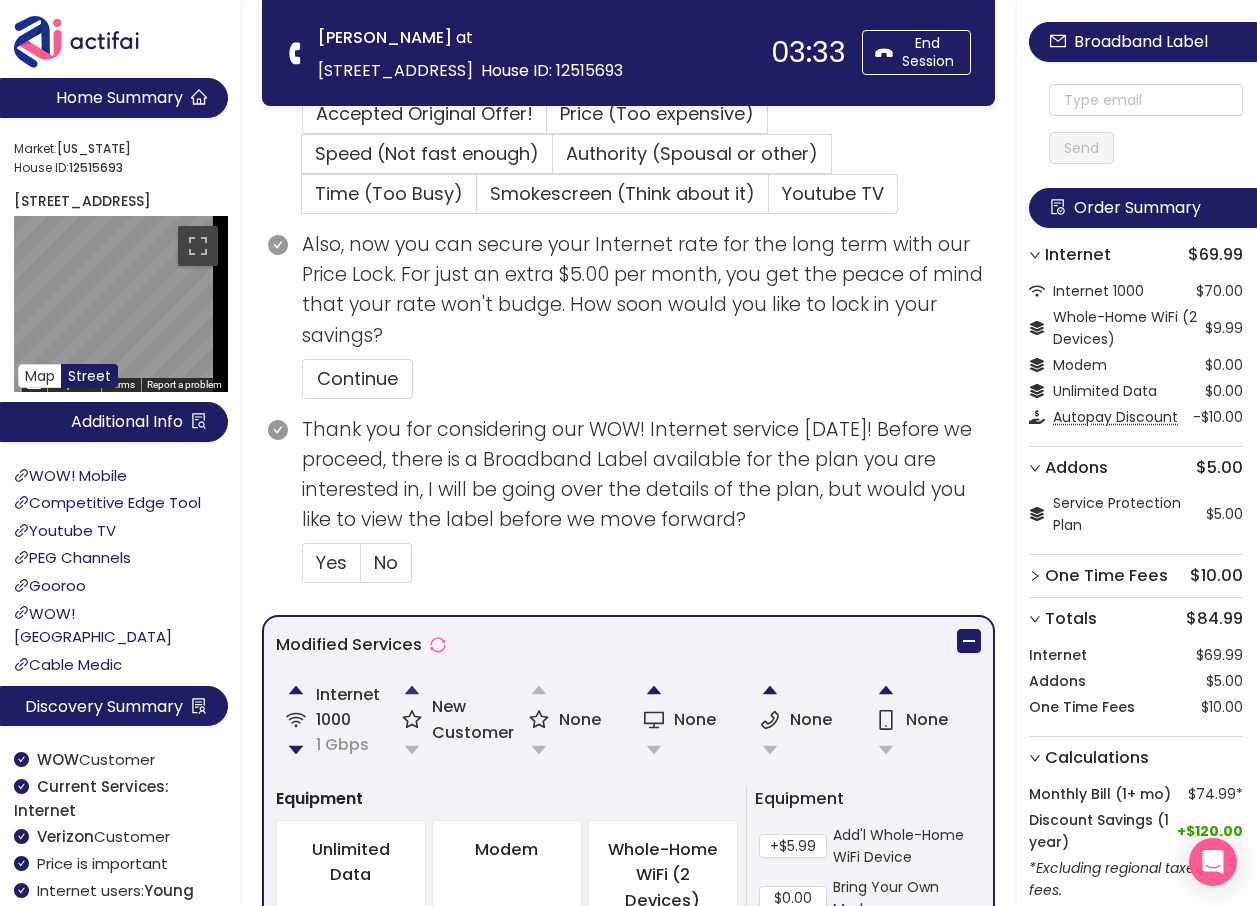 click 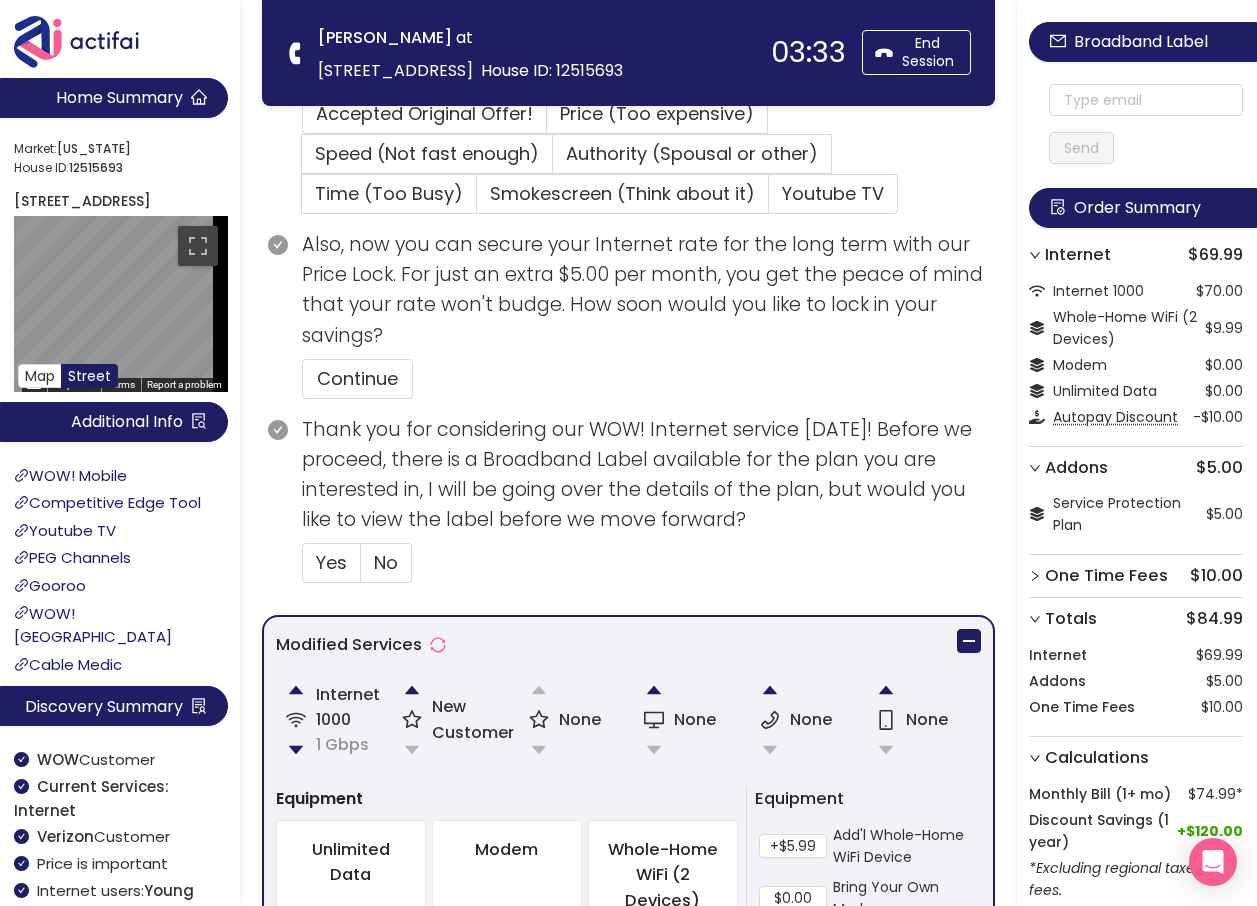 scroll, scrollTop: 375, scrollLeft: 0, axis: vertical 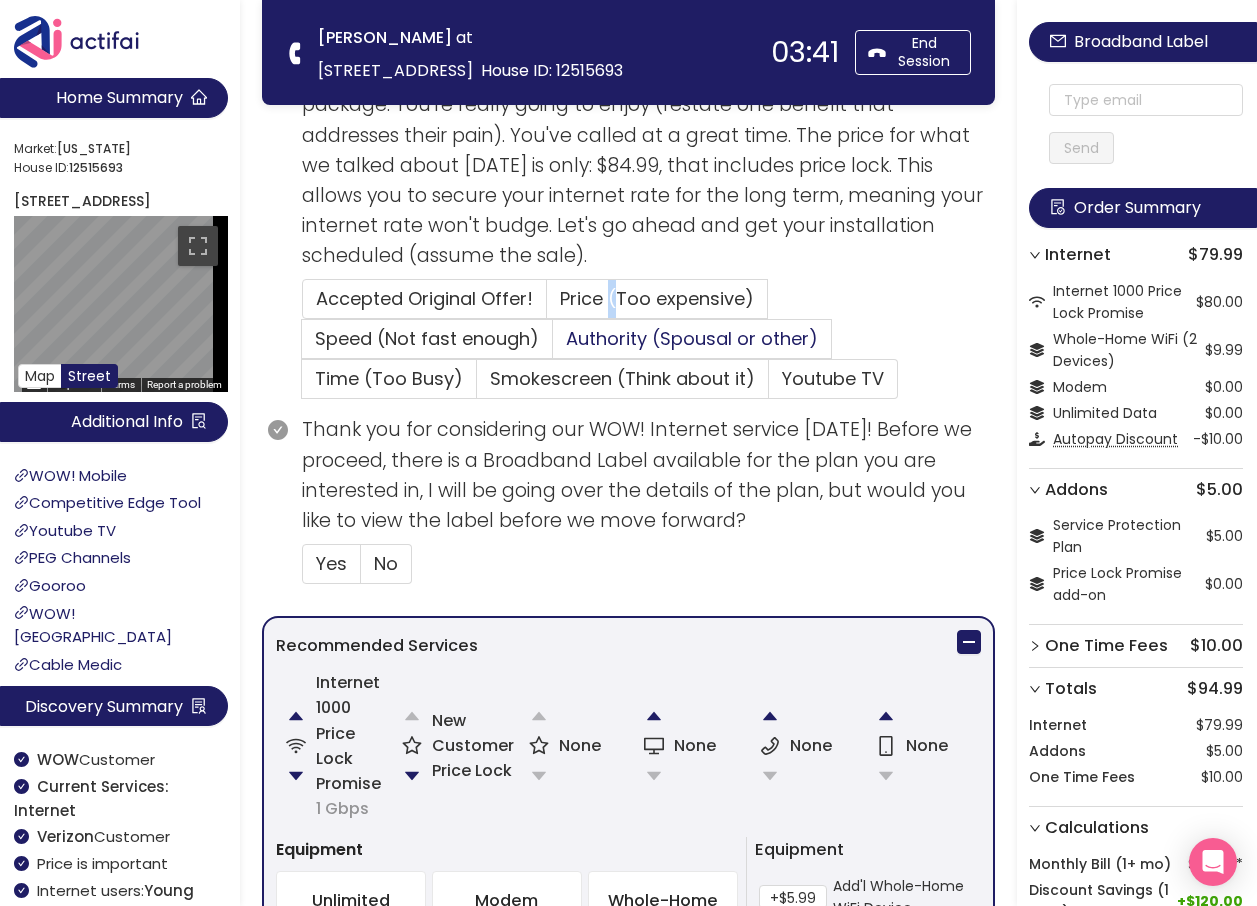 drag, startPoint x: 605, startPoint y: 294, endPoint x: 581, endPoint y: 344, distance: 55.461697 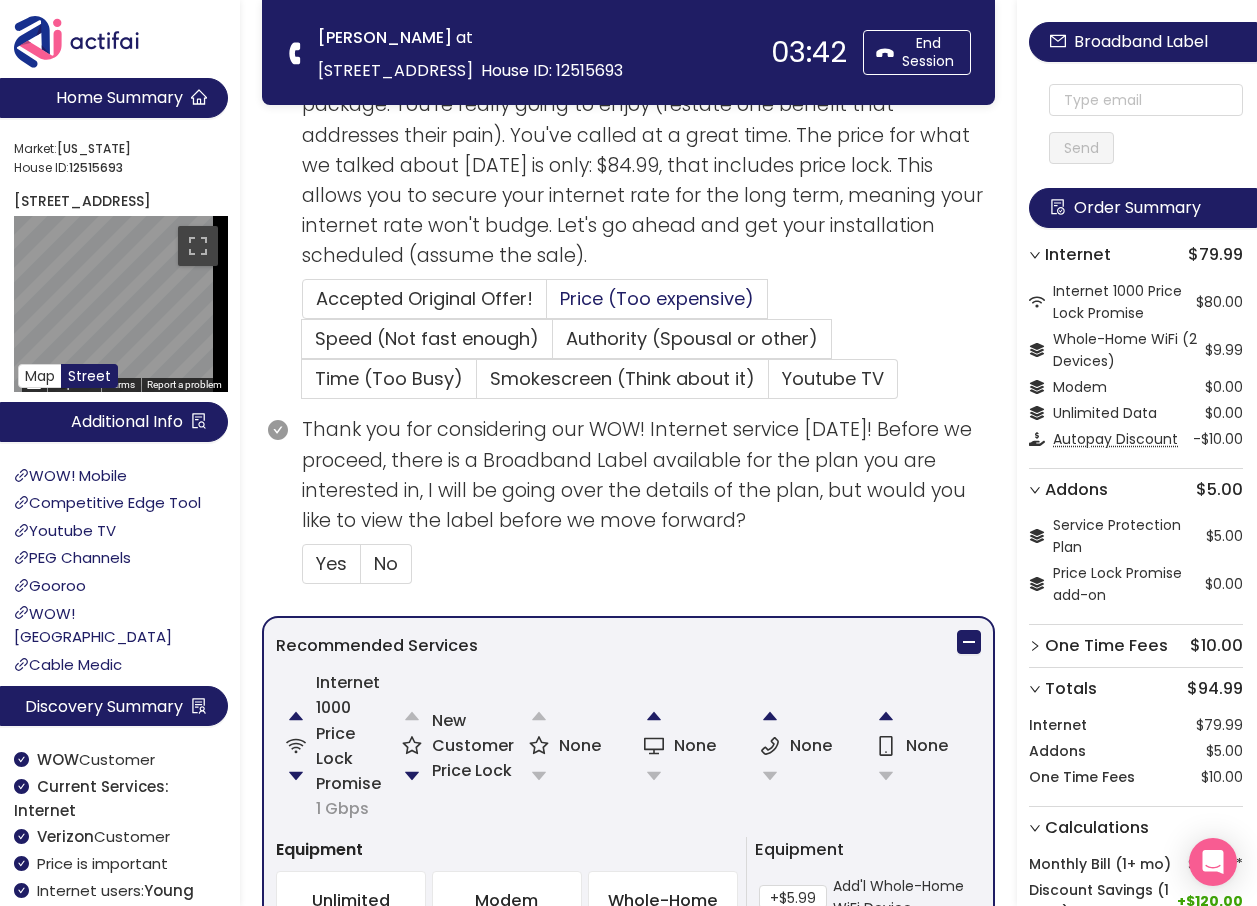 click on "Price (Too expensive)" at bounding box center (657, 298) 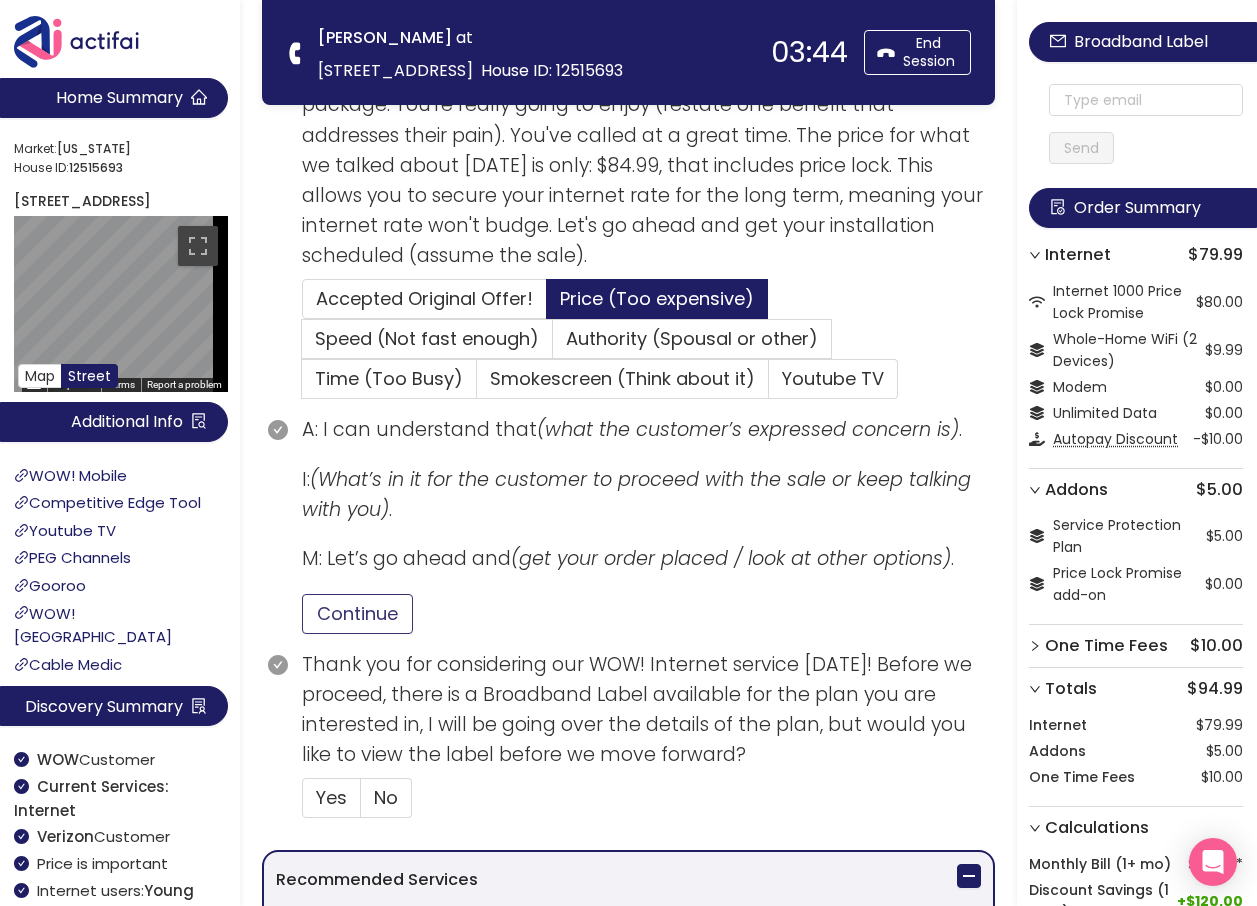 click on "Continue" at bounding box center (357, 614) 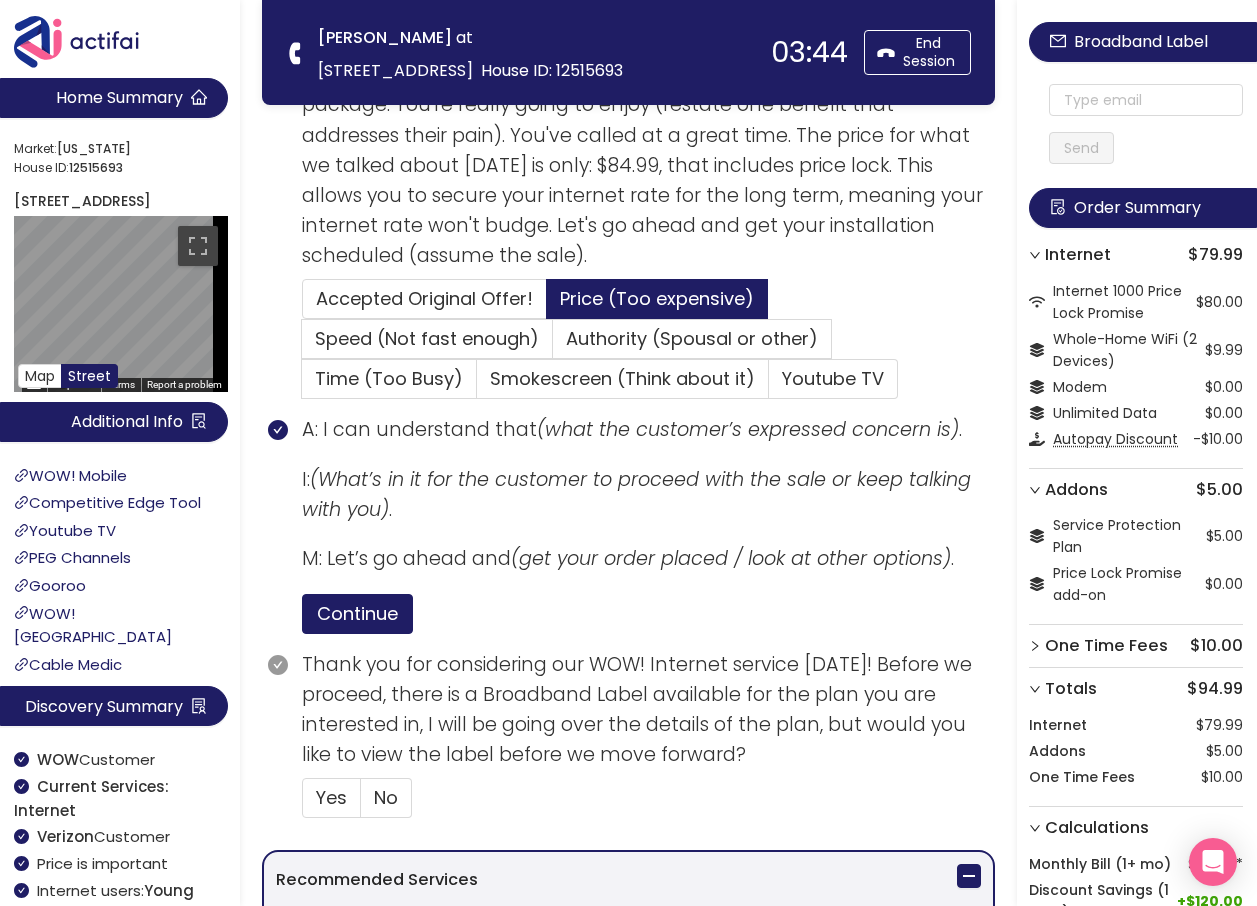 scroll, scrollTop: 675, scrollLeft: 0, axis: vertical 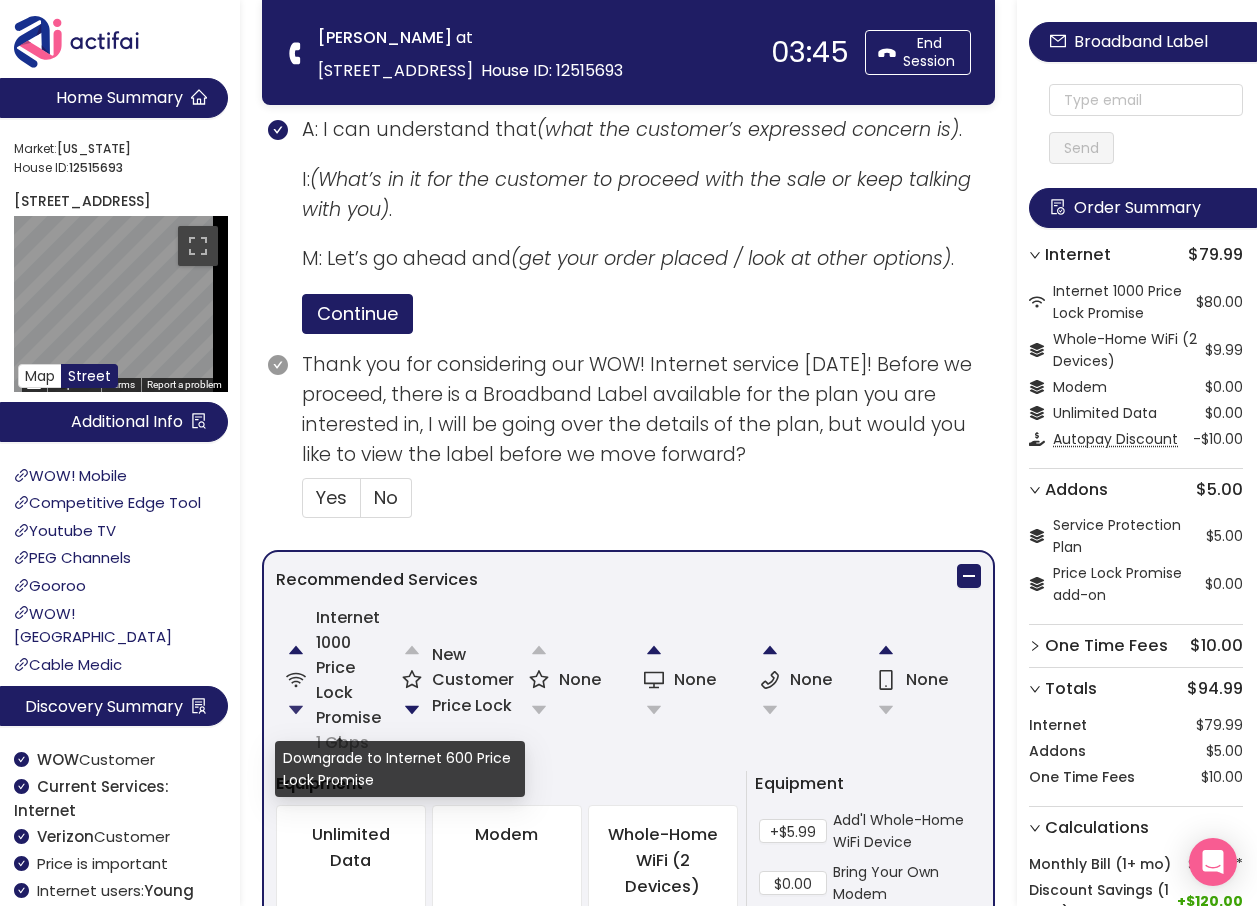 click 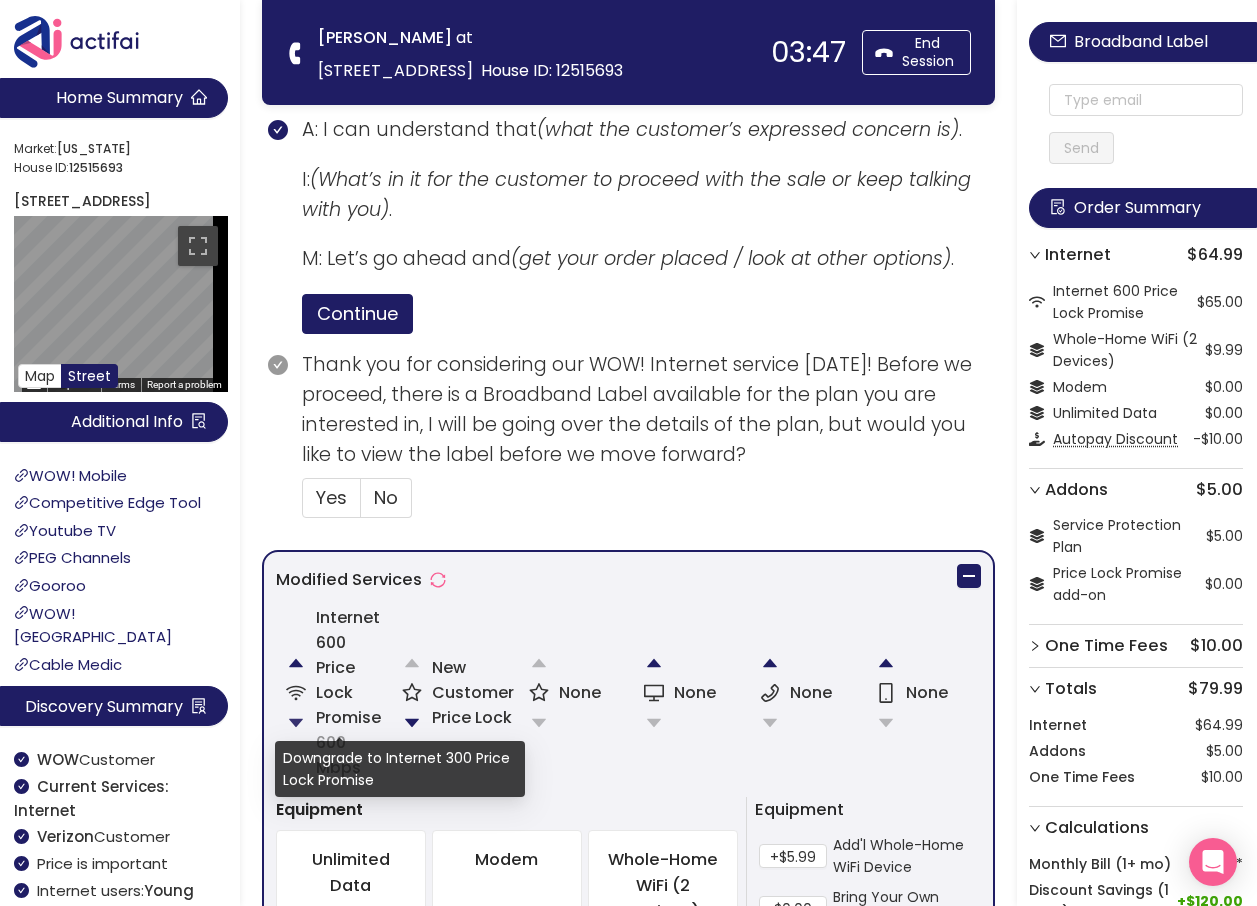 click 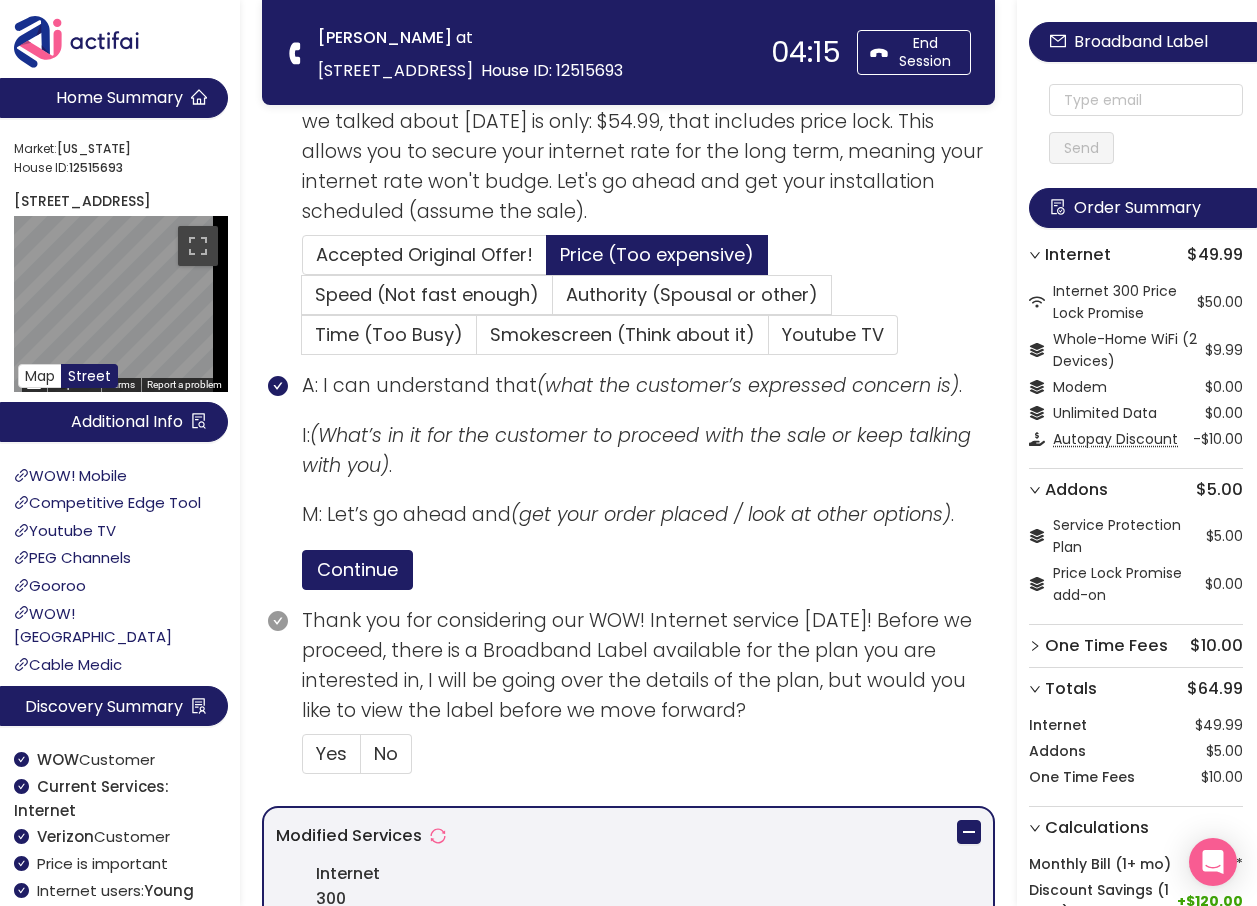 scroll, scrollTop: 775, scrollLeft: 0, axis: vertical 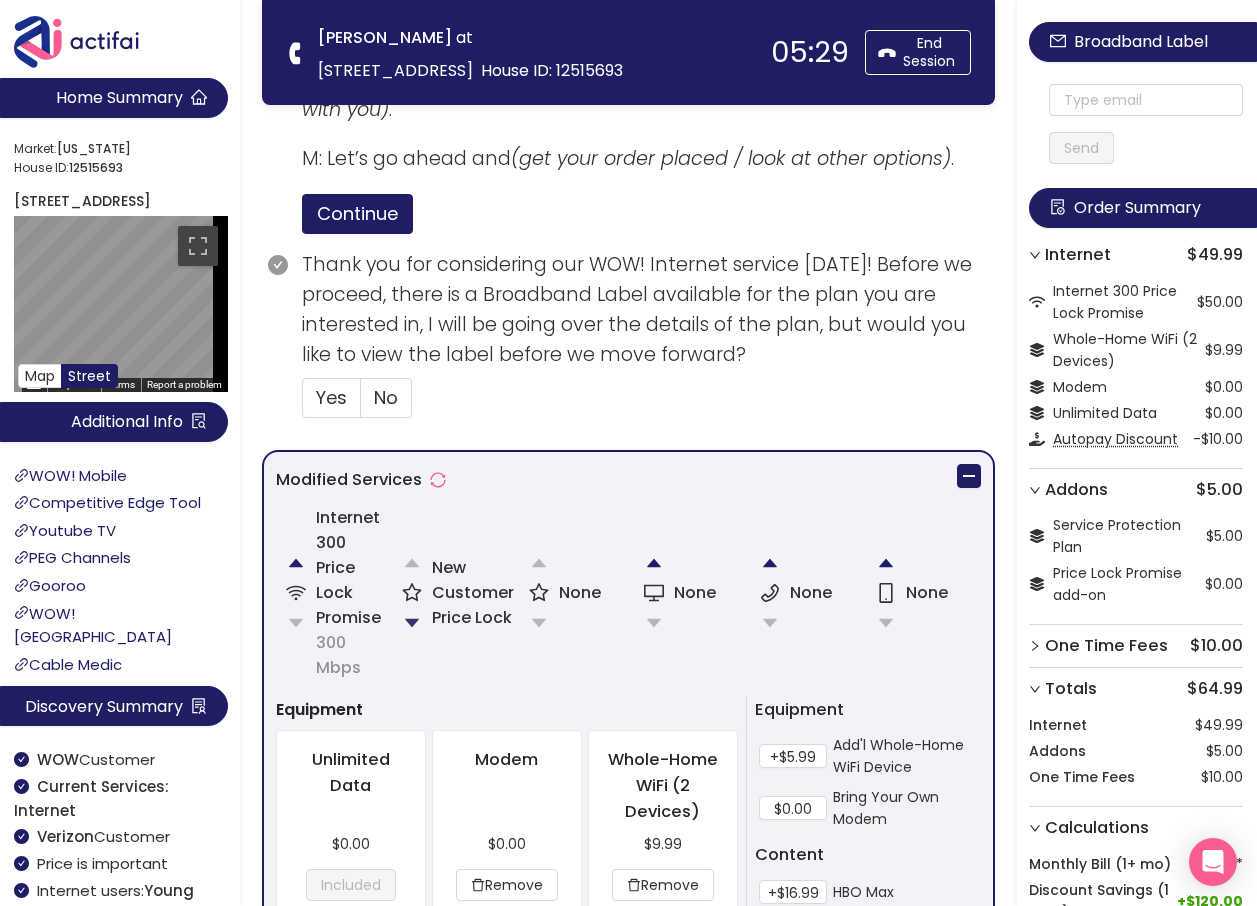 click 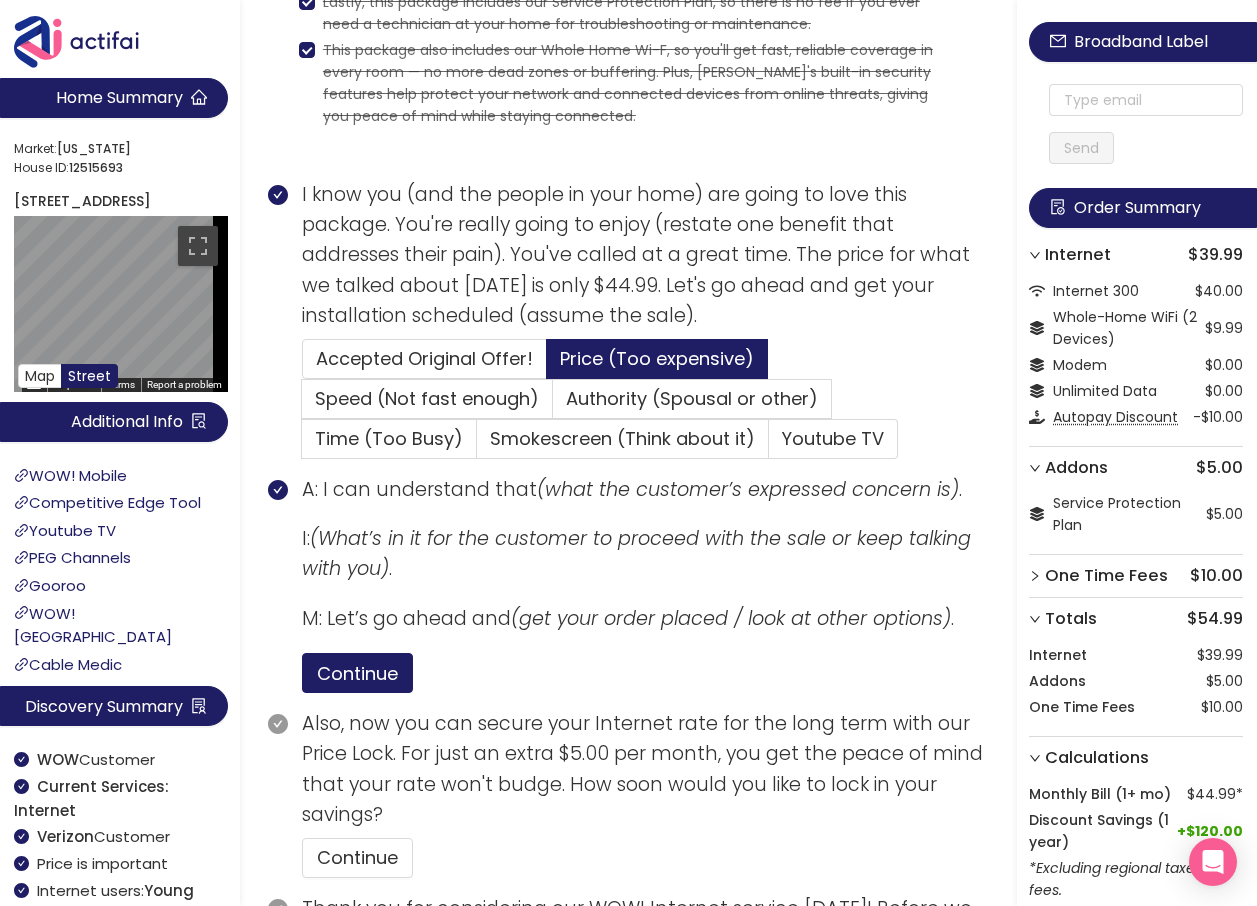 scroll, scrollTop: 515, scrollLeft: 0, axis: vertical 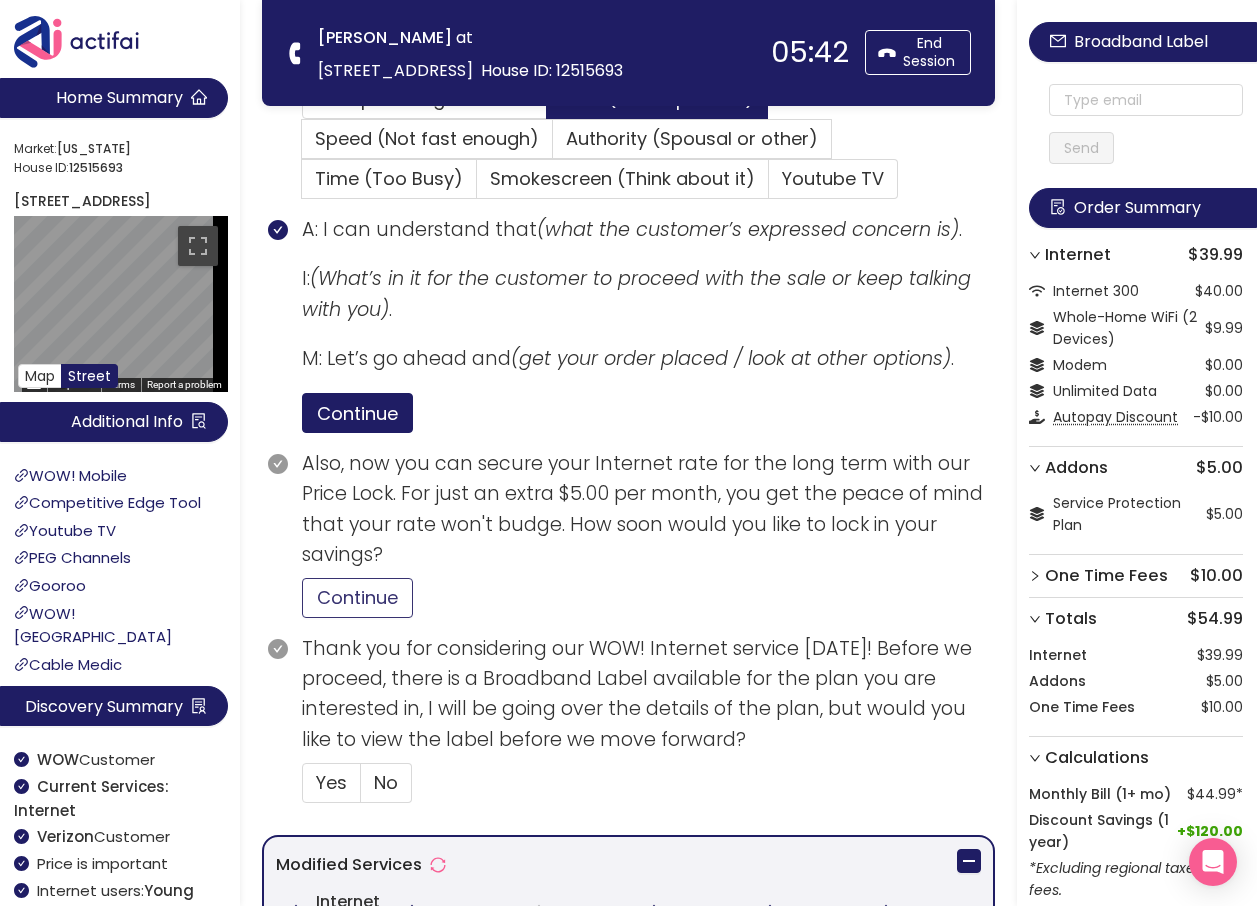 click on "Continue" at bounding box center (357, 598) 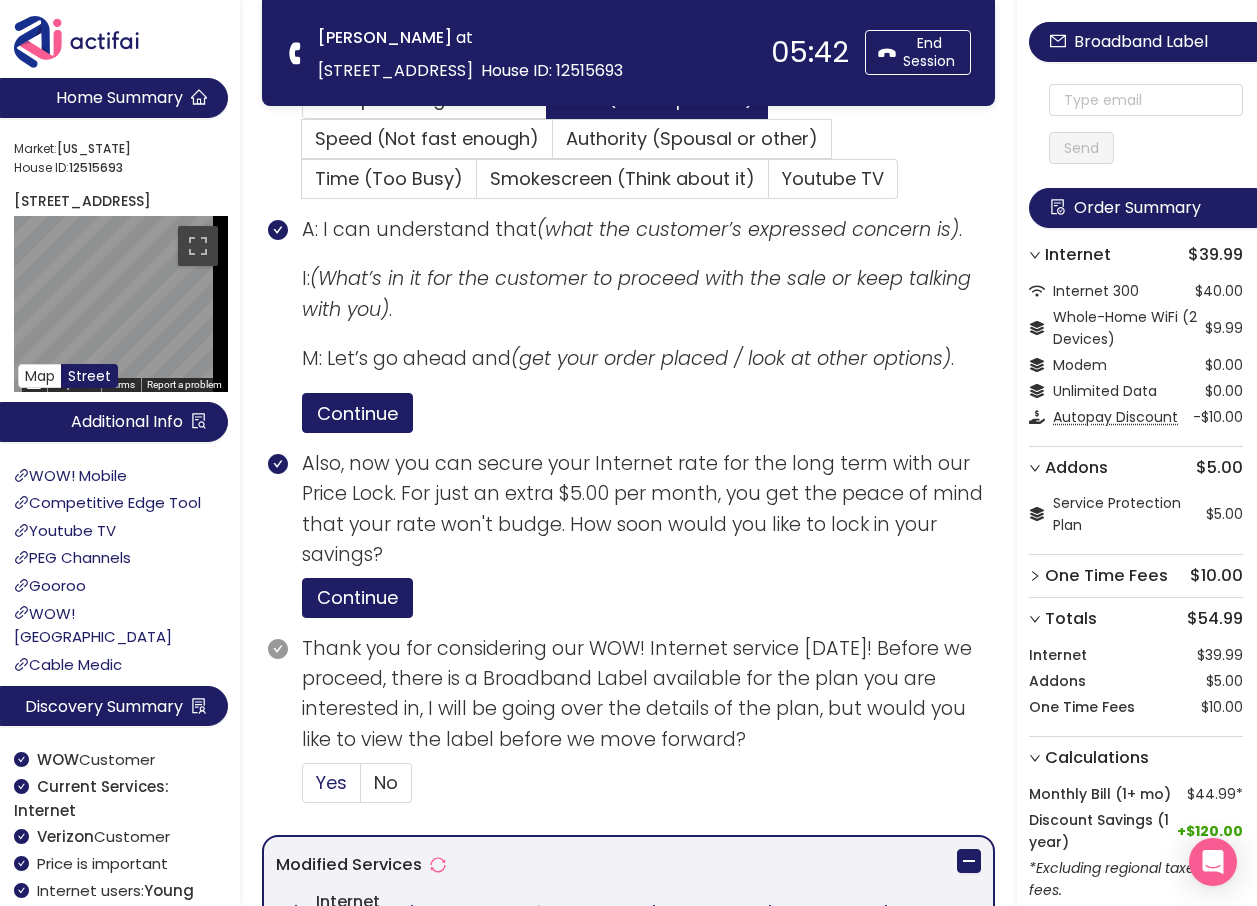 click on "Yes" 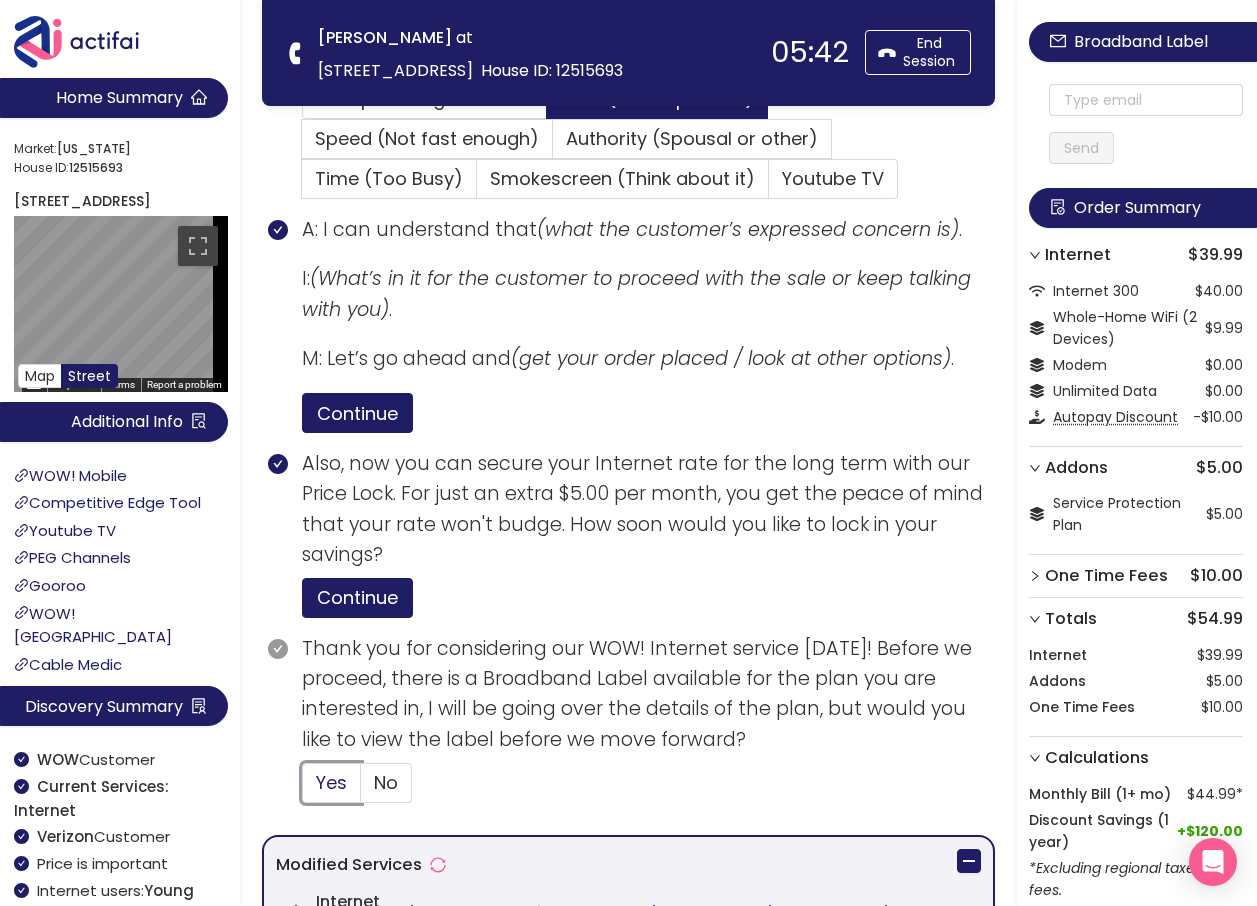 click on "Yes" at bounding box center (303, 789) 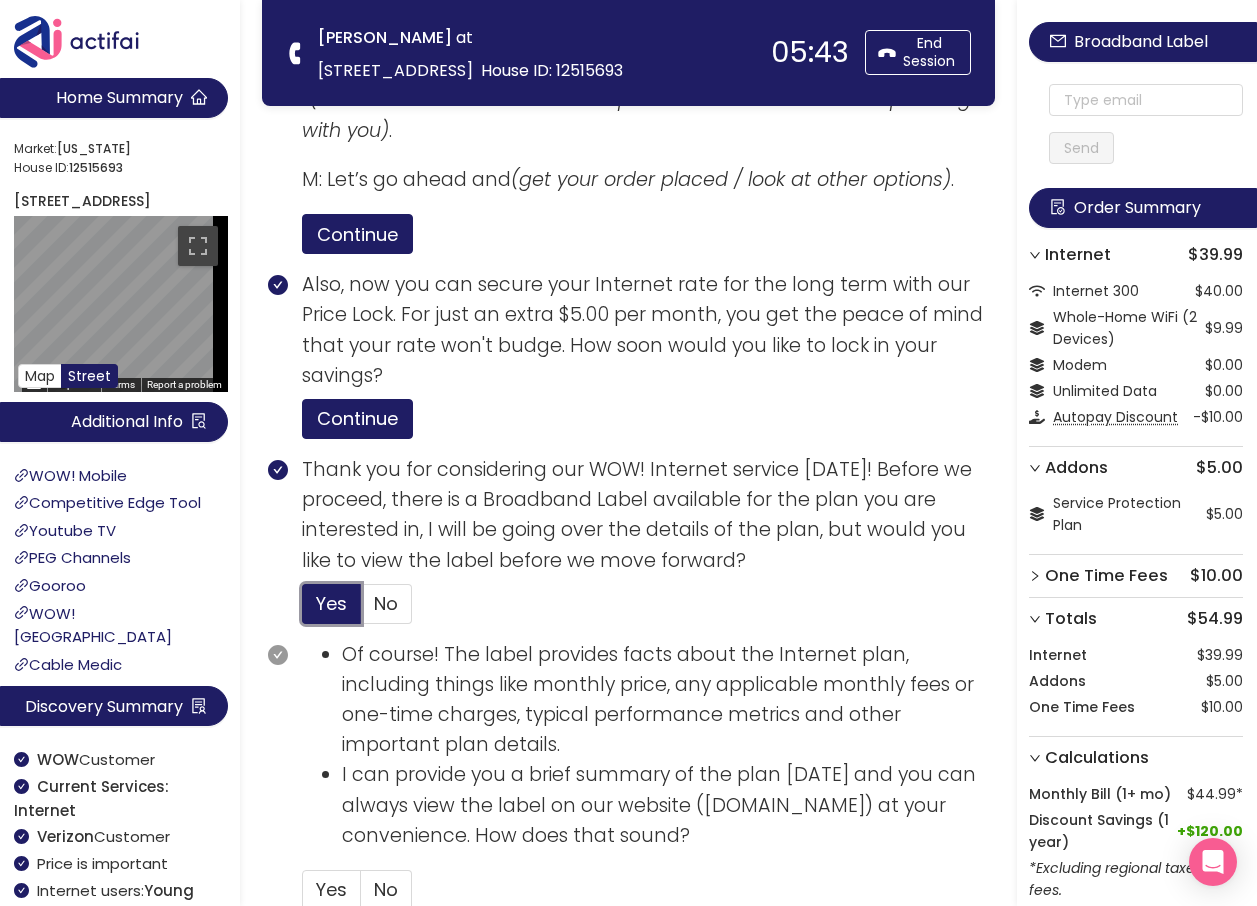 scroll, scrollTop: 915, scrollLeft: 0, axis: vertical 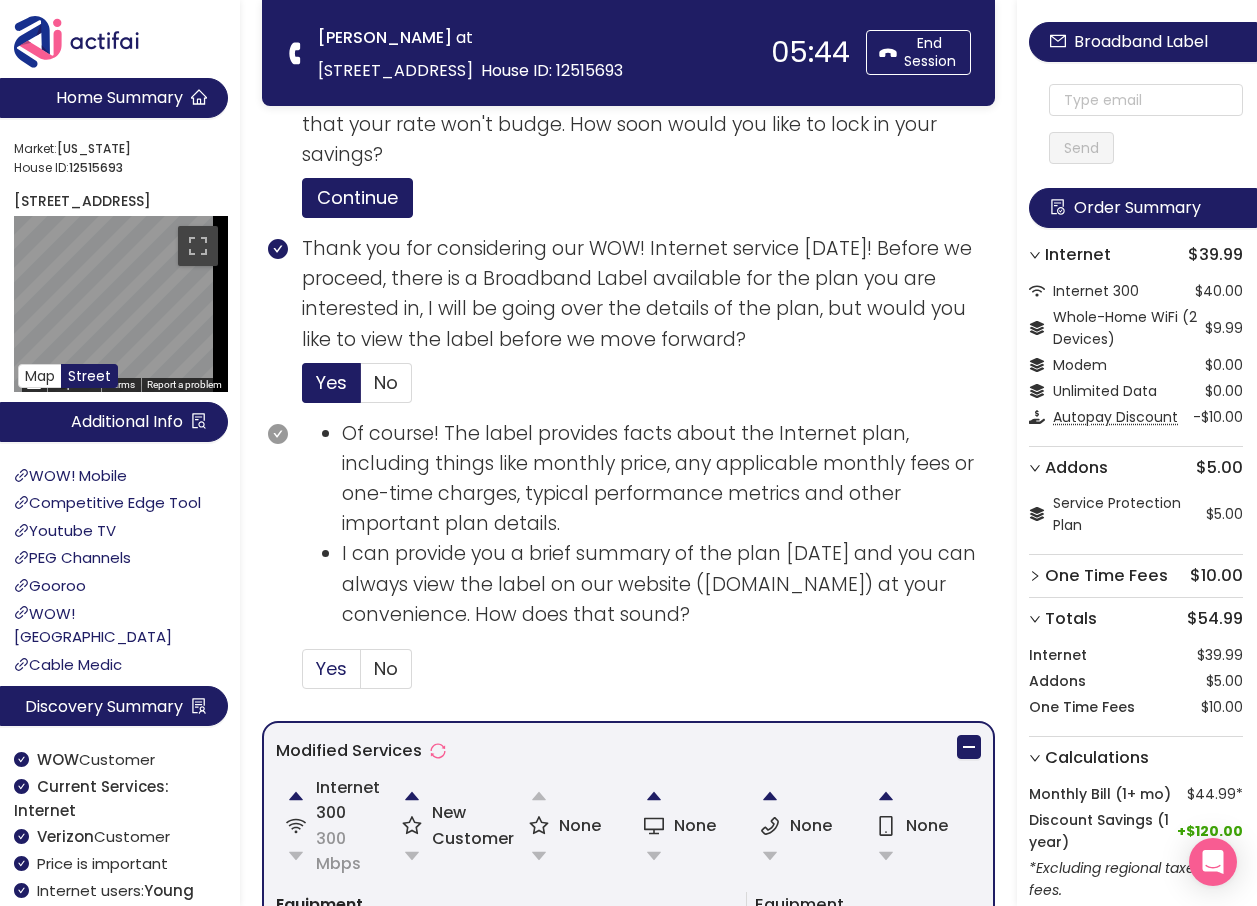 click on "Yes" at bounding box center (331, 668) 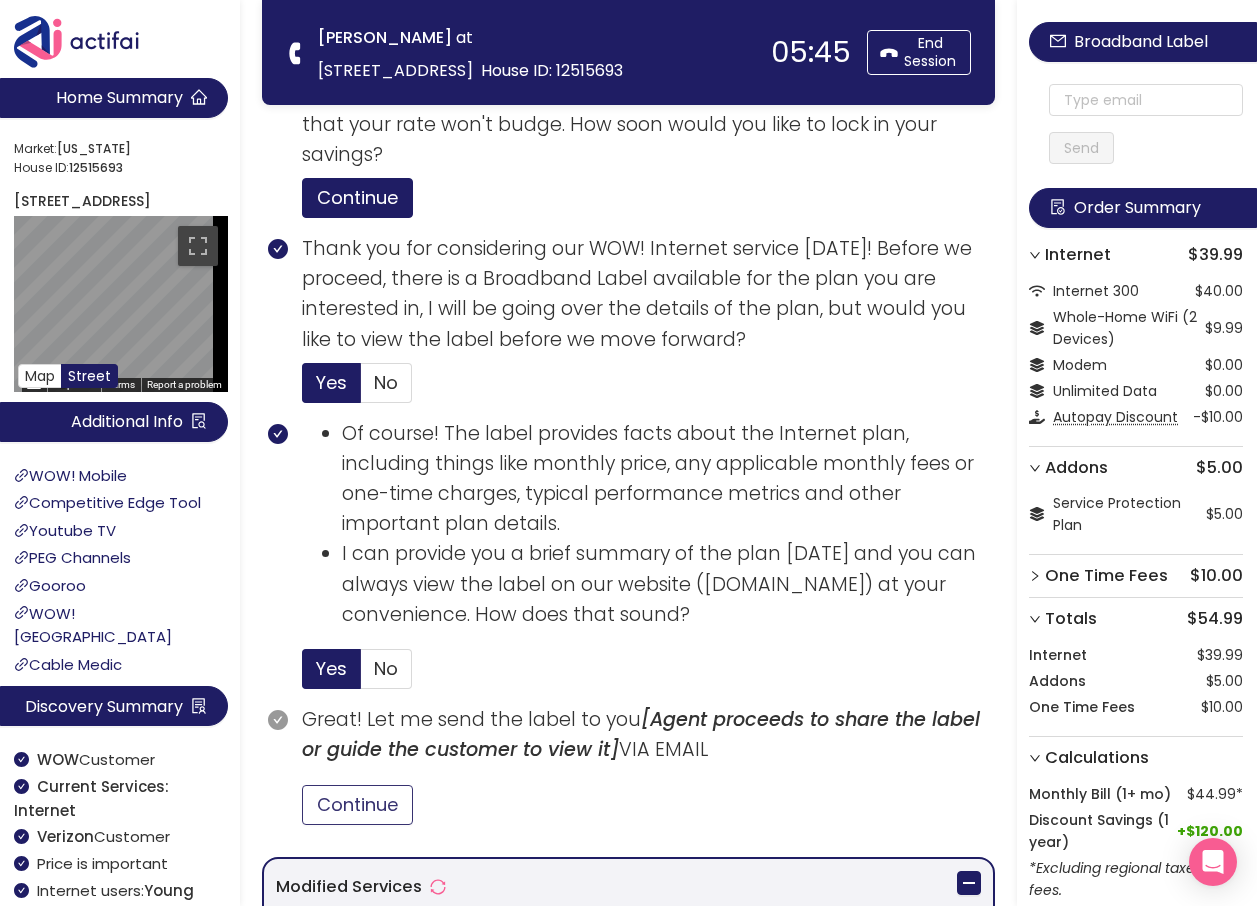 click on "Continue" at bounding box center (357, 805) 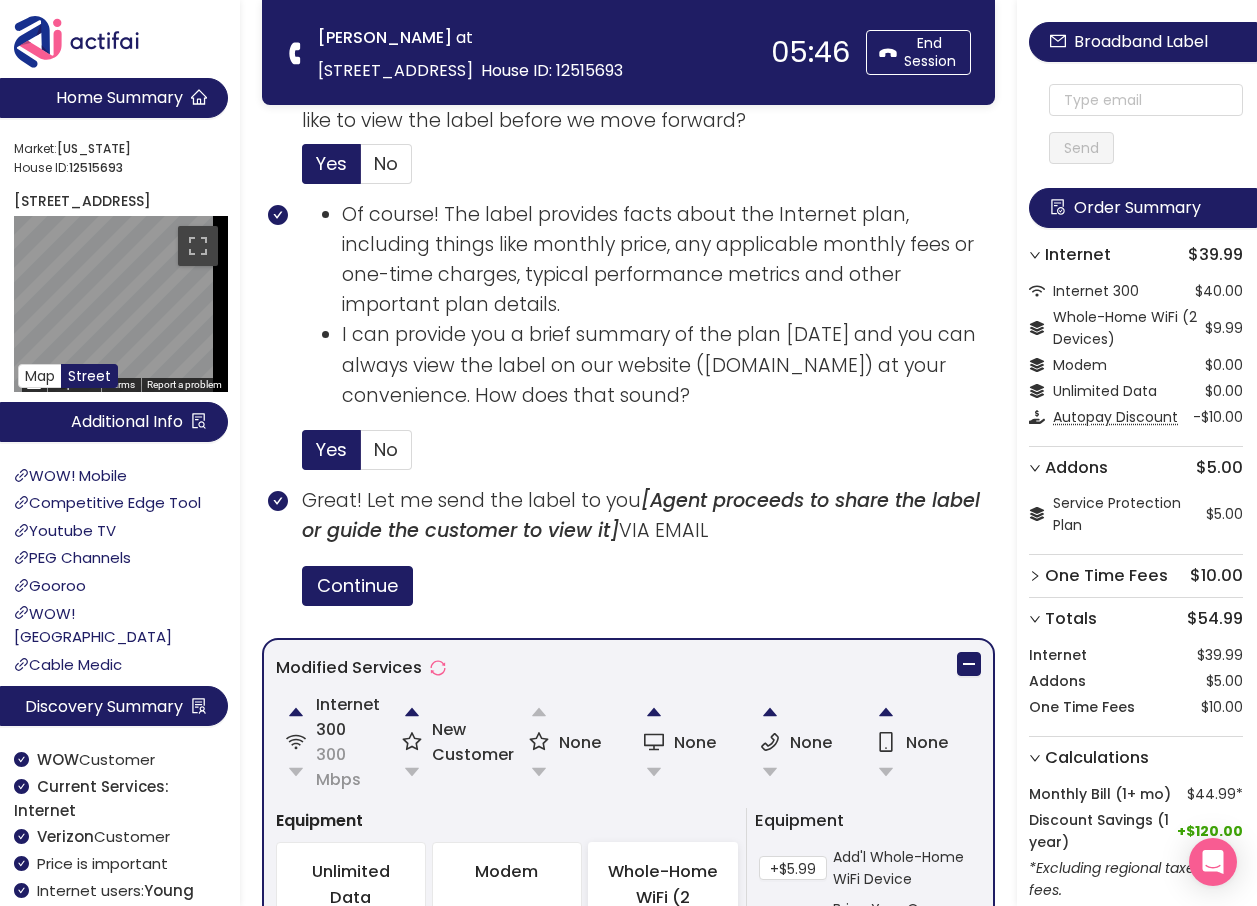 scroll, scrollTop: 1415, scrollLeft: 0, axis: vertical 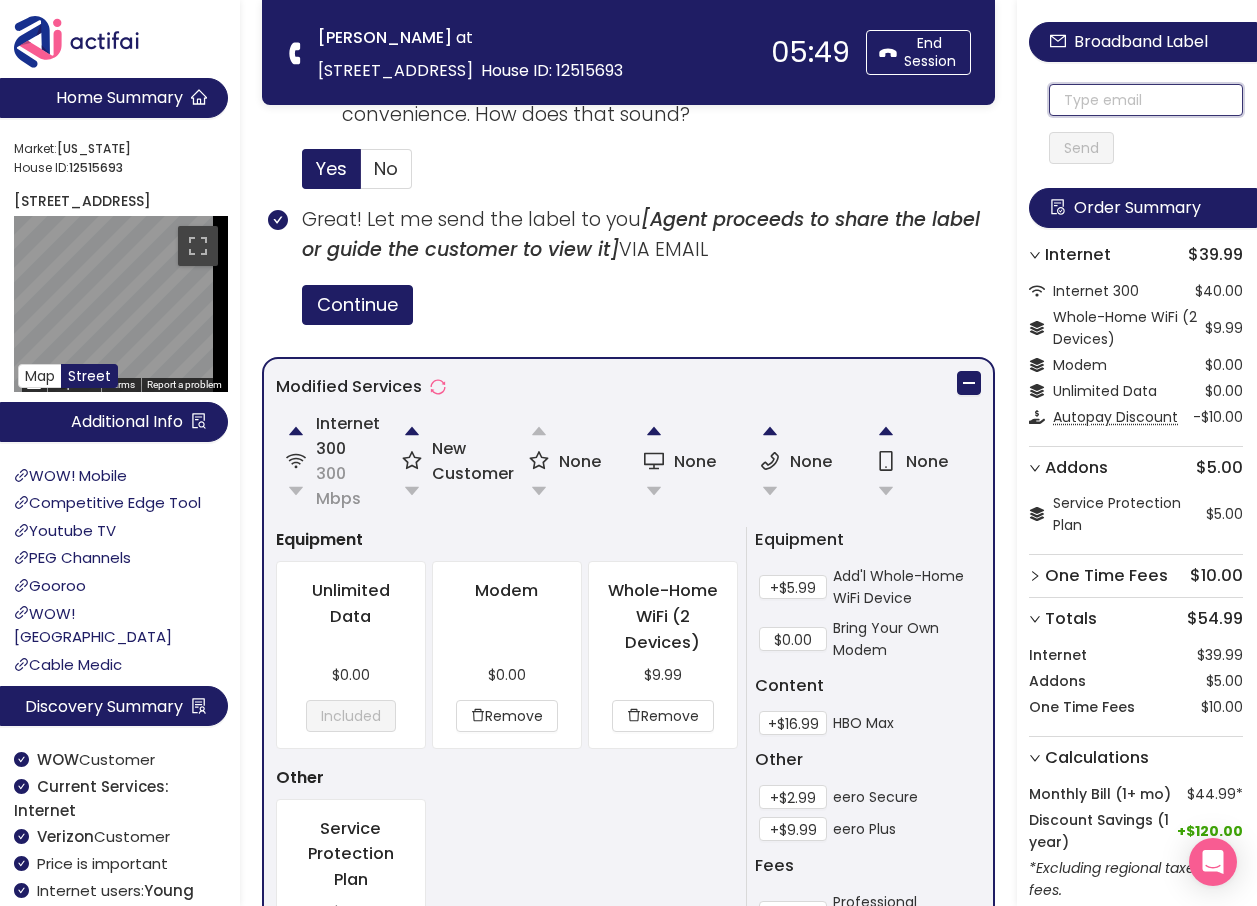 click 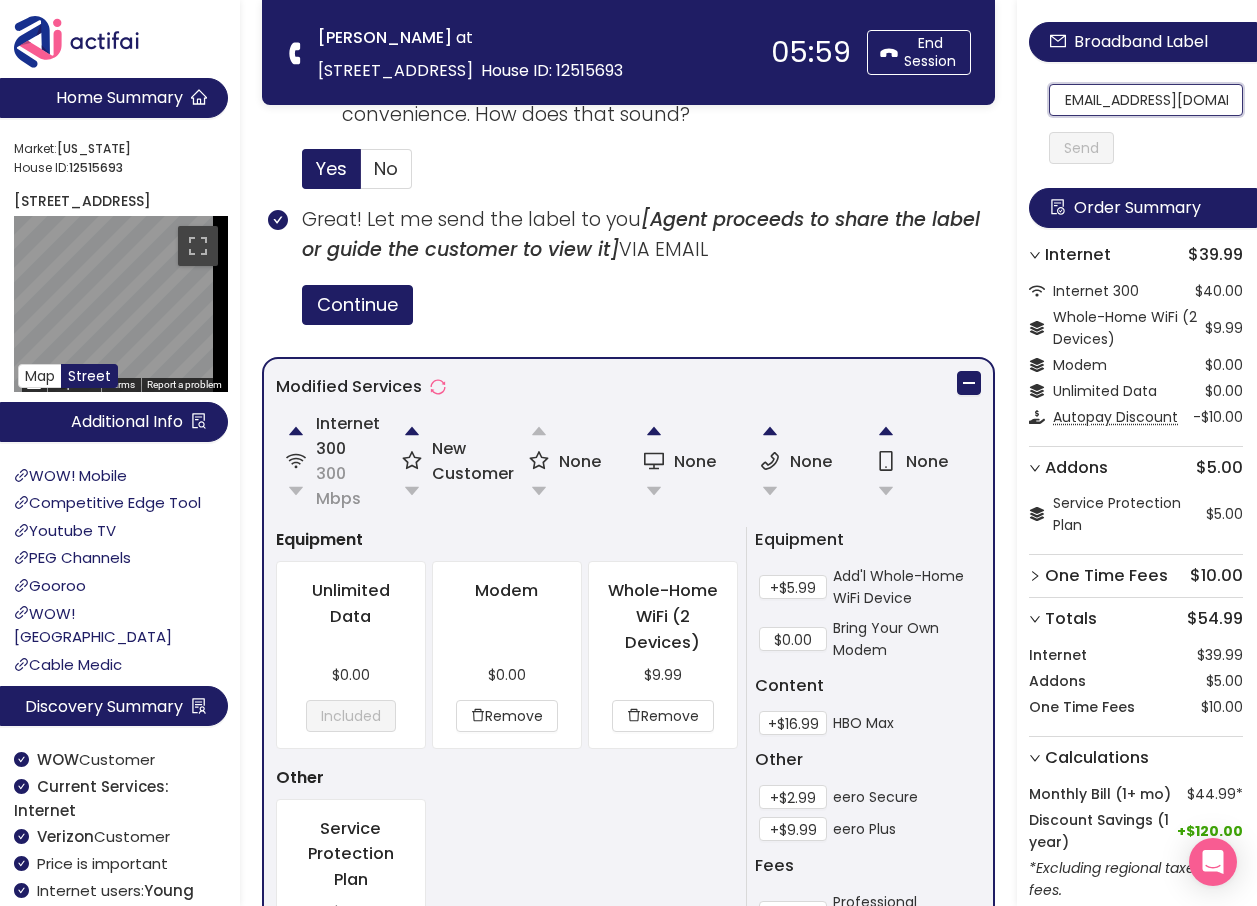 scroll, scrollTop: 0, scrollLeft: 17, axis: horizontal 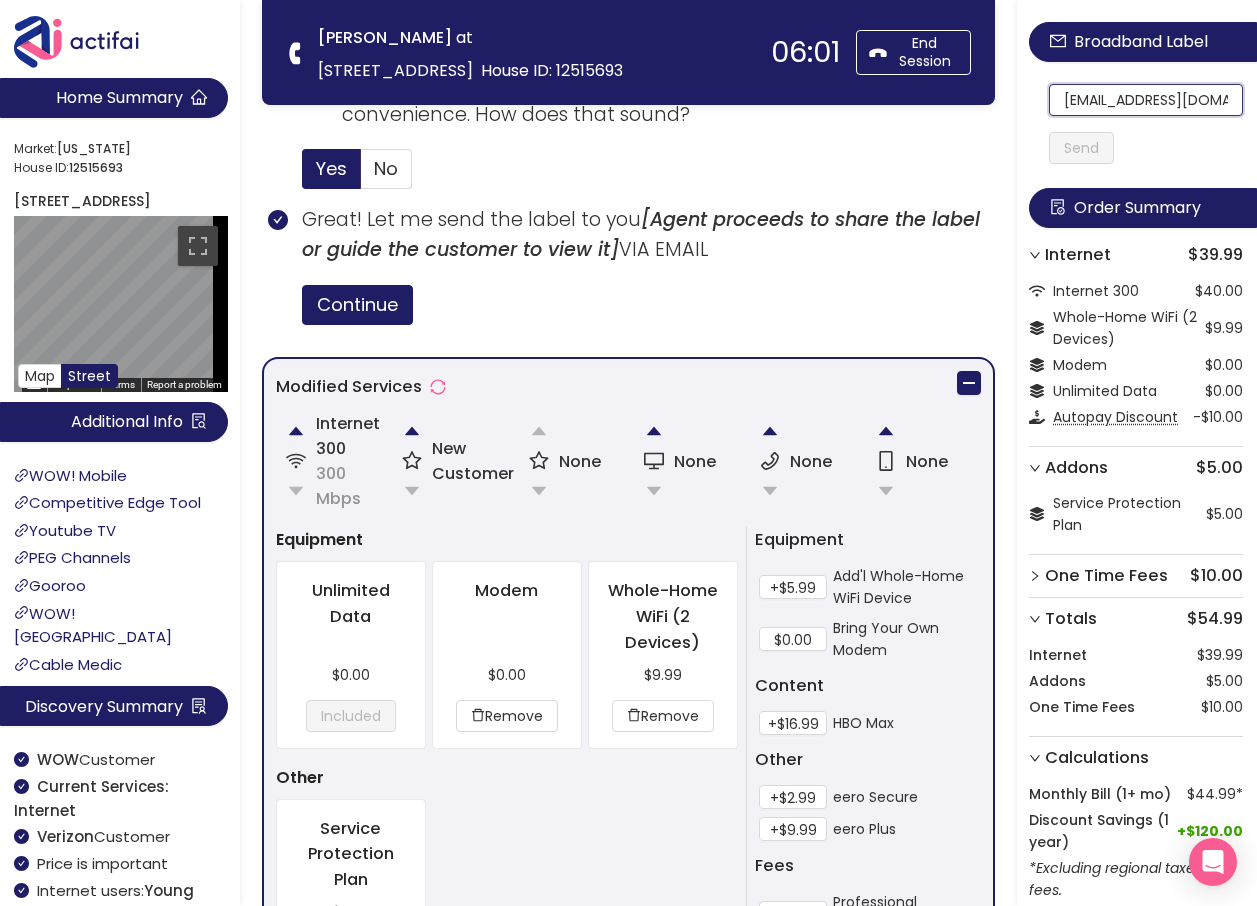 drag, startPoint x: 1159, startPoint y: 104, endPoint x: 873, endPoint y: 81, distance: 286.92334 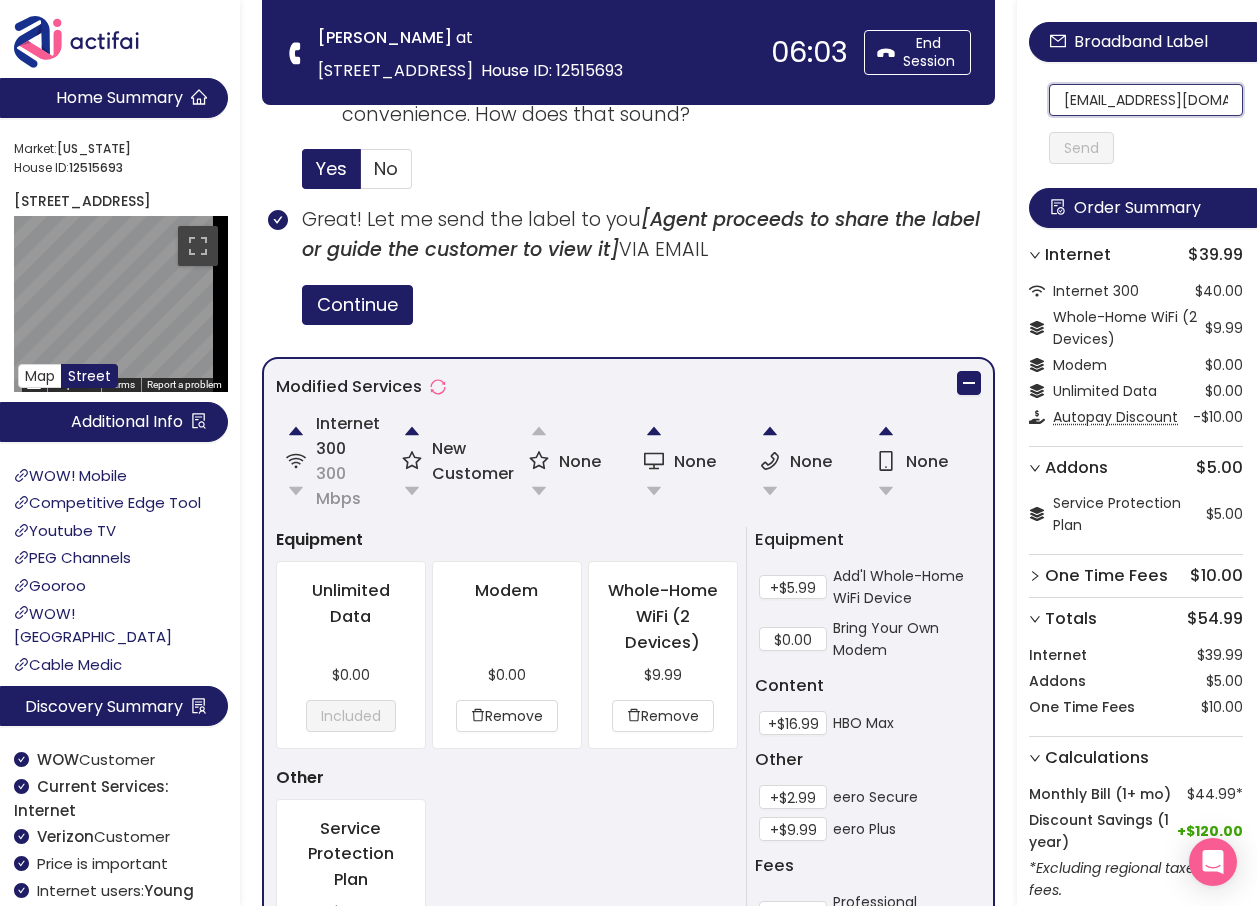 click on "[EMAIL_ADDRESS][DOMAIN_NAME]" 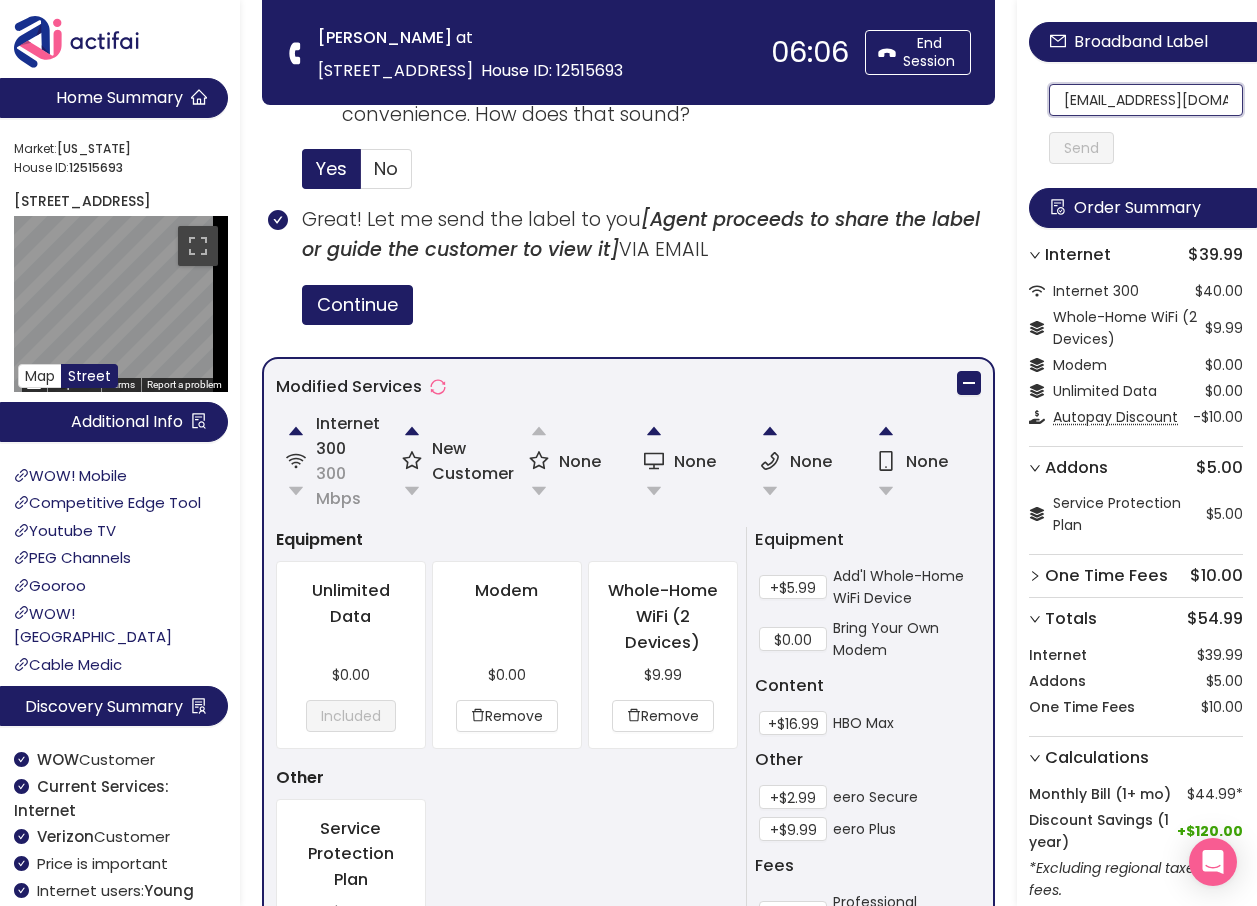 scroll, scrollTop: 0, scrollLeft: 17, axis: horizontal 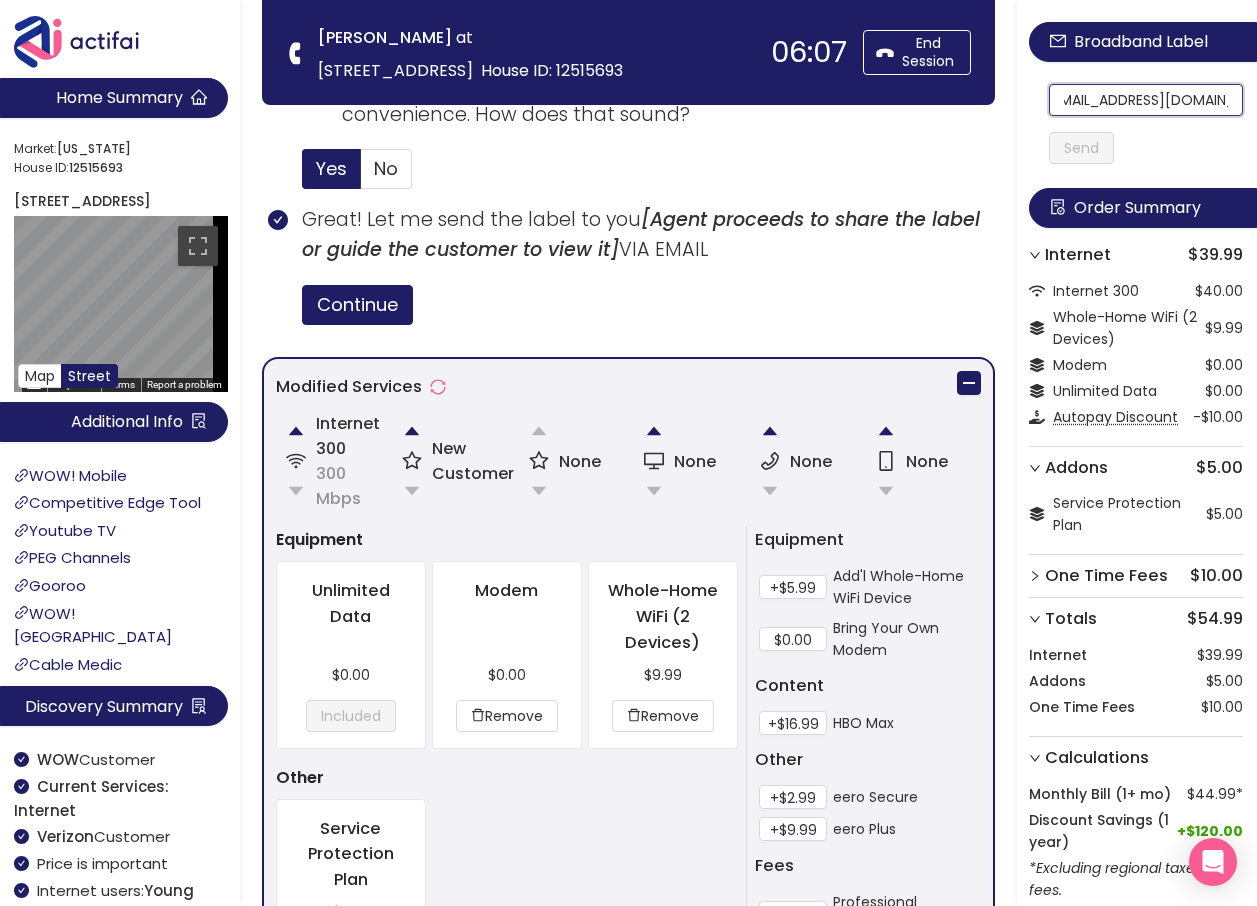 drag, startPoint x: 1070, startPoint y: 108, endPoint x: 1257, endPoint y: 99, distance: 187.21645 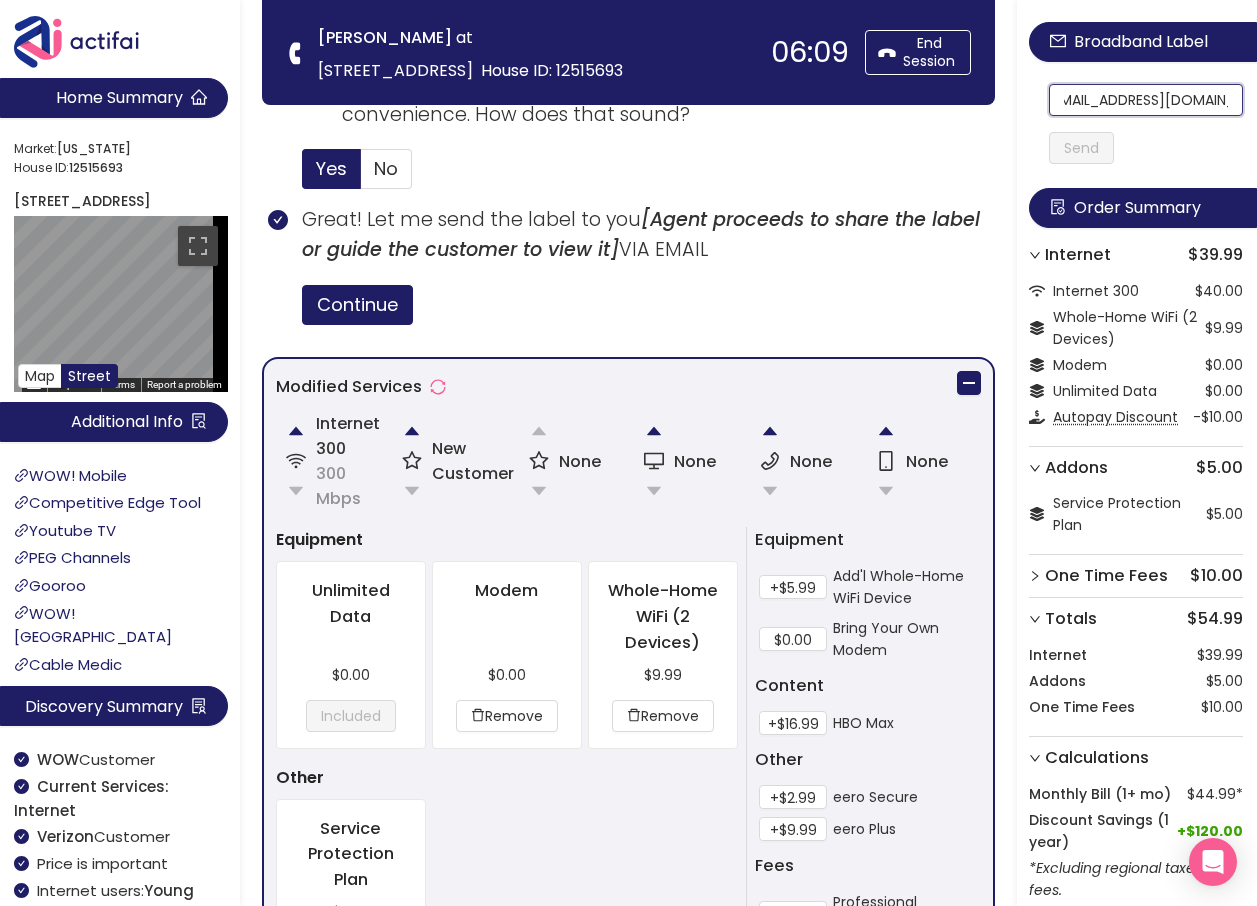 type on "[EMAIL_ADDRESS][DOMAIN_NAME]" 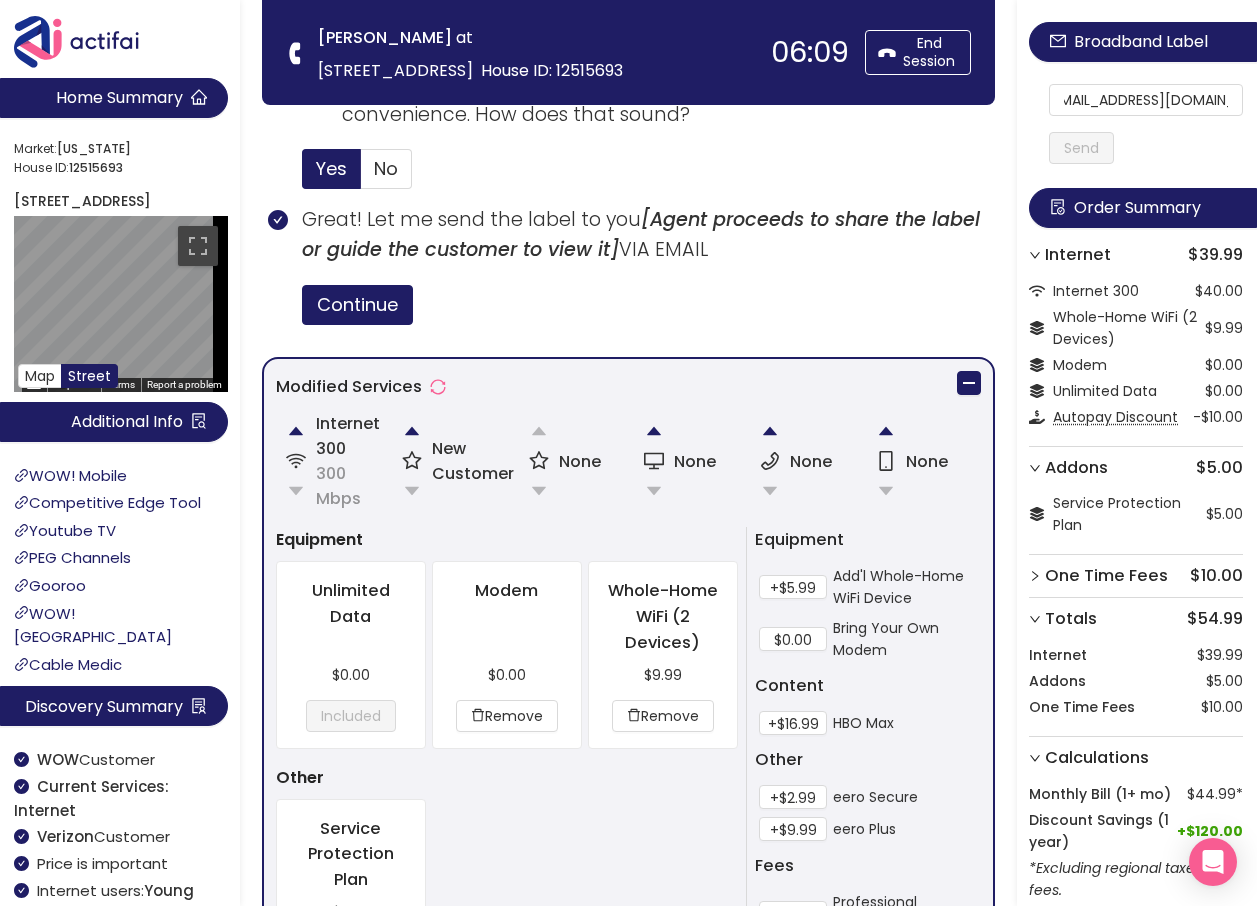 click on "Send" at bounding box center (1081, 148) 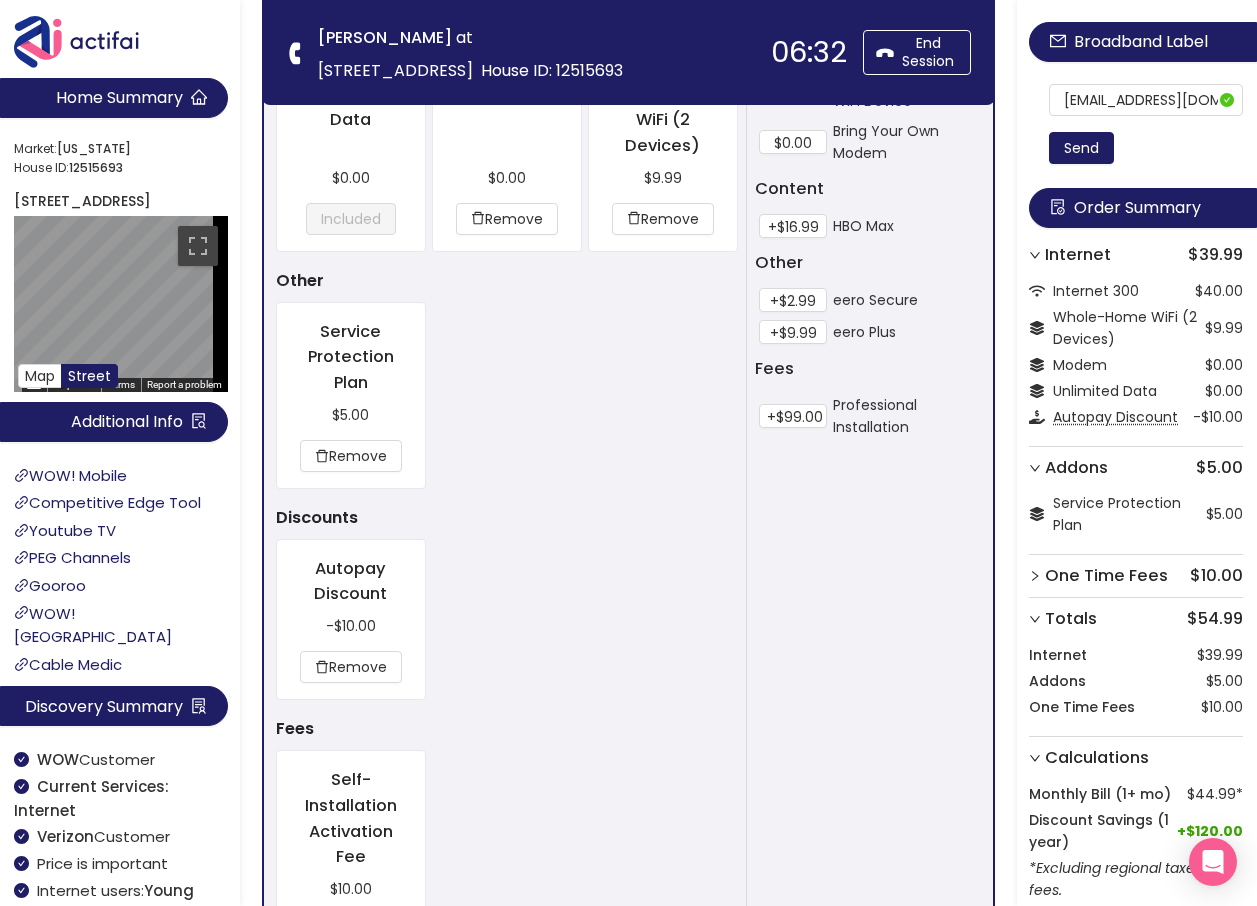 scroll, scrollTop: 2151, scrollLeft: 0, axis: vertical 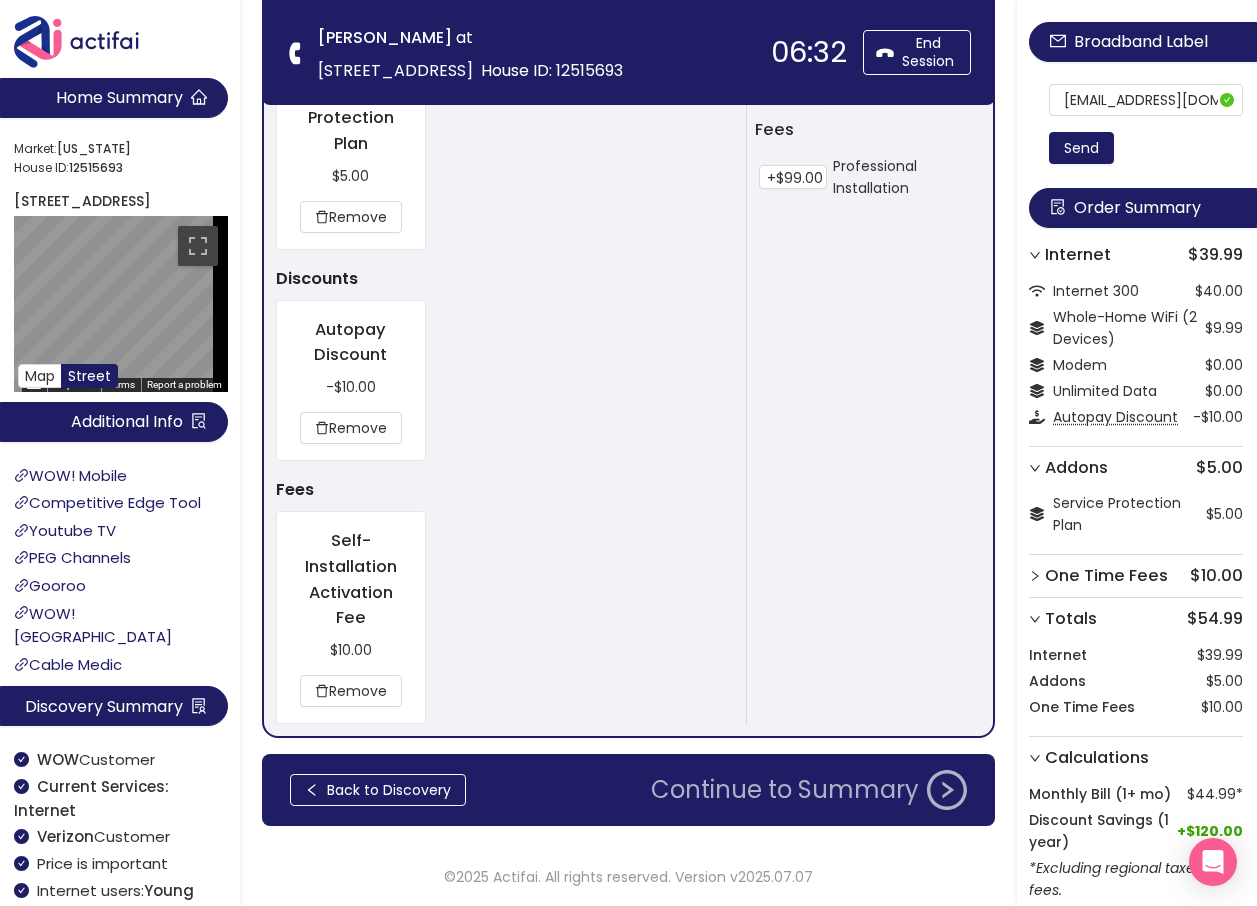 click on "Continue to Summary" 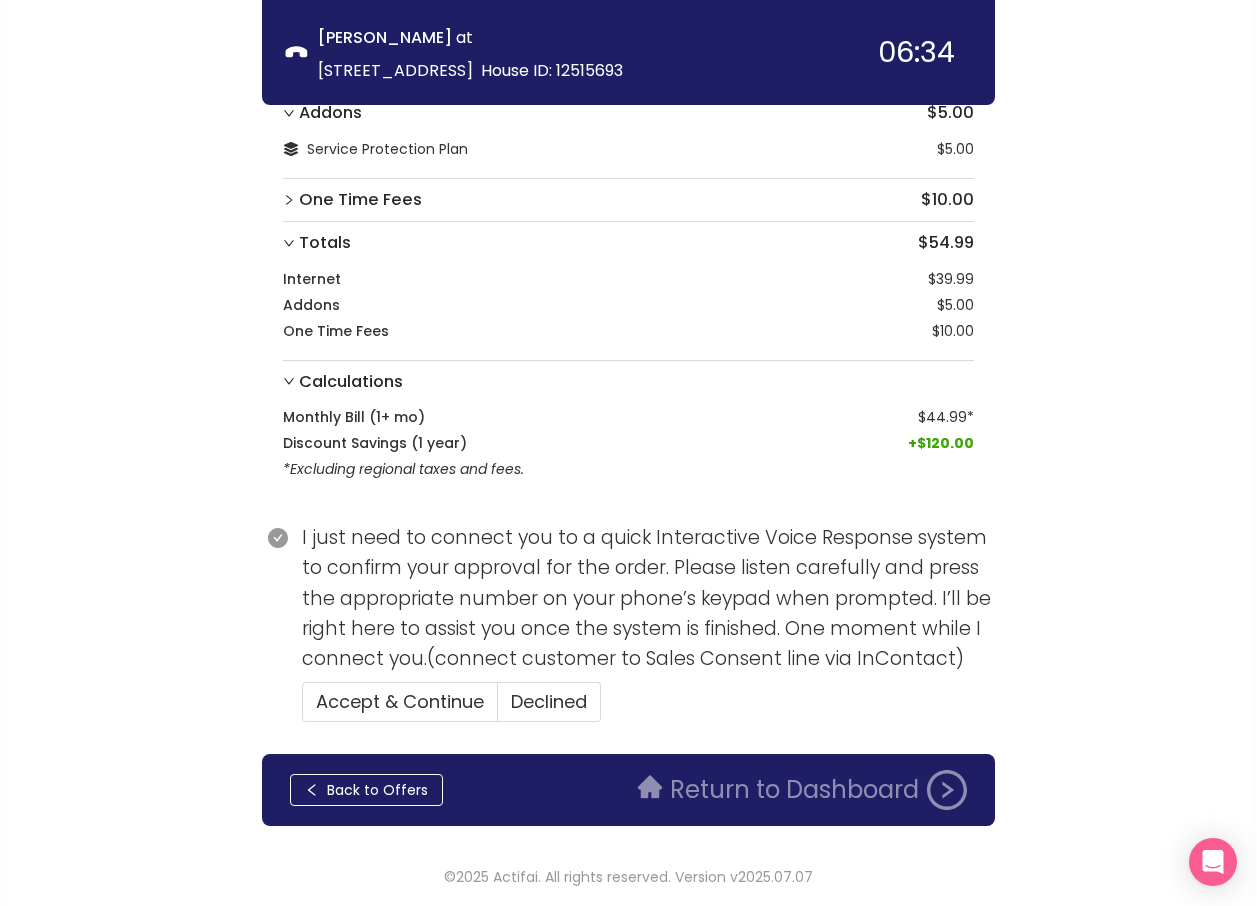 scroll, scrollTop: 271, scrollLeft: 0, axis: vertical 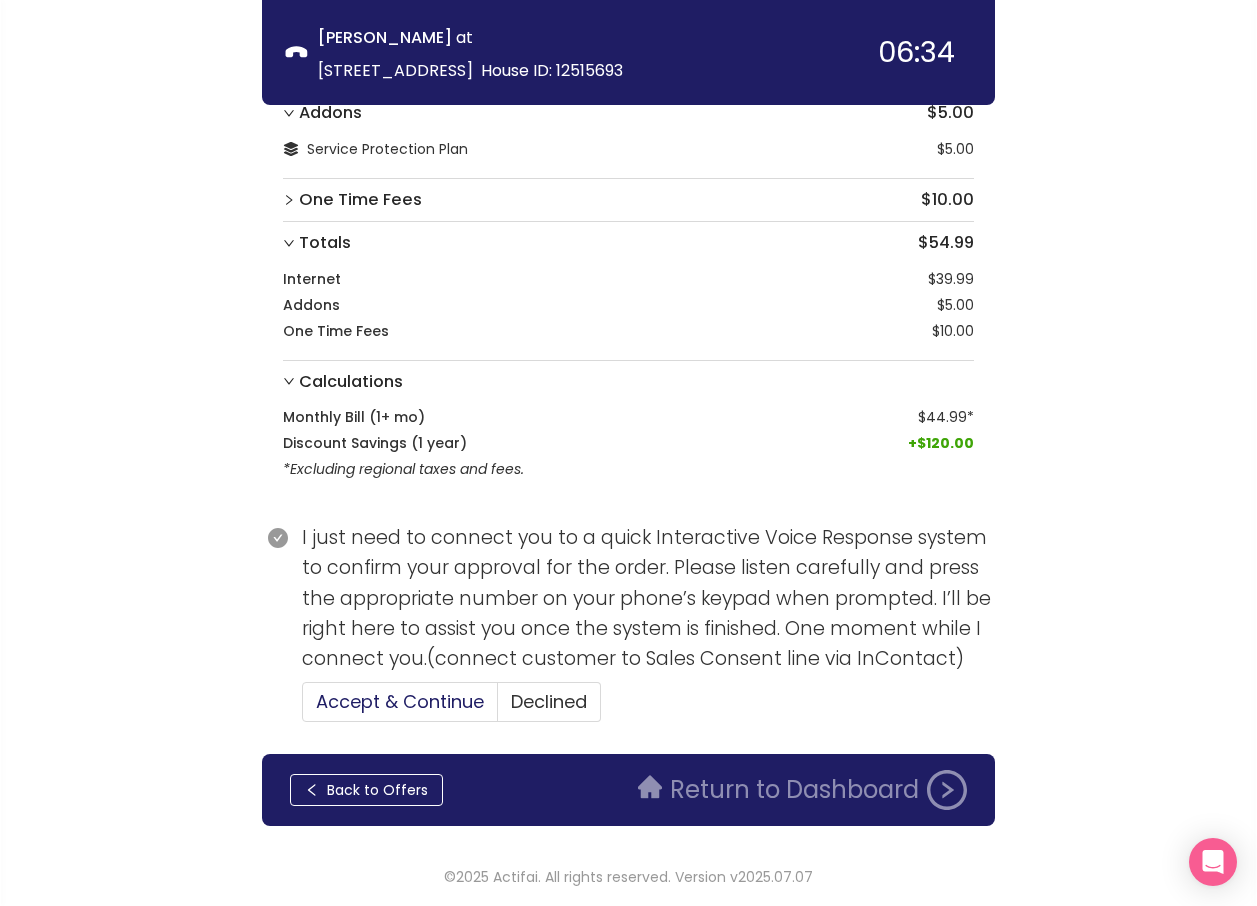 click on "Accept & Continue" at bounding box center [400, 701] 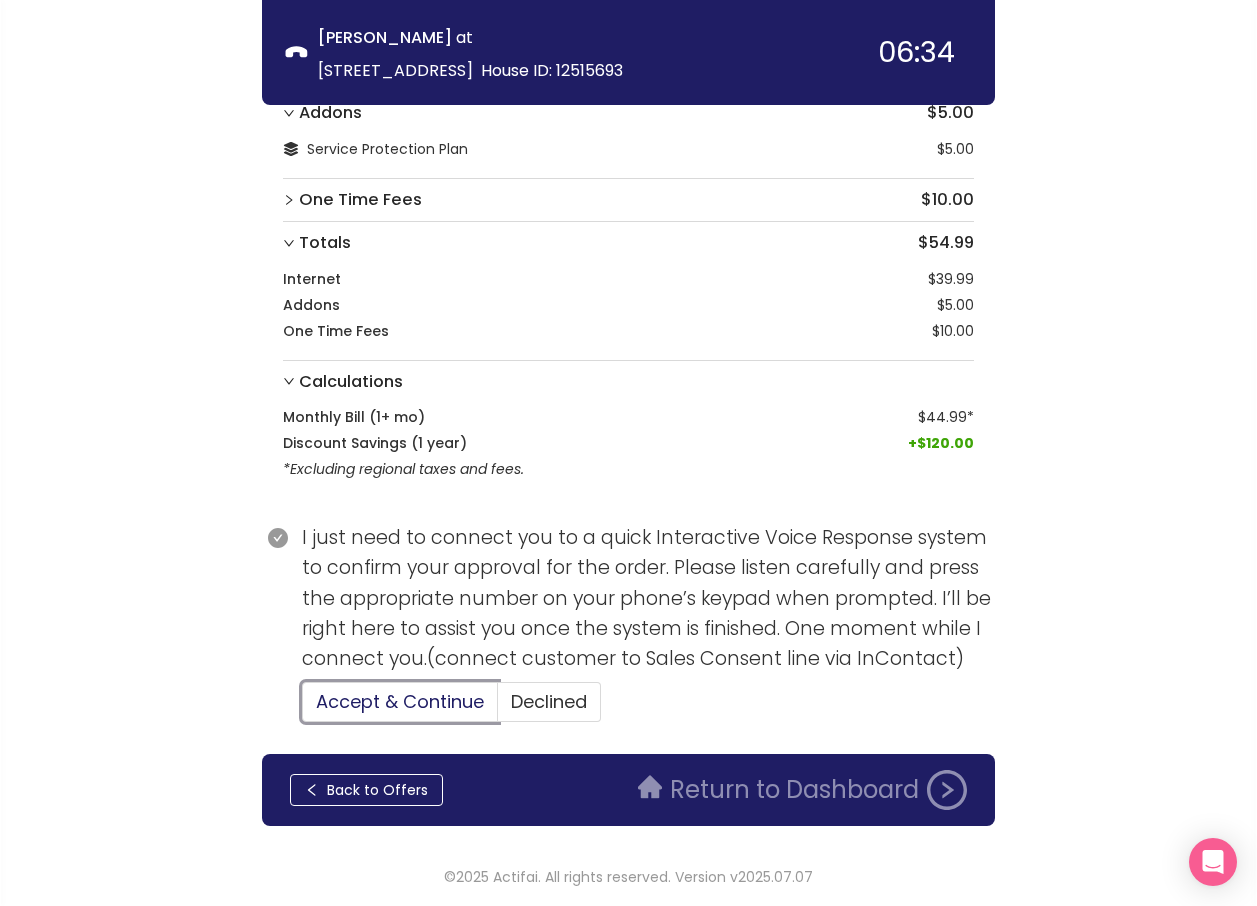 click on "Accept & Continue" at bounding box center [303, 708] 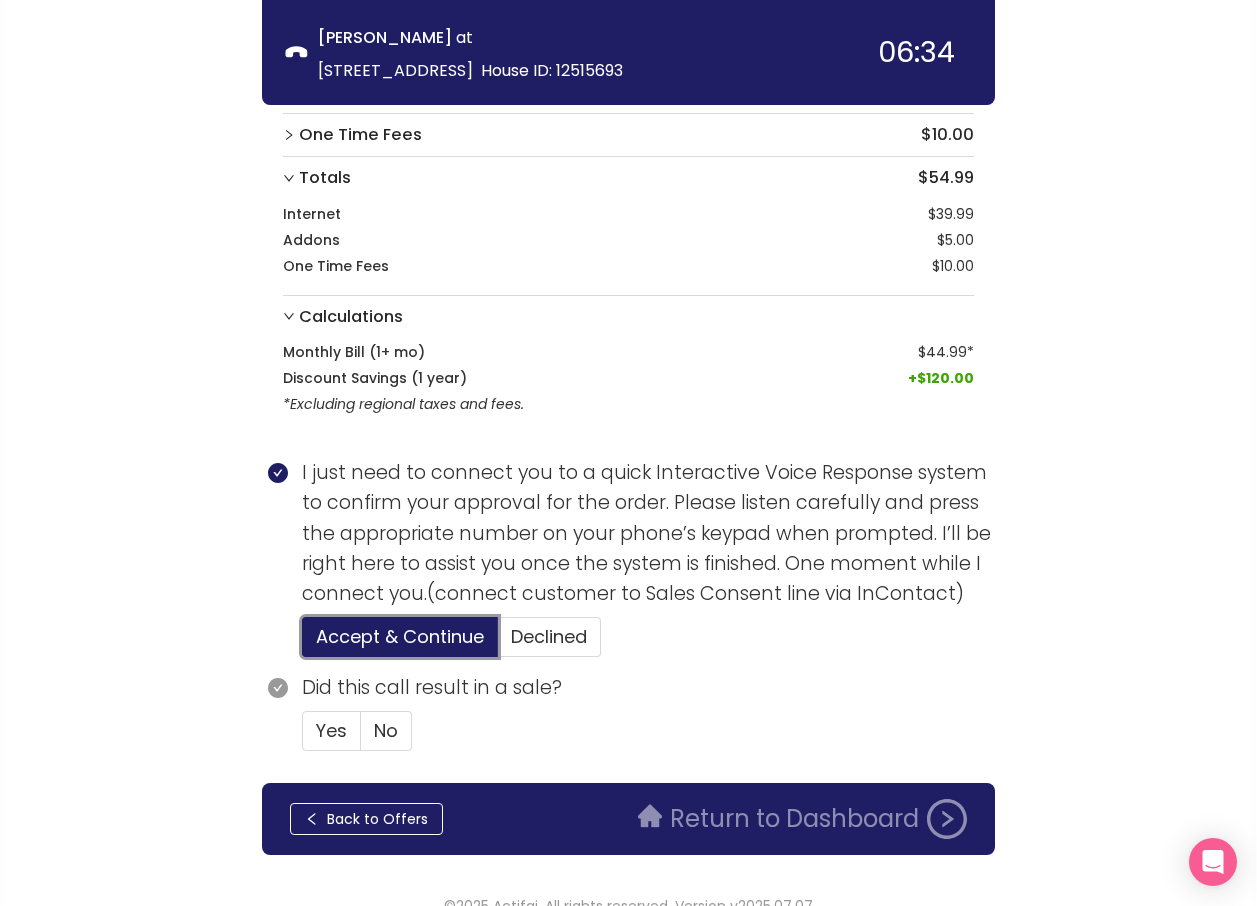 scroll, scrollTop: 365, scrollLeft: 0, axis: vertical 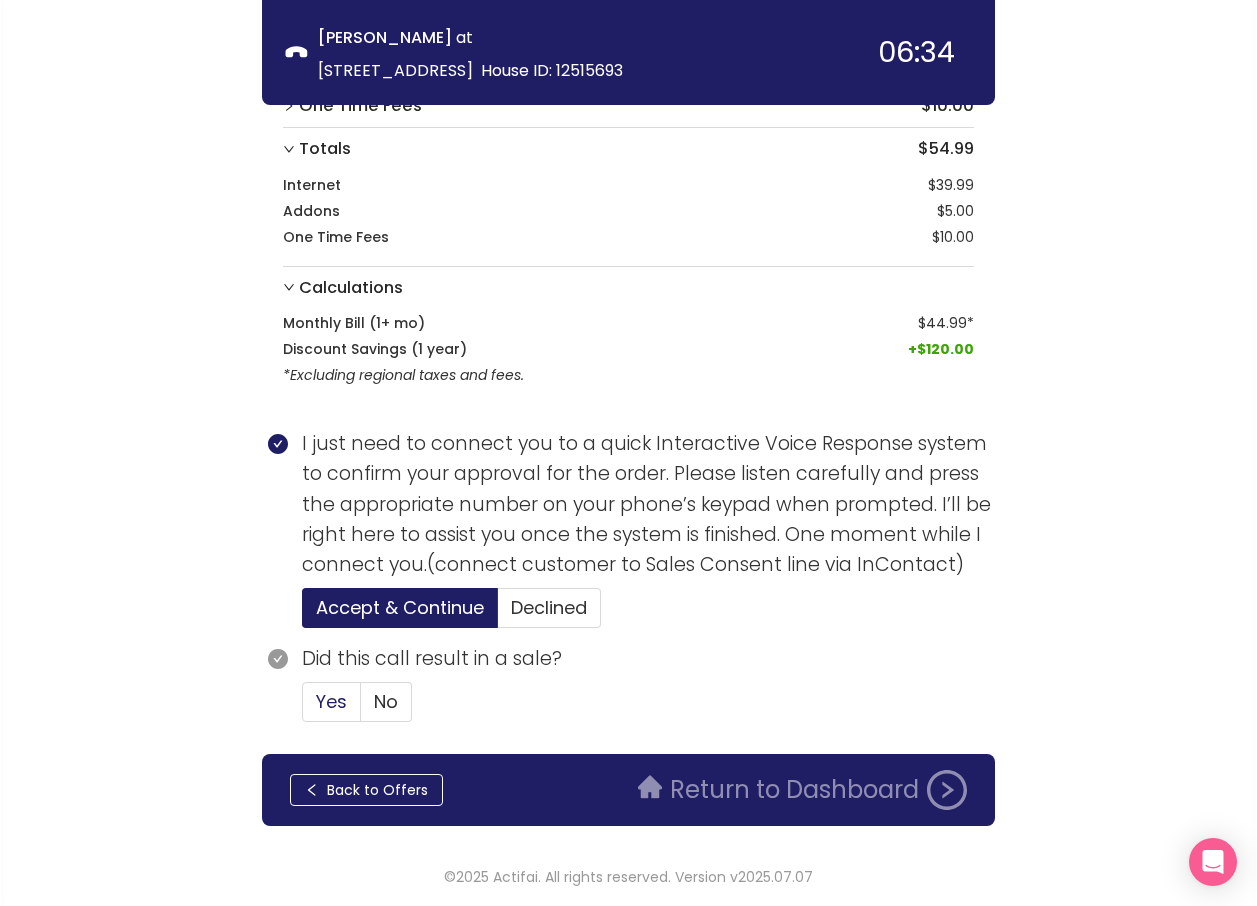 click on "Yes" at bounding box center (331, 701) 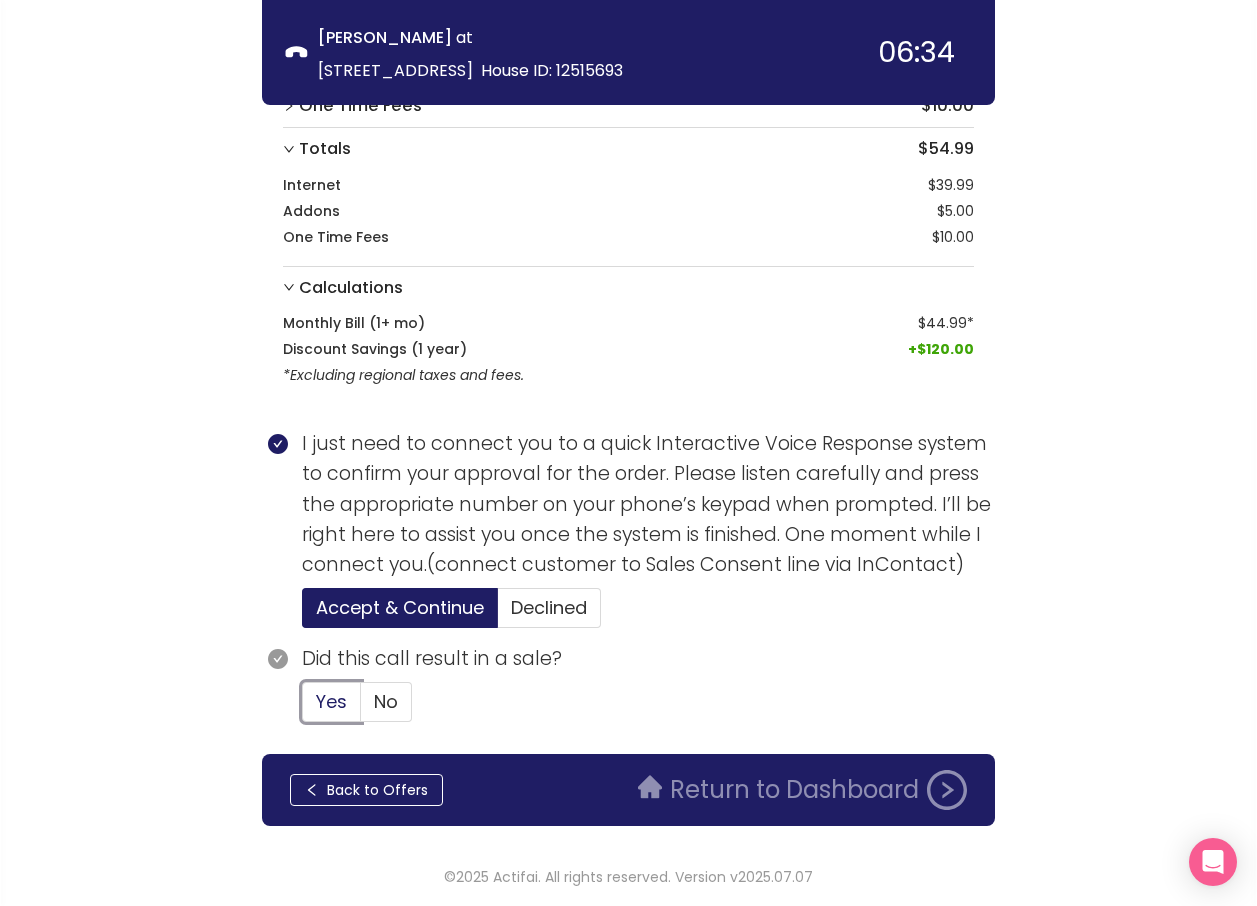 click on "Yes" at bounding box center [303, 708] 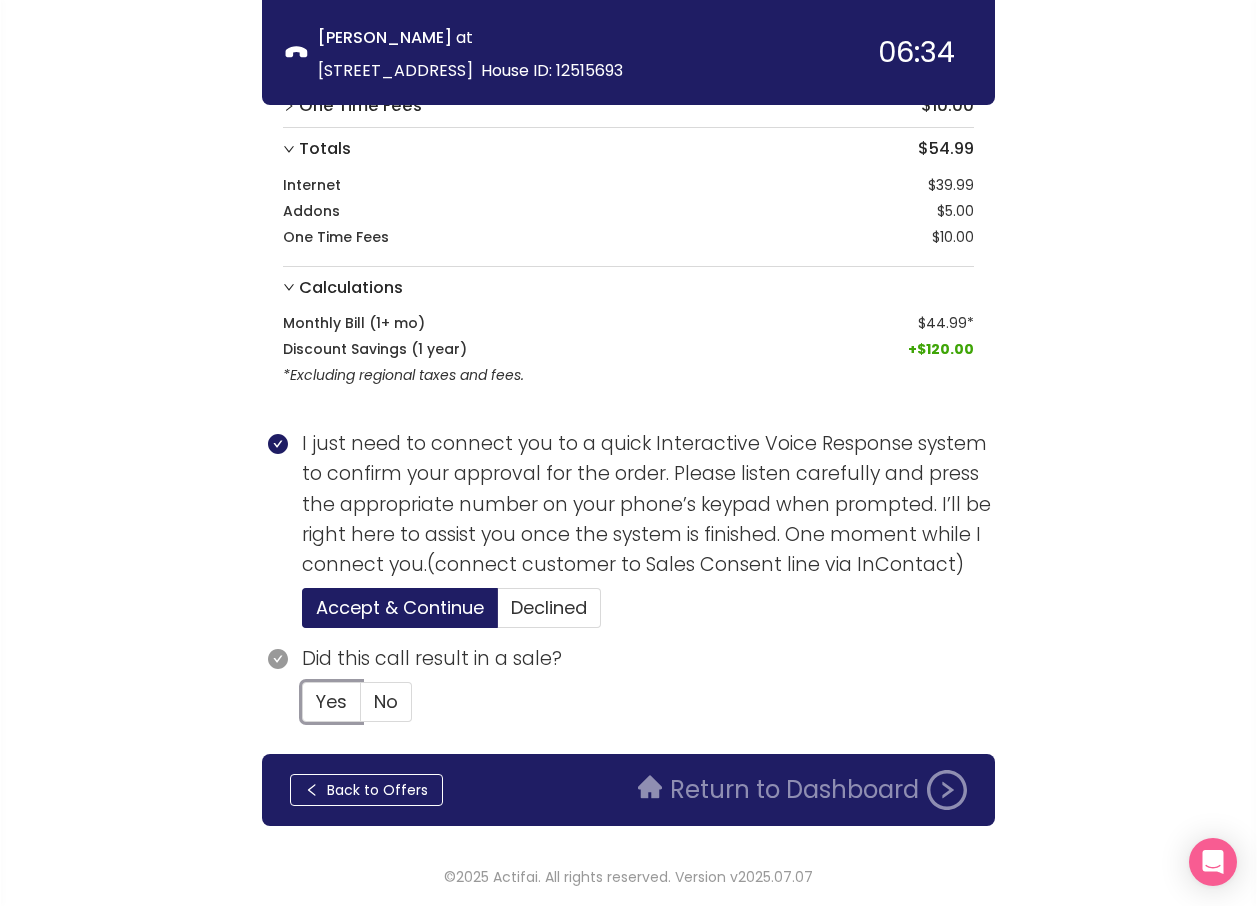 type 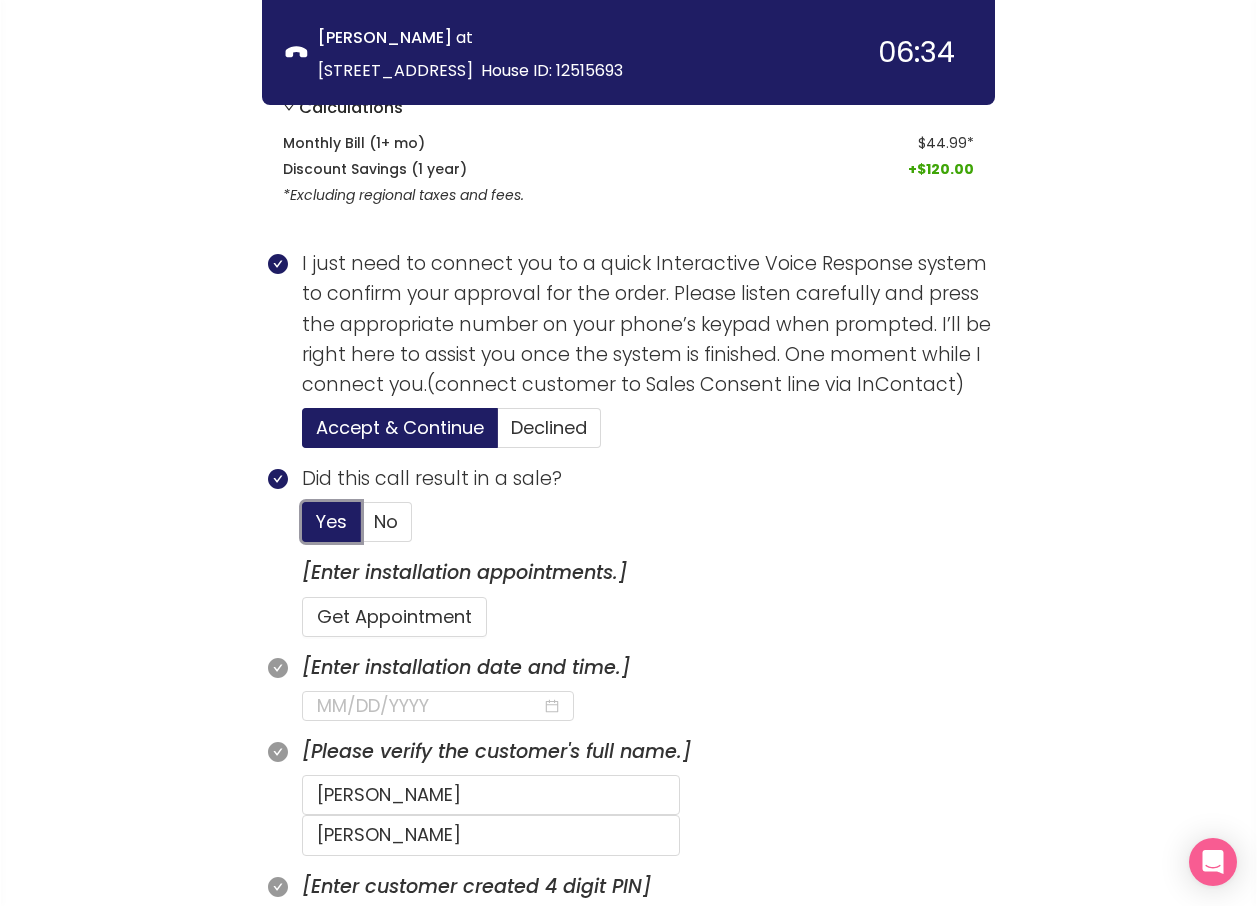 scroll, scrollTop: 765, scrollLeft: 0, axis: vertical 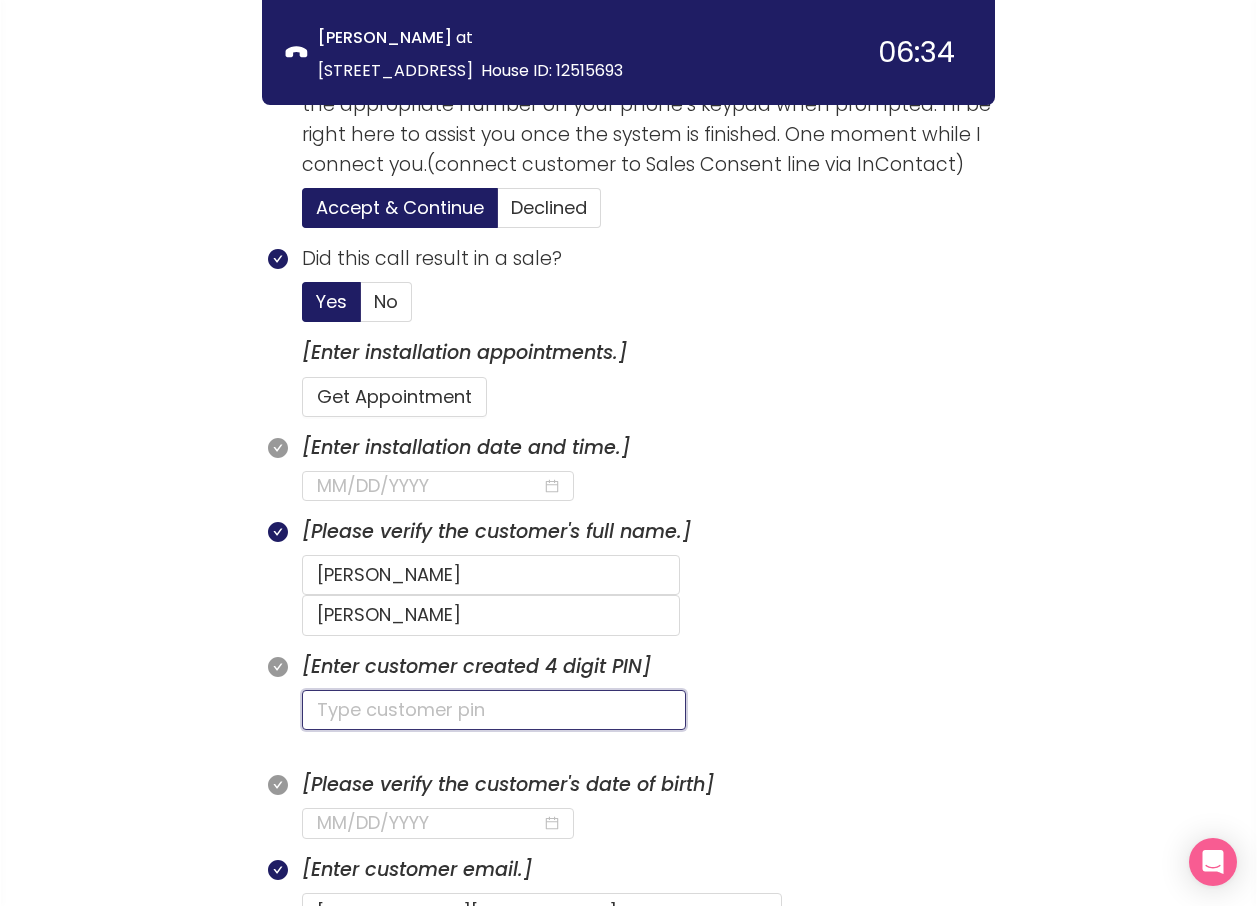 click 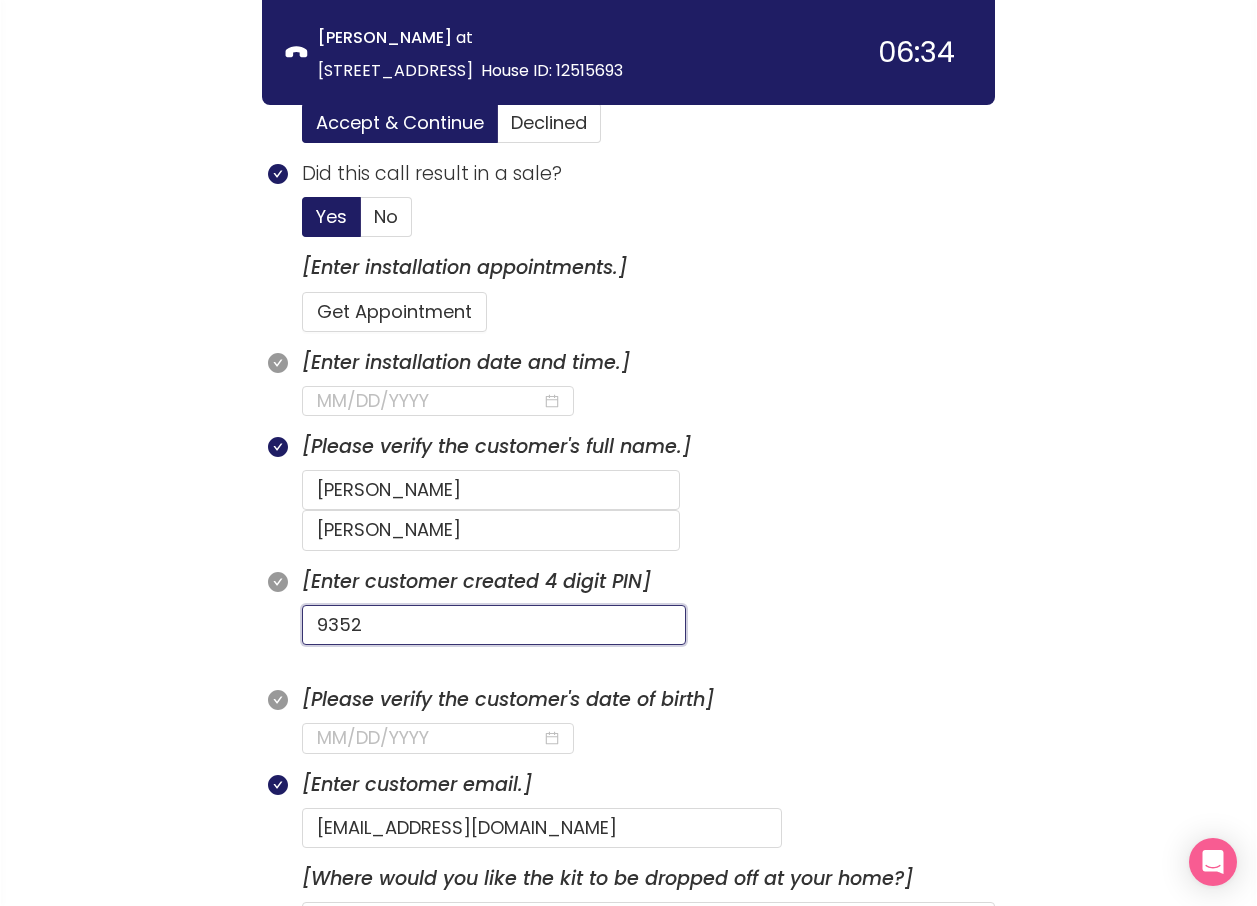 scroll, scrollTop: 965, scrollLeft: 0, axis: vertical 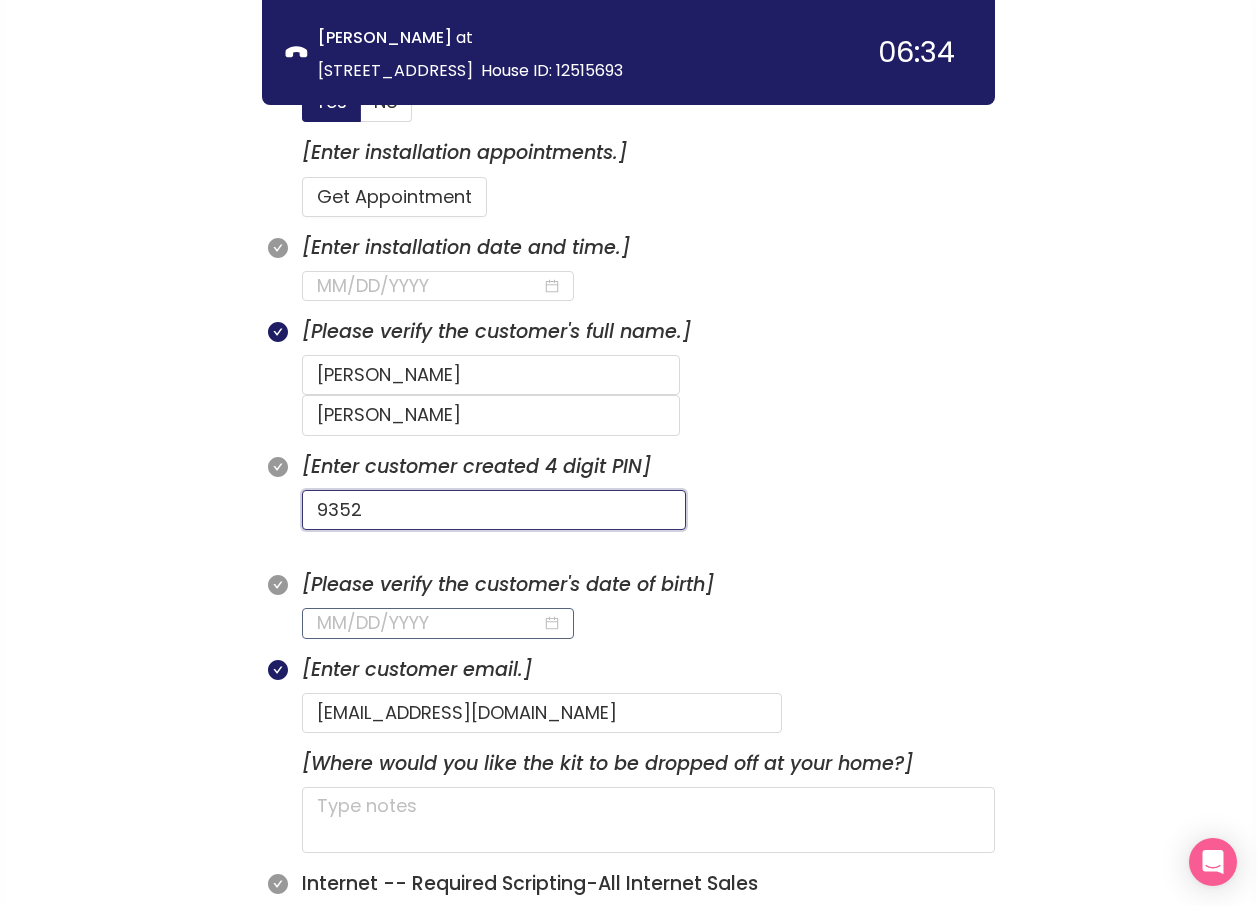 type on "9352" 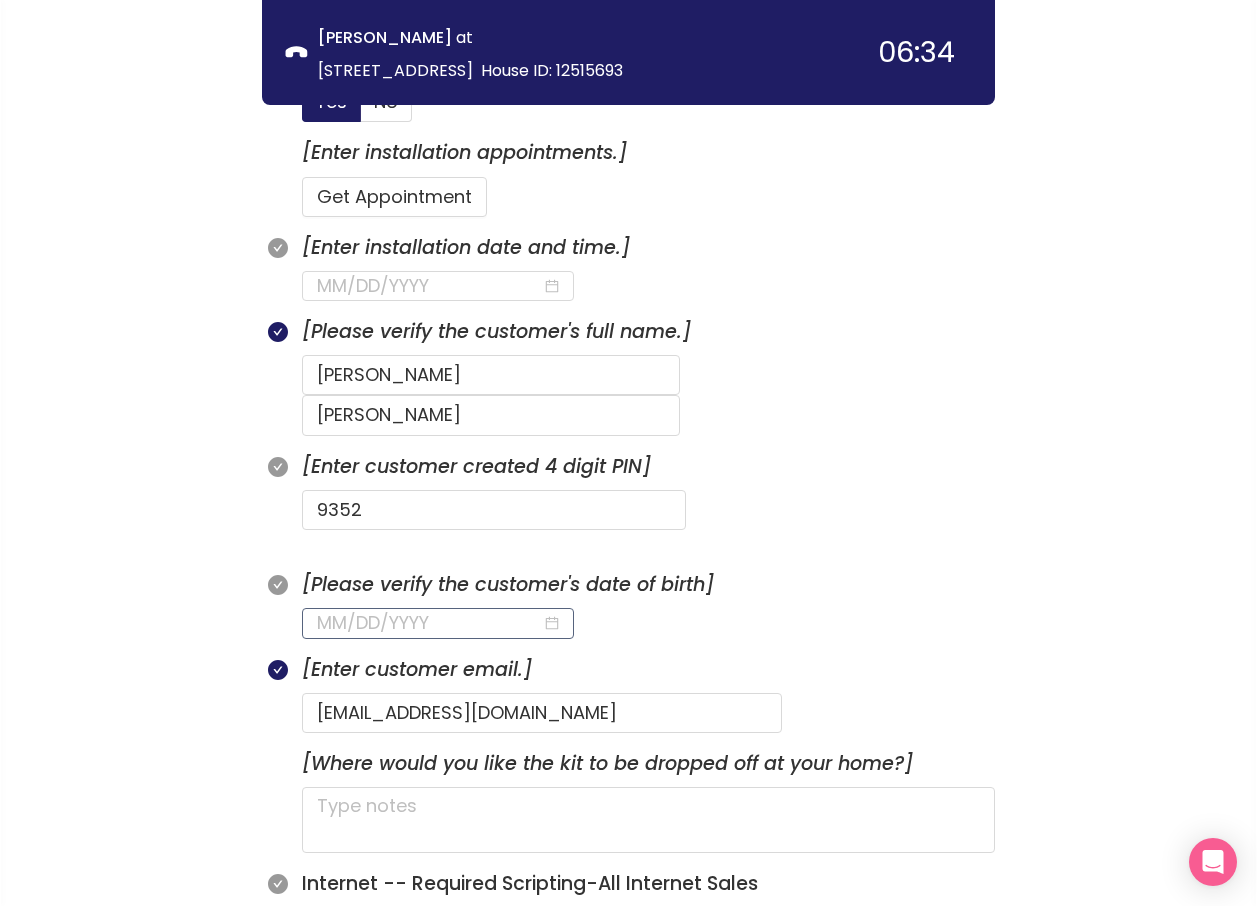 click at bounding box center [429, 623] 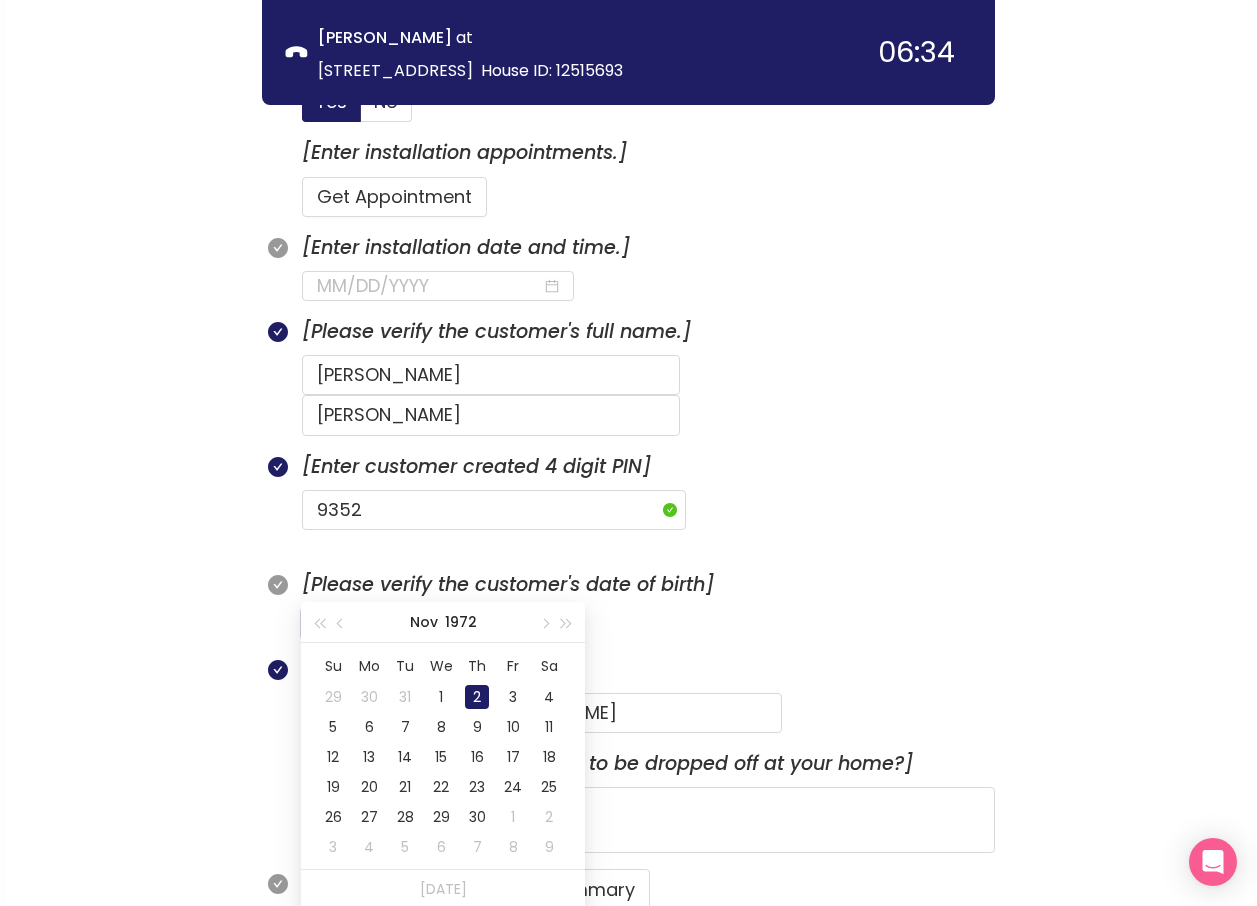 click on "2" at bounding box center [477, 697] 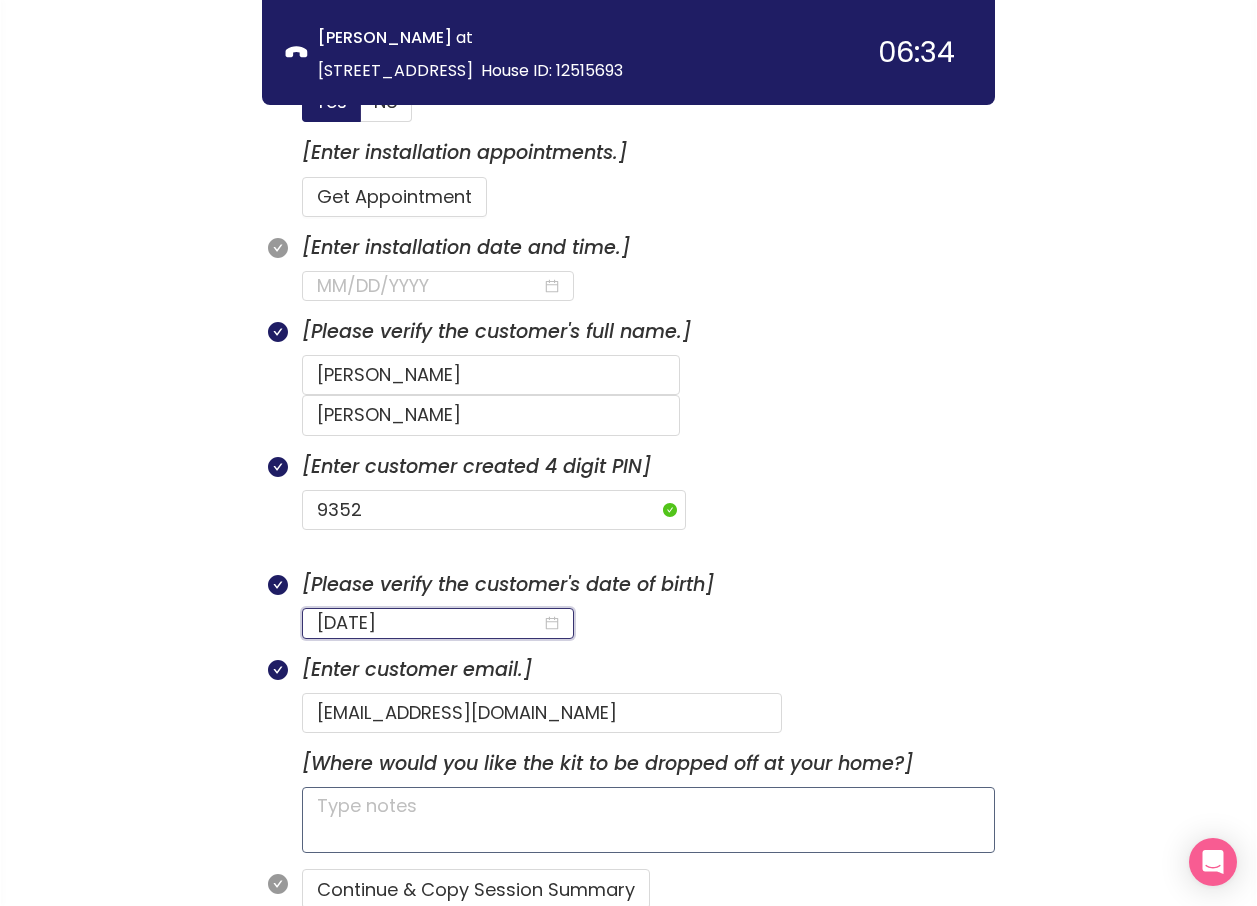 type on "[DATE]" 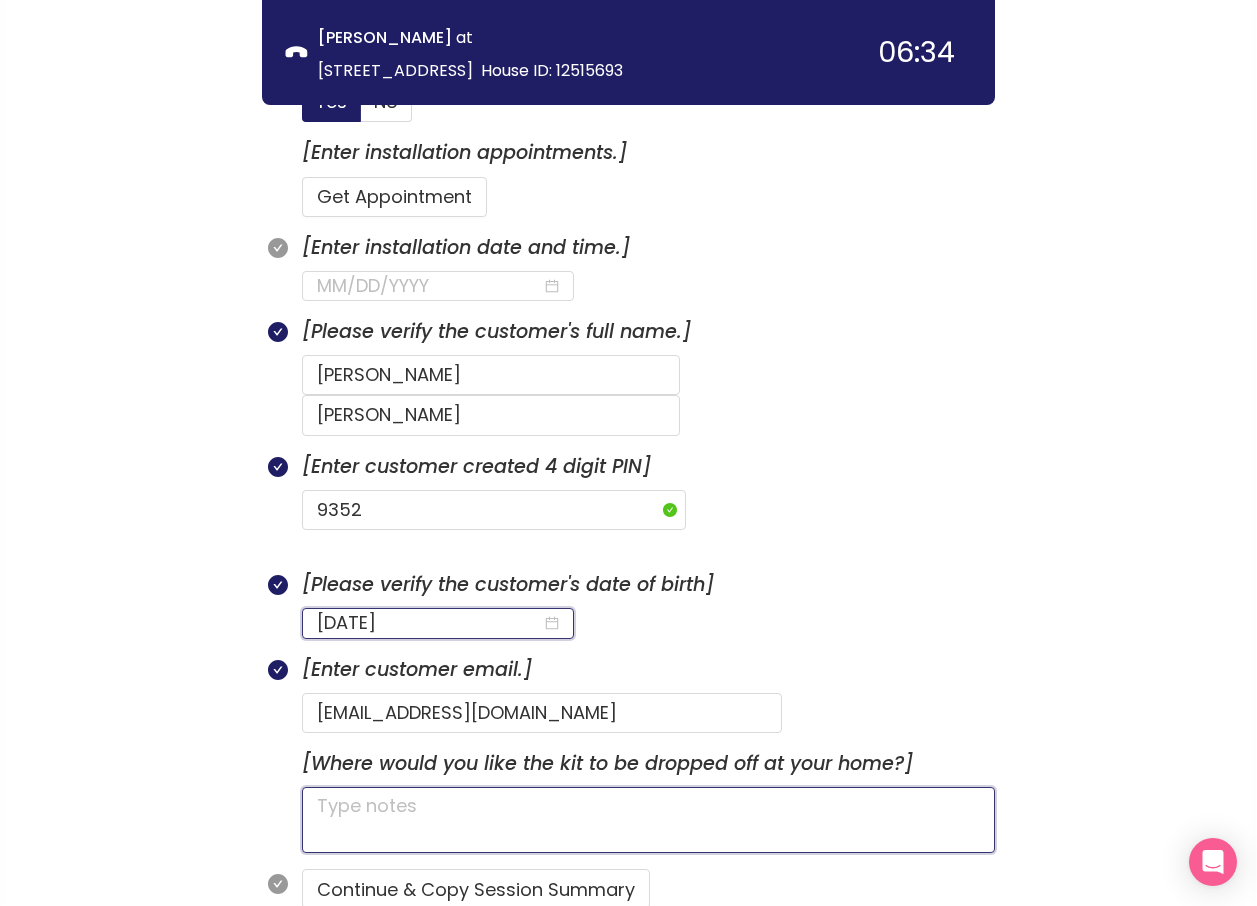 click 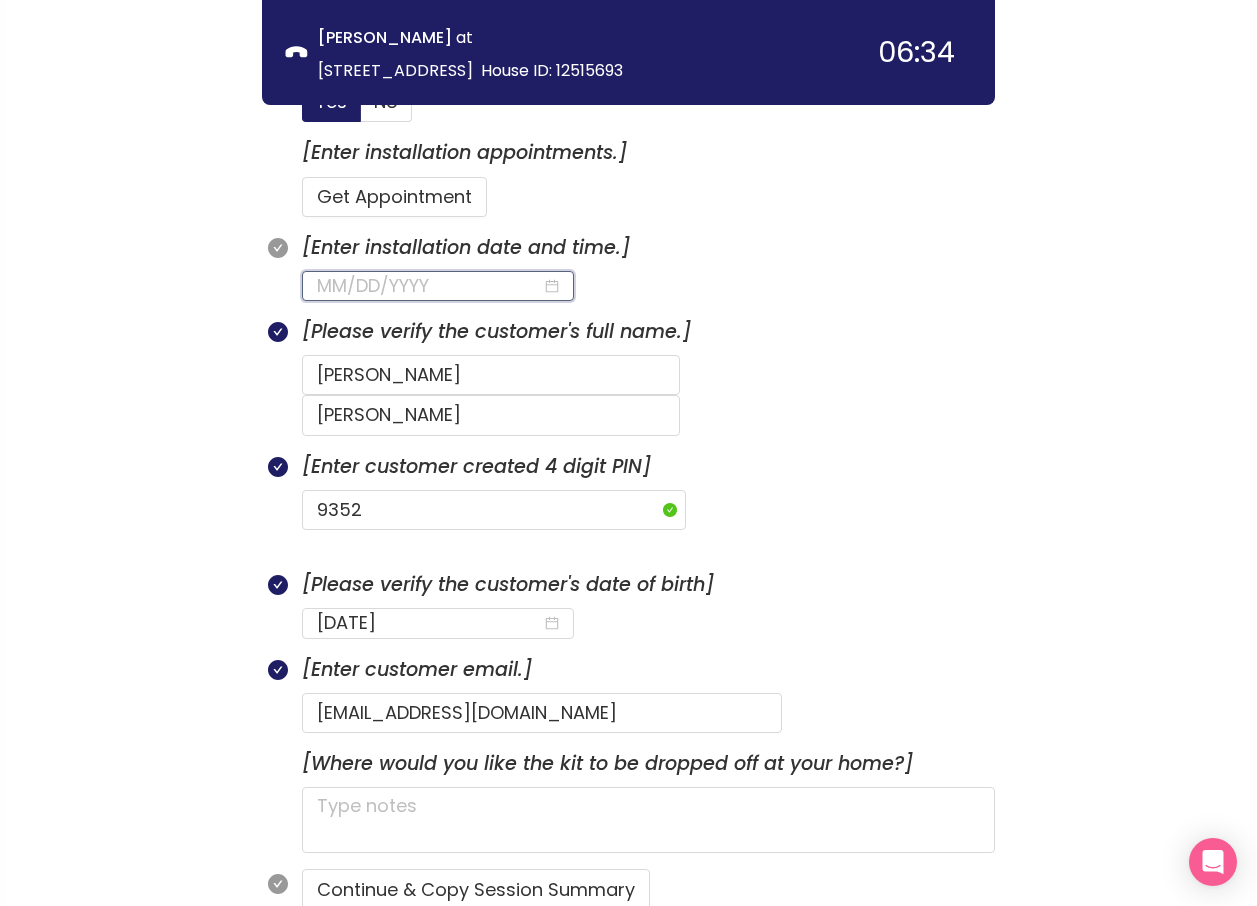 click at bounding box center (429, 286) 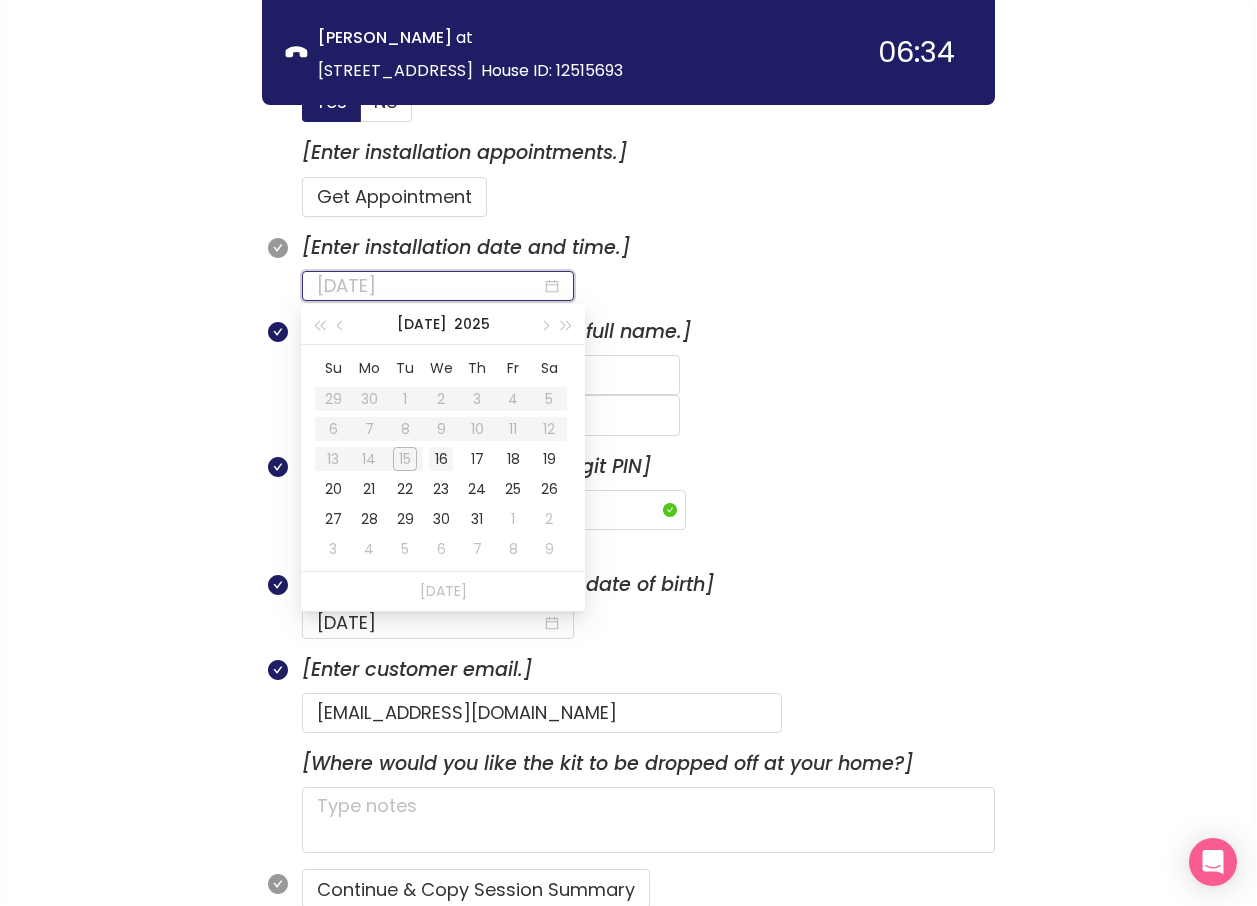 type on "[DATE]" 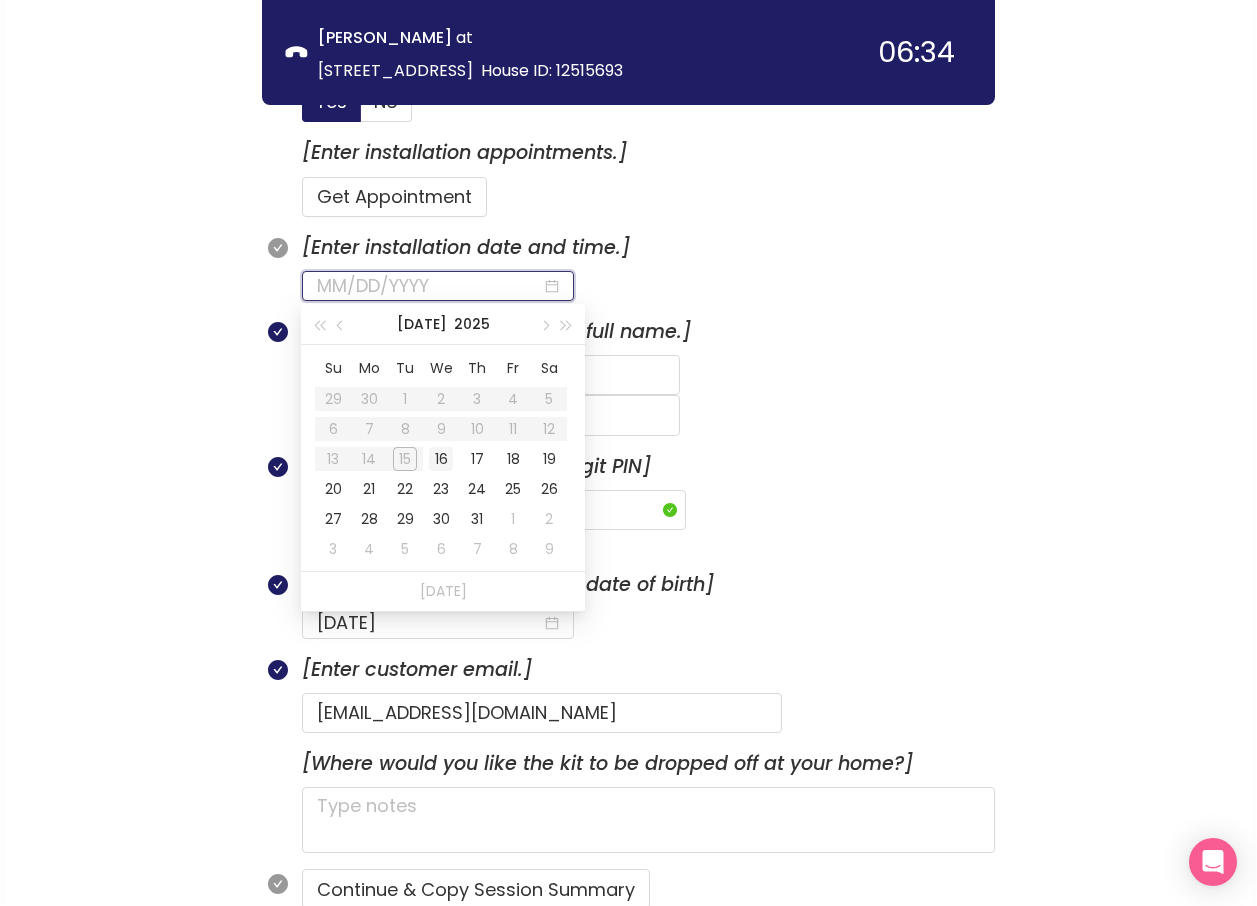 type on "[DATE]" 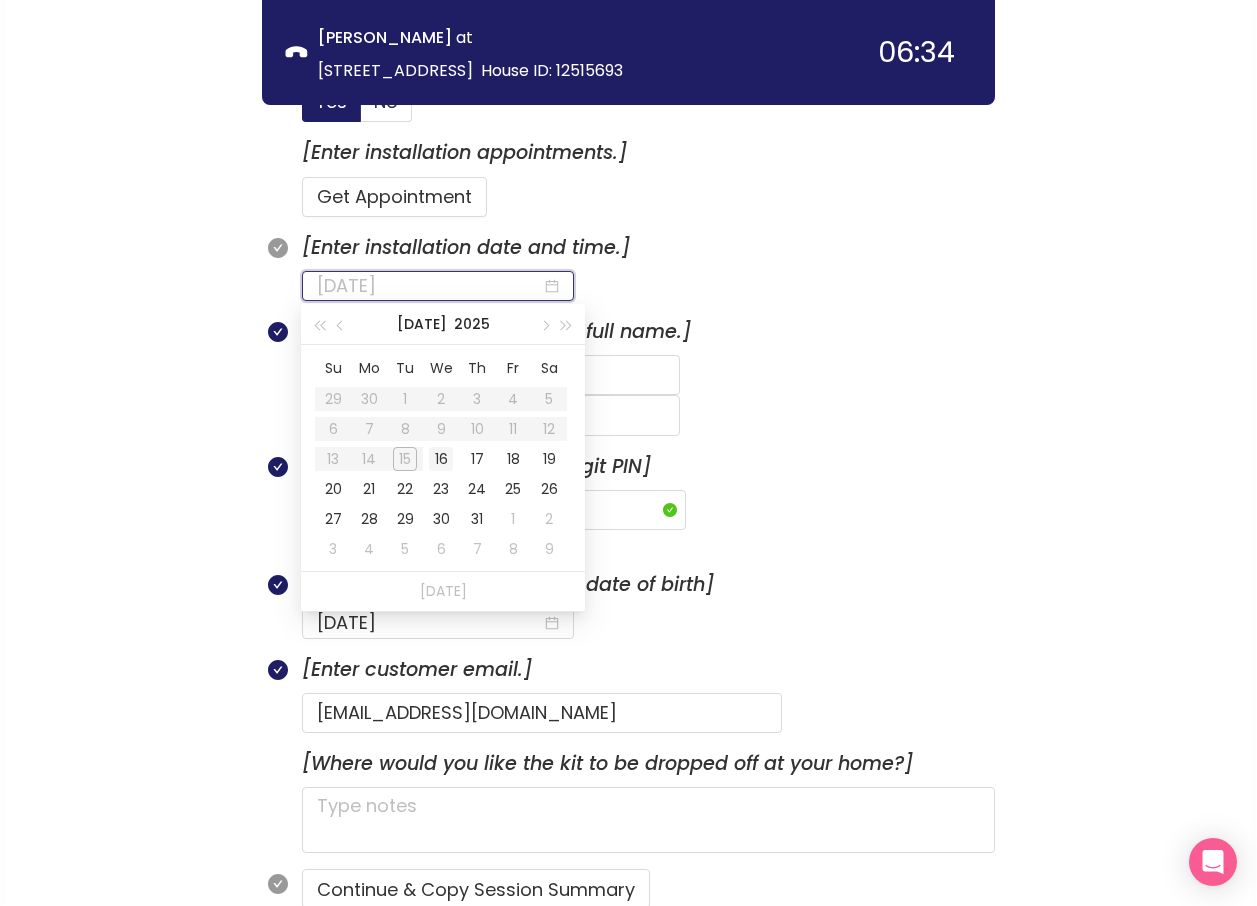 click on "16" at bounding box center [441, 459] 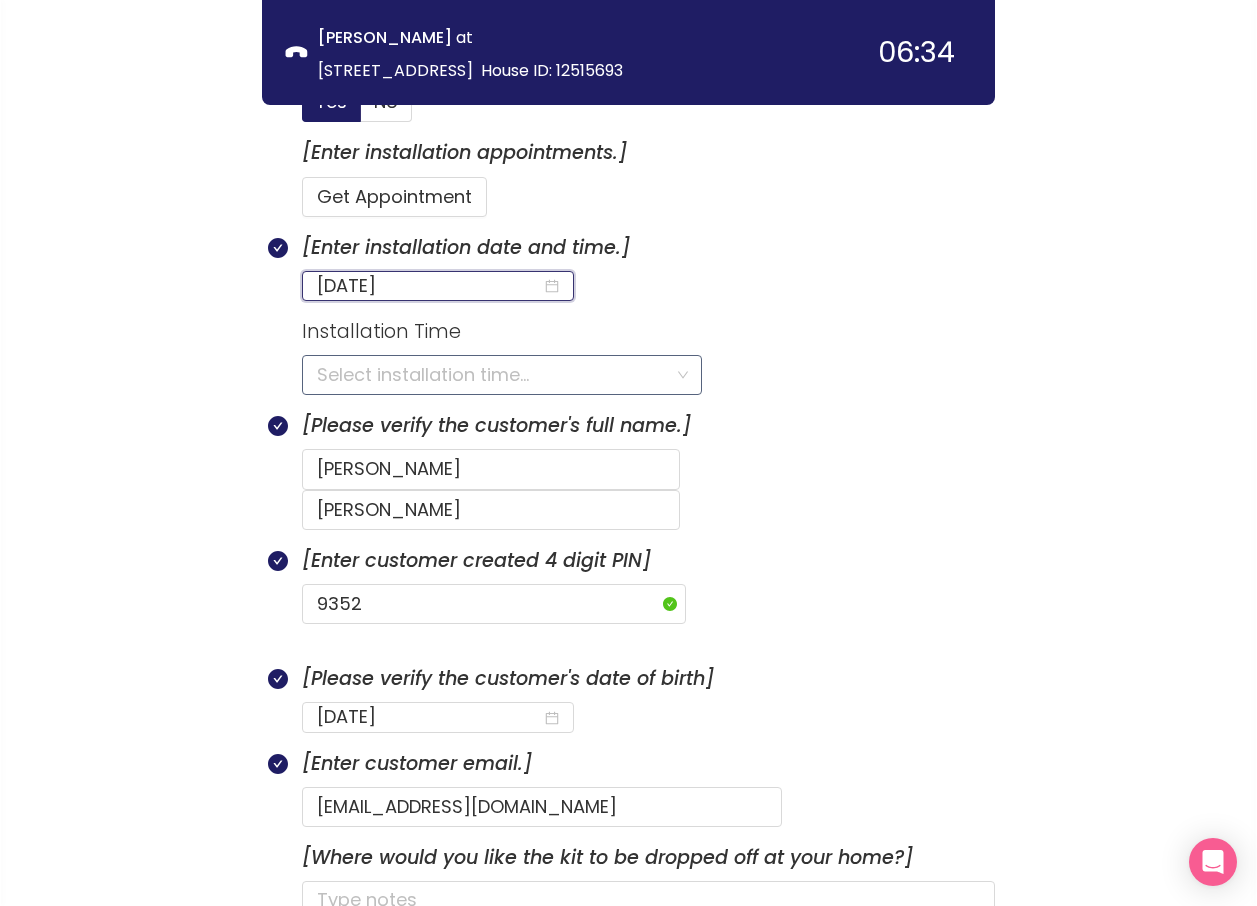 click at bounding box center (495, 375) 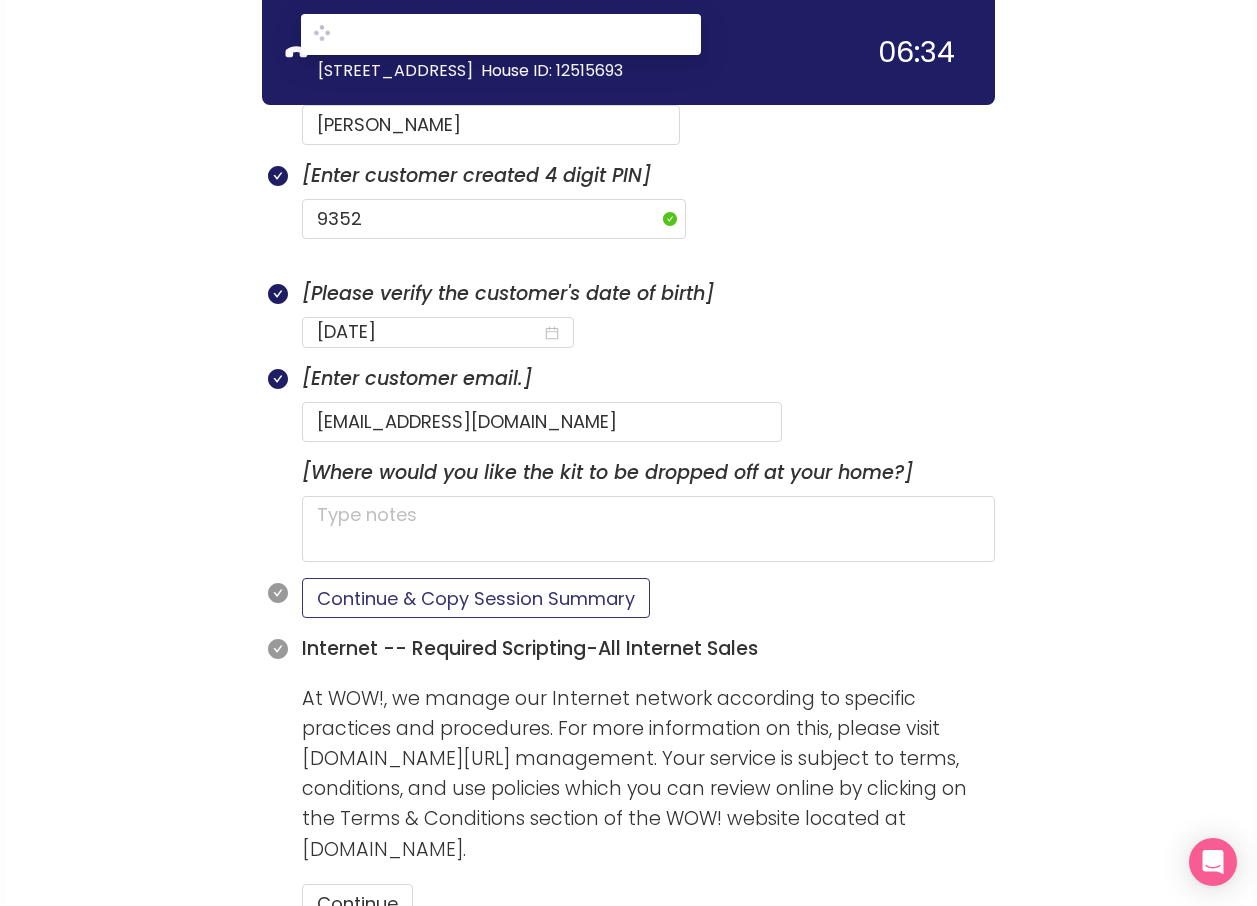 scroll, scrollTop: 1365, scrollLeft: 0, axis: vertical 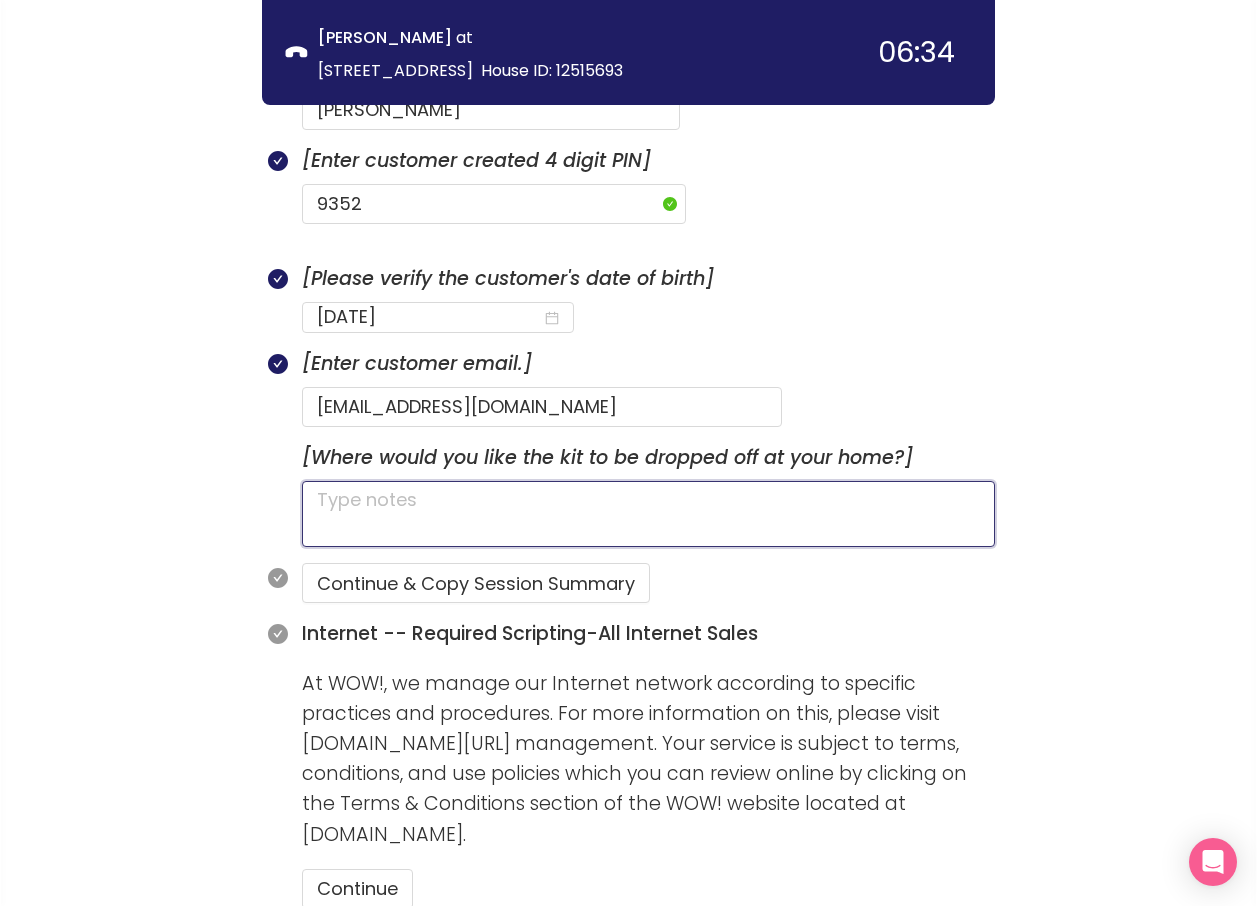 click 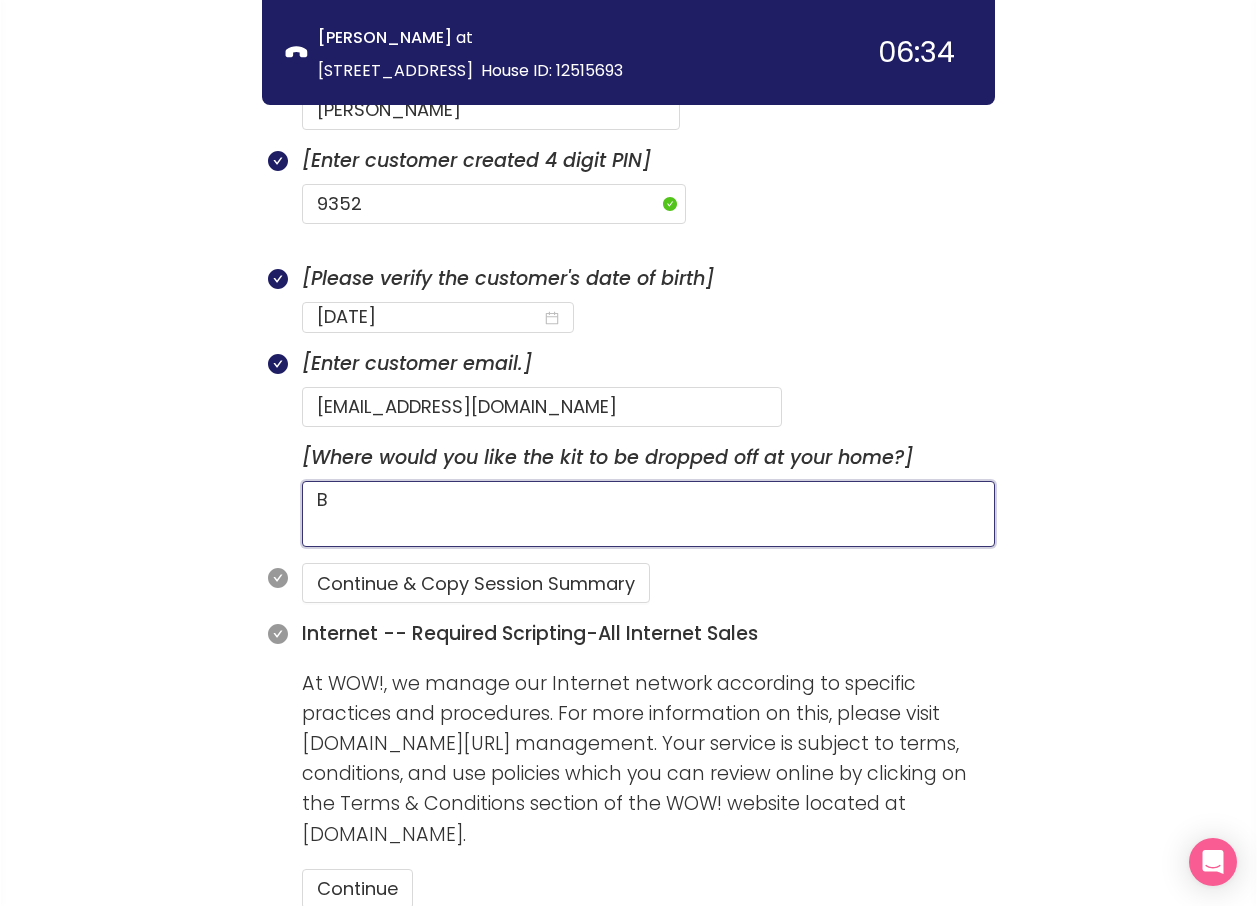 type 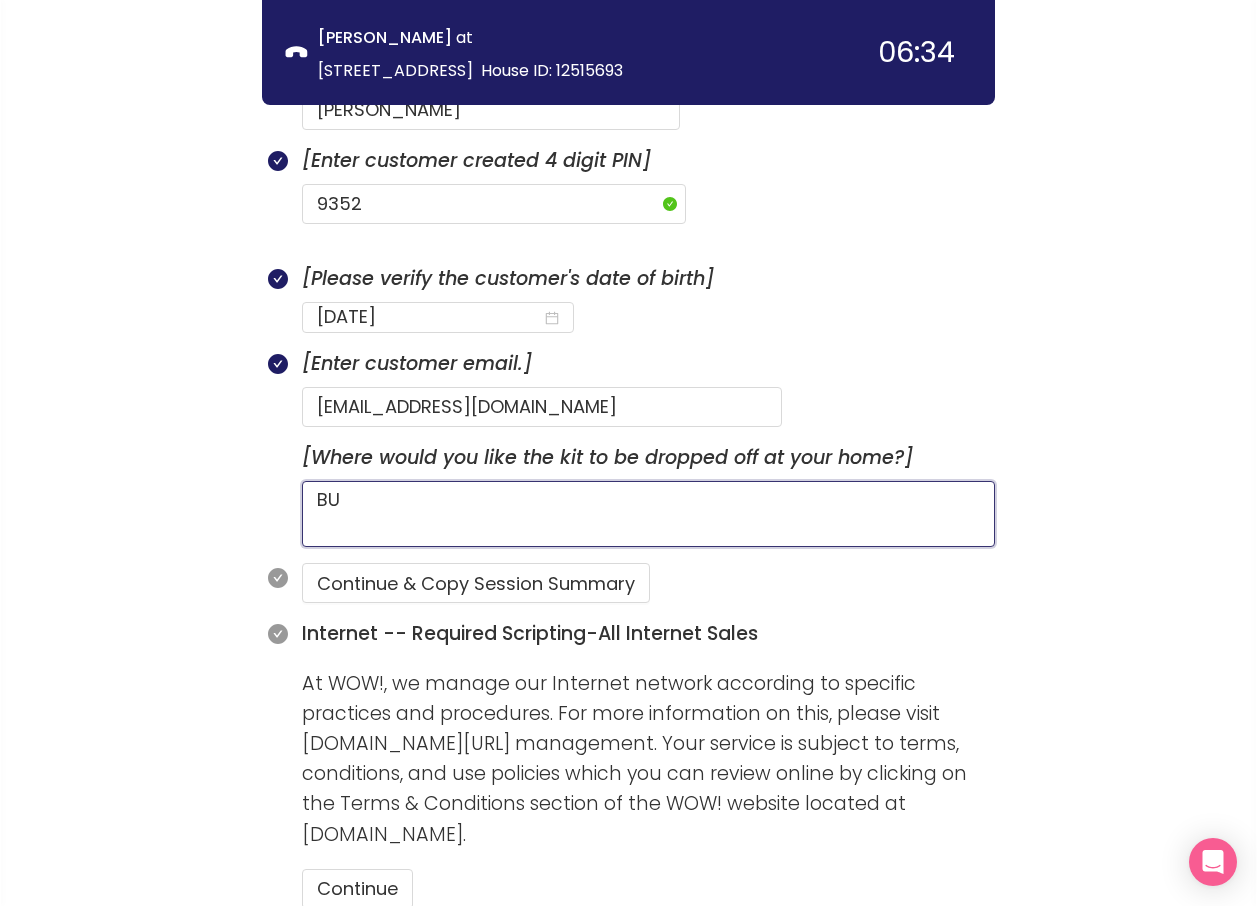type 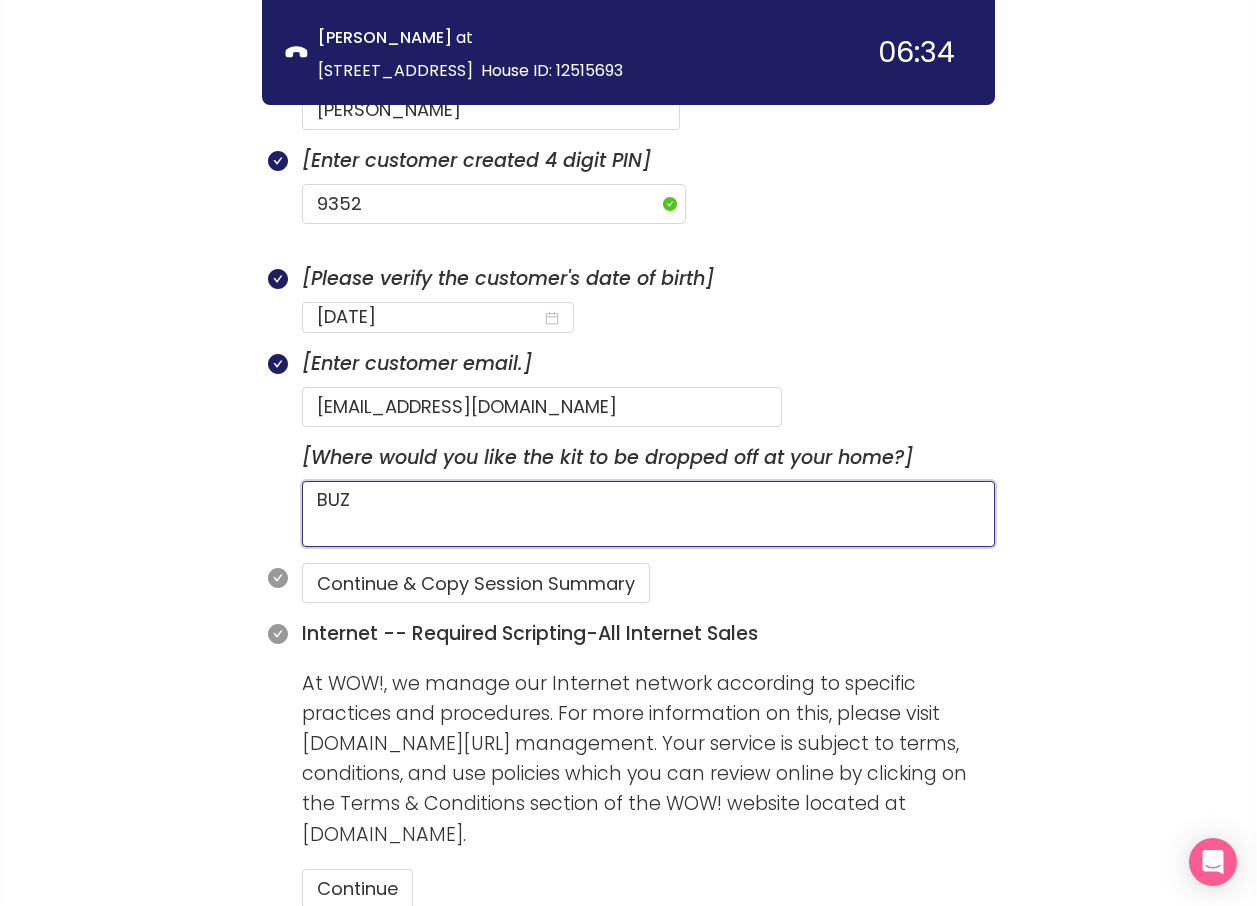 type 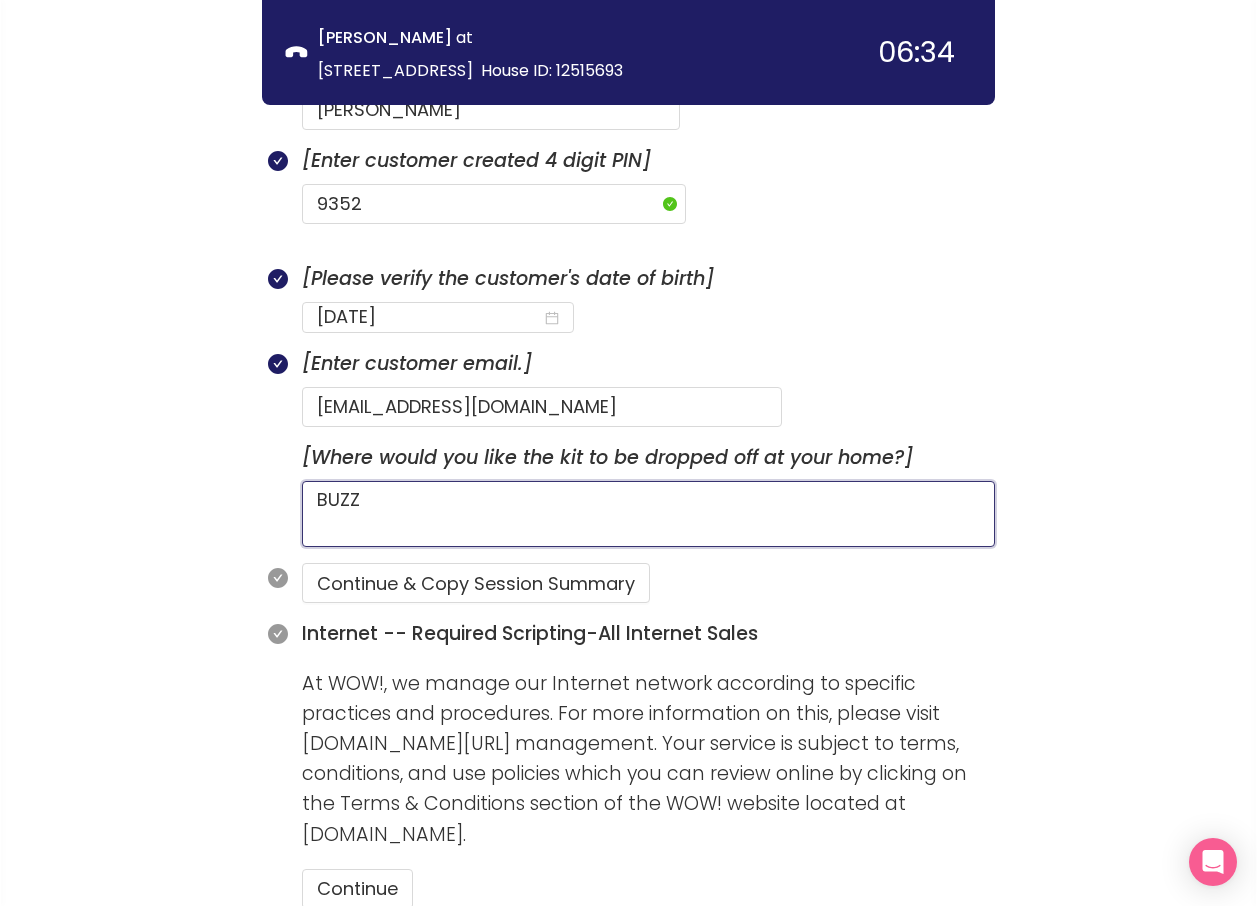 type 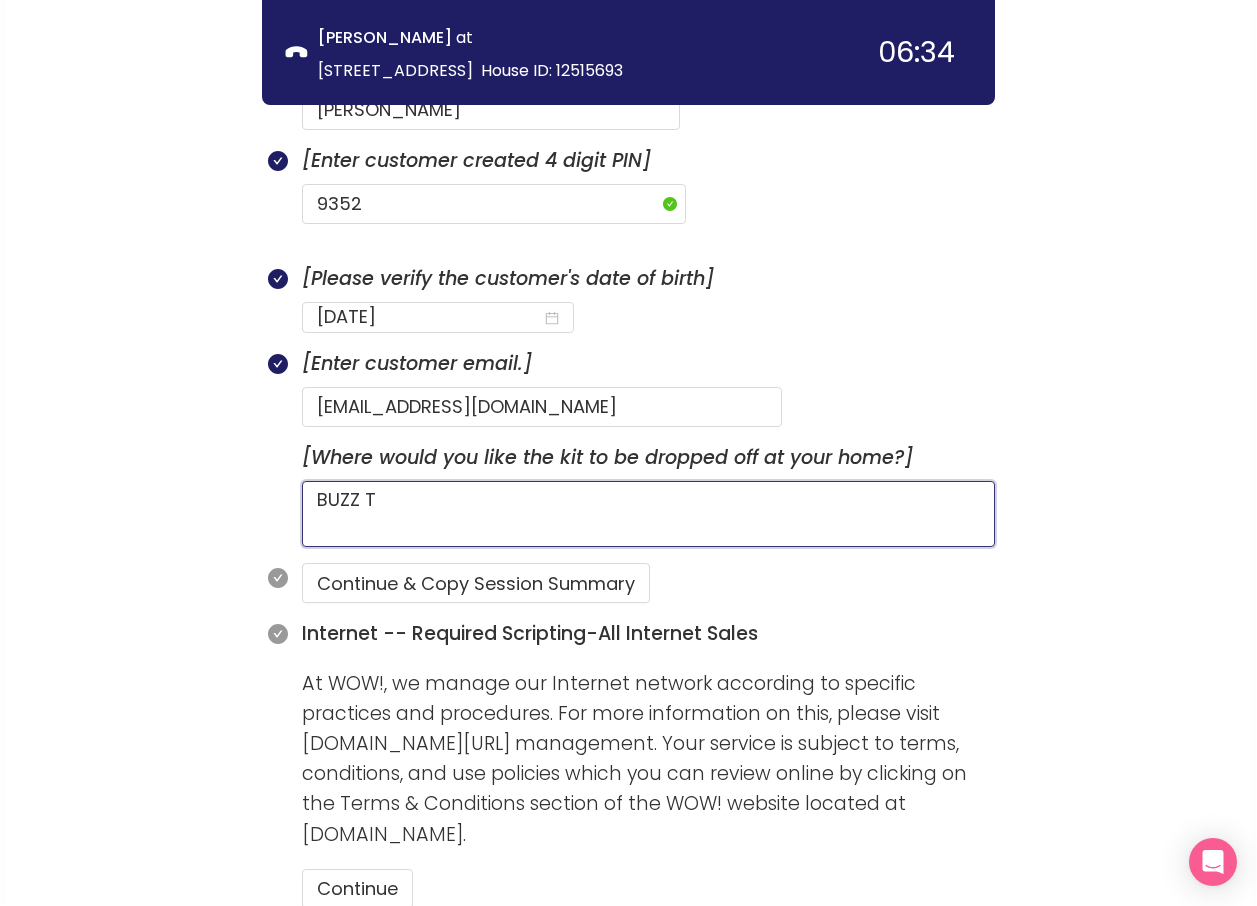 type 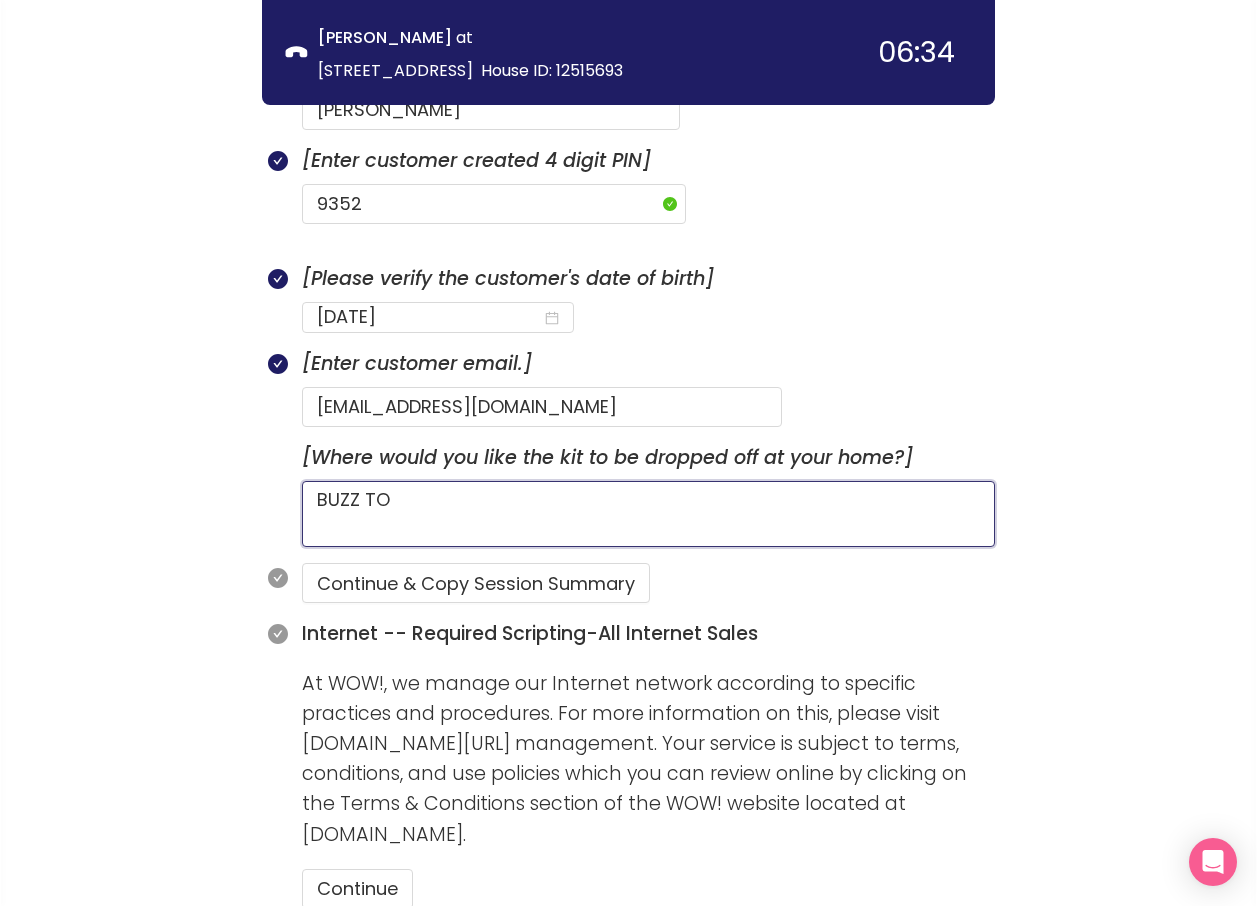 type 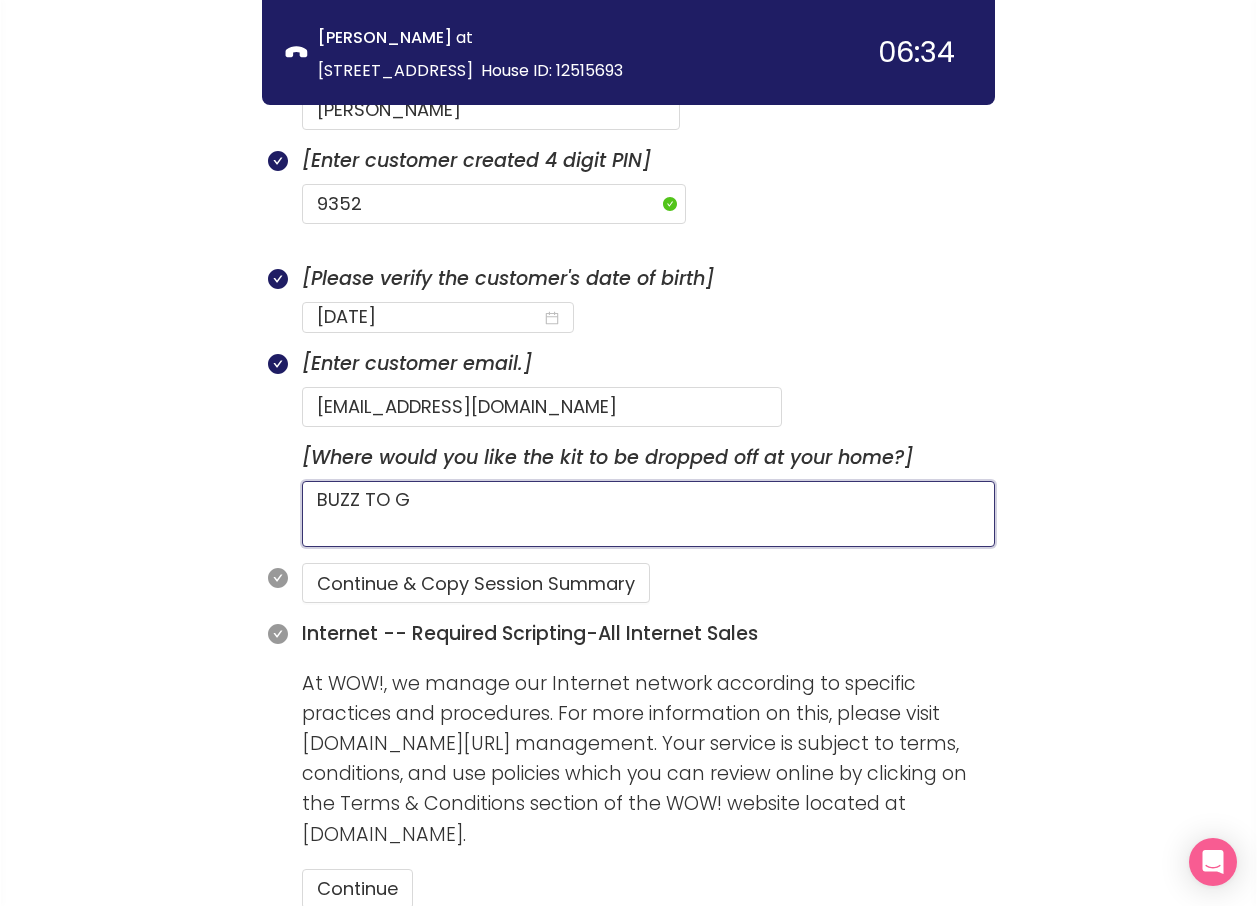 type 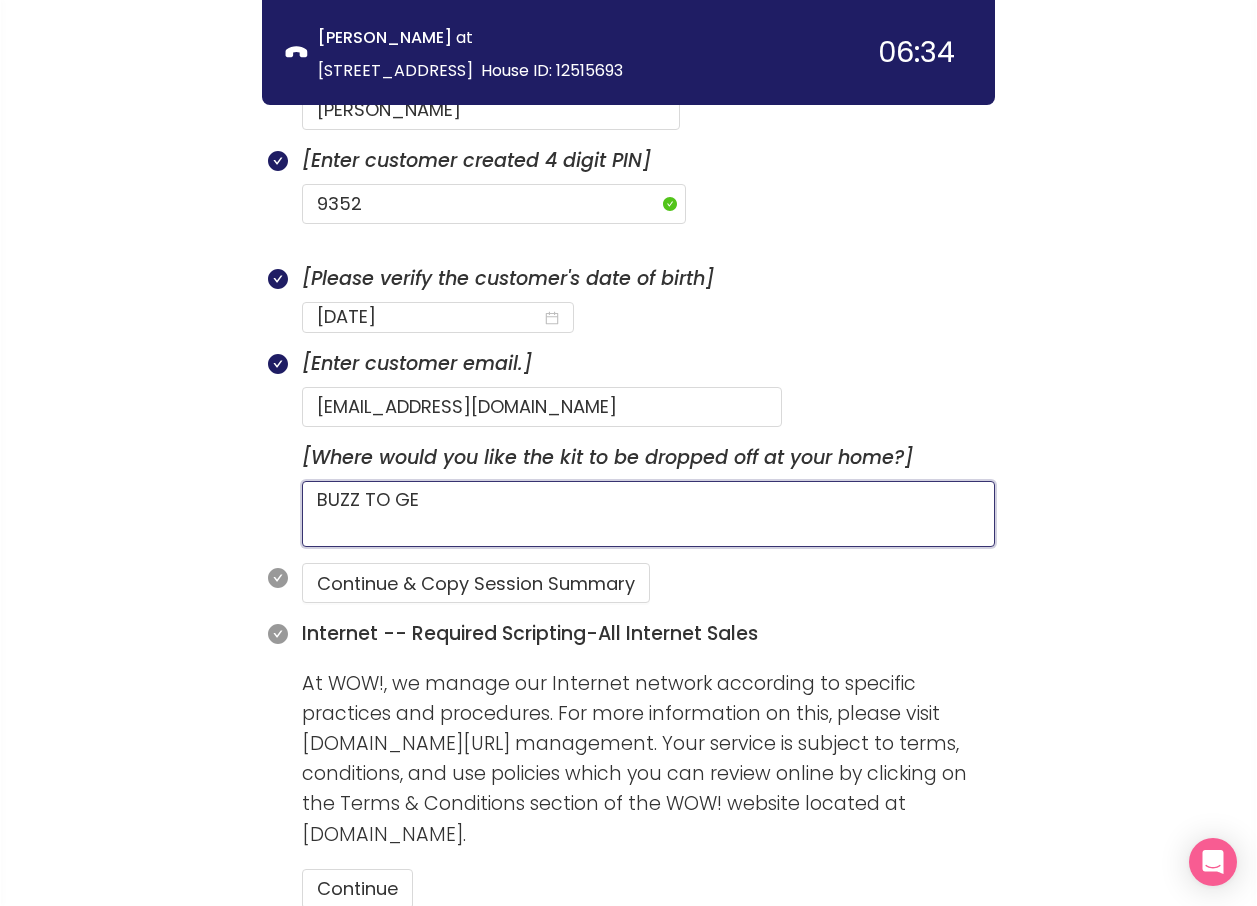 type 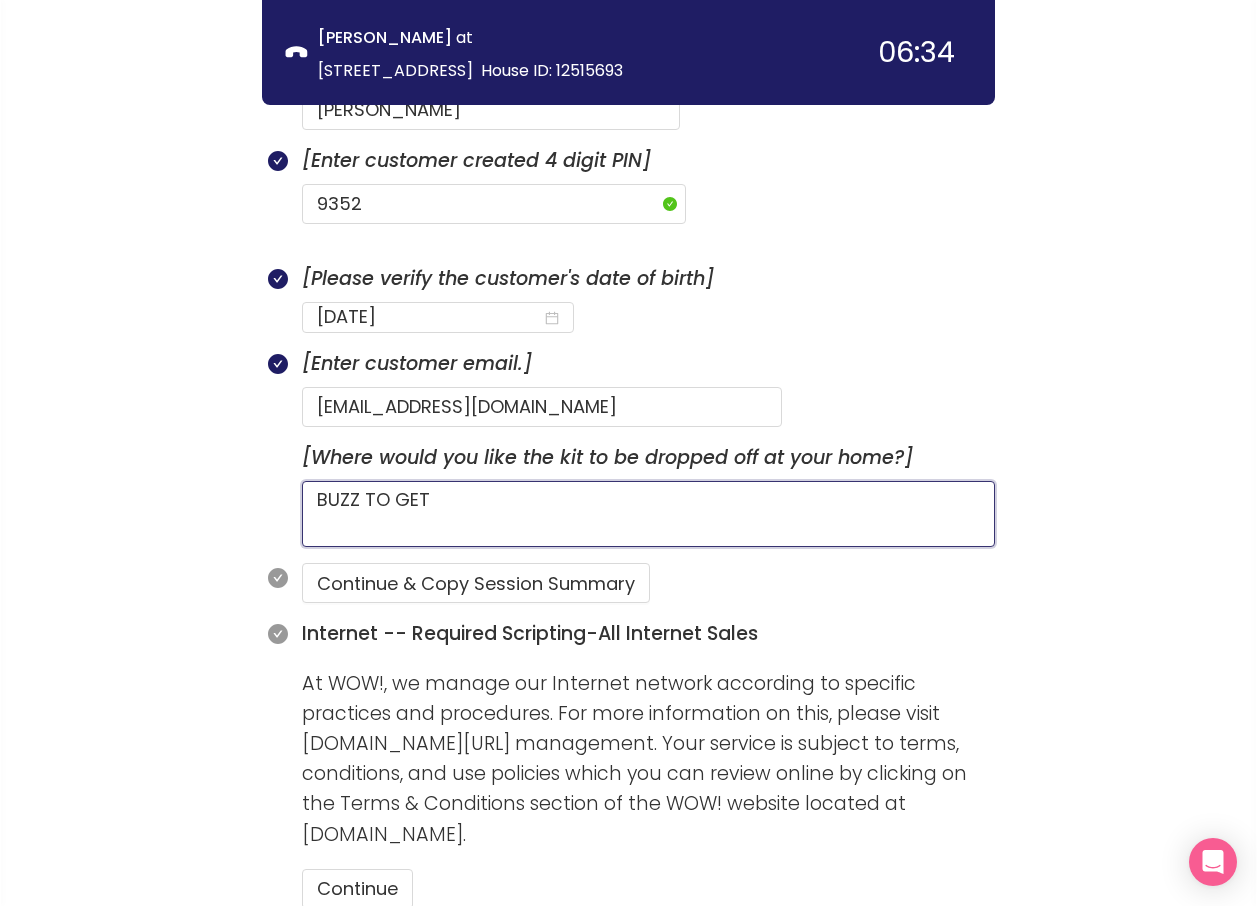 type 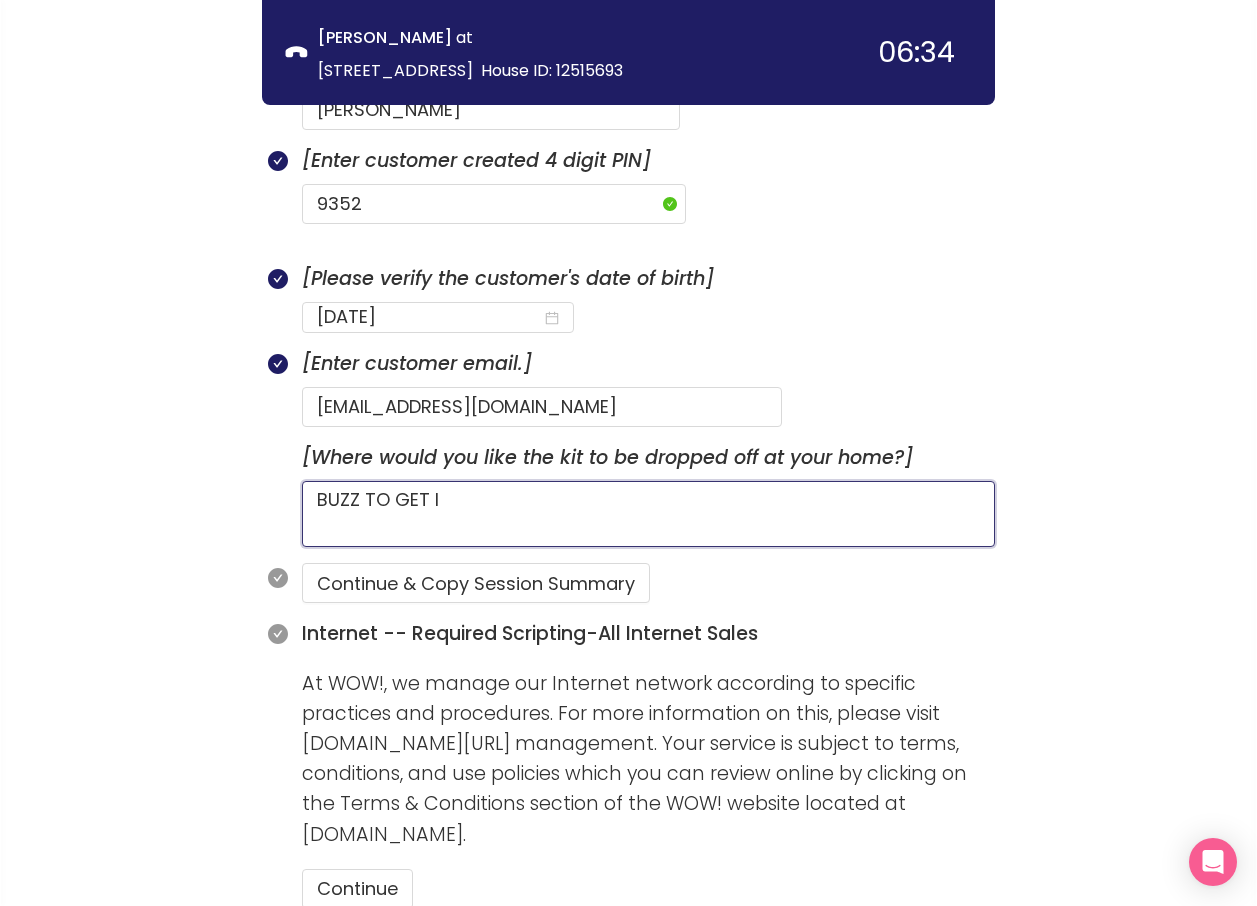 type 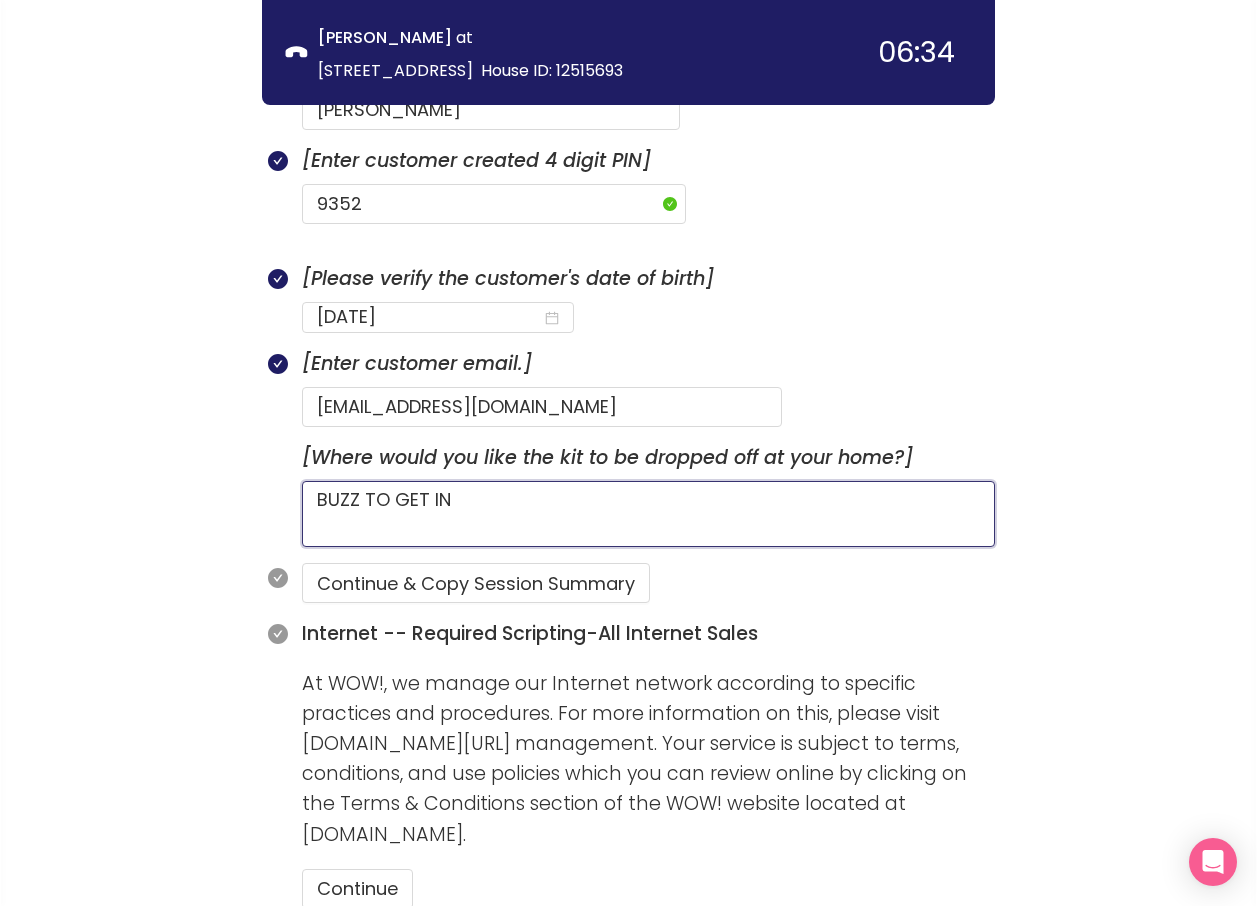 type 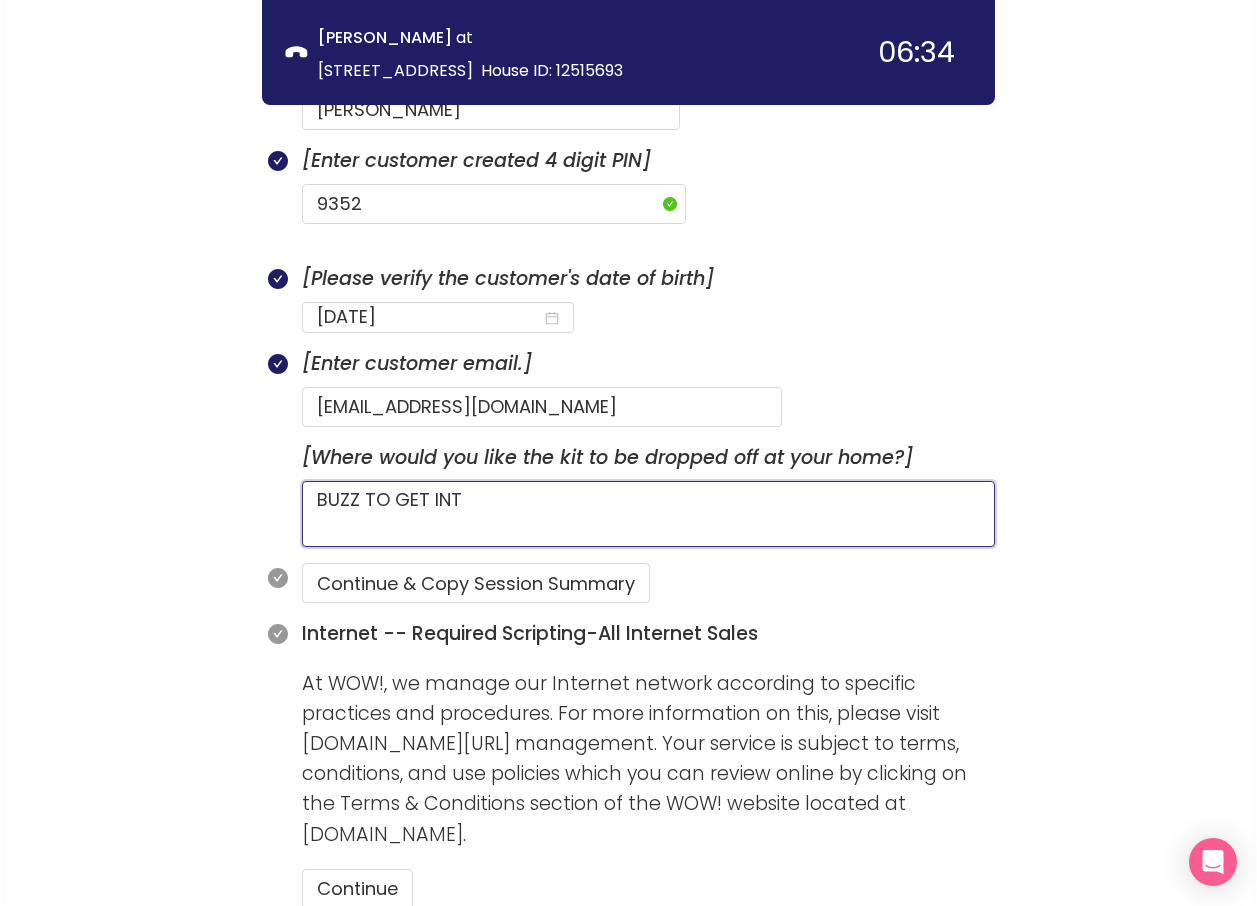 type 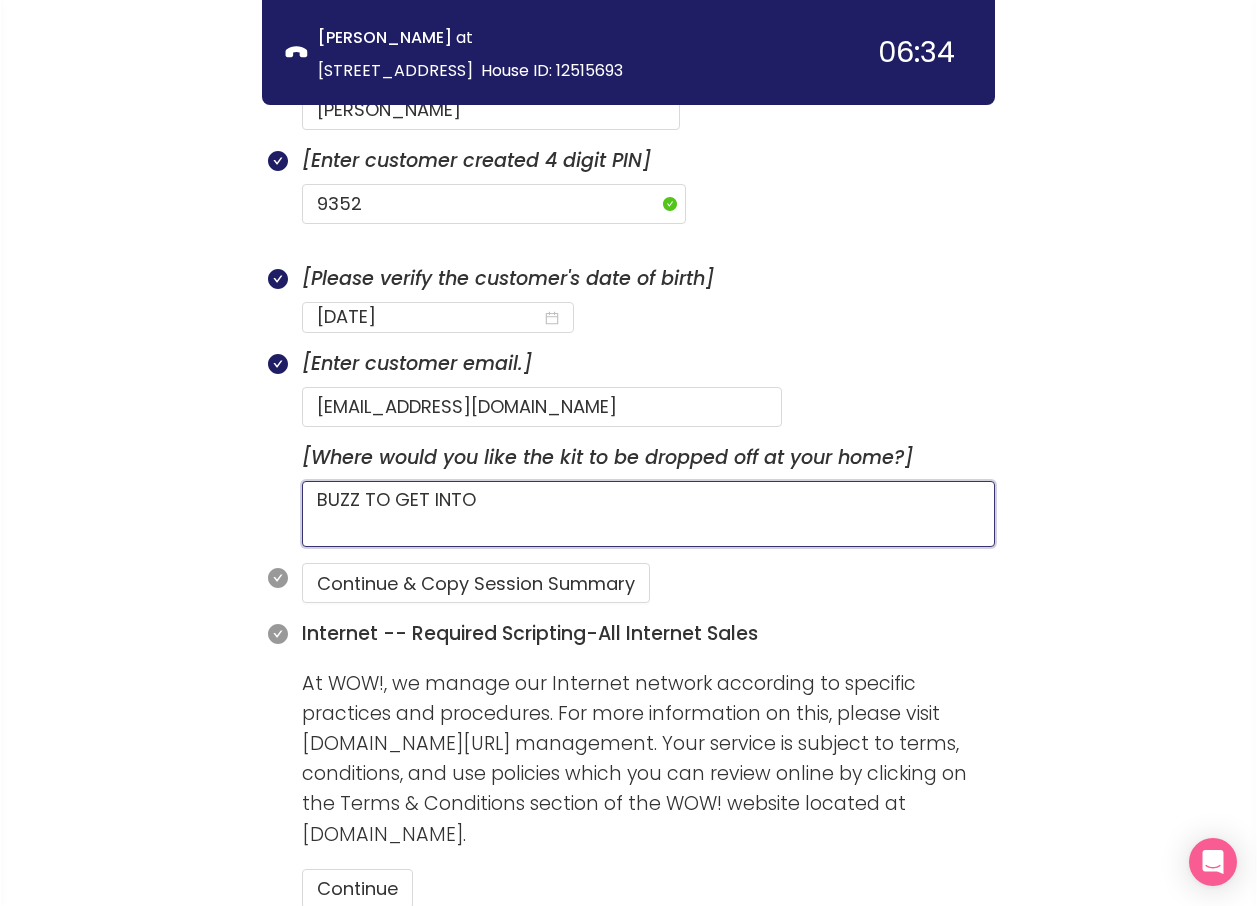 type 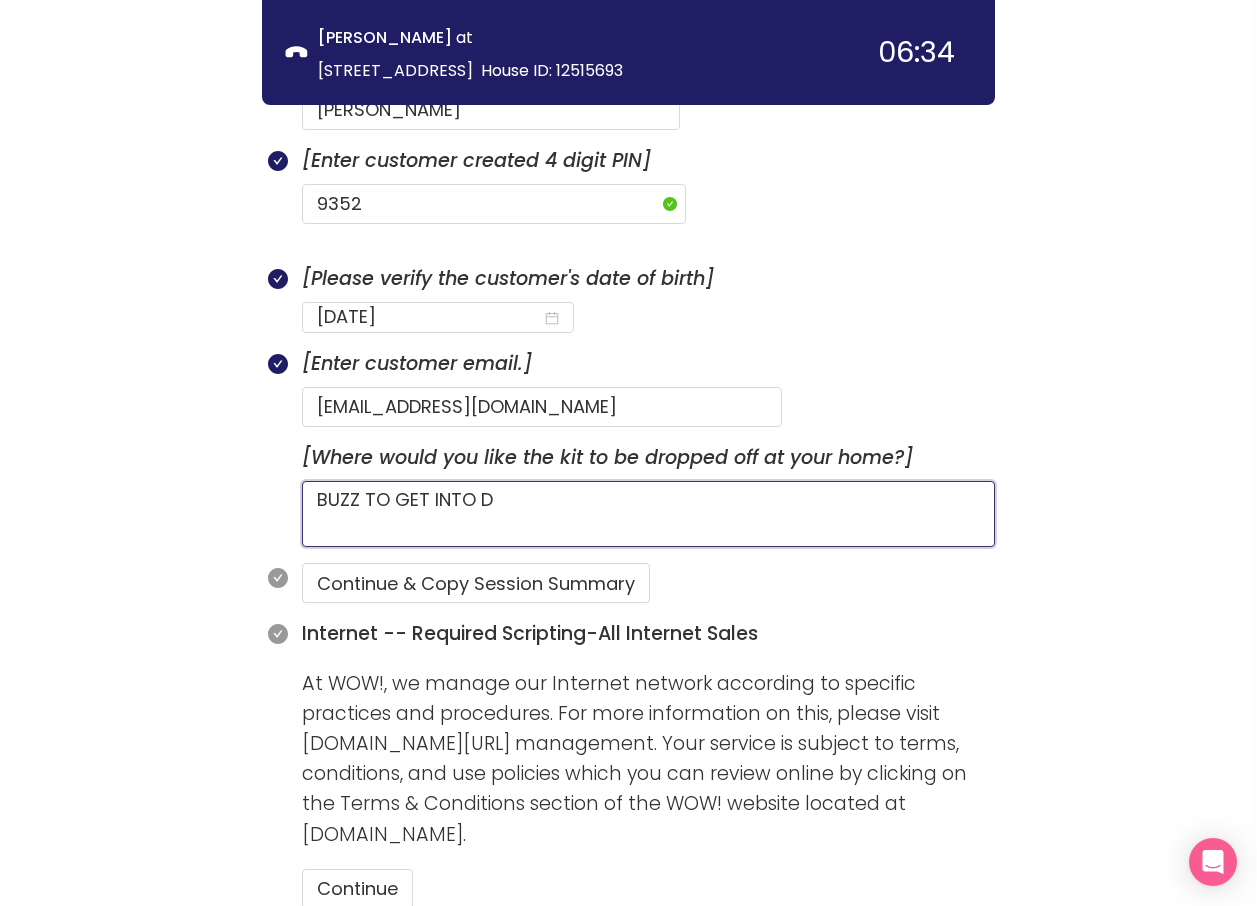 type 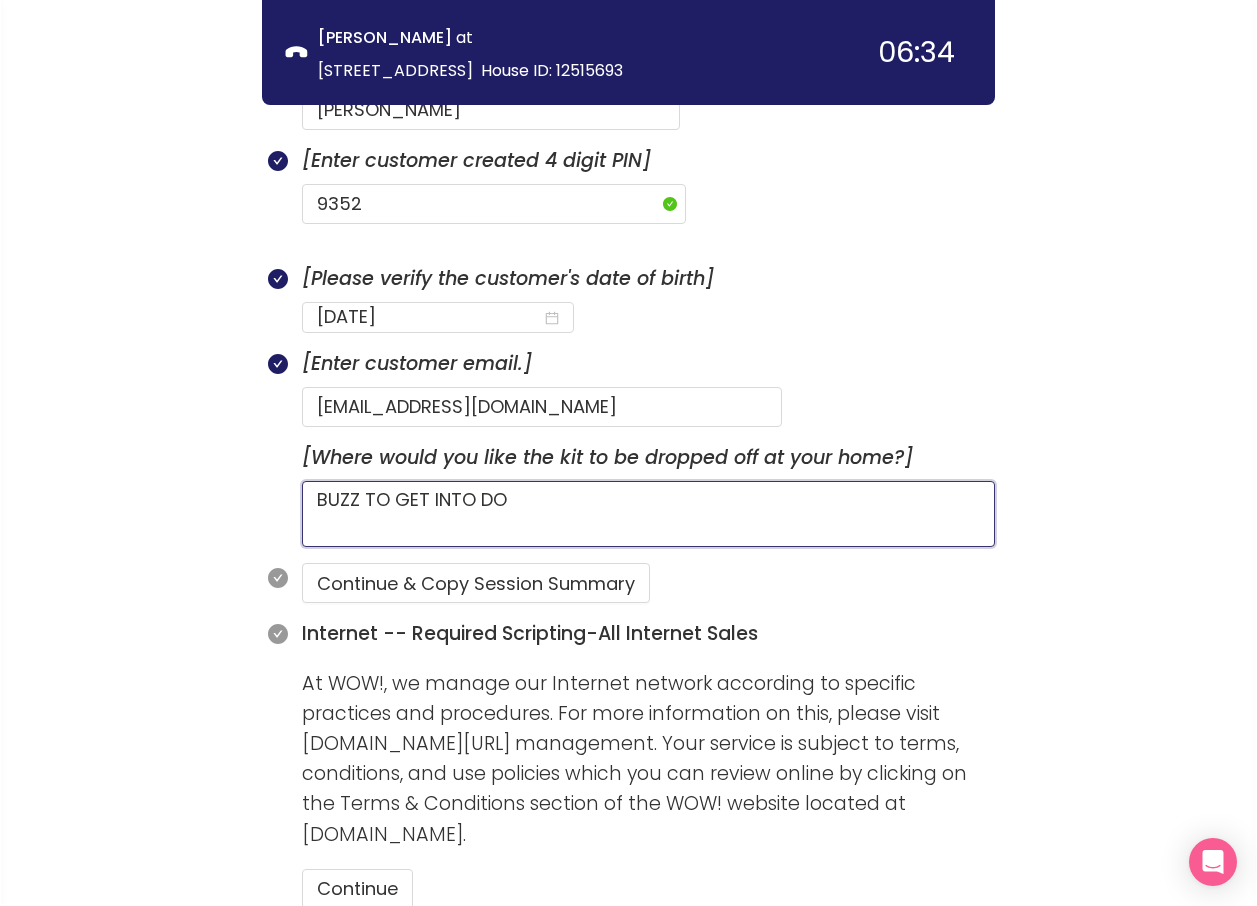 type 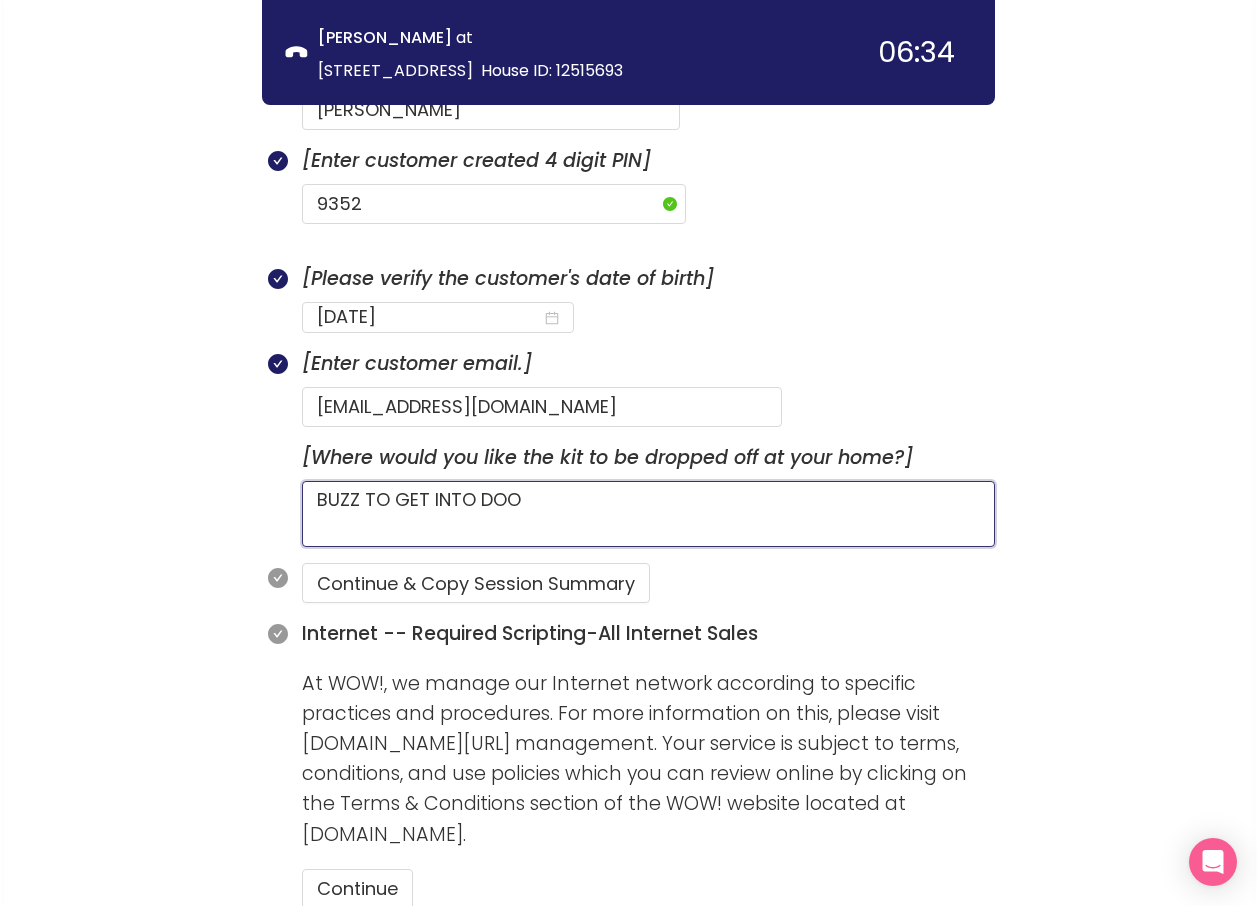 type 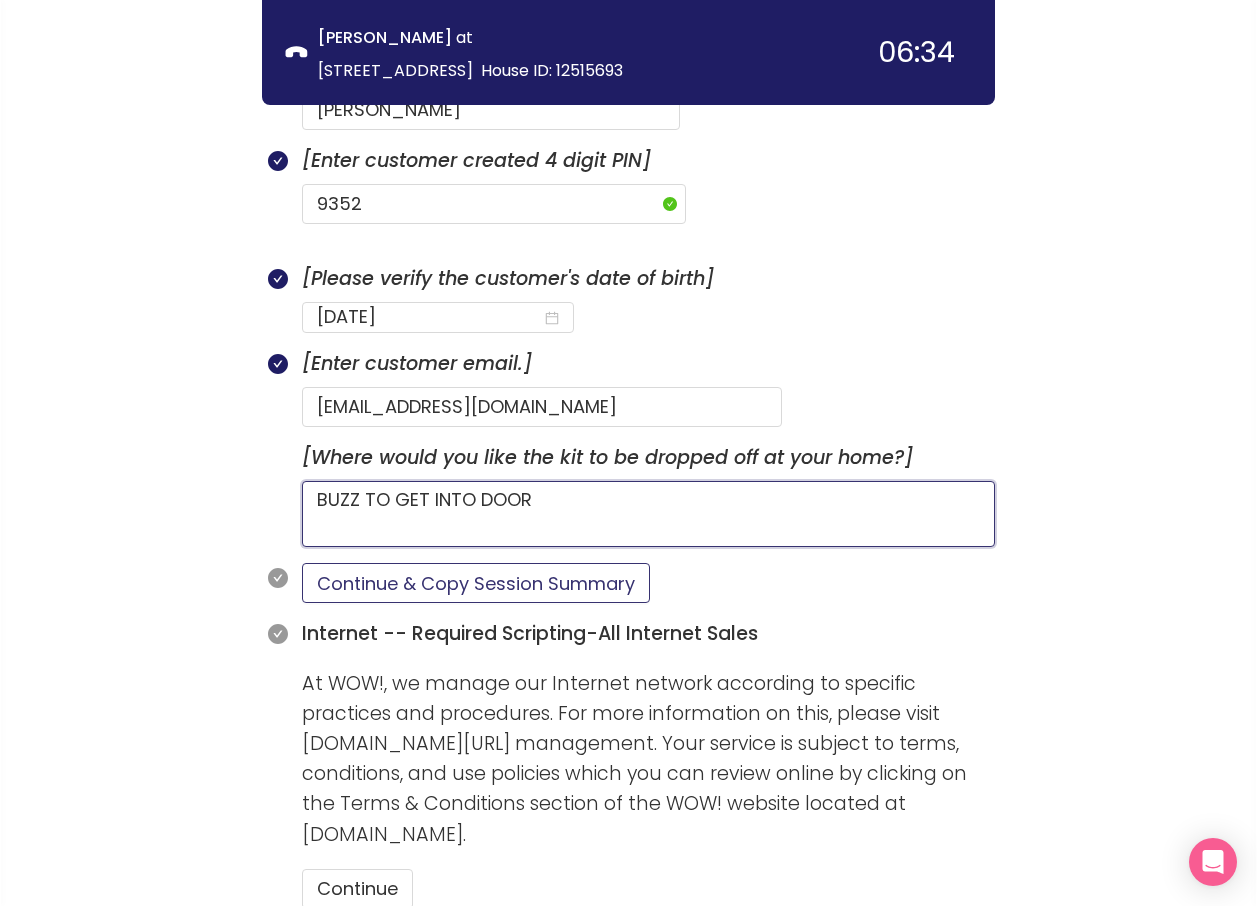 type on "BUZZ TO GET INTO DOOR" 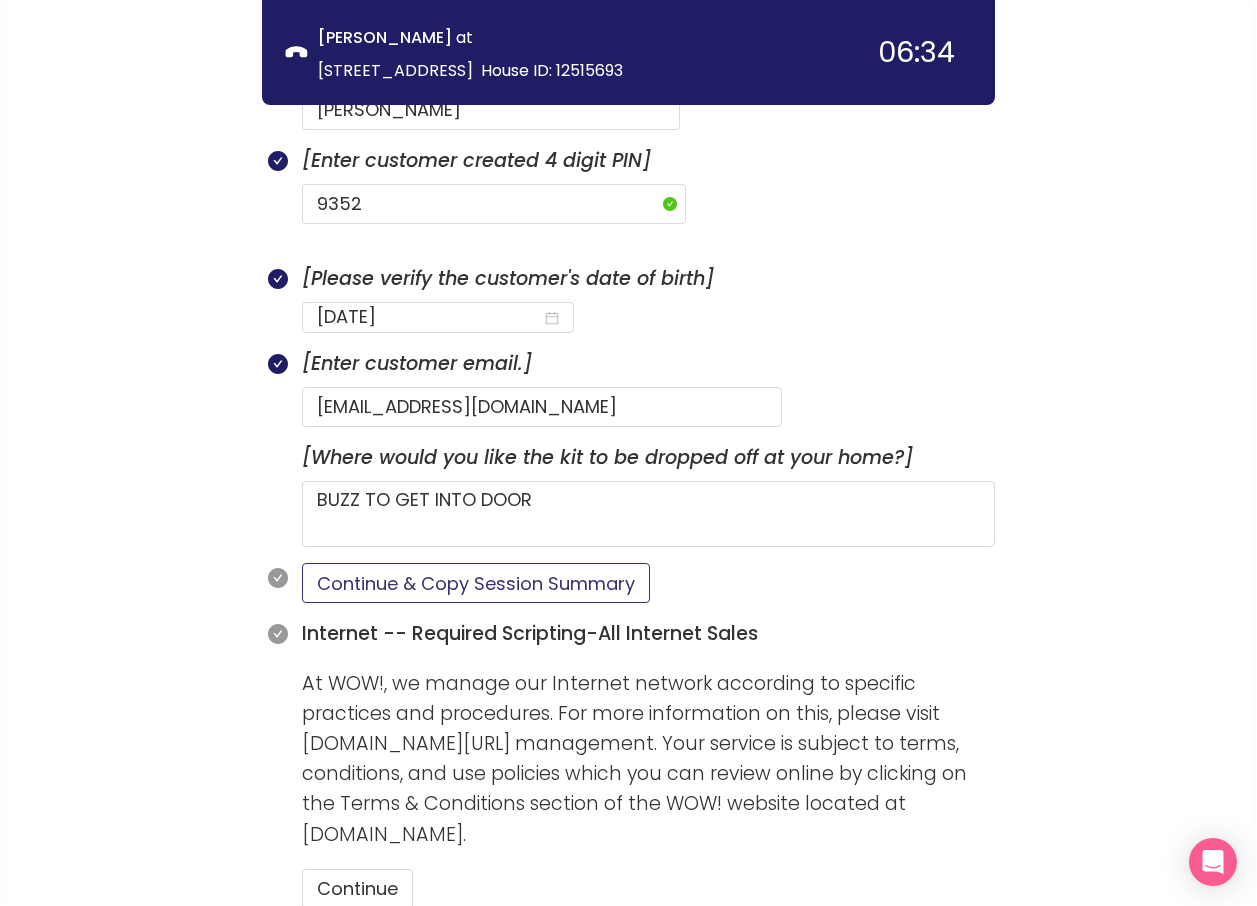 click on "Continue & Copy Session Summary" at bounding box center [476, 583] 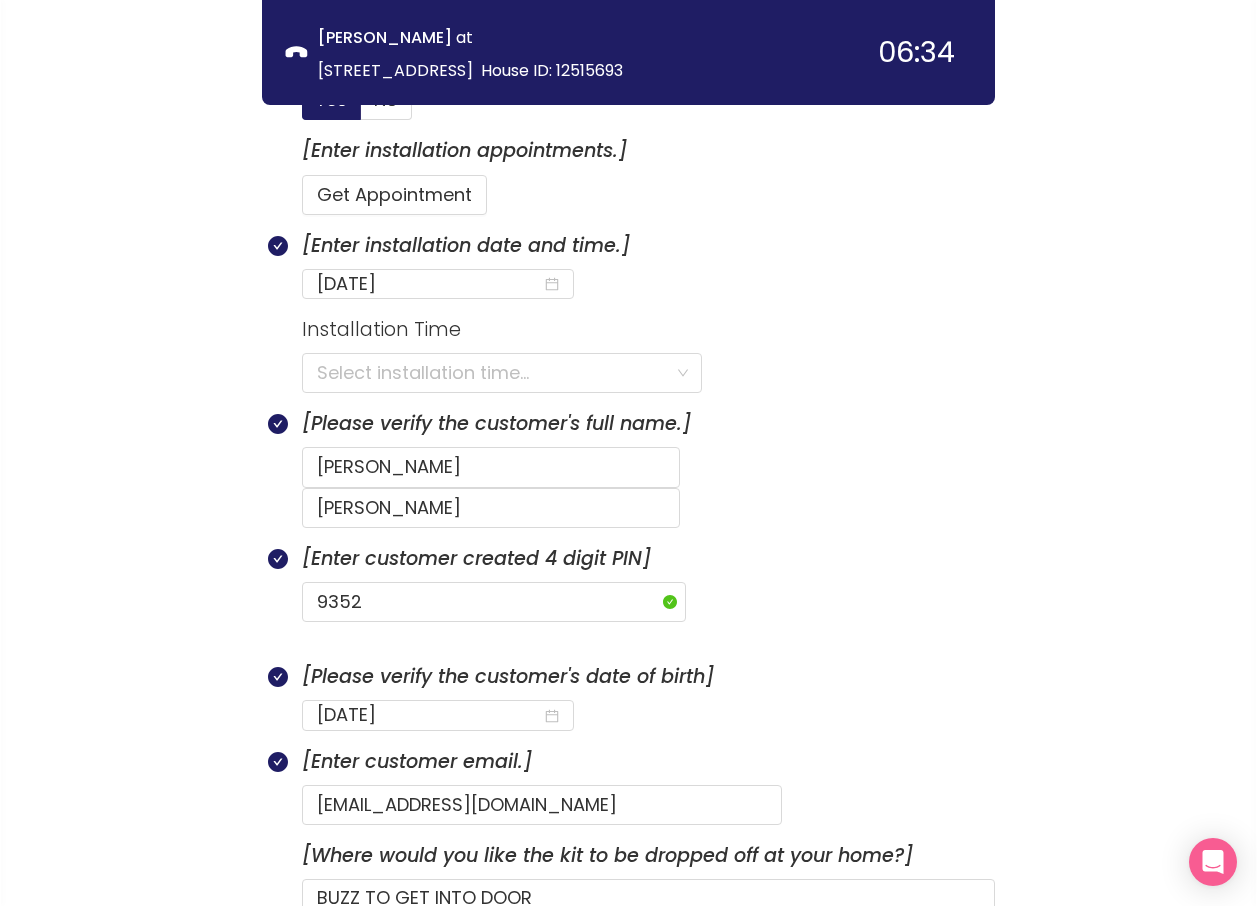 scroll, scrollTop: 965, scrollLeft: 0, axis: vertical 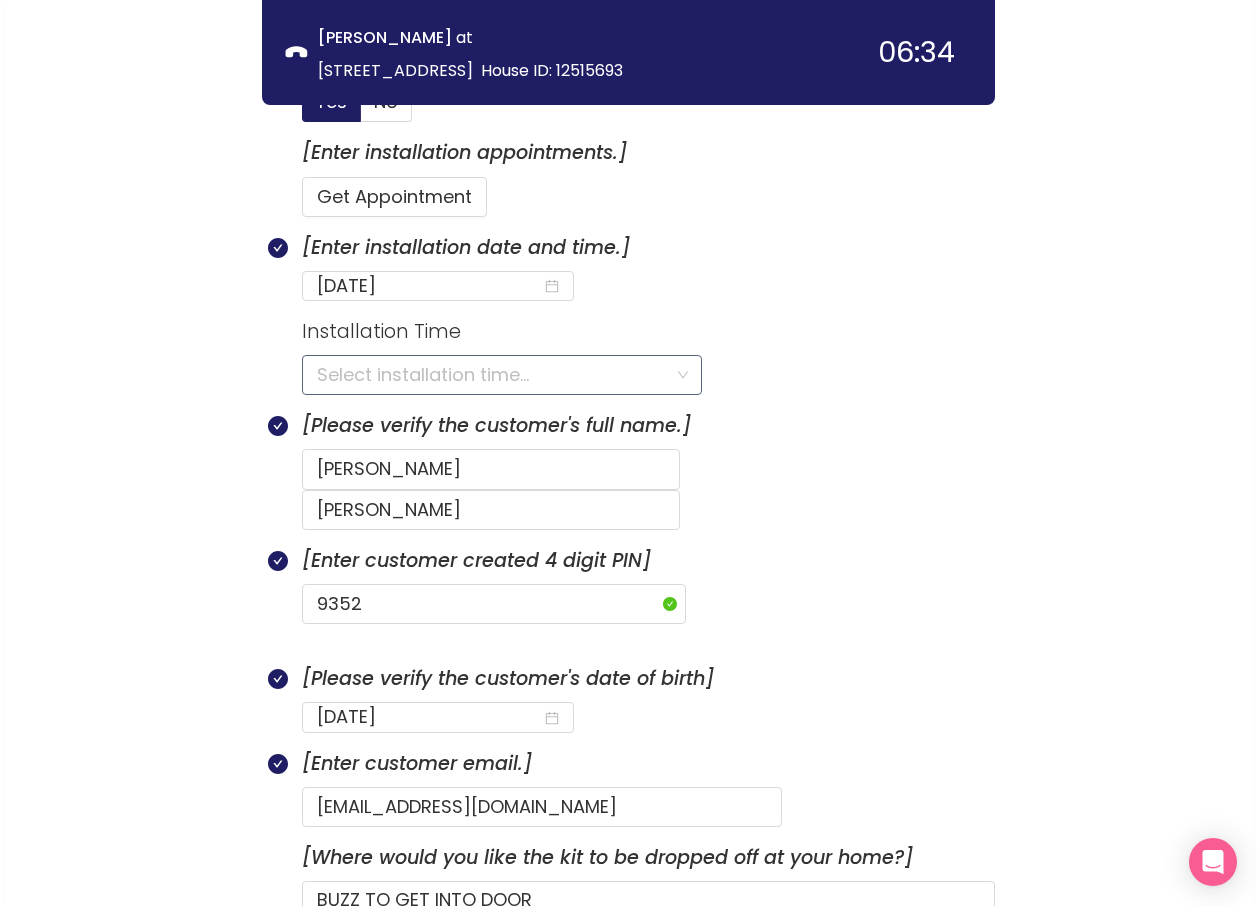 click at bounding box center (495, 375) 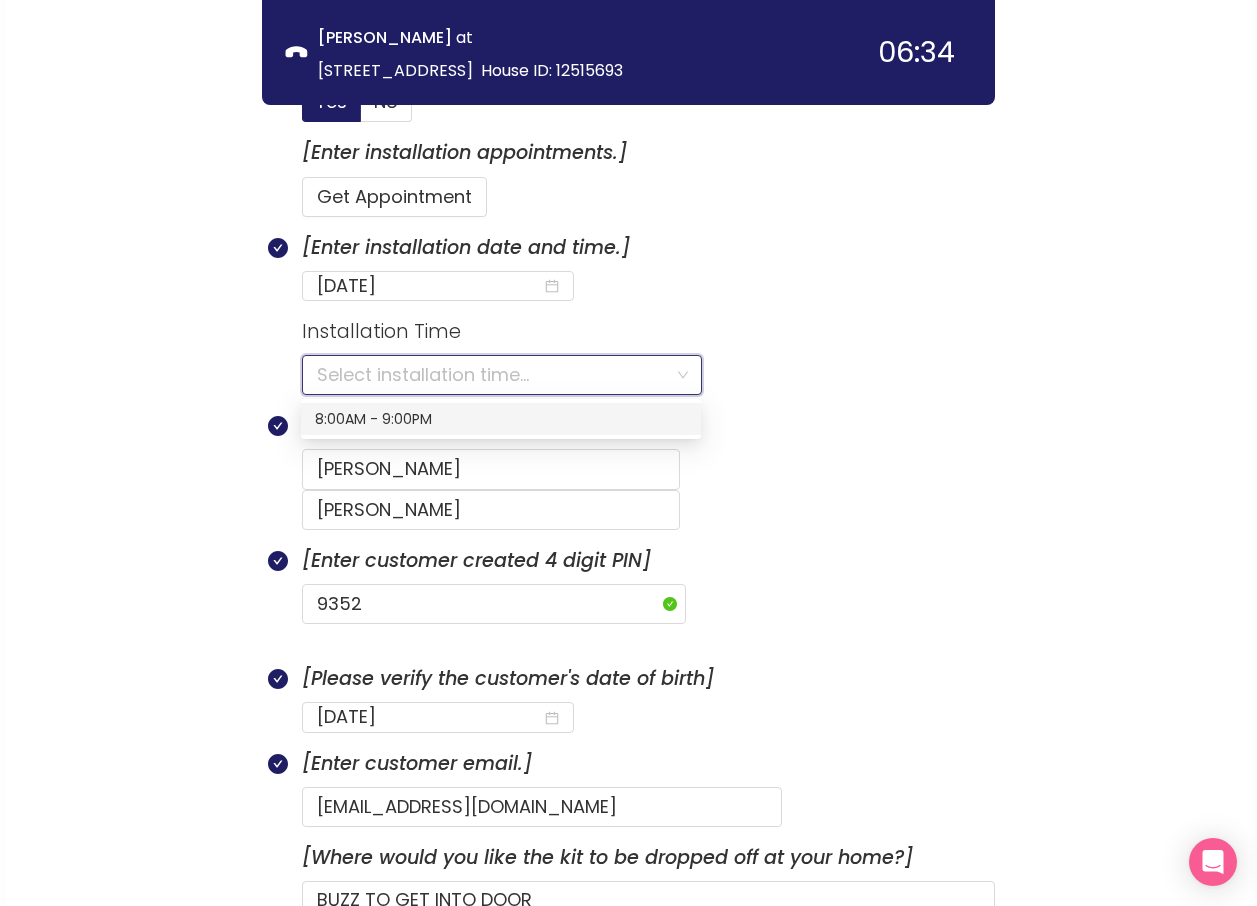 click on "8:00AM - 9:00PM" at bounding box center [501, 419] 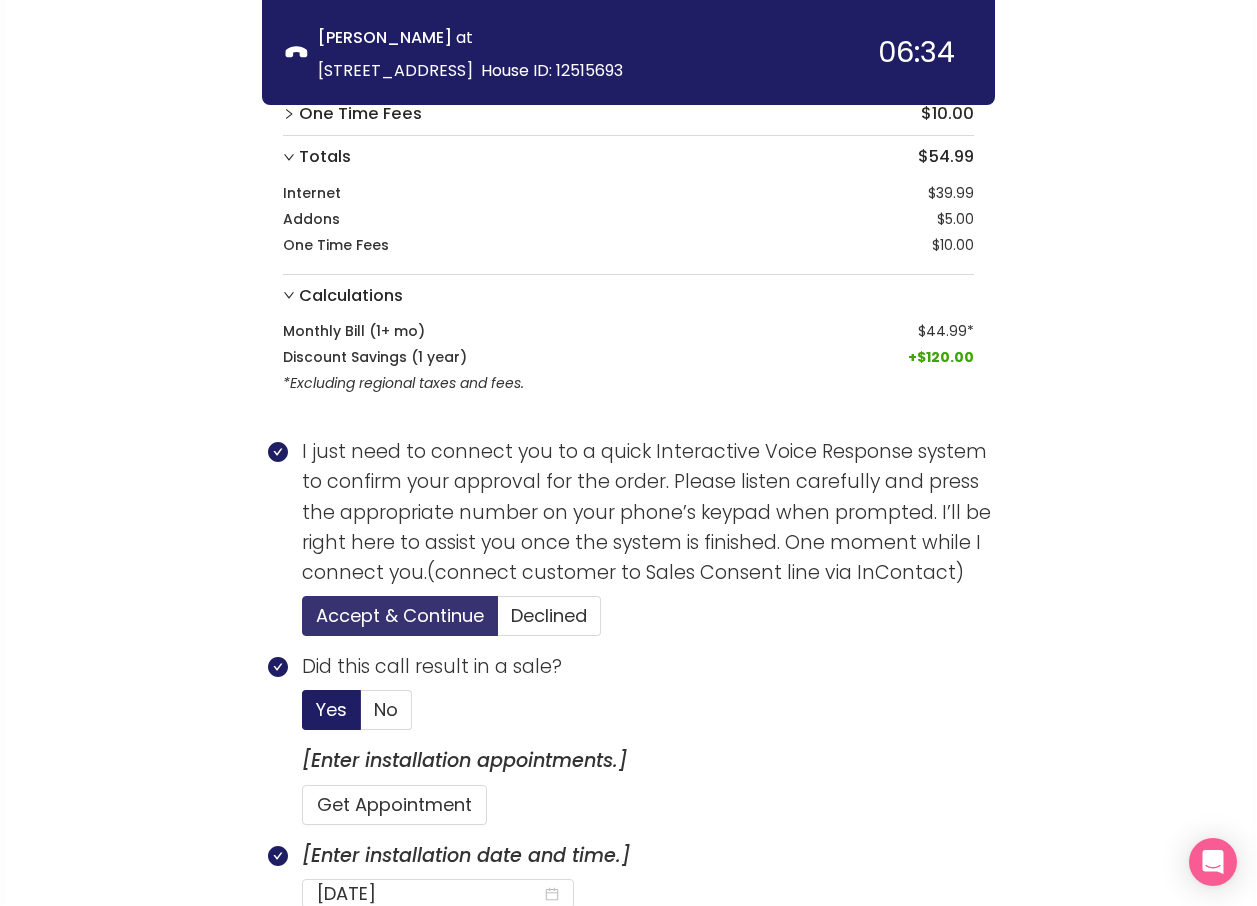 scroll, scrollTop: 365, scrollLeft: 0, axis: vertical 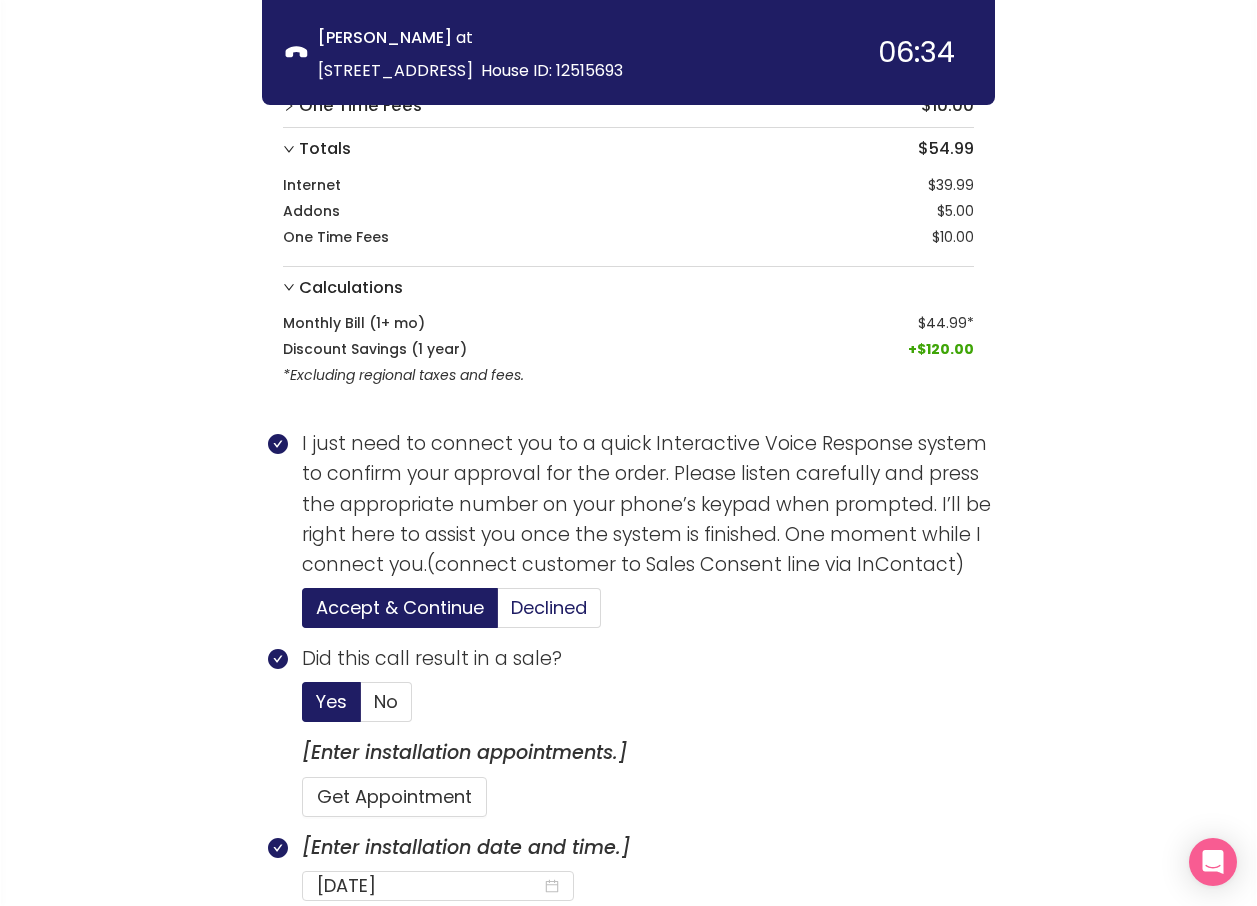 drag, startPoint x: 726, startPoint y: 703, endPoint x: 537, endPoint y: 606, distance: 212.43823 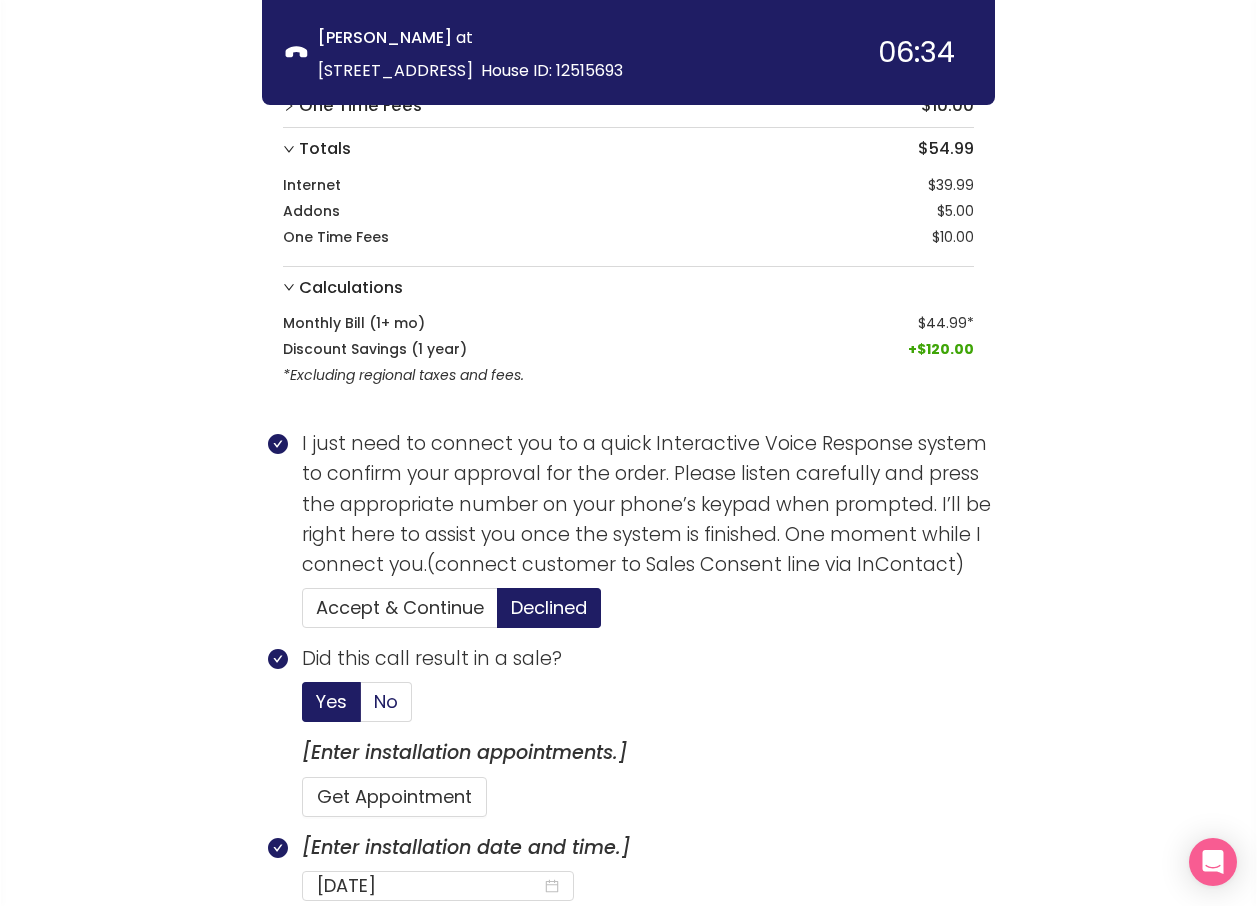 click on "No" at bounding box center (386, 701) 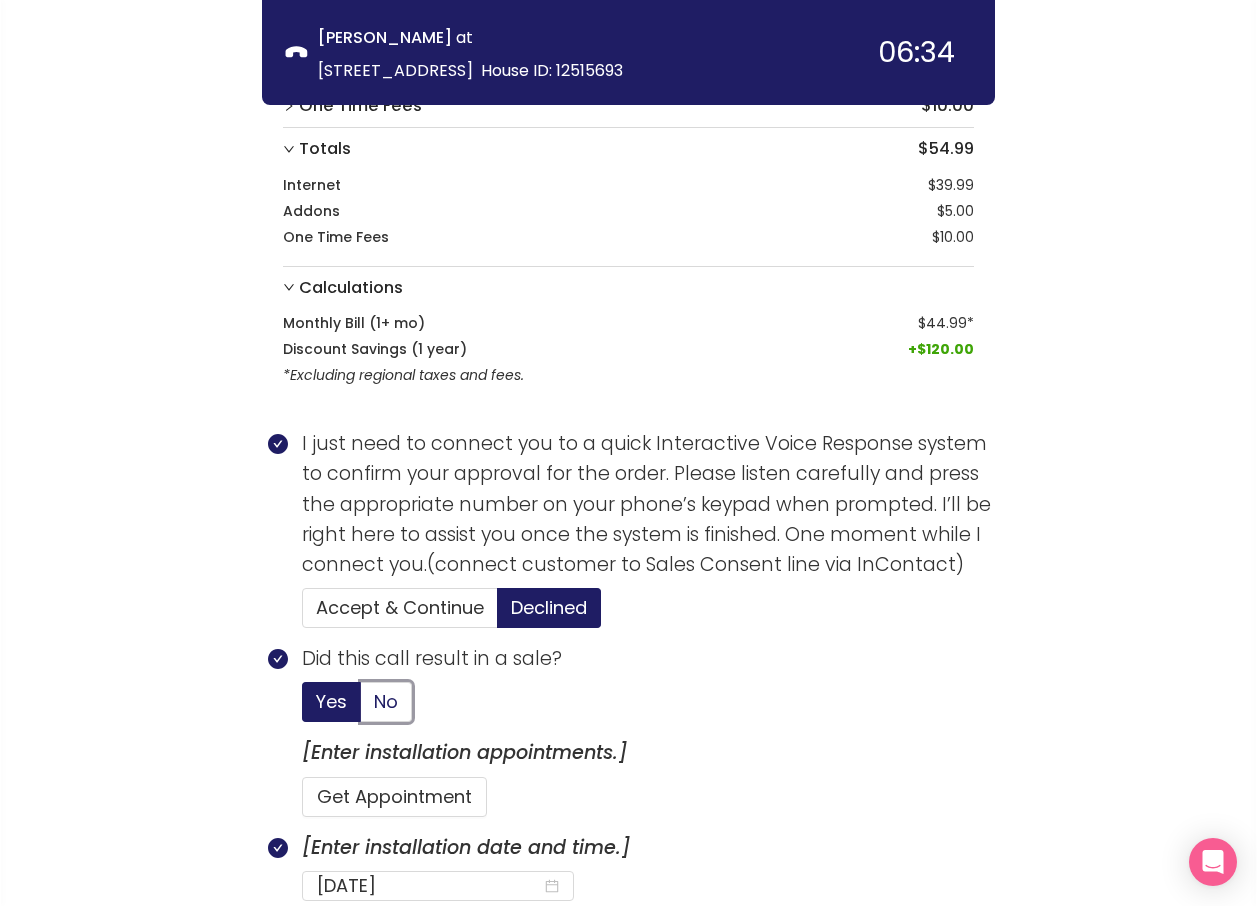 click on "No" at bounding box center [361, 708] 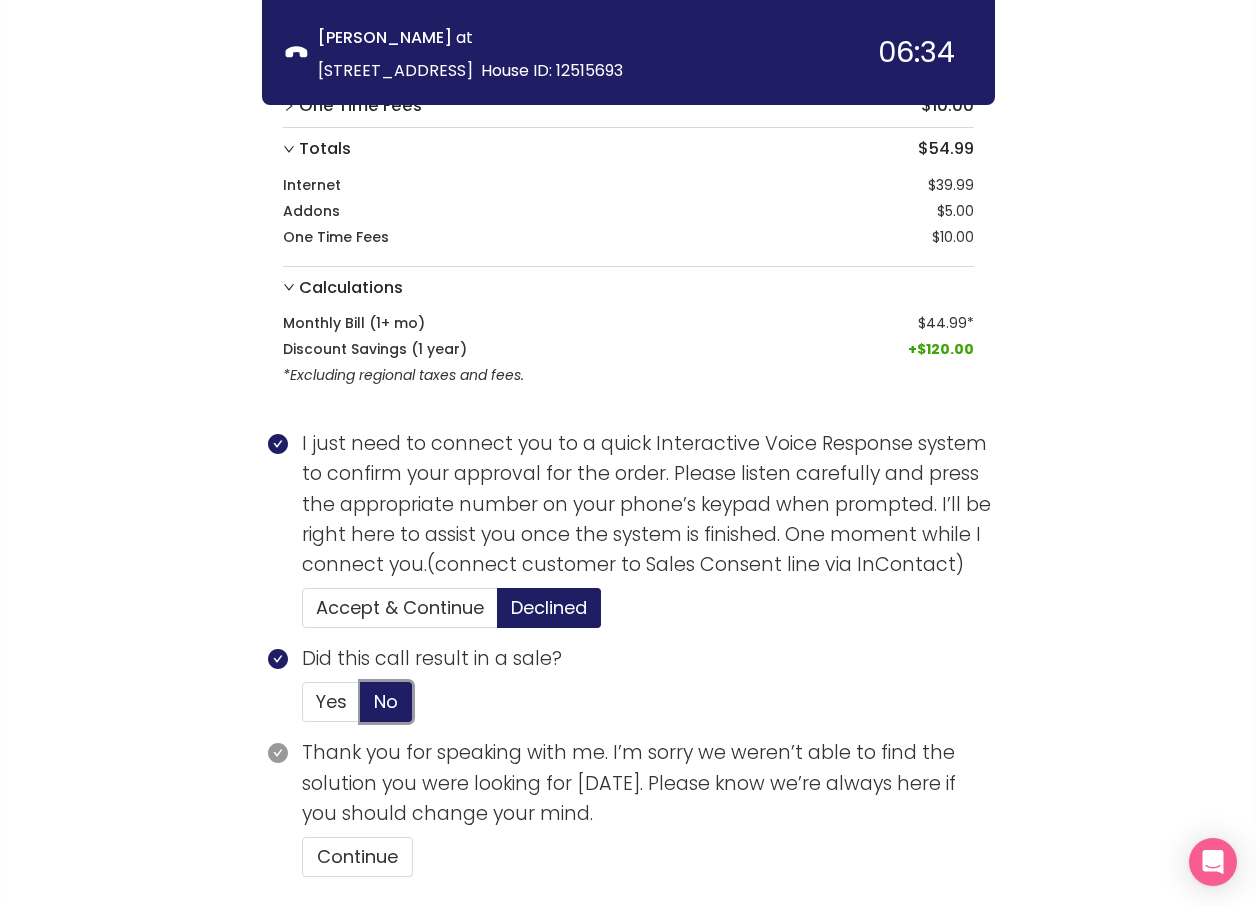 scroll, scrollTop: 520, scrollLeft: 0, axis: vertical 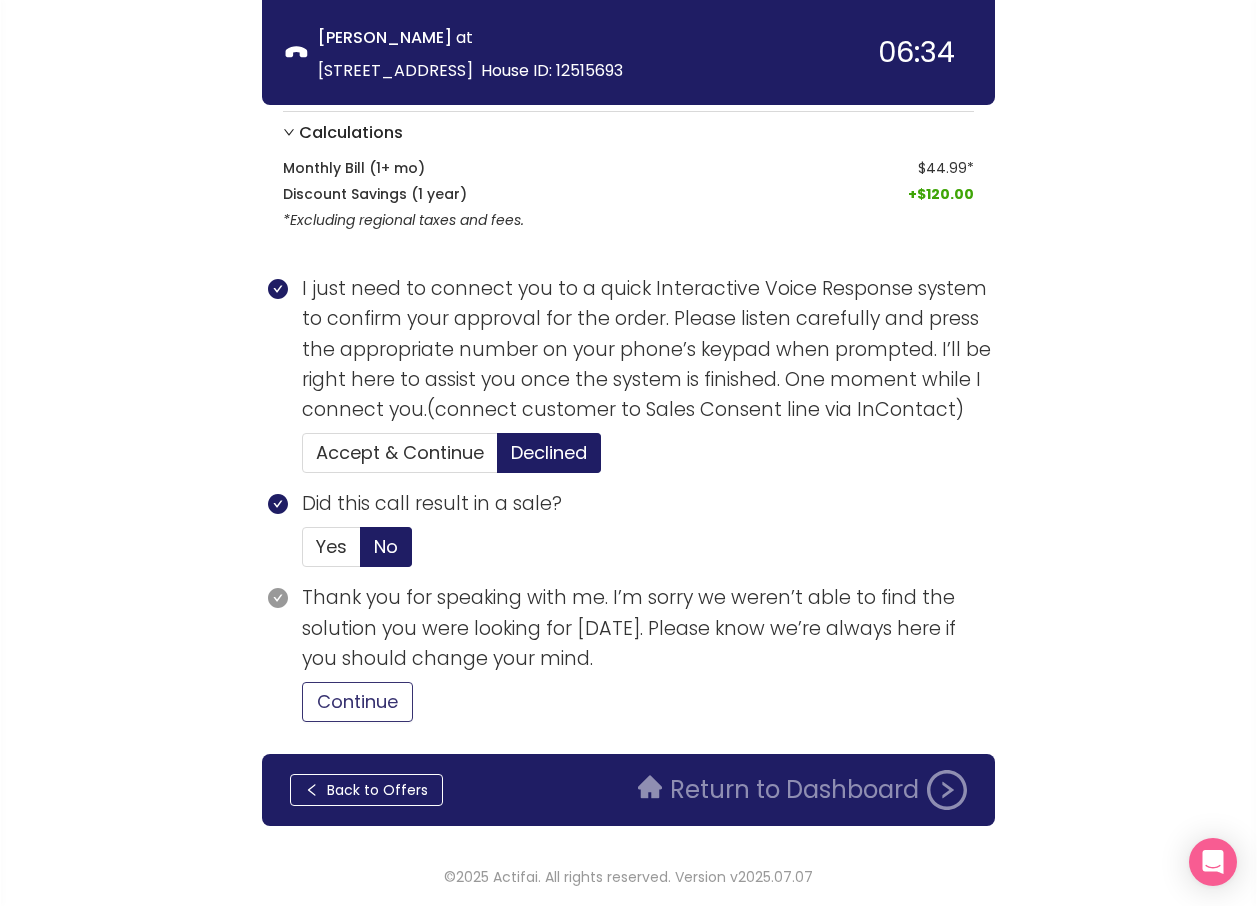 click on "Continue" at bounding box center [357, 702] 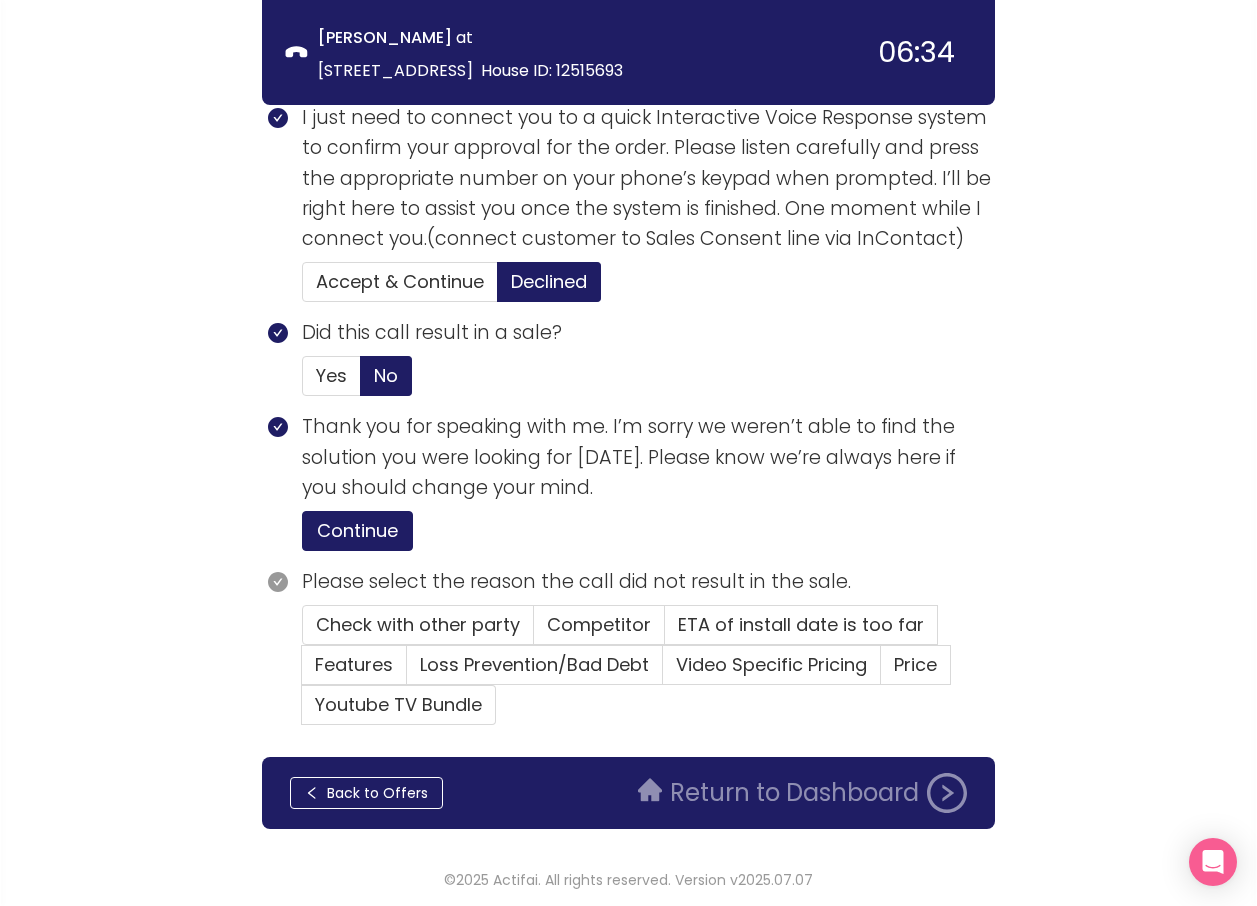 scroll, scrollTop: 694, scrollLeft: 0, axis: vertical 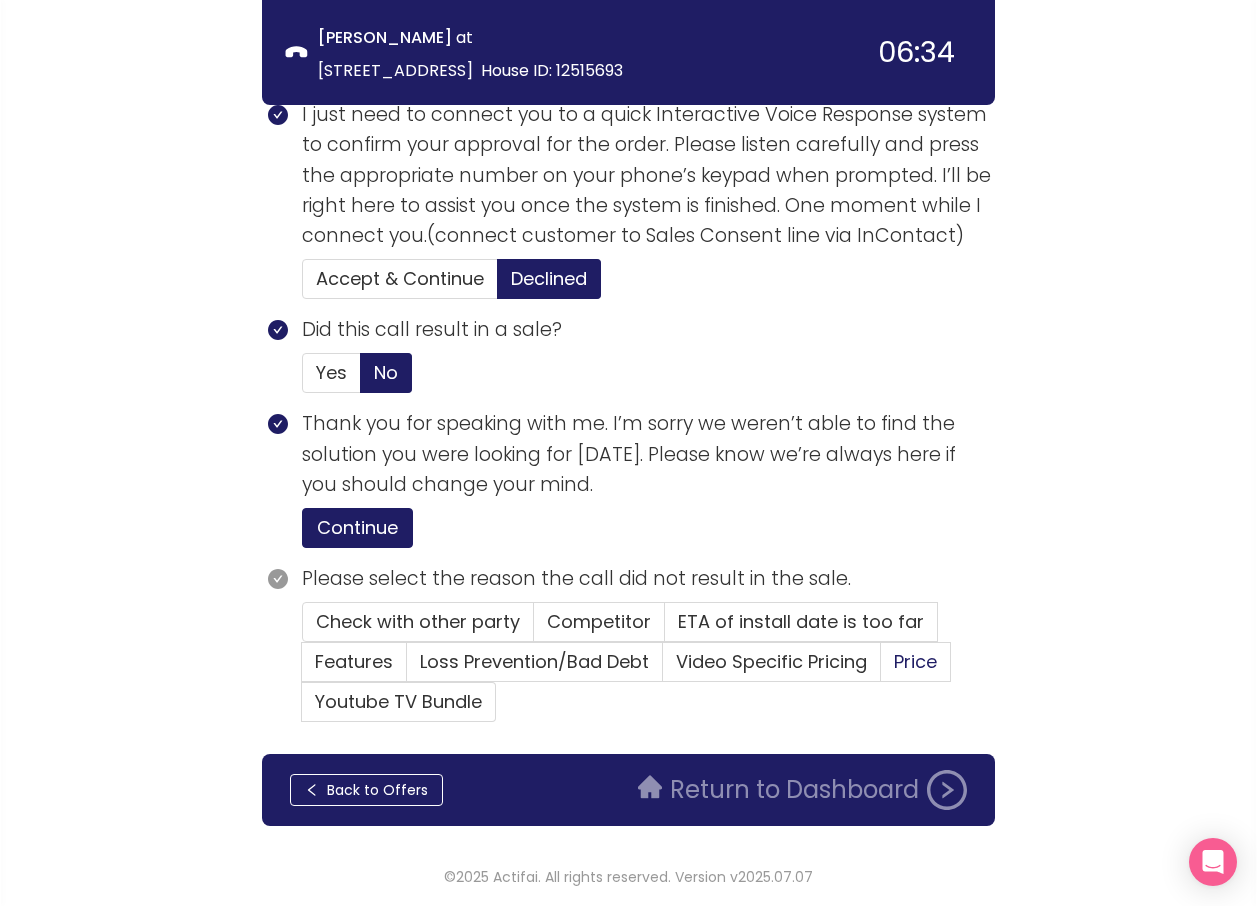 click on "Price" at bounding box center (915, 661) 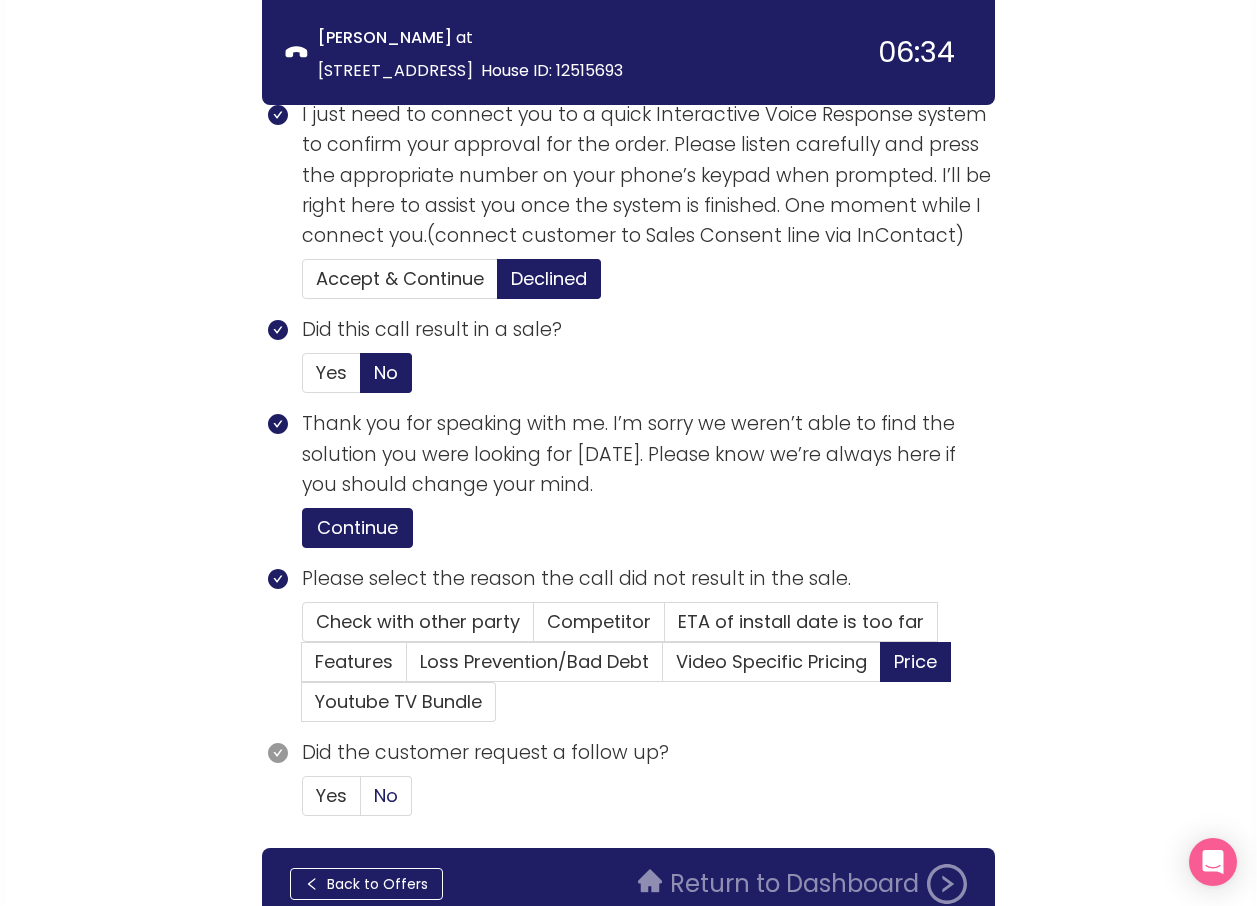 click on "No" at bounding box center (386, 795) 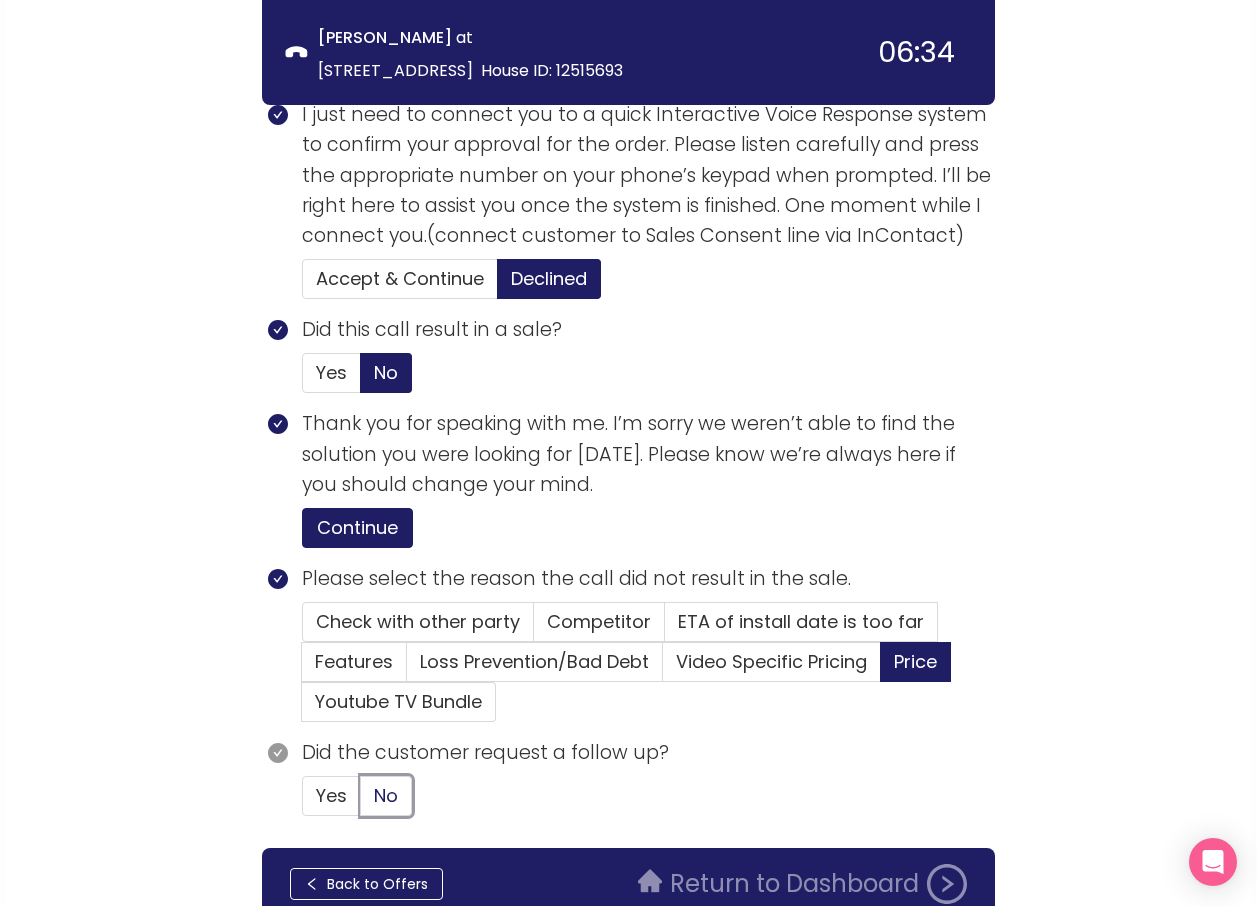 click on "No" at bounding box center (361, 802) 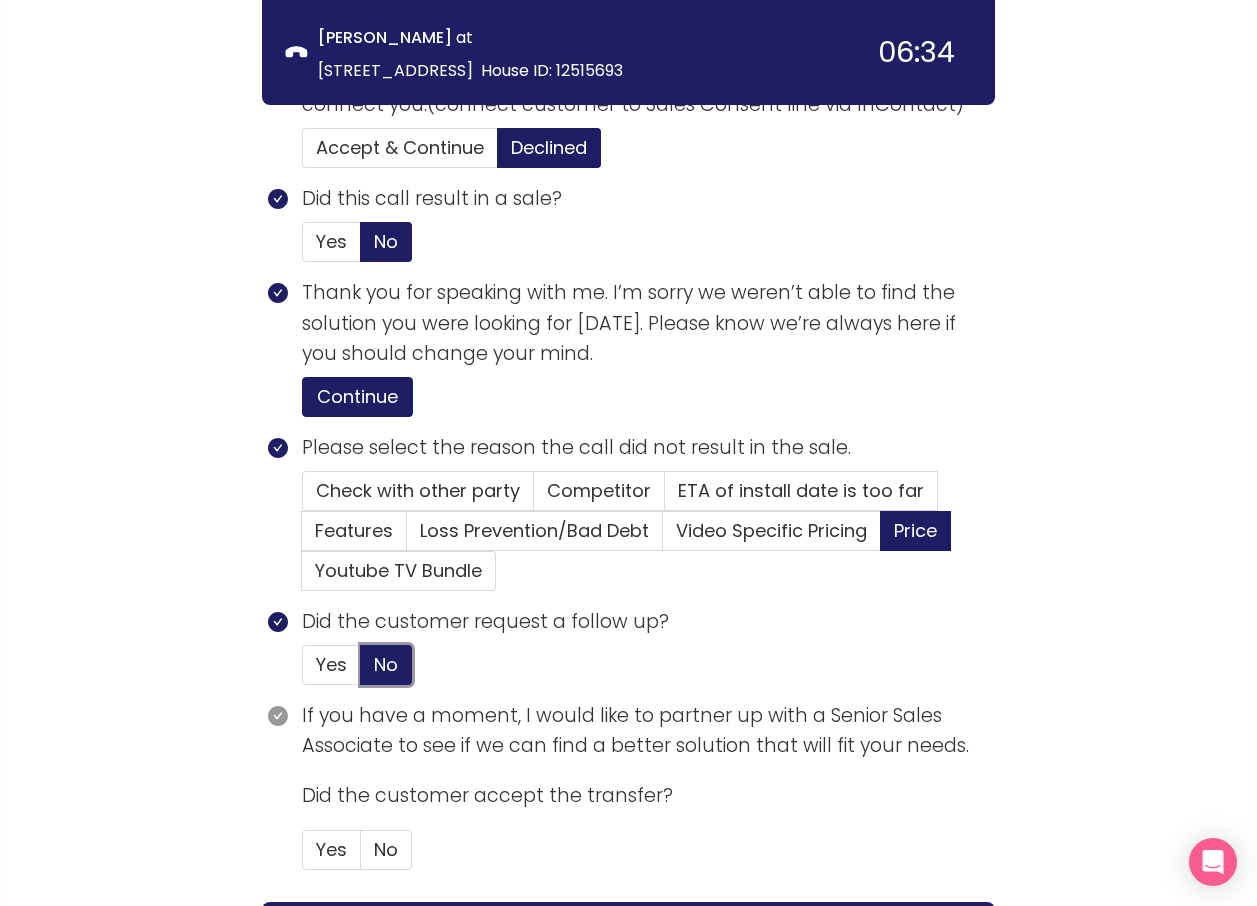 scroll, scrollTop: 973, scrollLeft: 0, axis: vertical 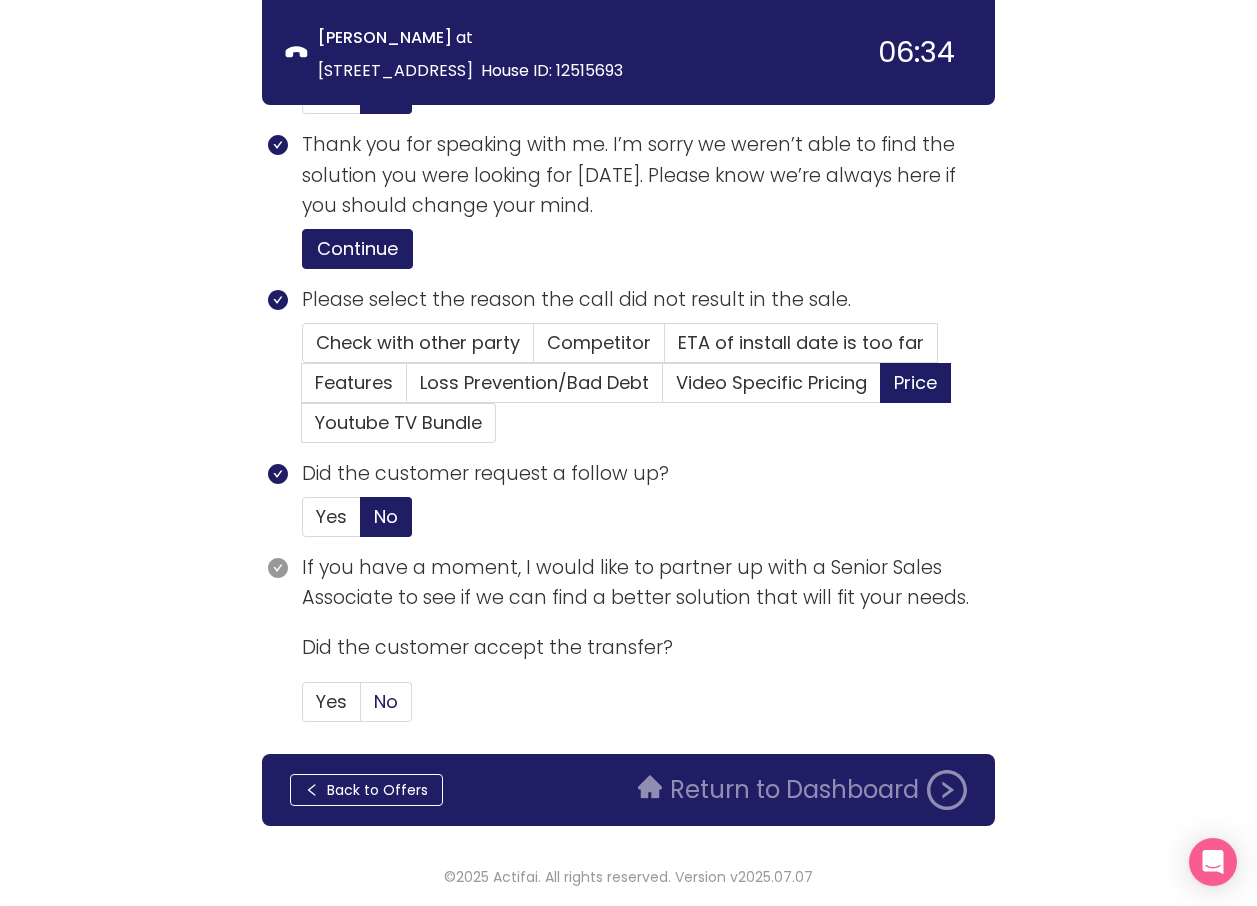 click on "No" 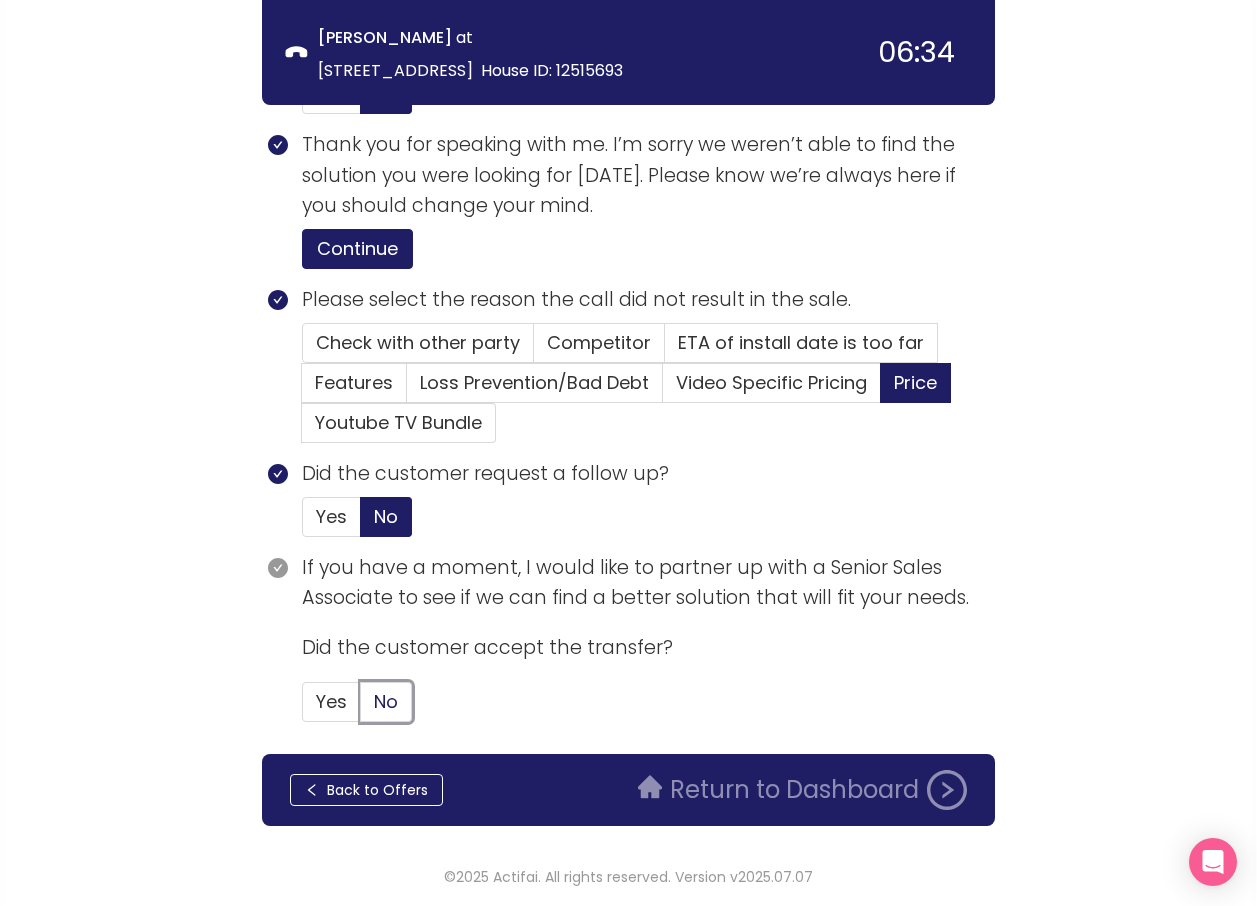 click on "No" at bounding box center (361, 708) 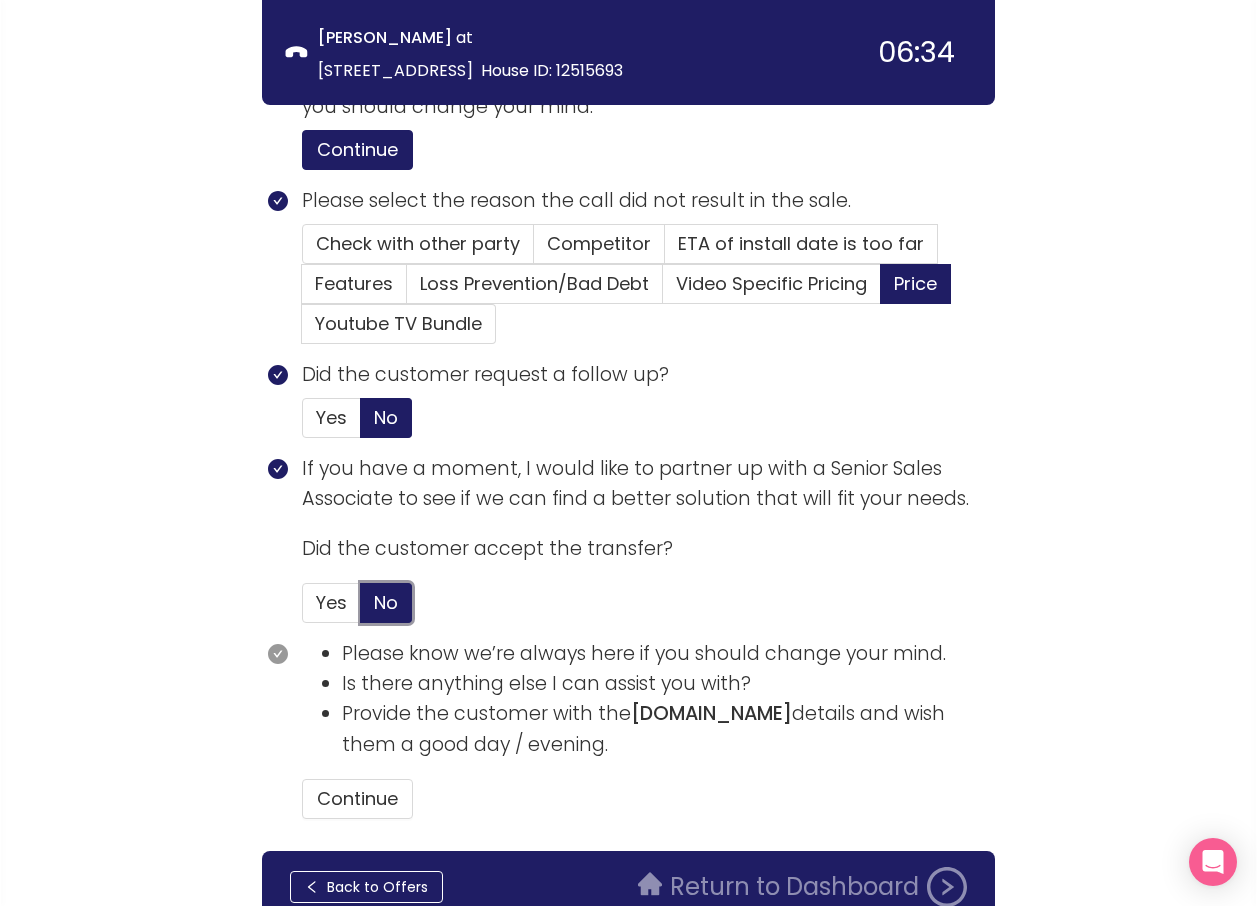 scroll, scrollTop: 1169, scrollLeft: 0, axis: vertical 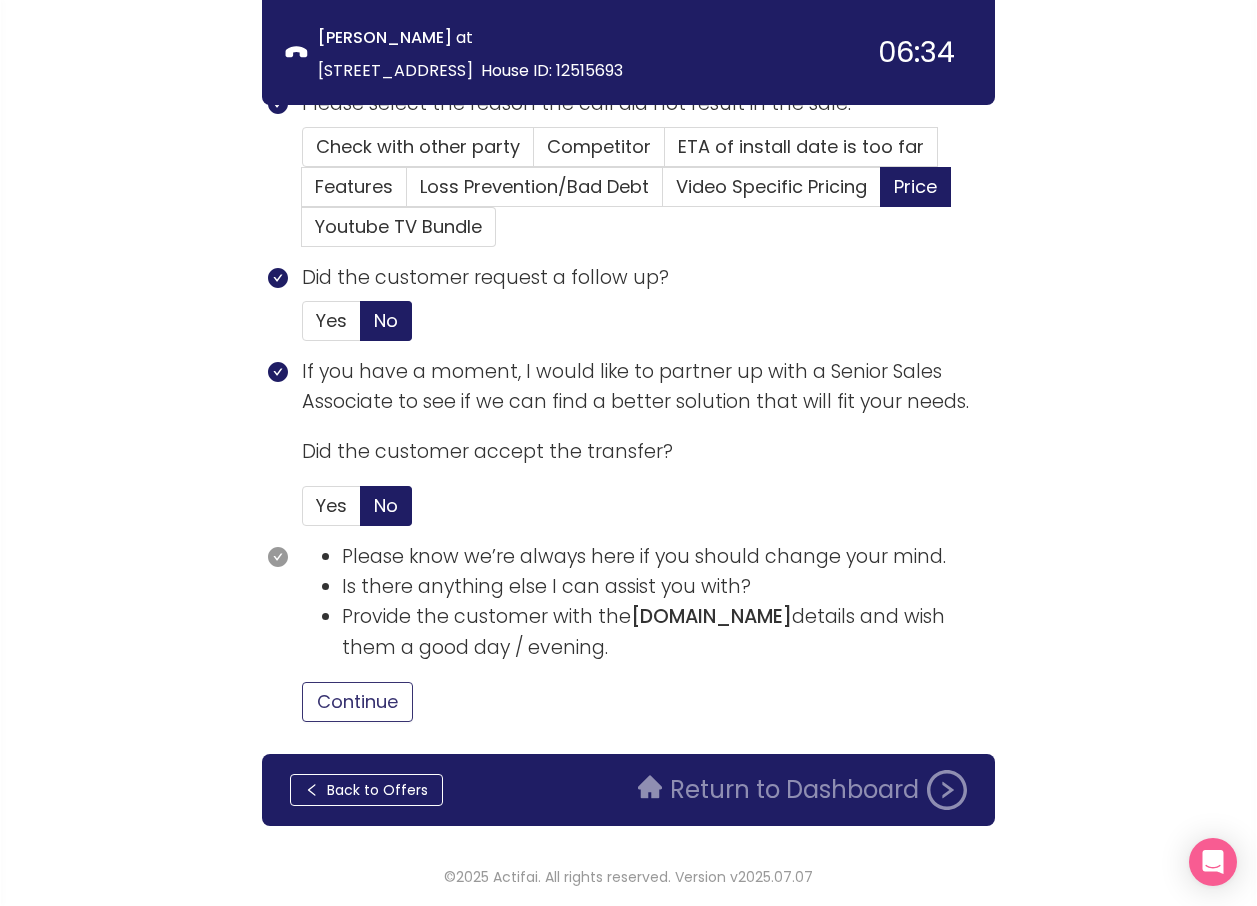 click on "Continue" at bounding box center (357, 702) 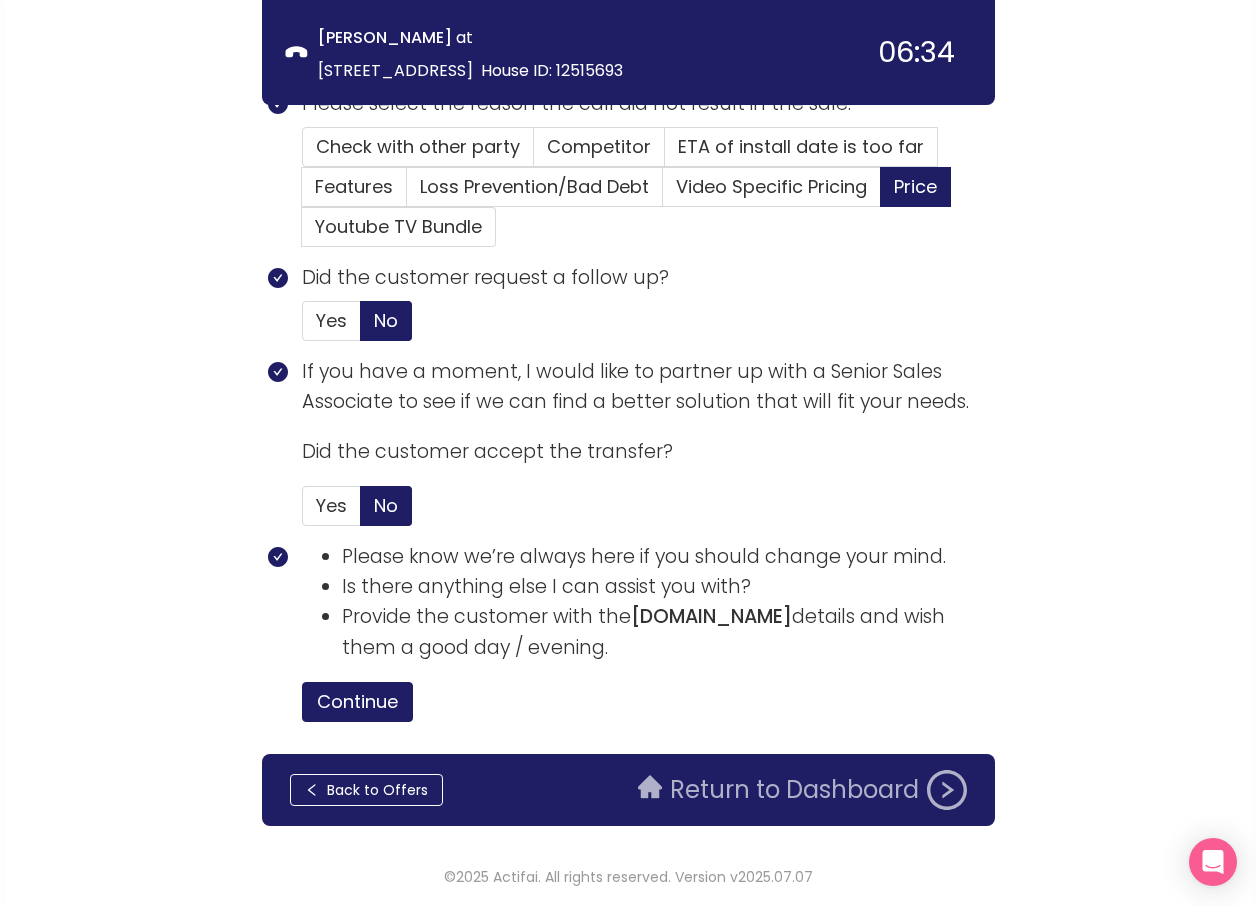click on "Return to Dashboard" 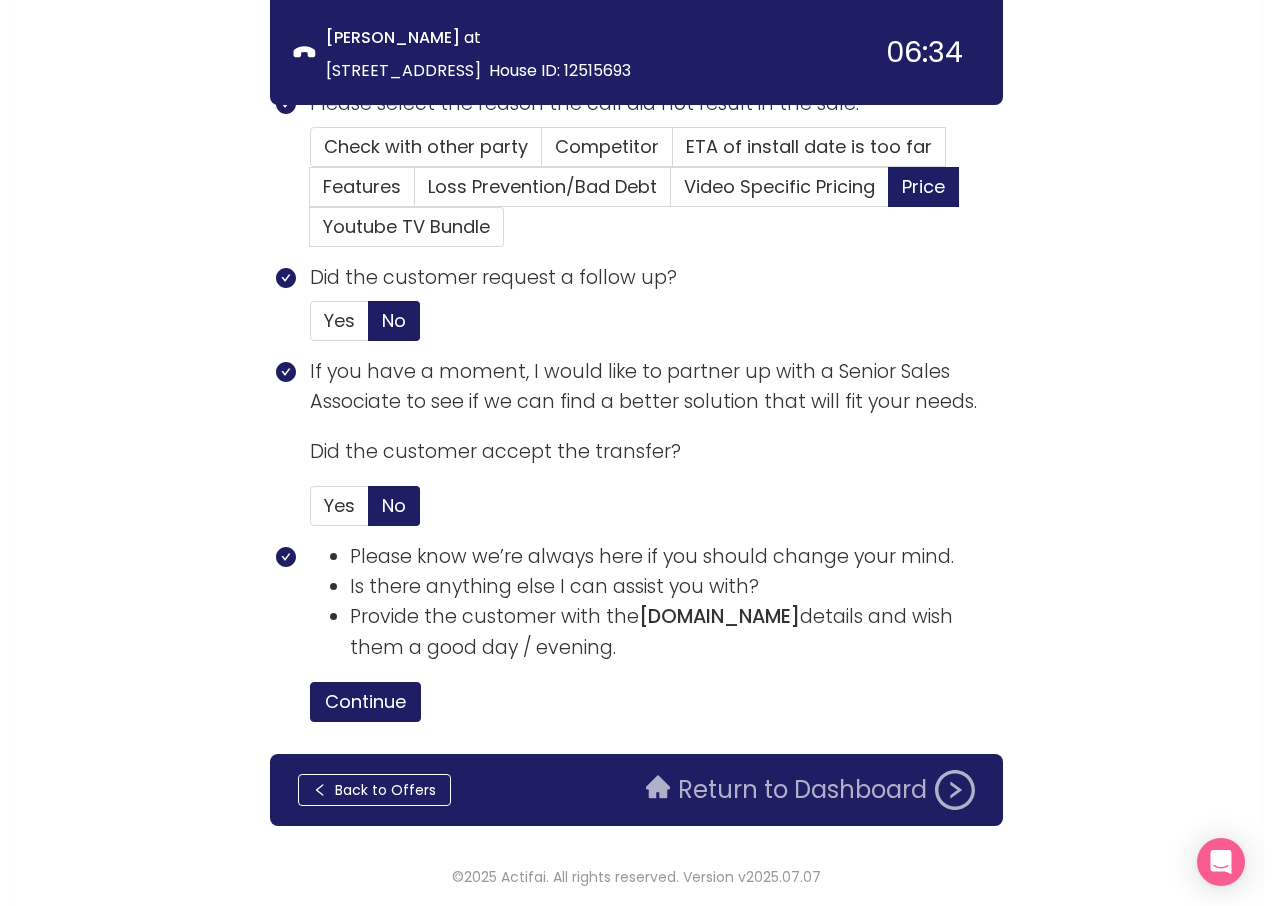 scroll, scrollTop: 0, scrollLeft: 0, axis: both 